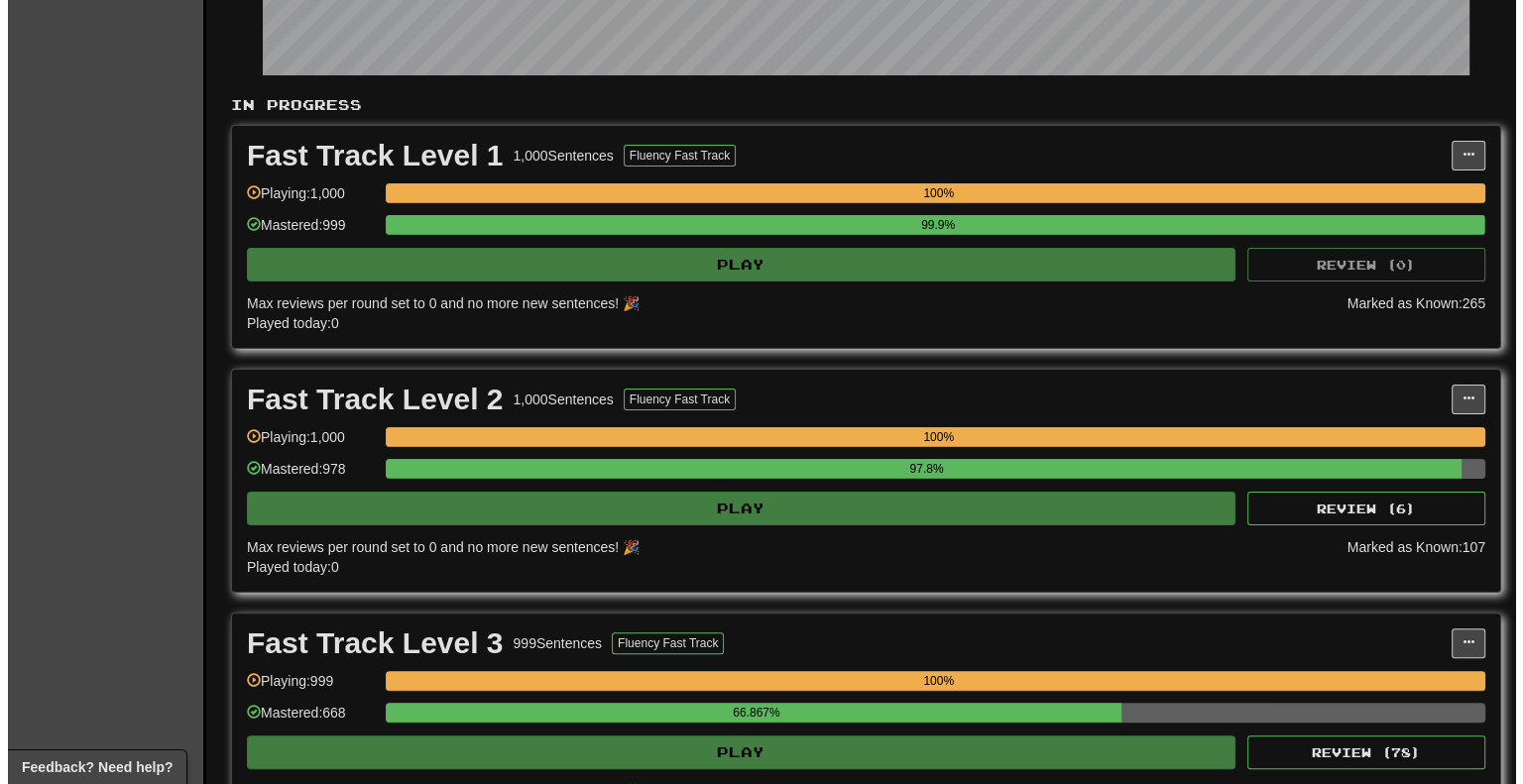 scroll, scrollTop: 297, scrollLeft: 0, axis: vertical 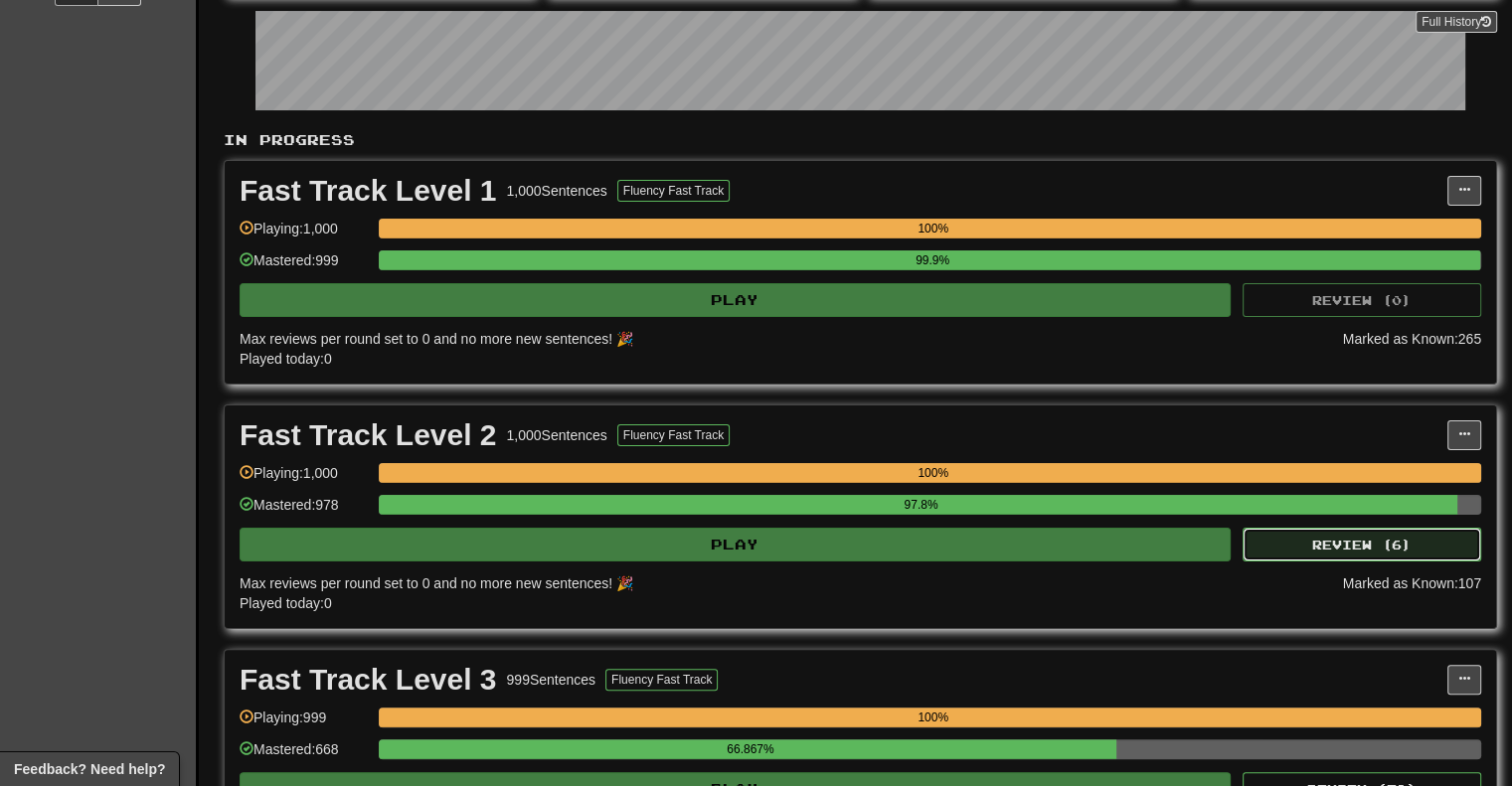 click on "Review ( 6 )" at bounding box center [1362, 545] 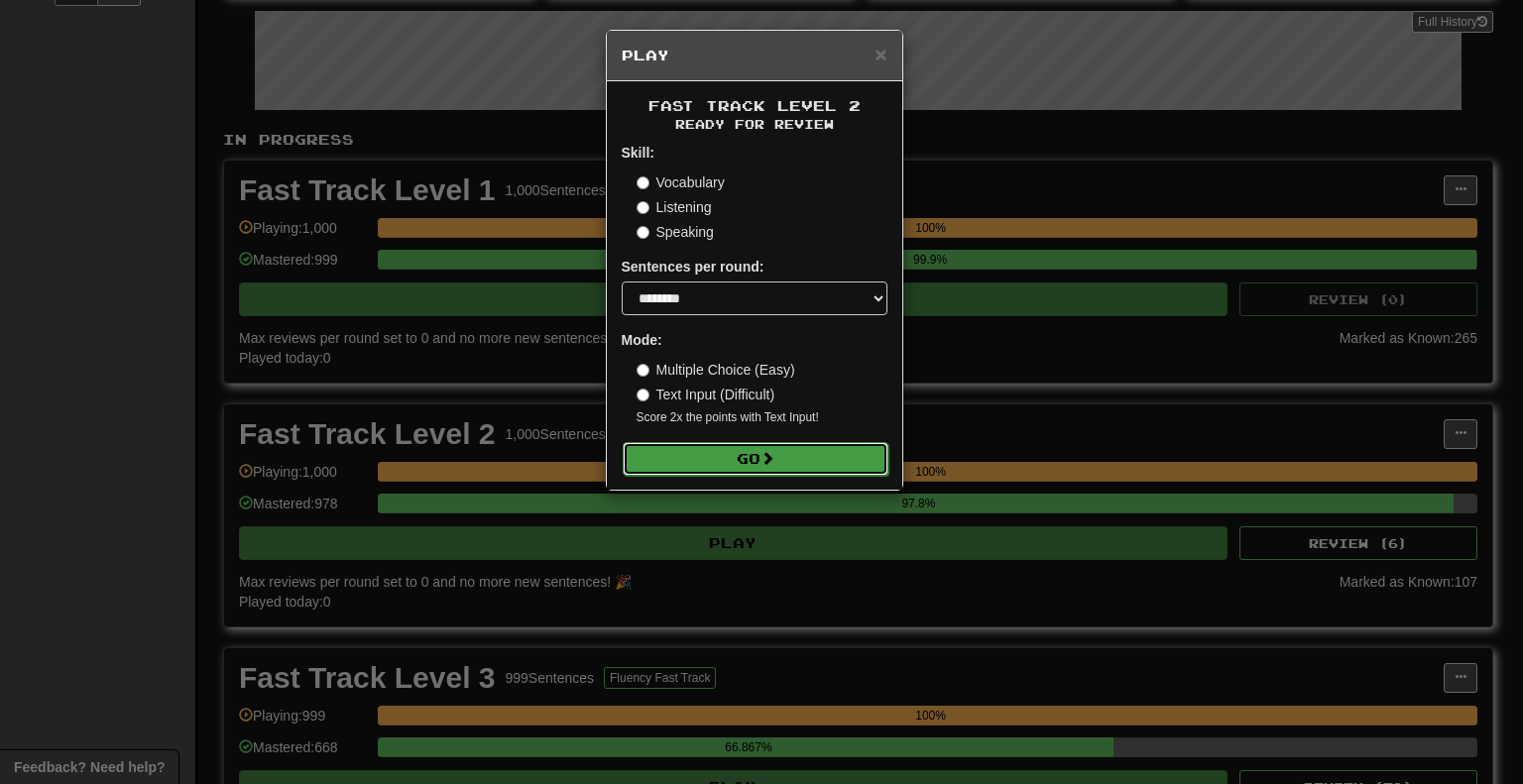 click on "Go" at bounding box center [756, 459] 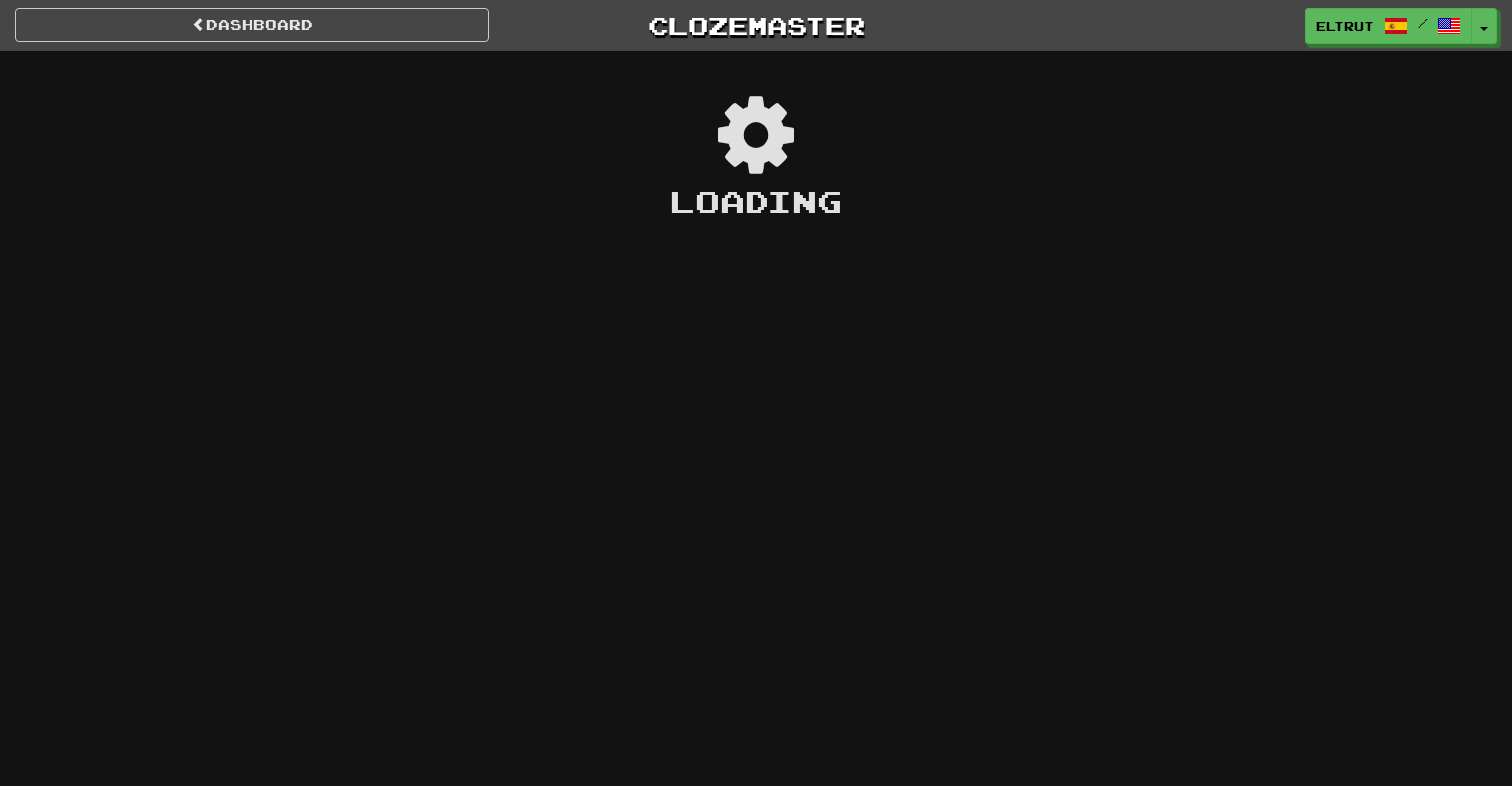 scroll, scrollTop: 0, scrollLeft: 0, axis: both 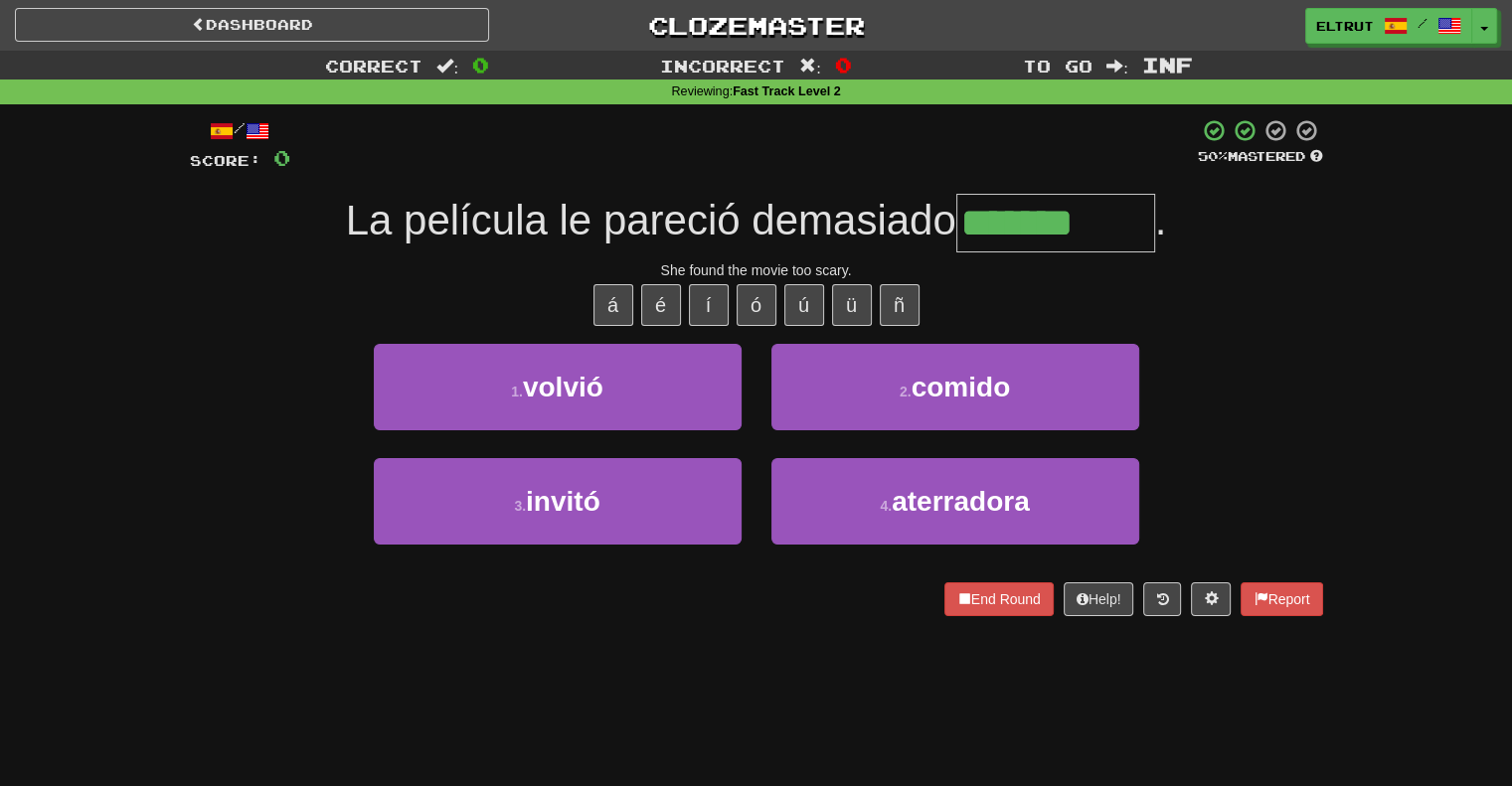 type on "**********" 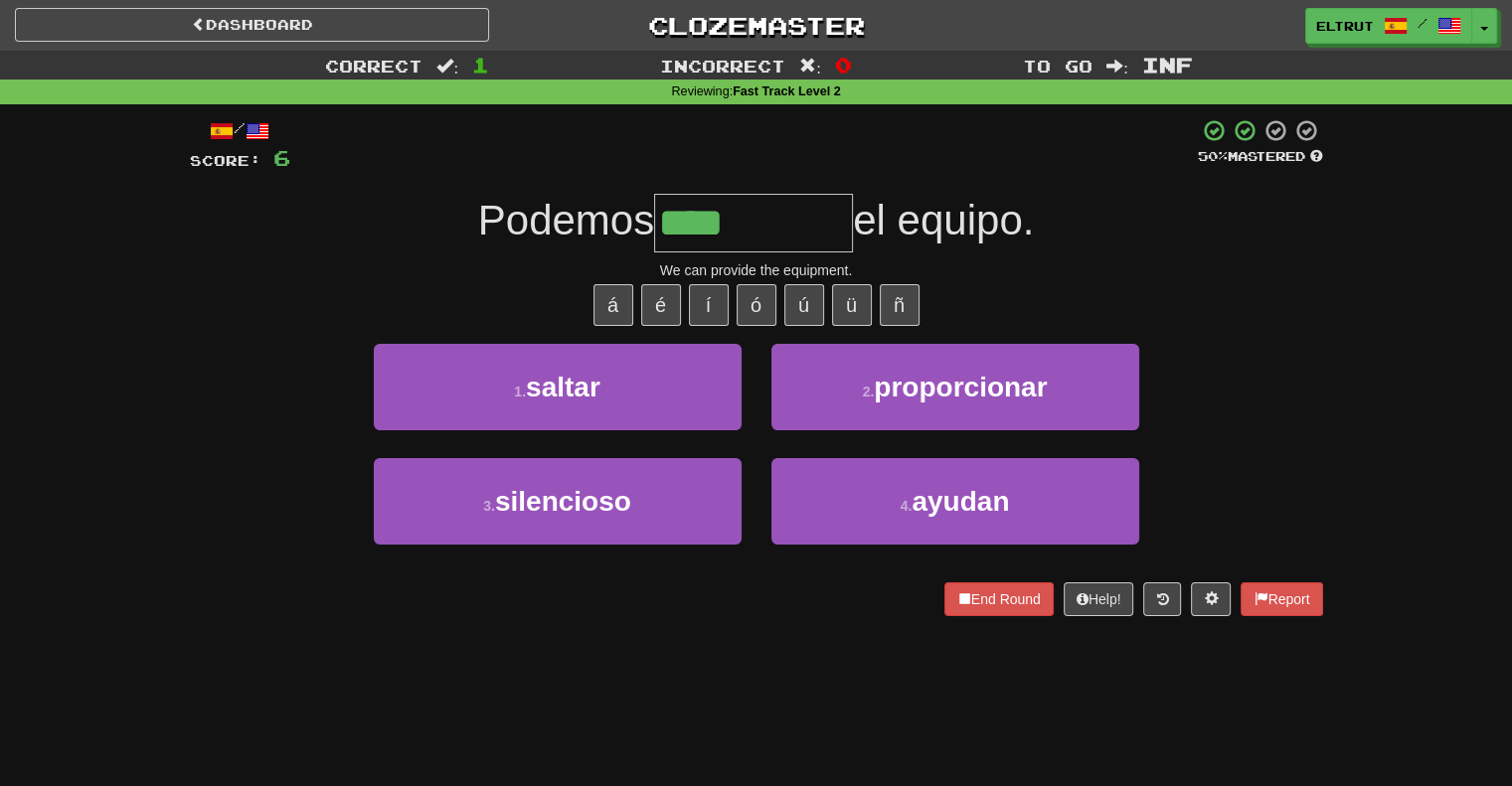 type on "**********" 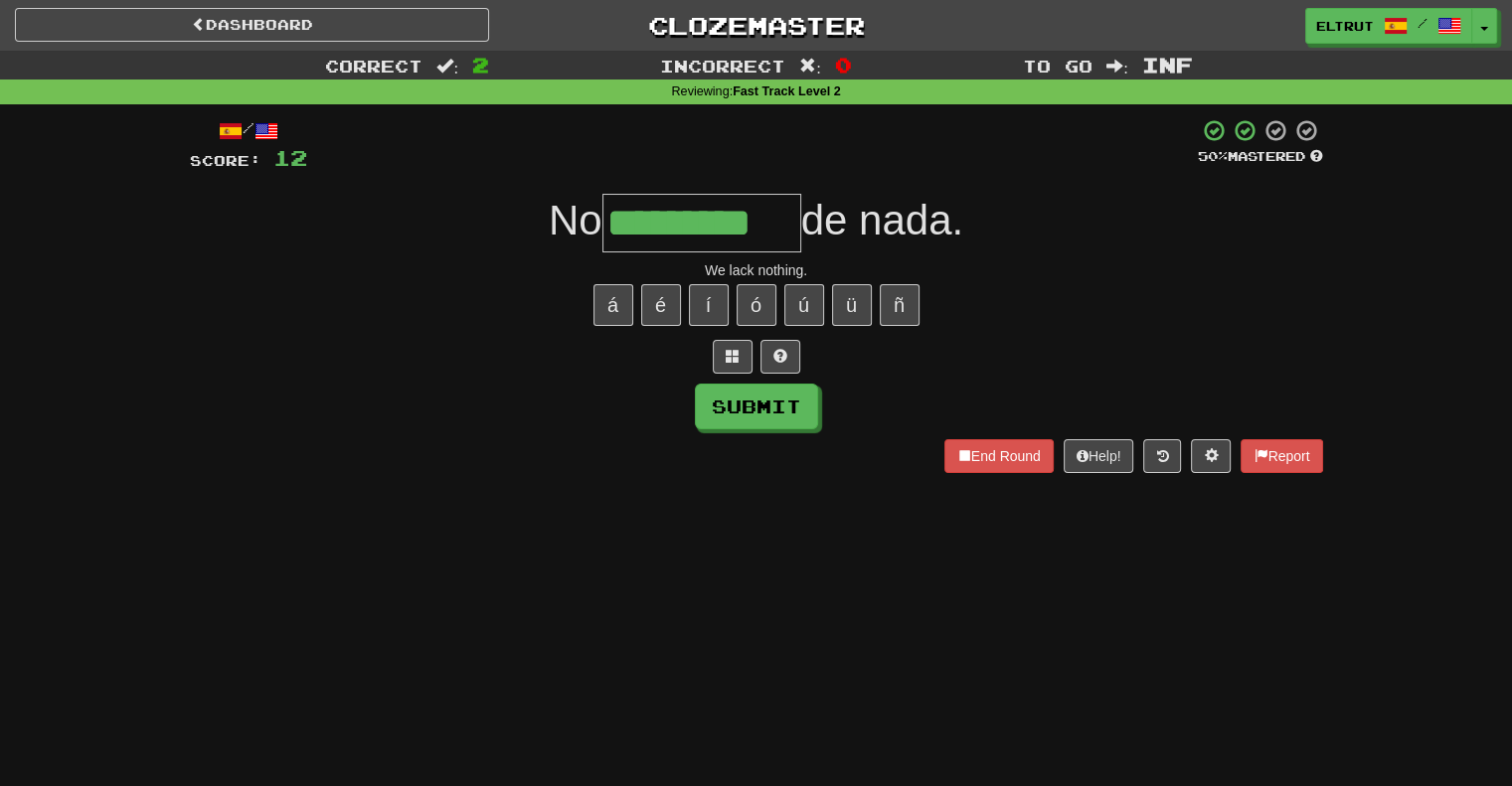 scroll, scrollTop: 0, scrollLeft: 12, axis: horizontal 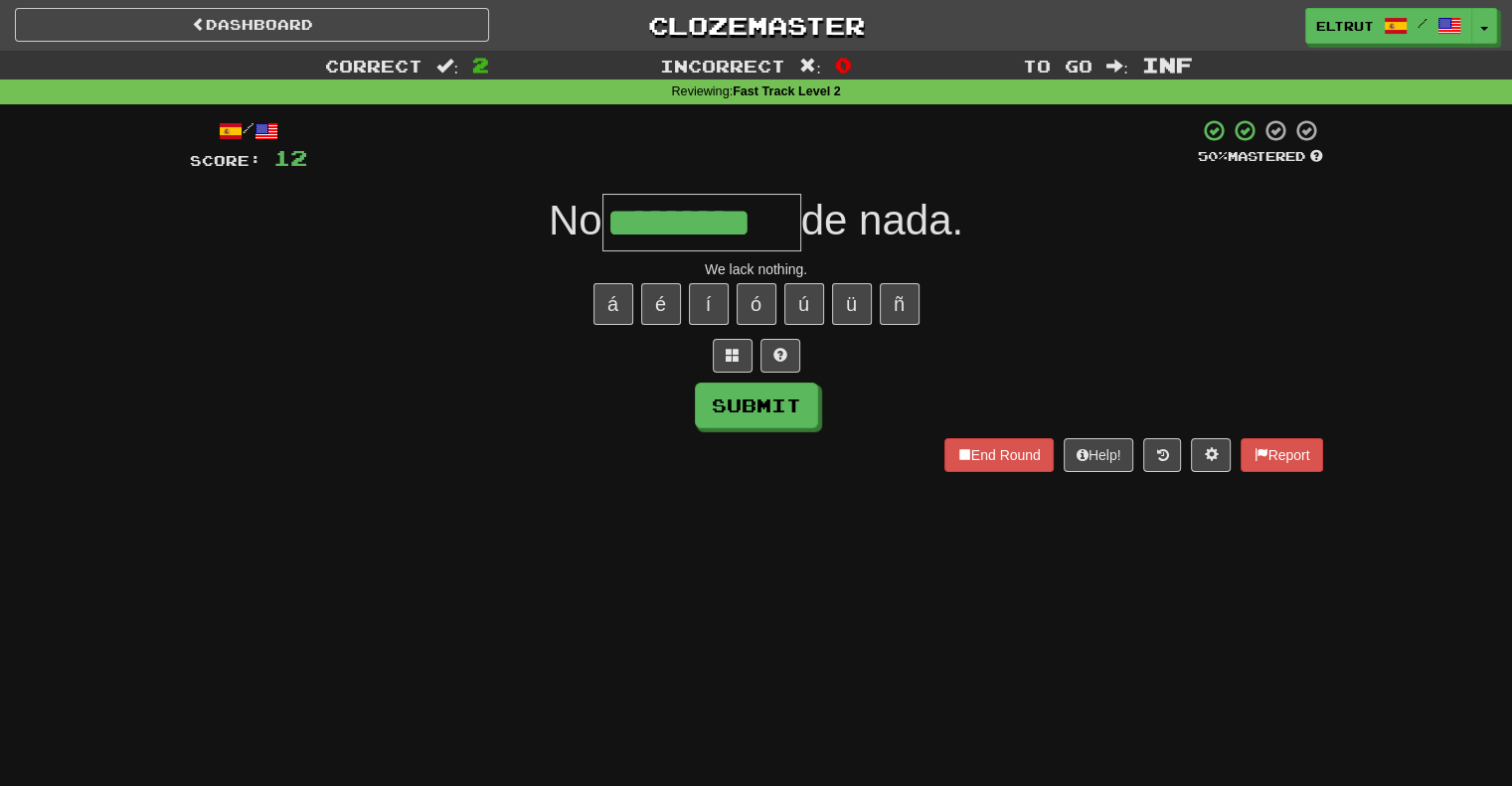 type on "*********" 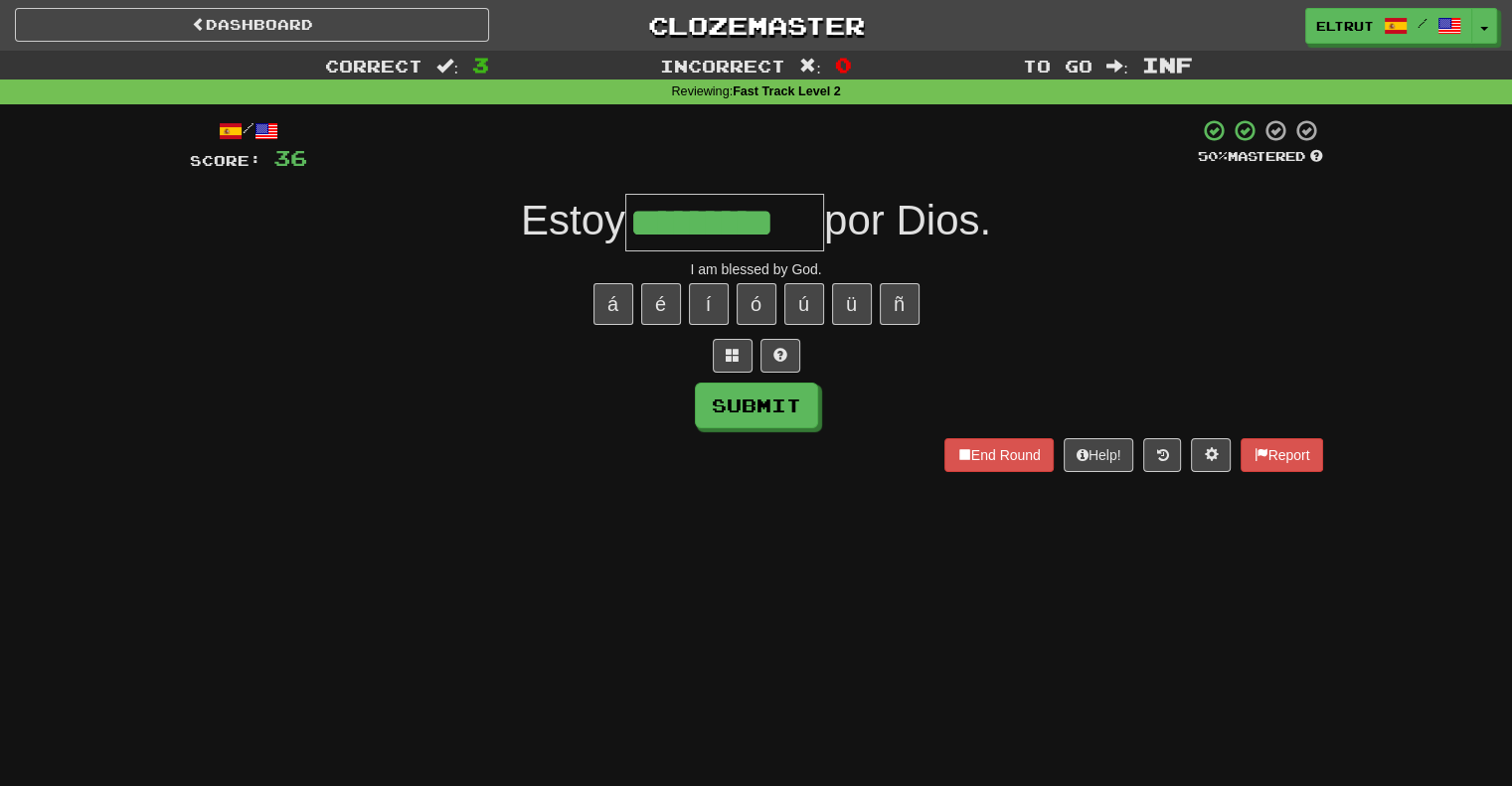 type on "*********" 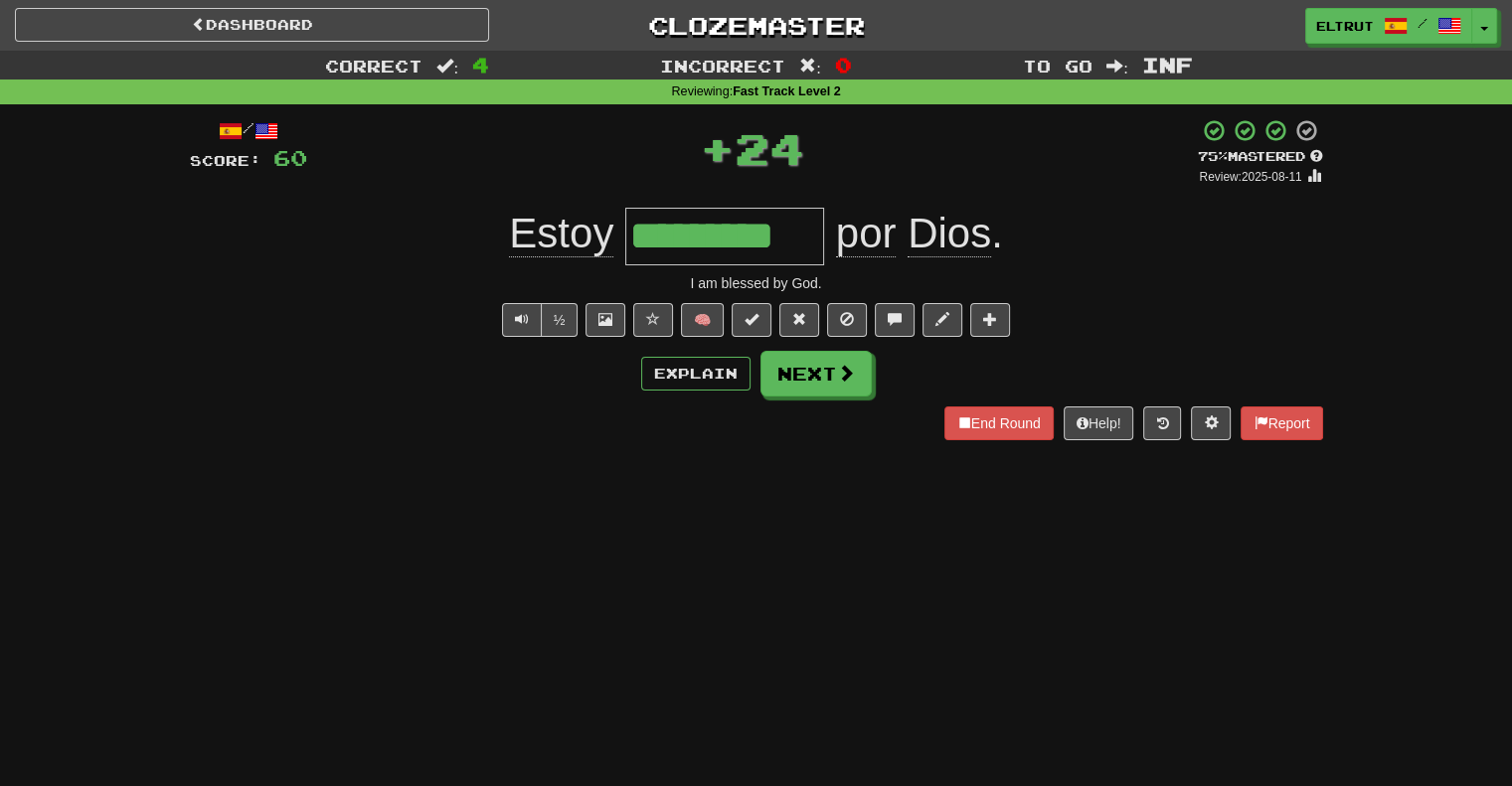 scroll, scrollTop: 0, scrollLeft: 0, axis: both 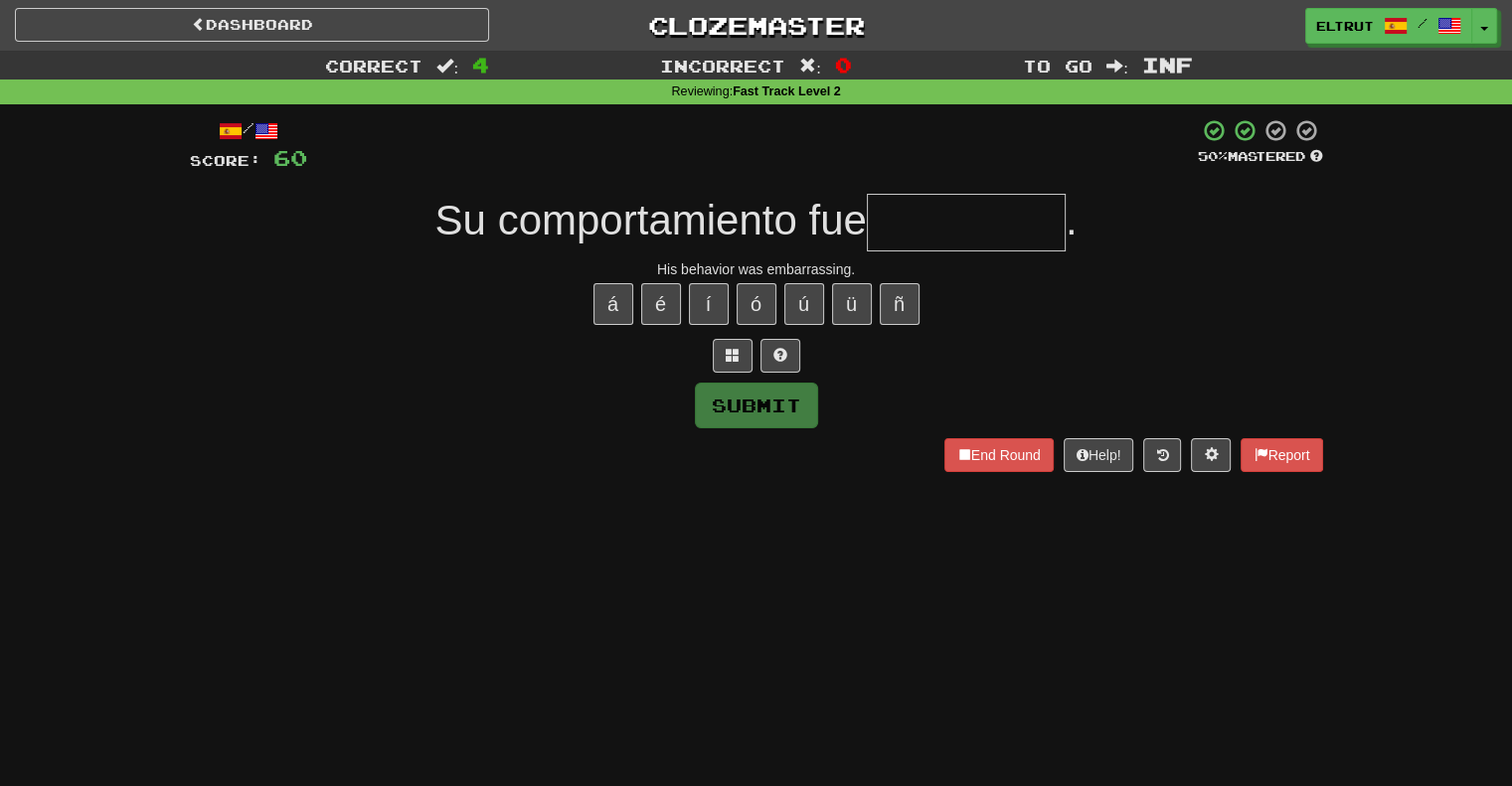 type on "*" 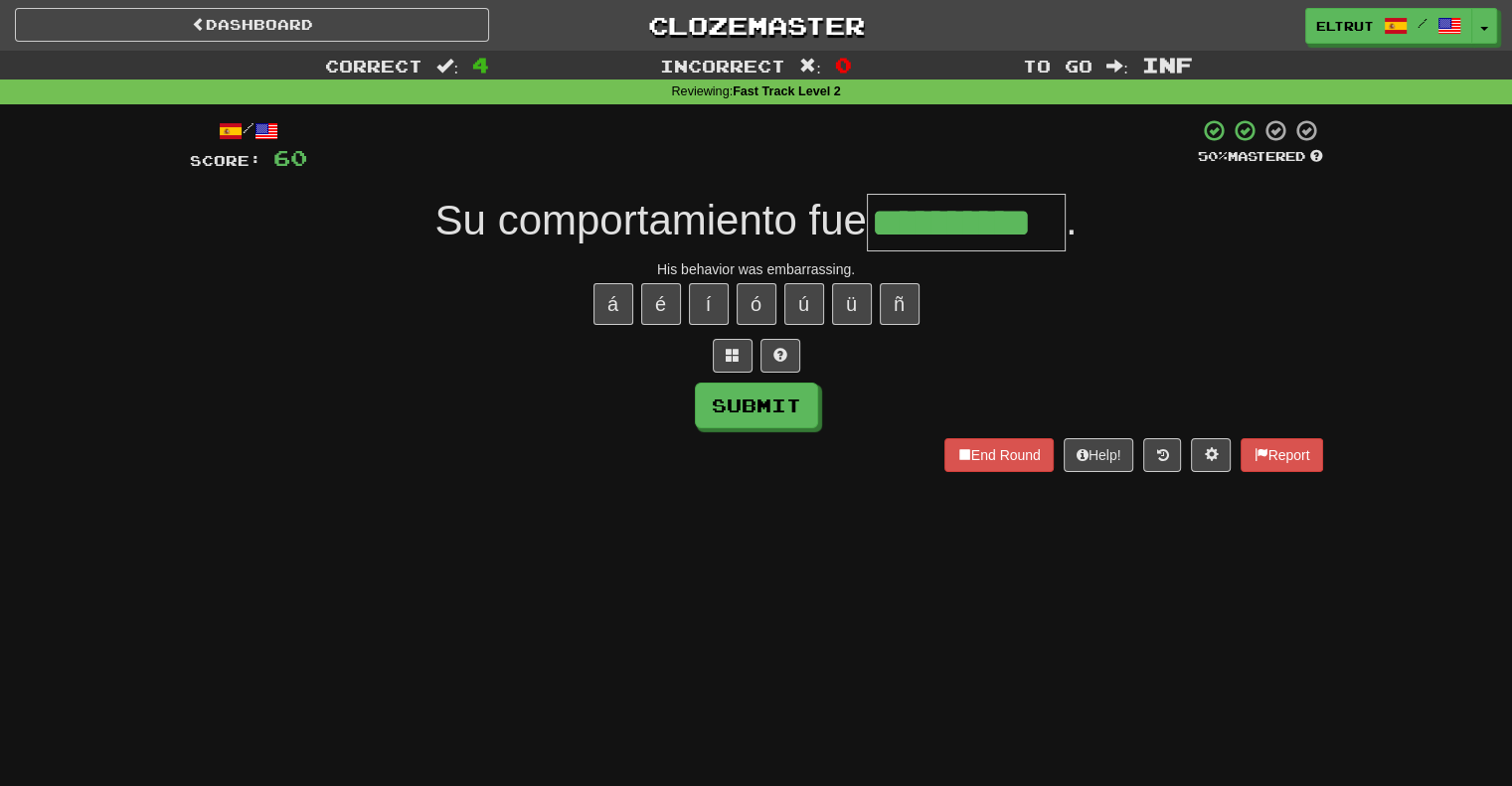 scroll, scrollTop: 0, scrollLeft: 24, axis: horizontal 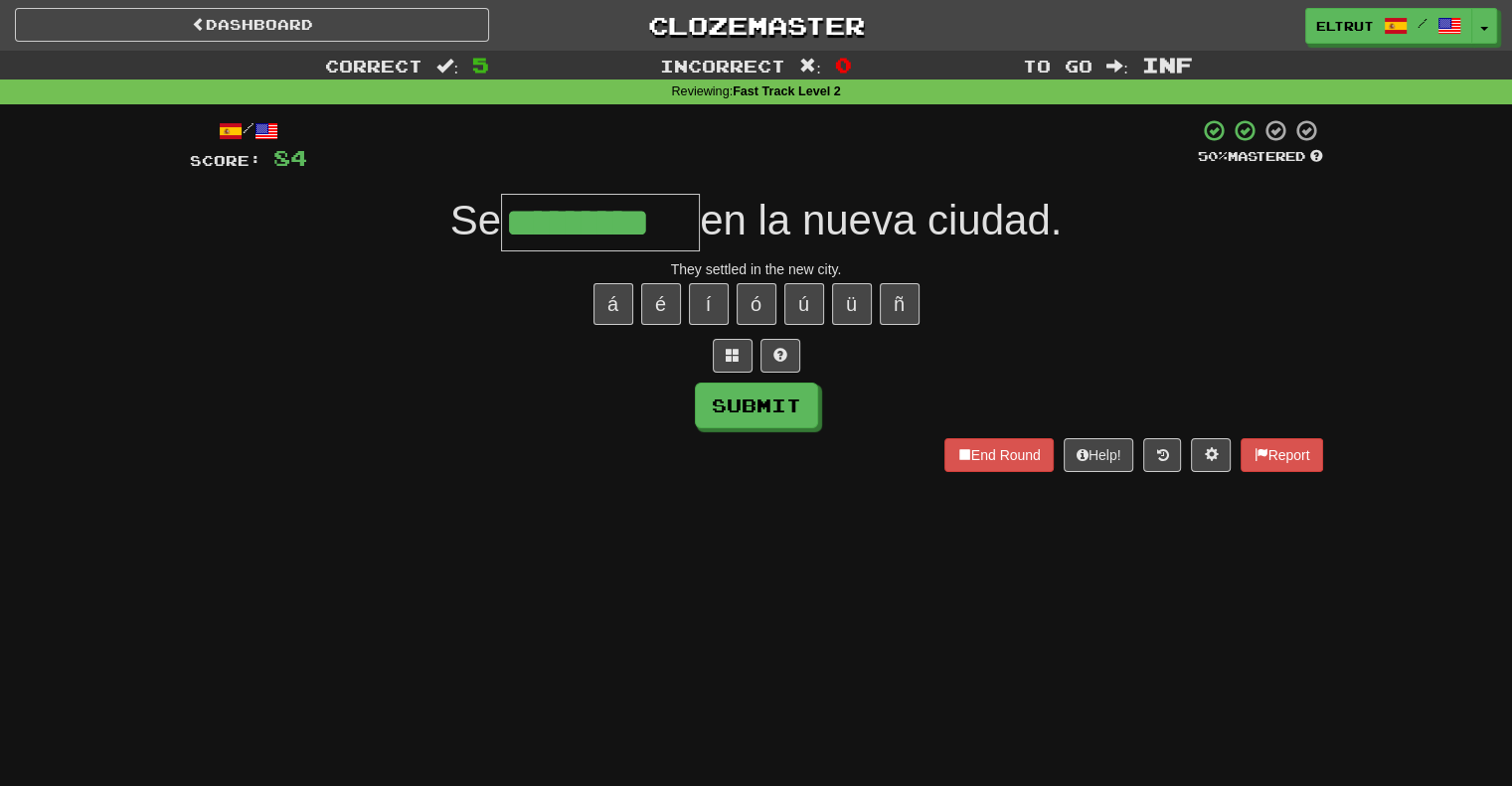 type on "*********" 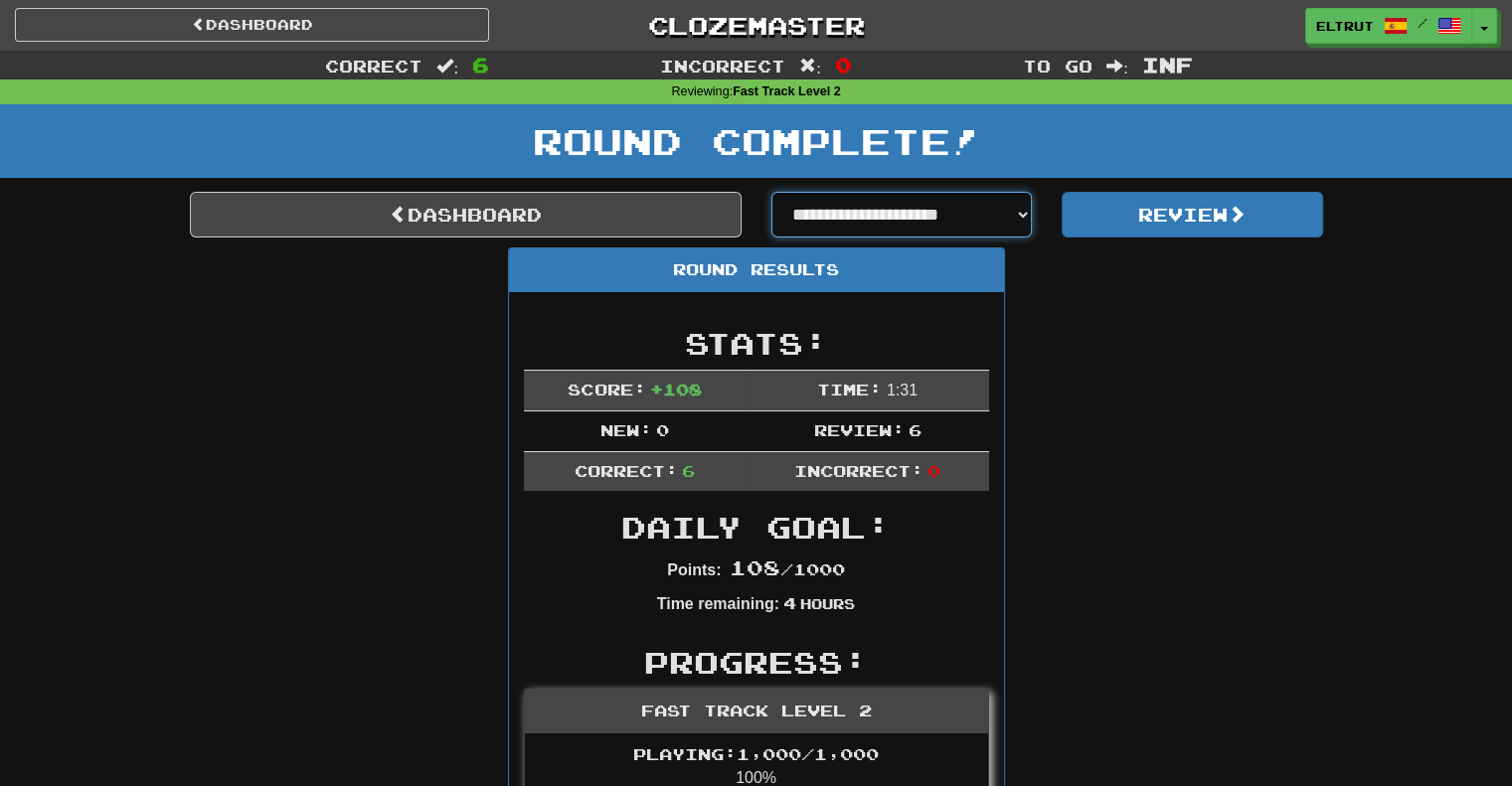 click on "**********" at bounding box center [902, 215] 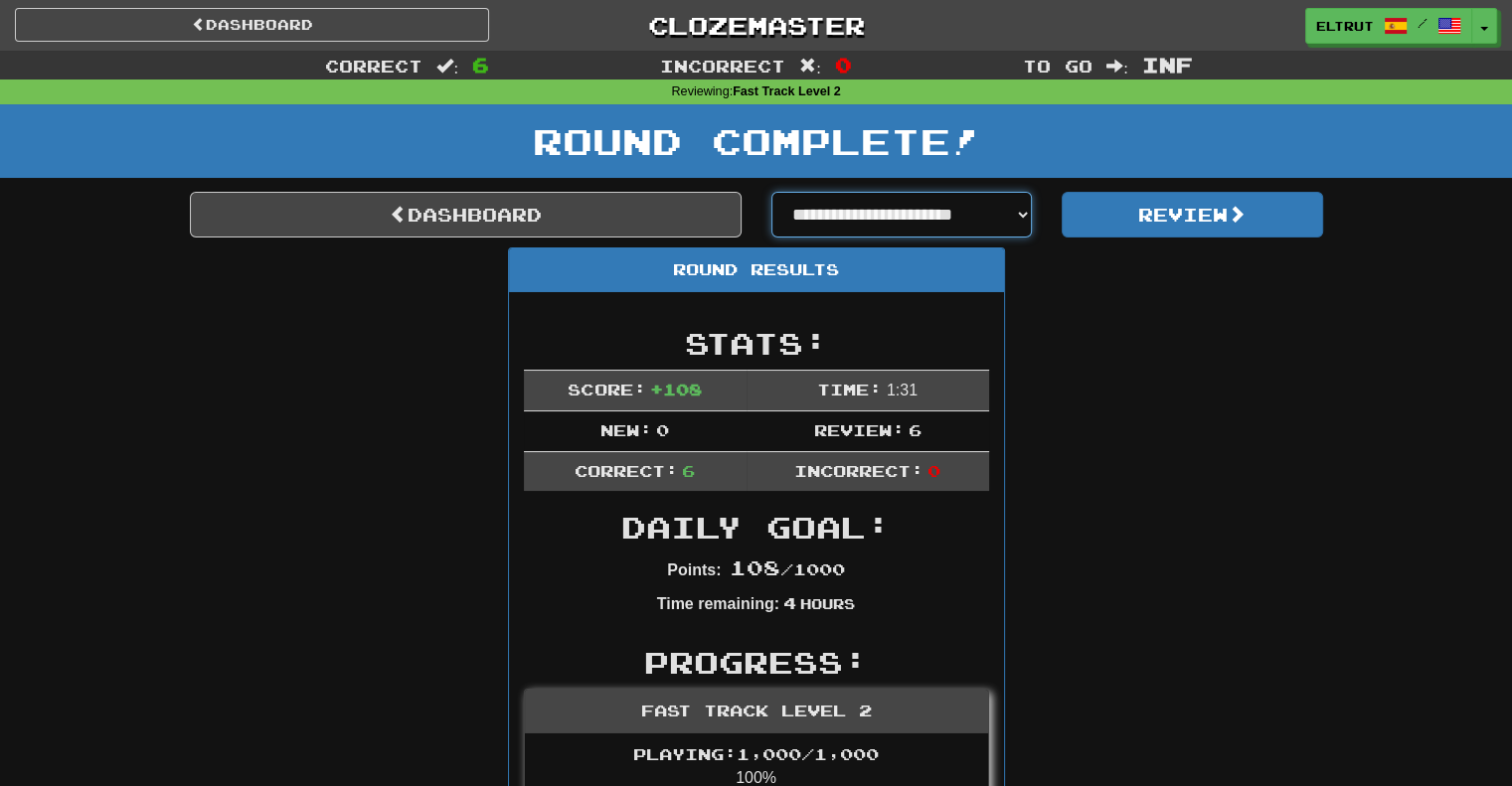 click on "**********" at bounding box center [902, 215] 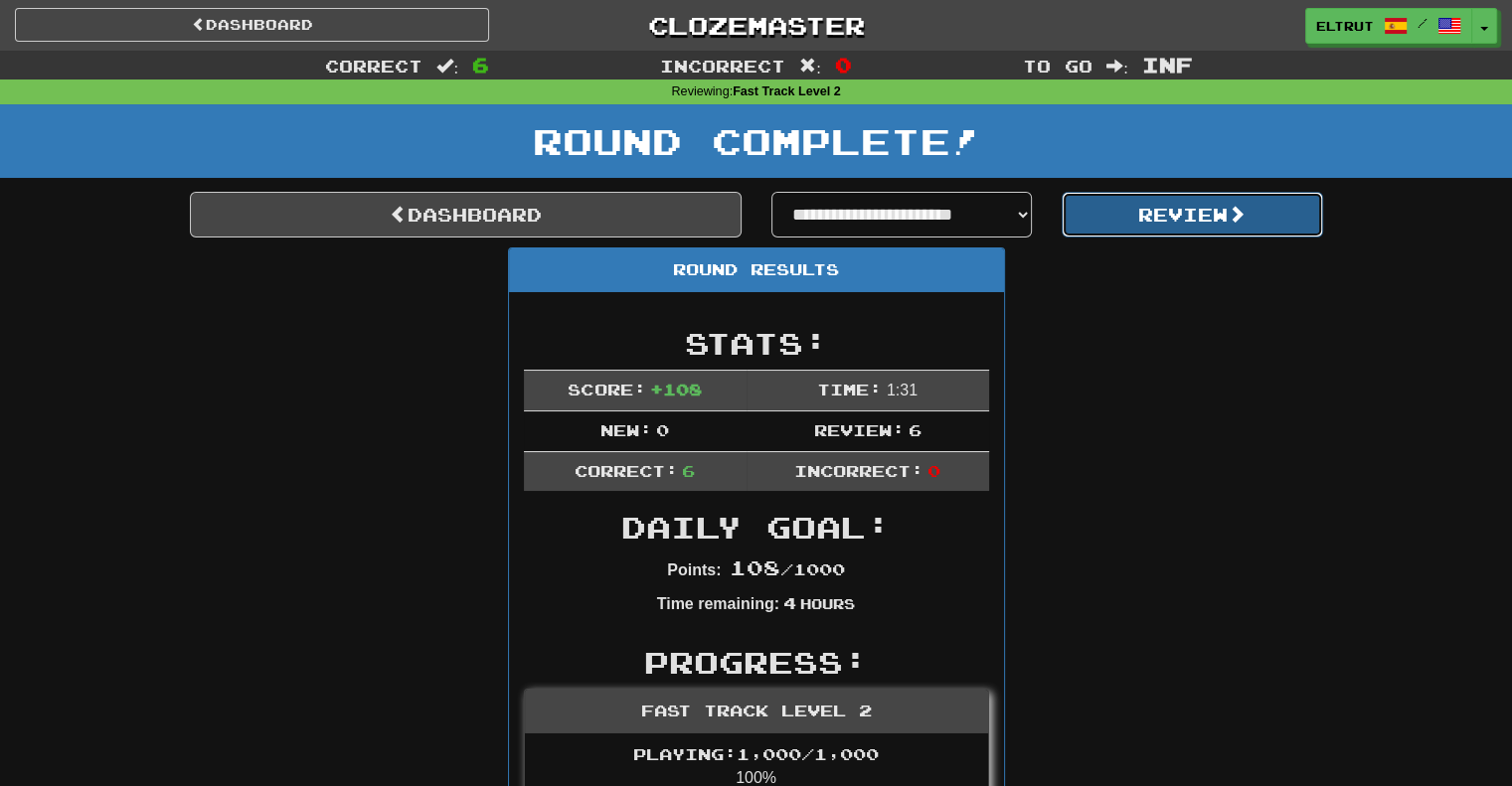 click on "Review" at bounding box center [1192, 215] 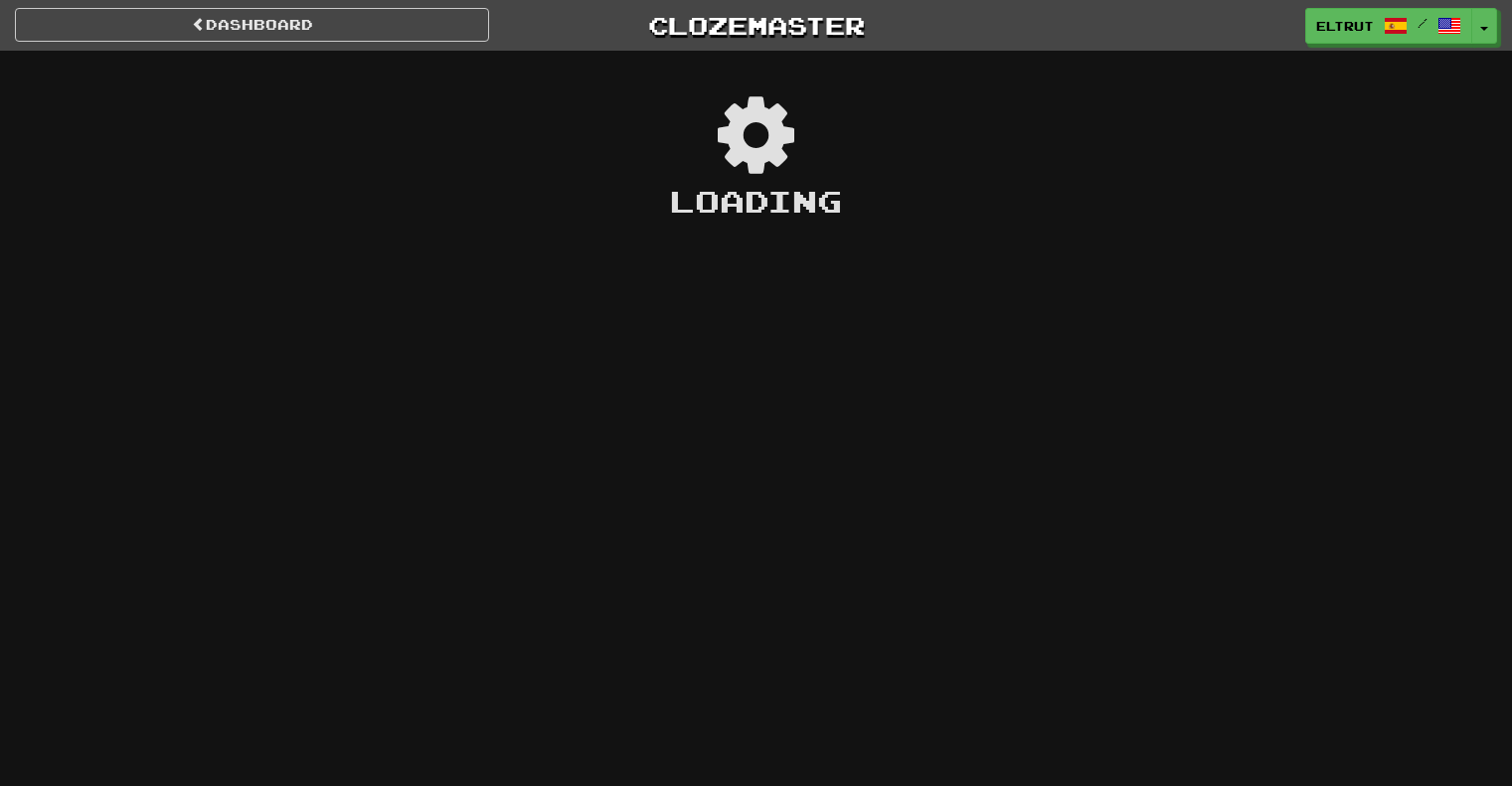 scroll, scrollTop: 0, scrollLeft: 0, axis: both 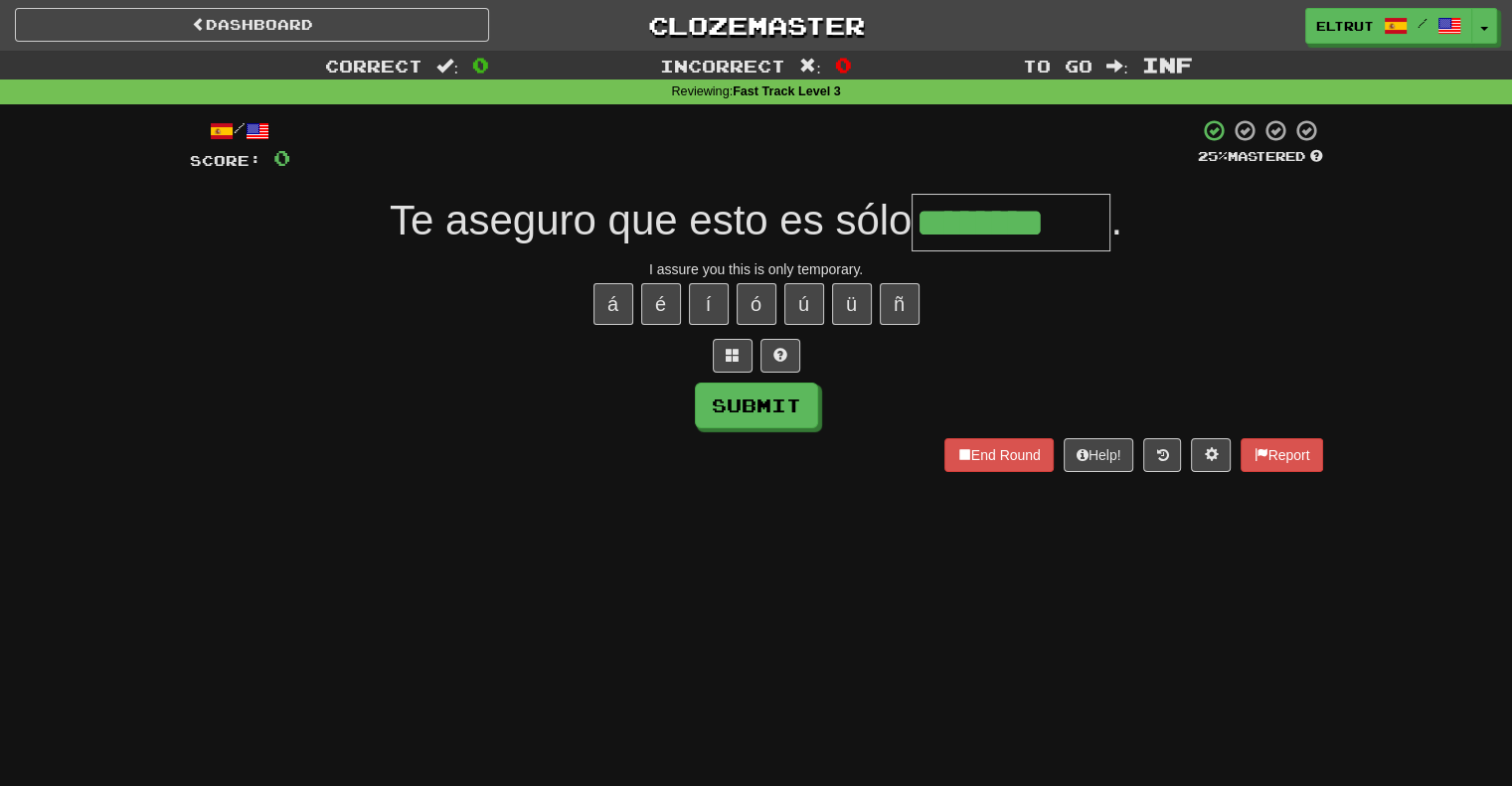 type on "********" 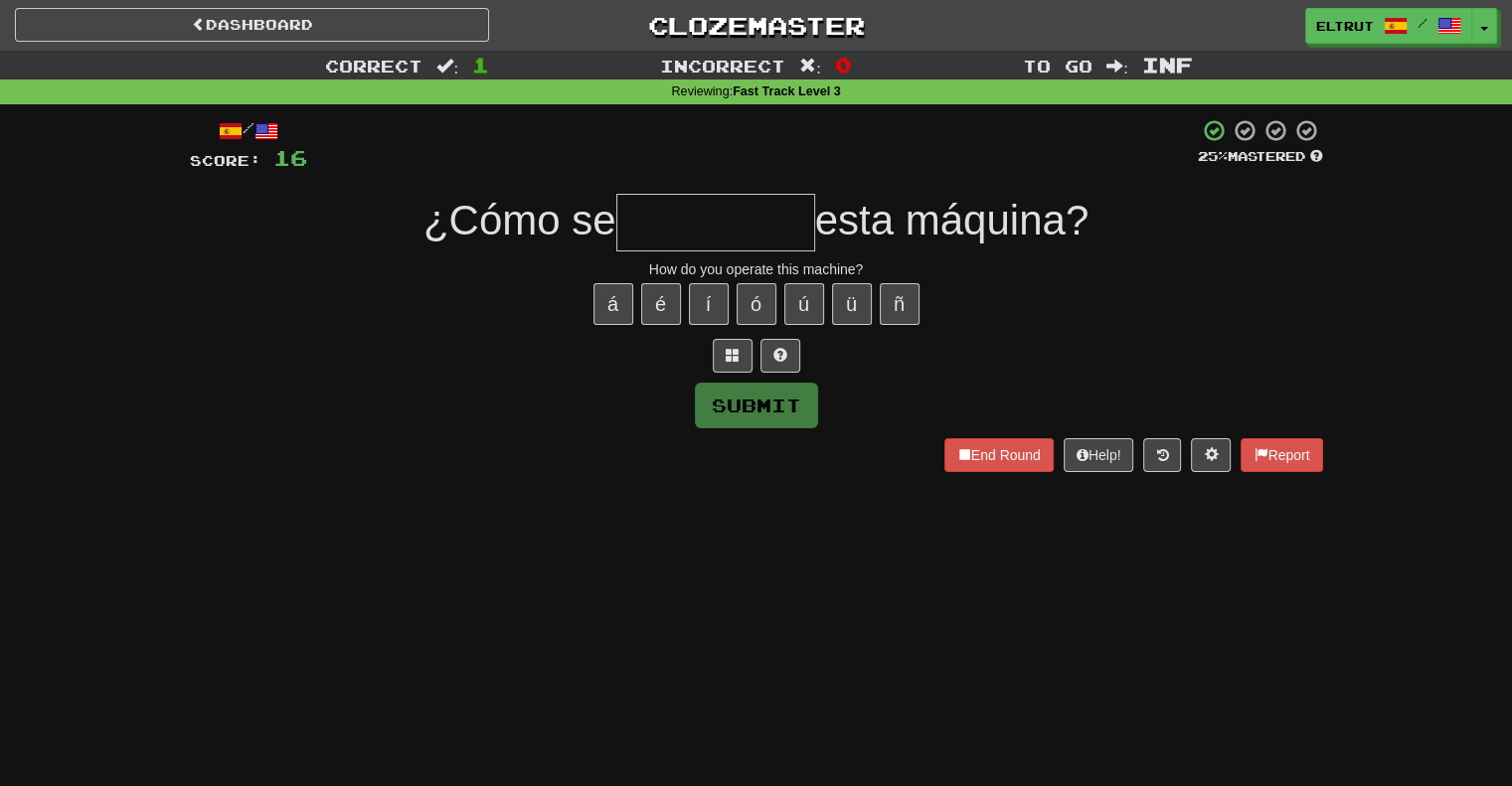 type on "*" 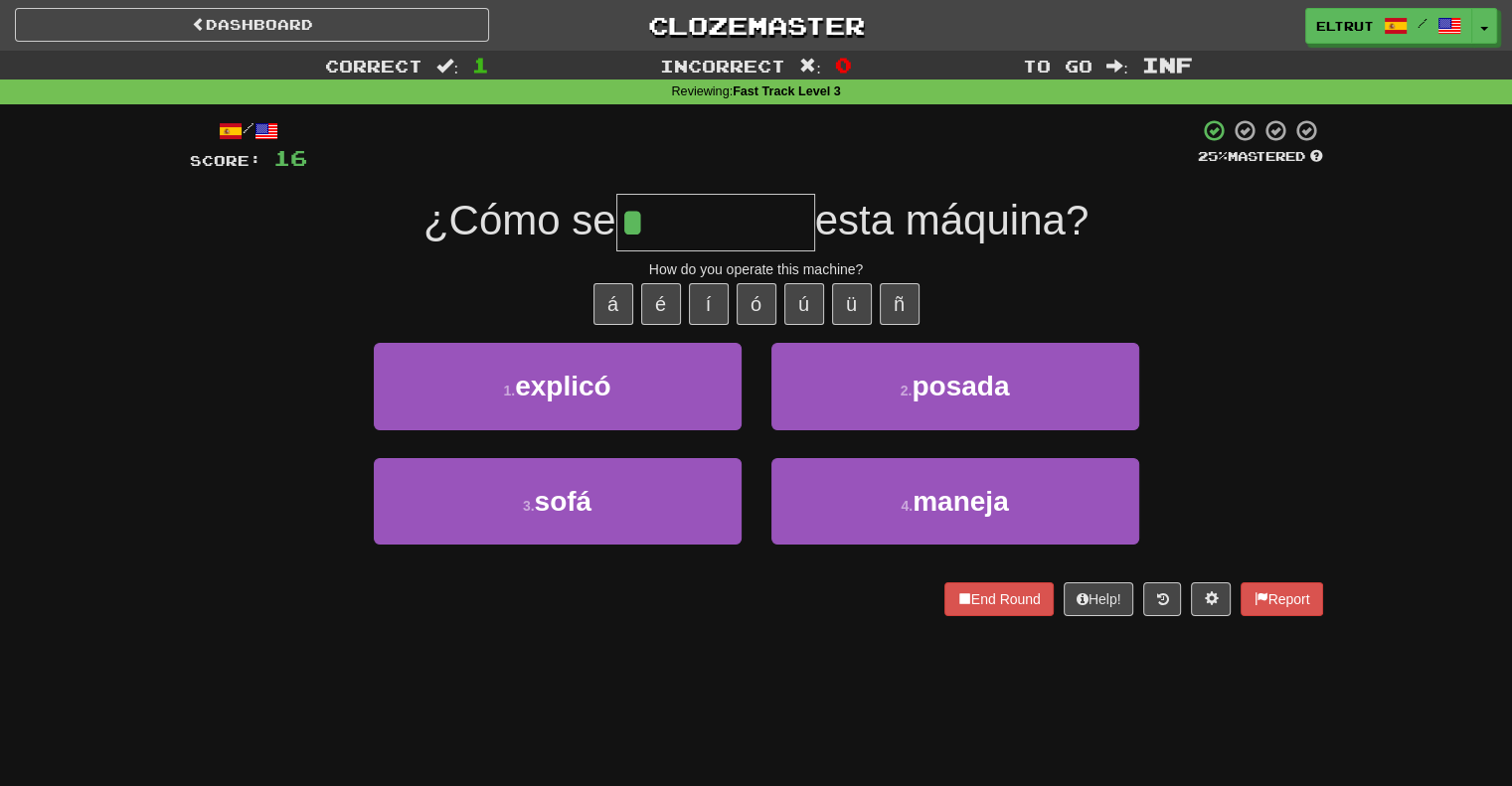 type on "******" 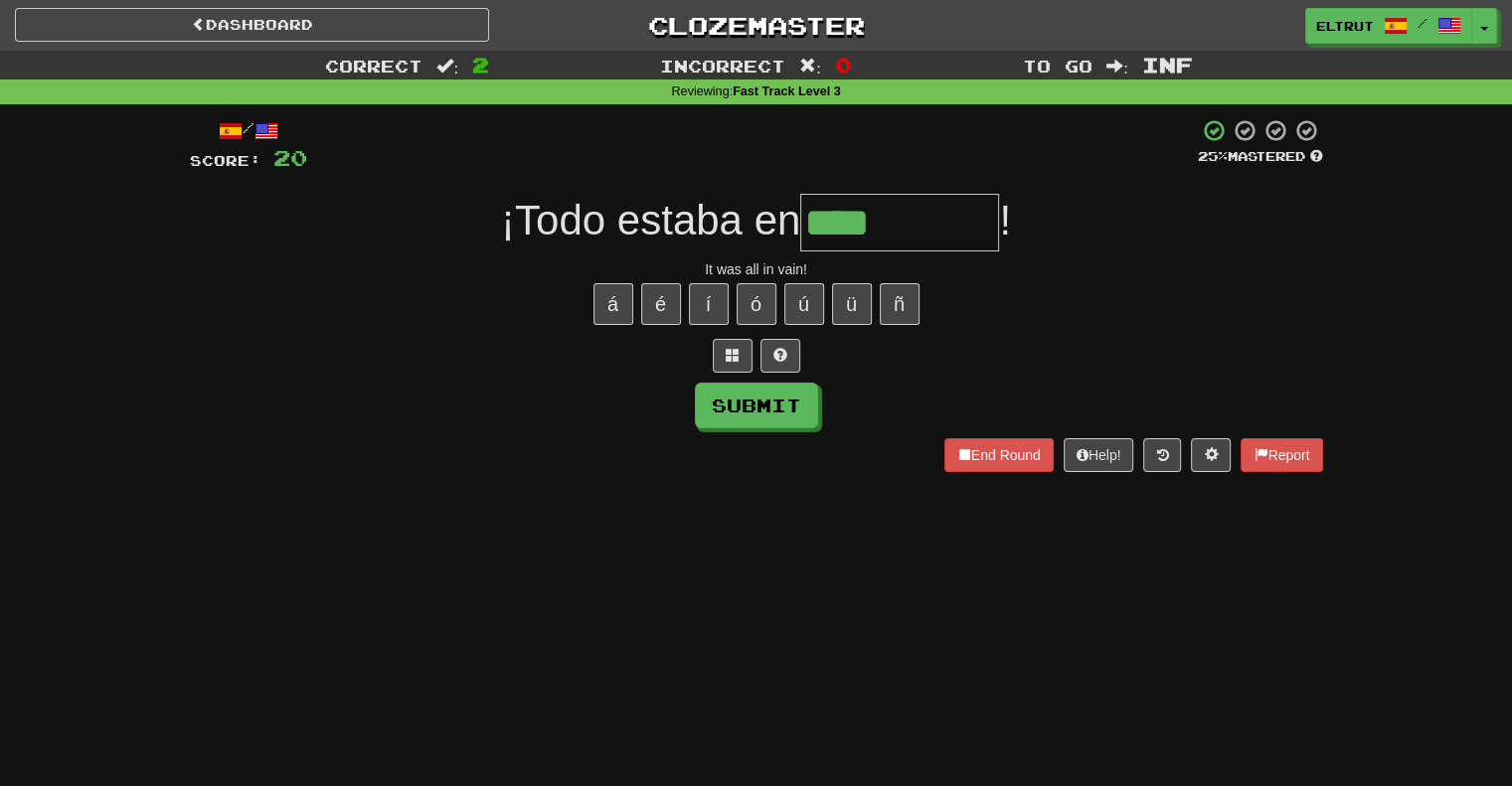 type on "****" 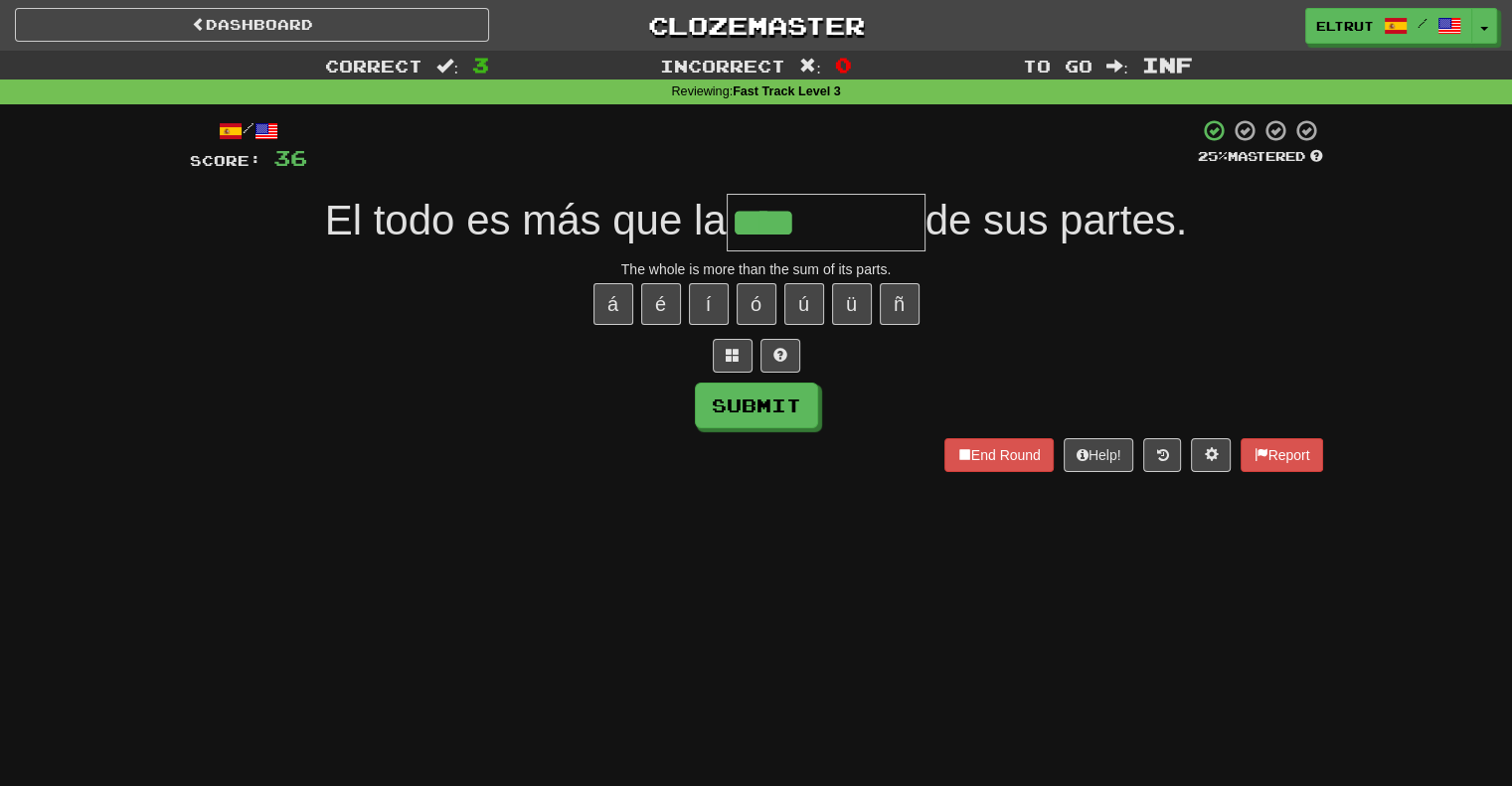type on "****" 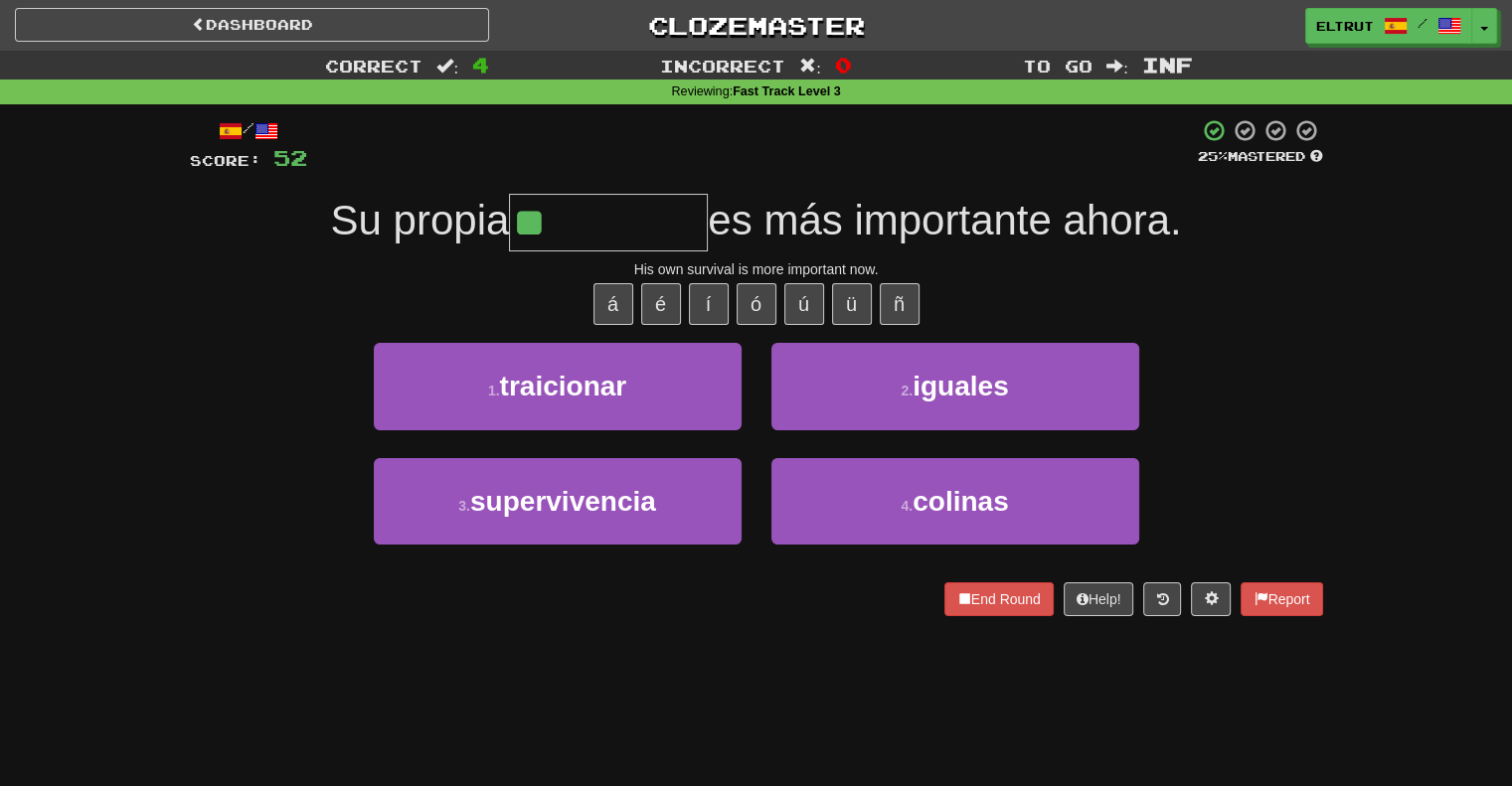 type on "**********" 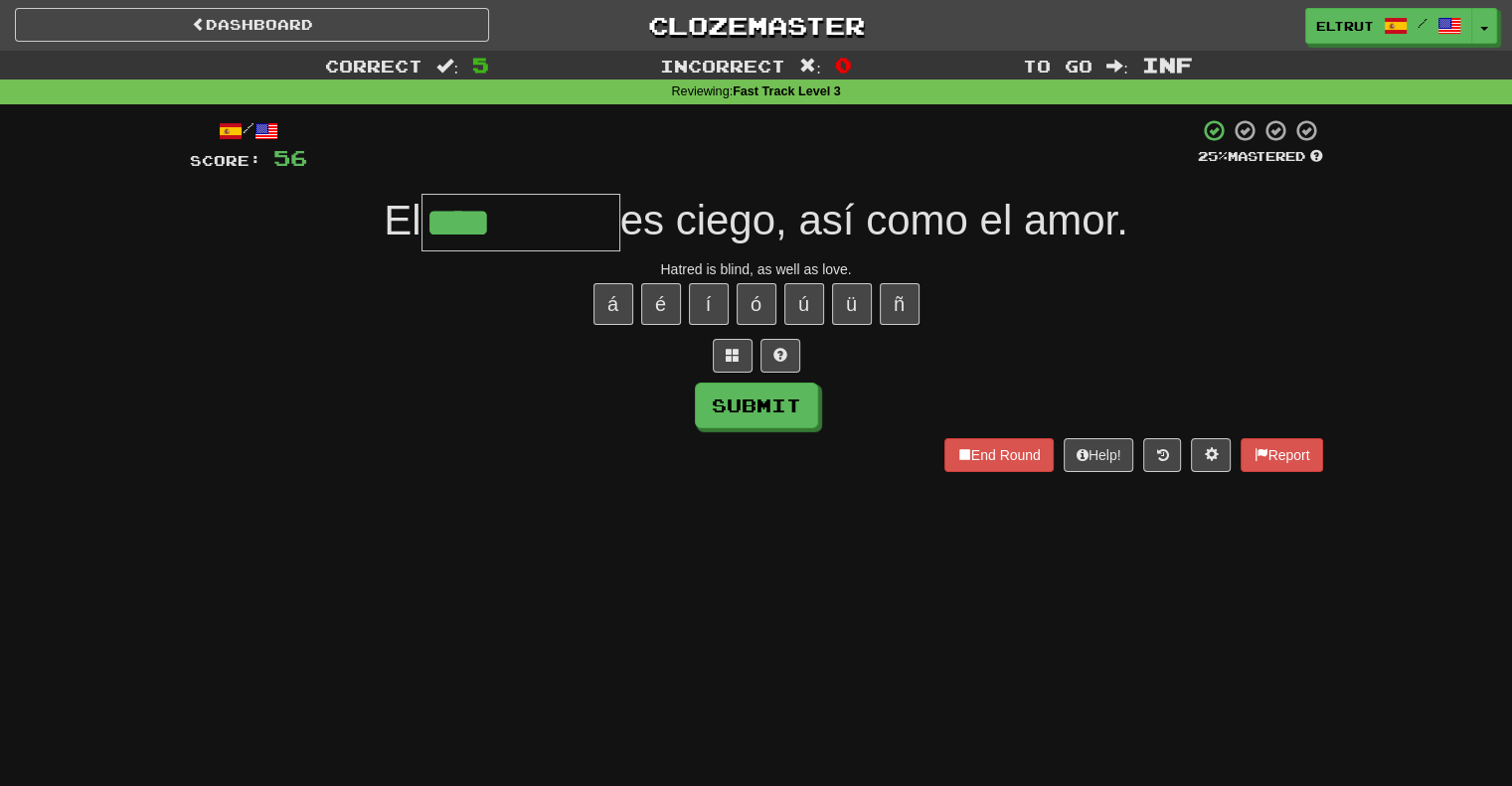 type on "****" 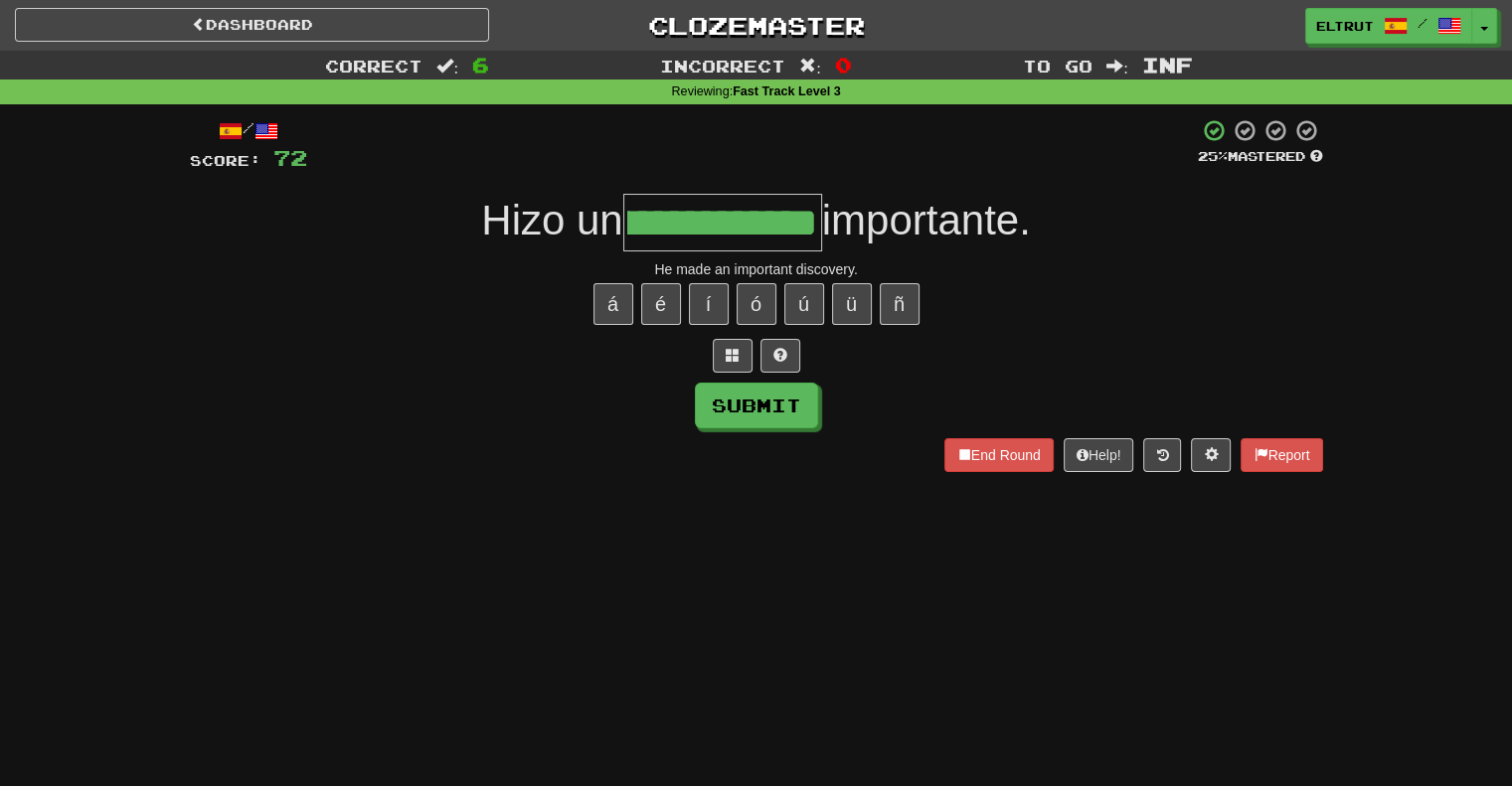 scroll, scrollTop: 0, scrollLeft: 91, axis: horizontal 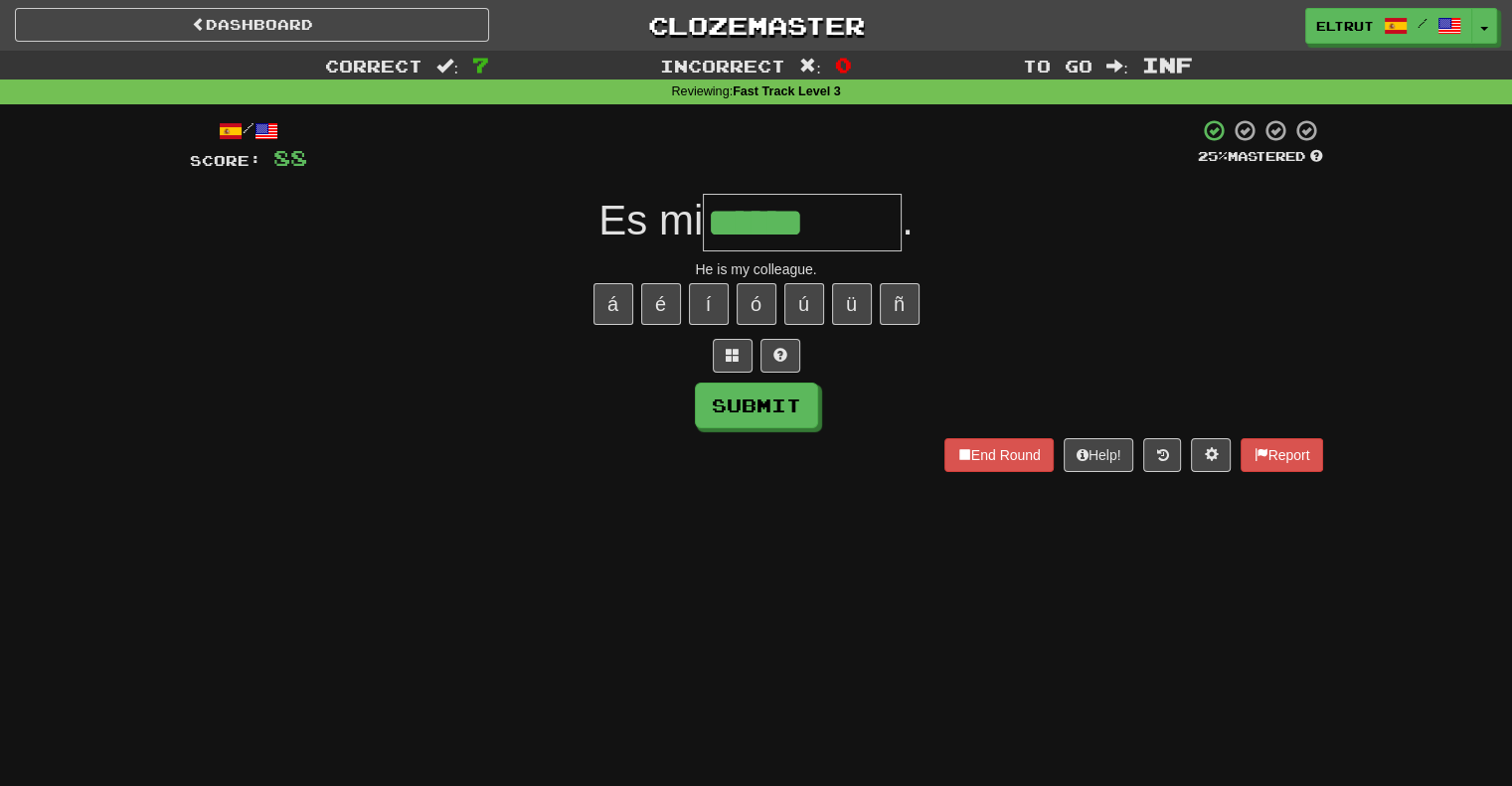 type on "******" 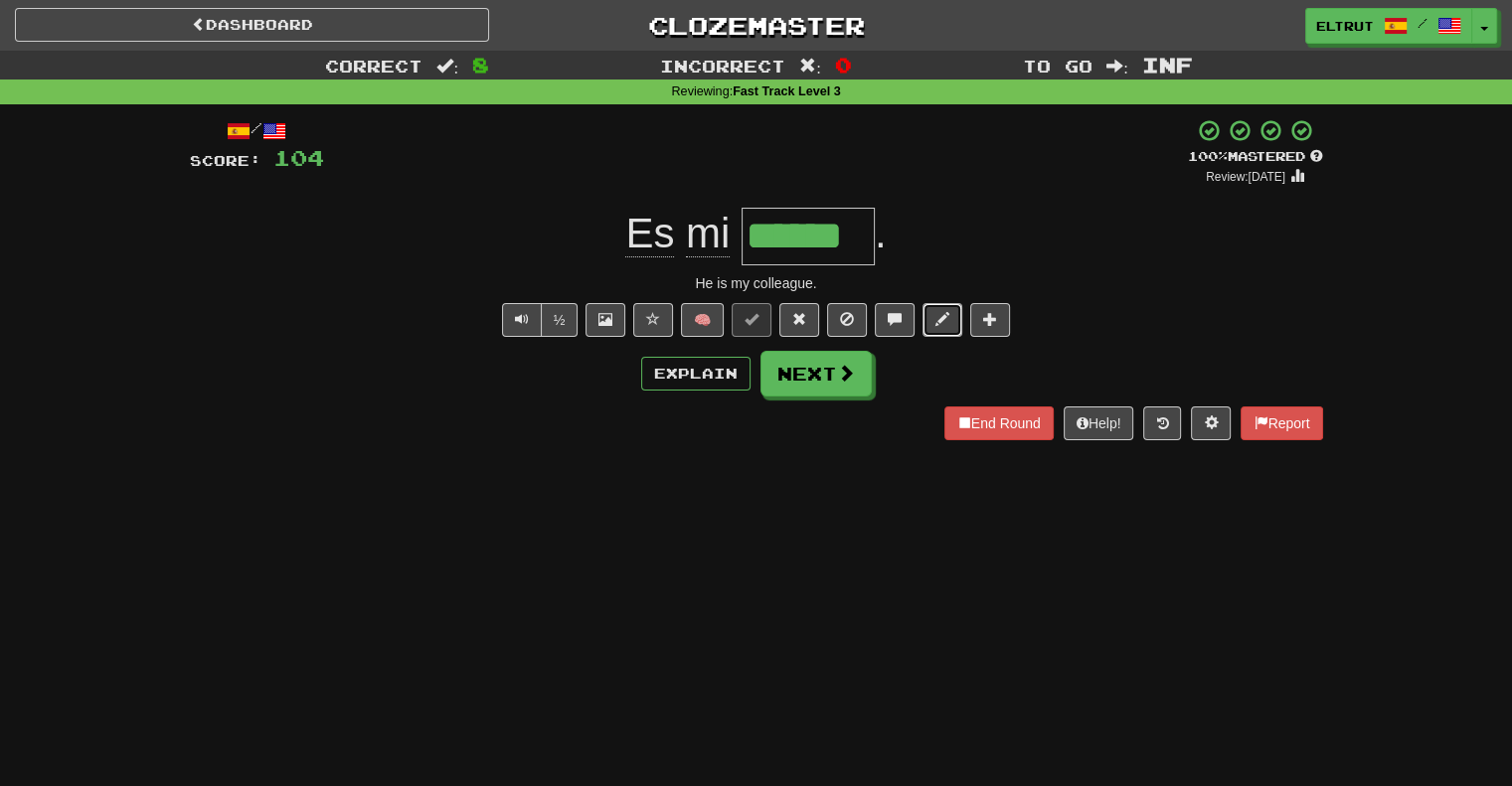 click at bounding box center [942, 319] 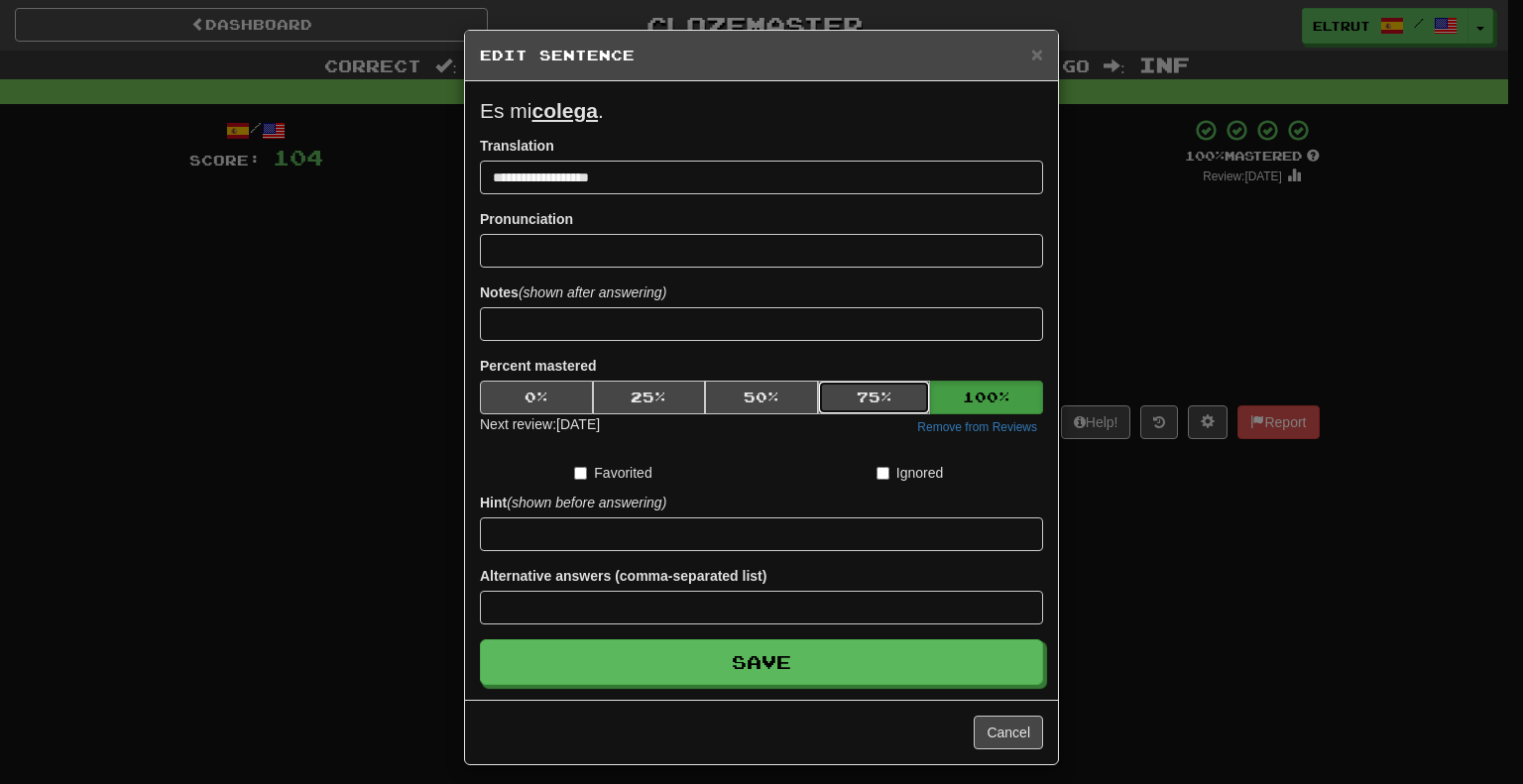 click on "75 %" at bounding box center (875, 397) 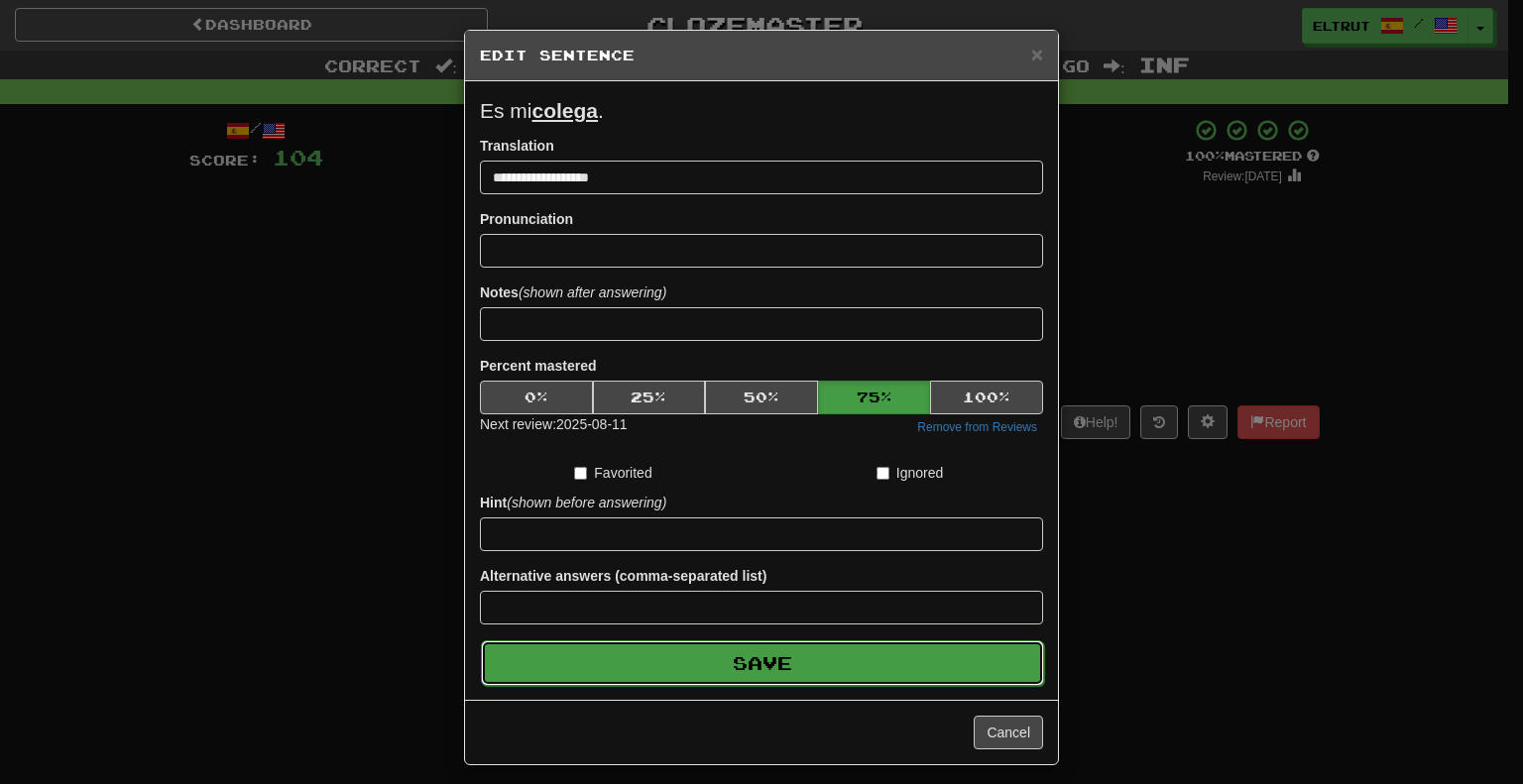 click on "Save" at bounding box center [762, 663] 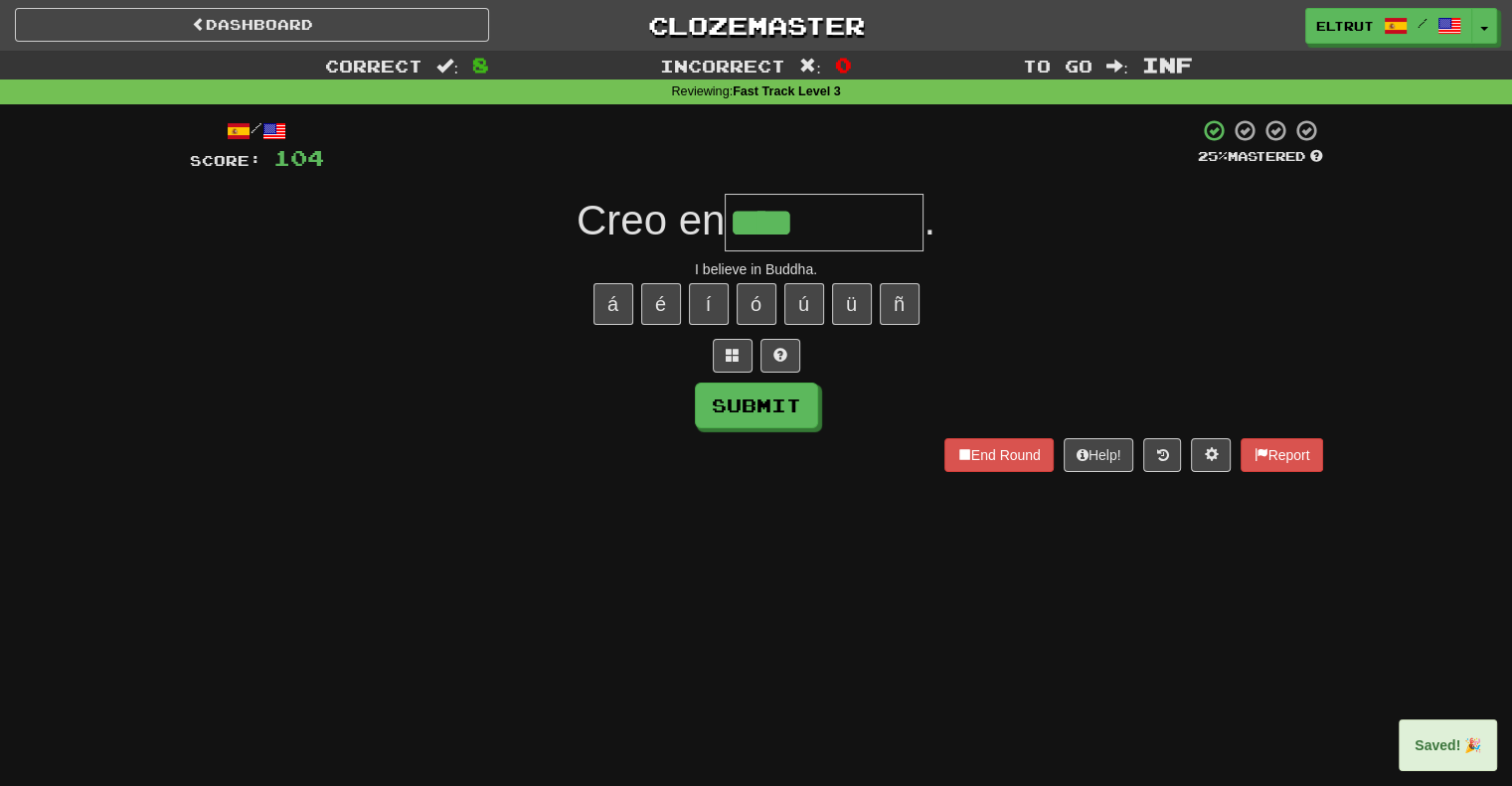 type on "****" 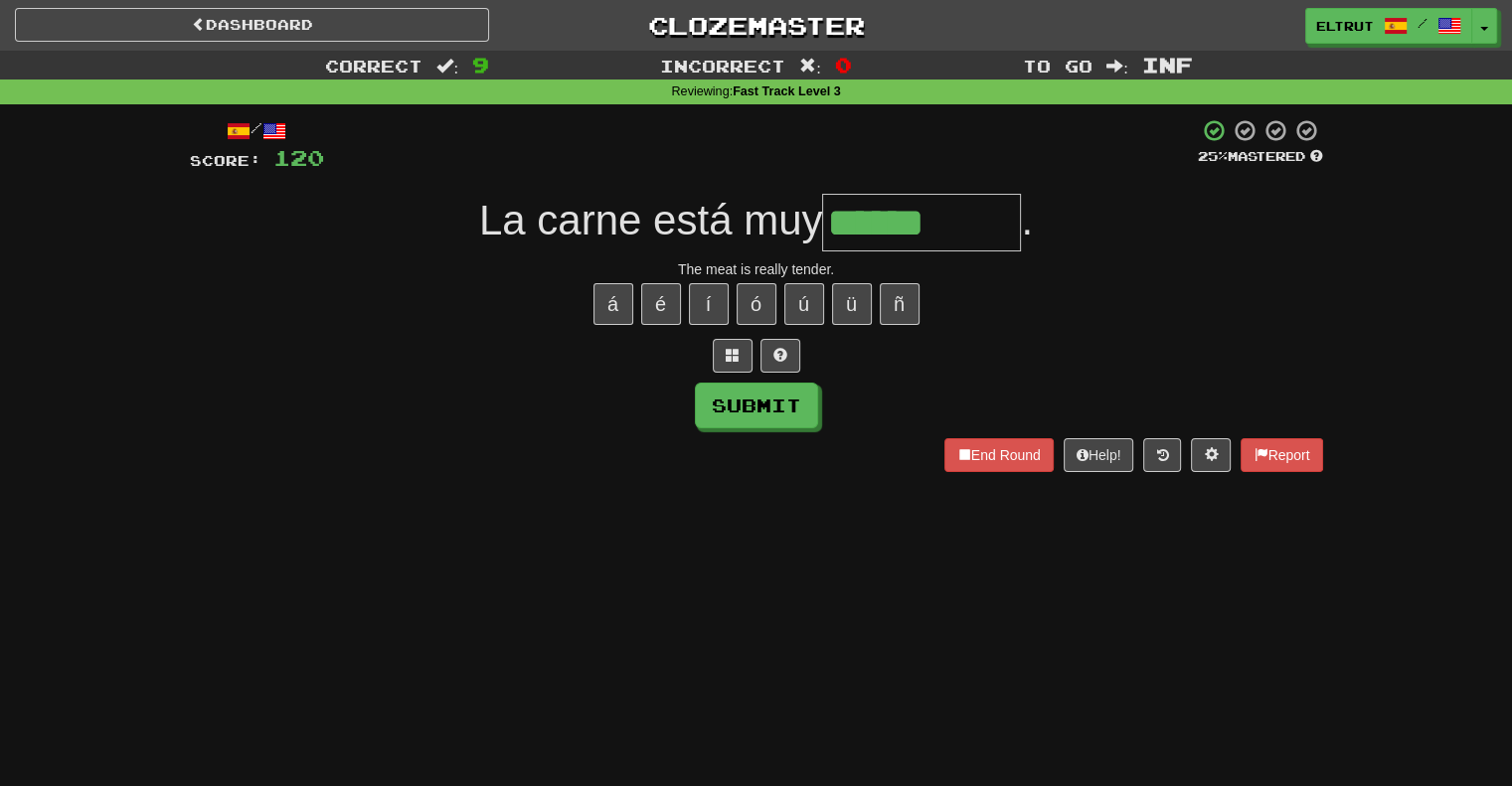 type on "******" 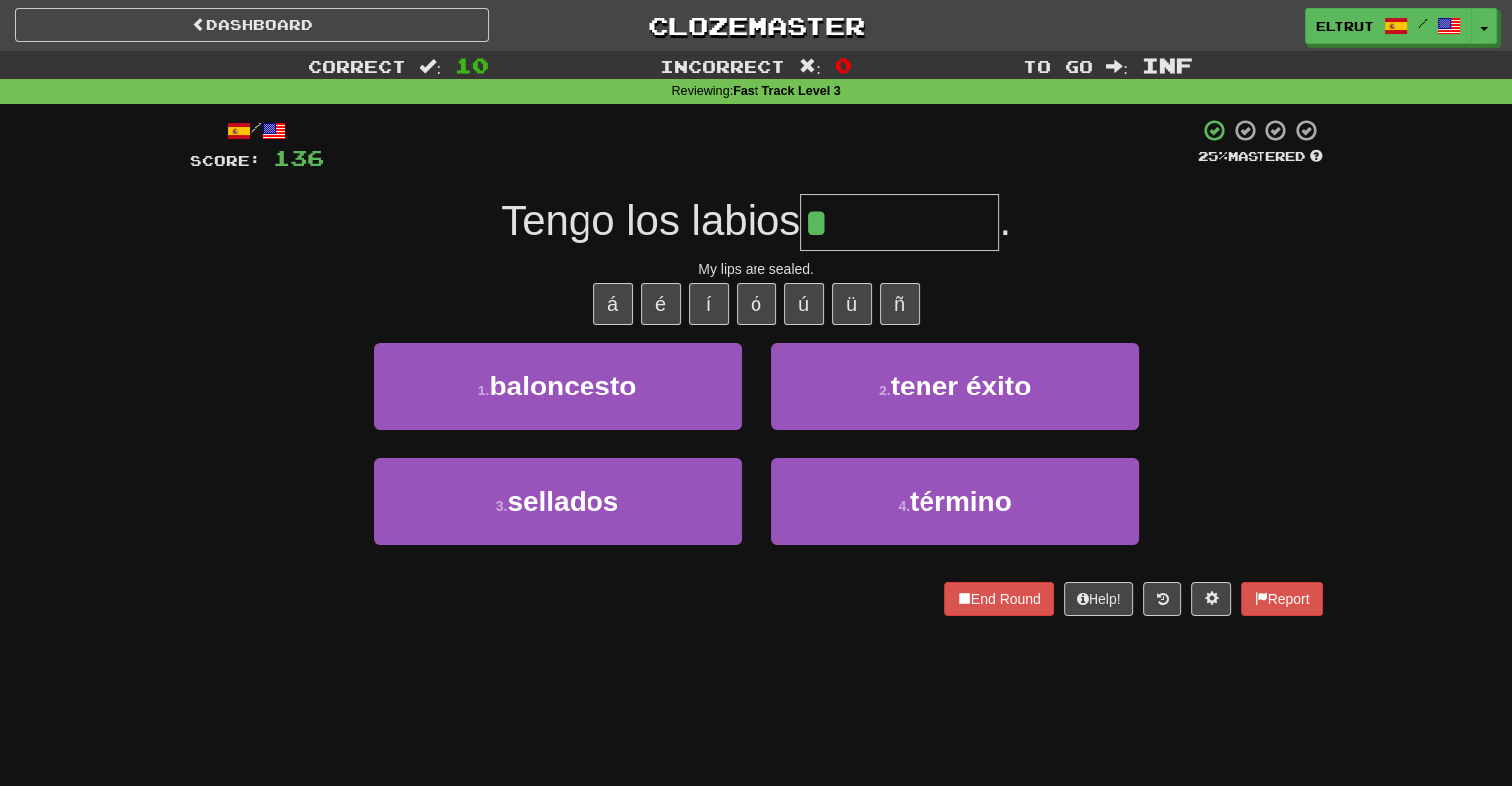 type on "********" 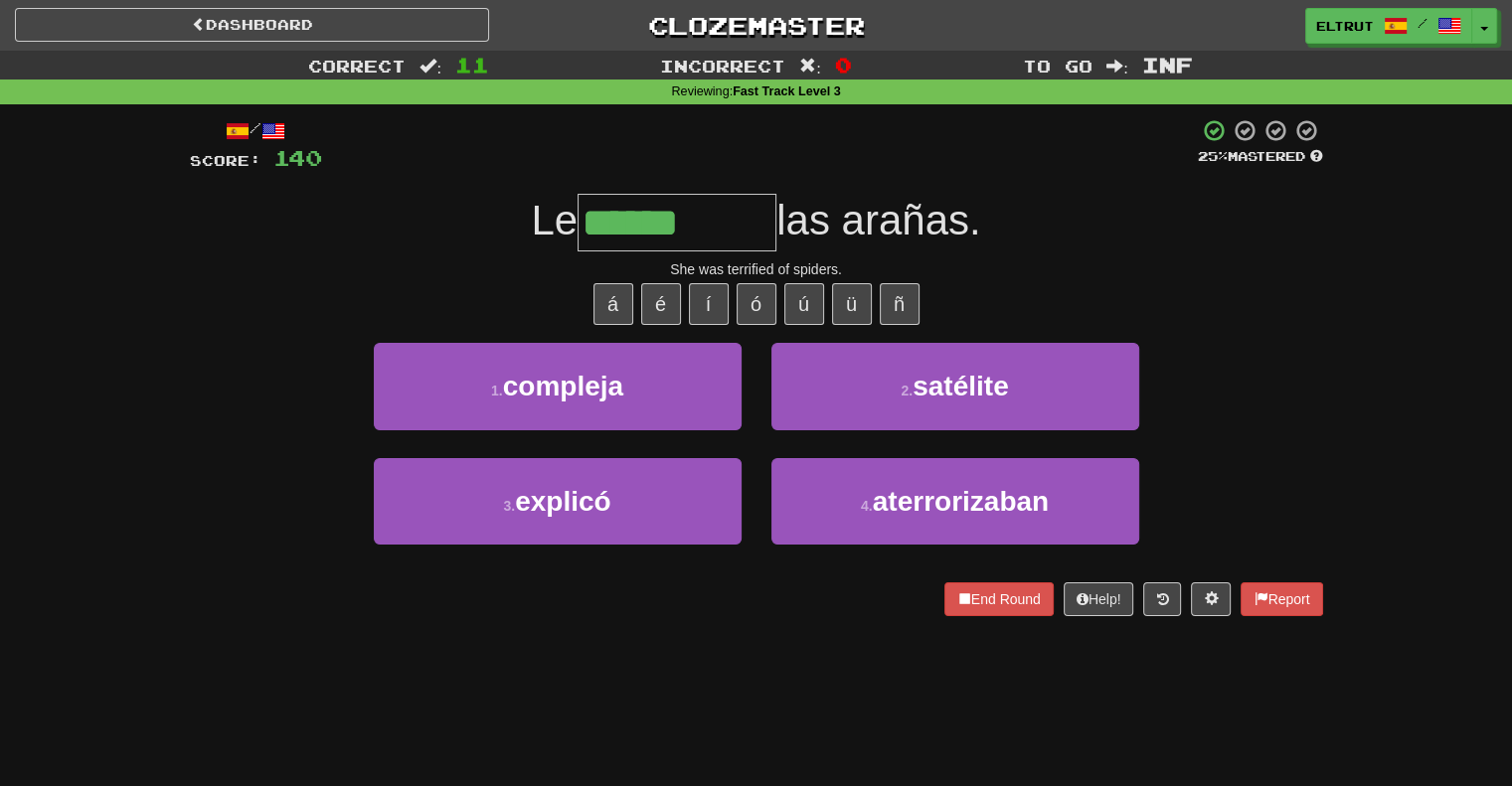 type on "**********" 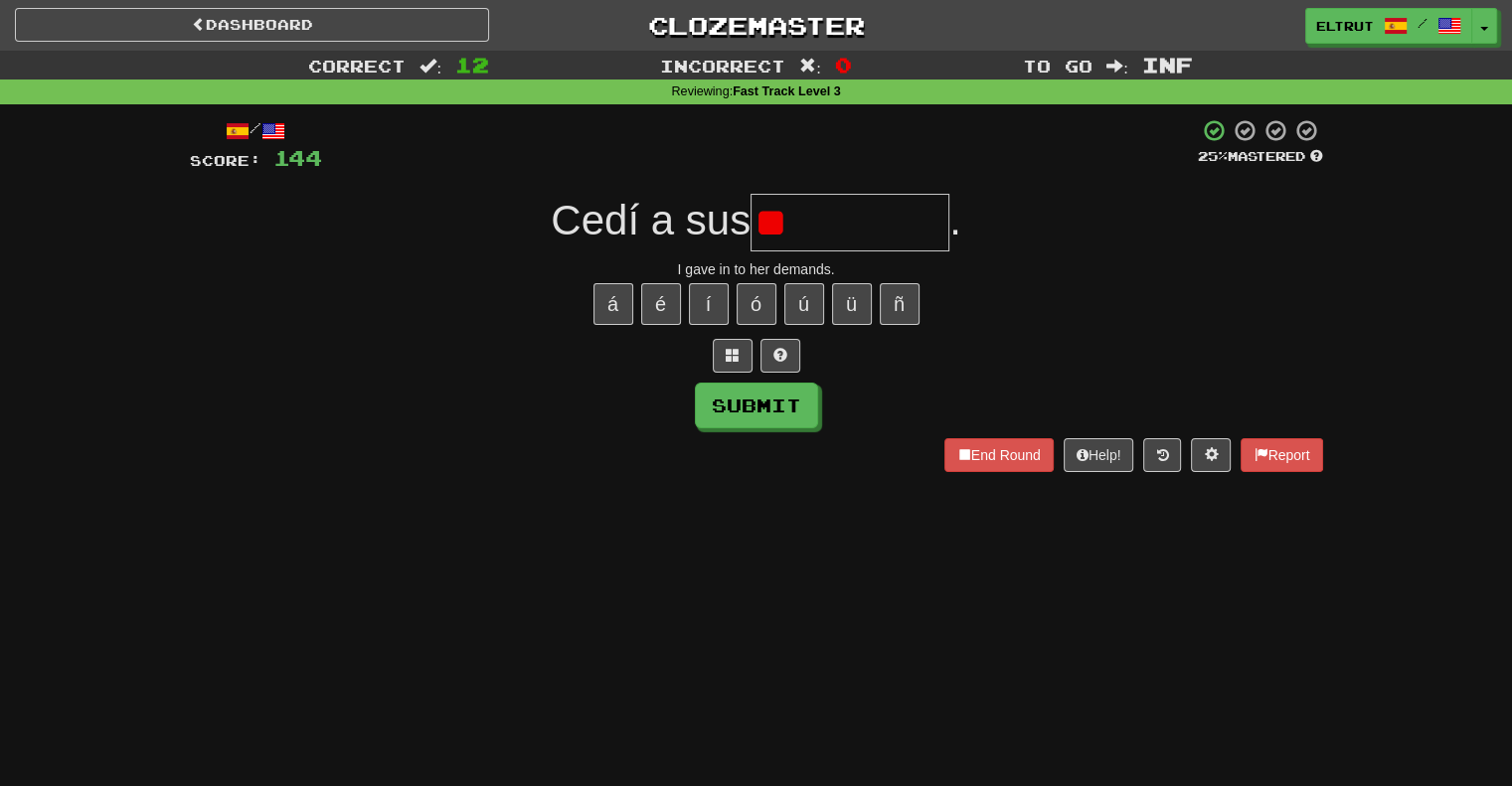 type on "*" 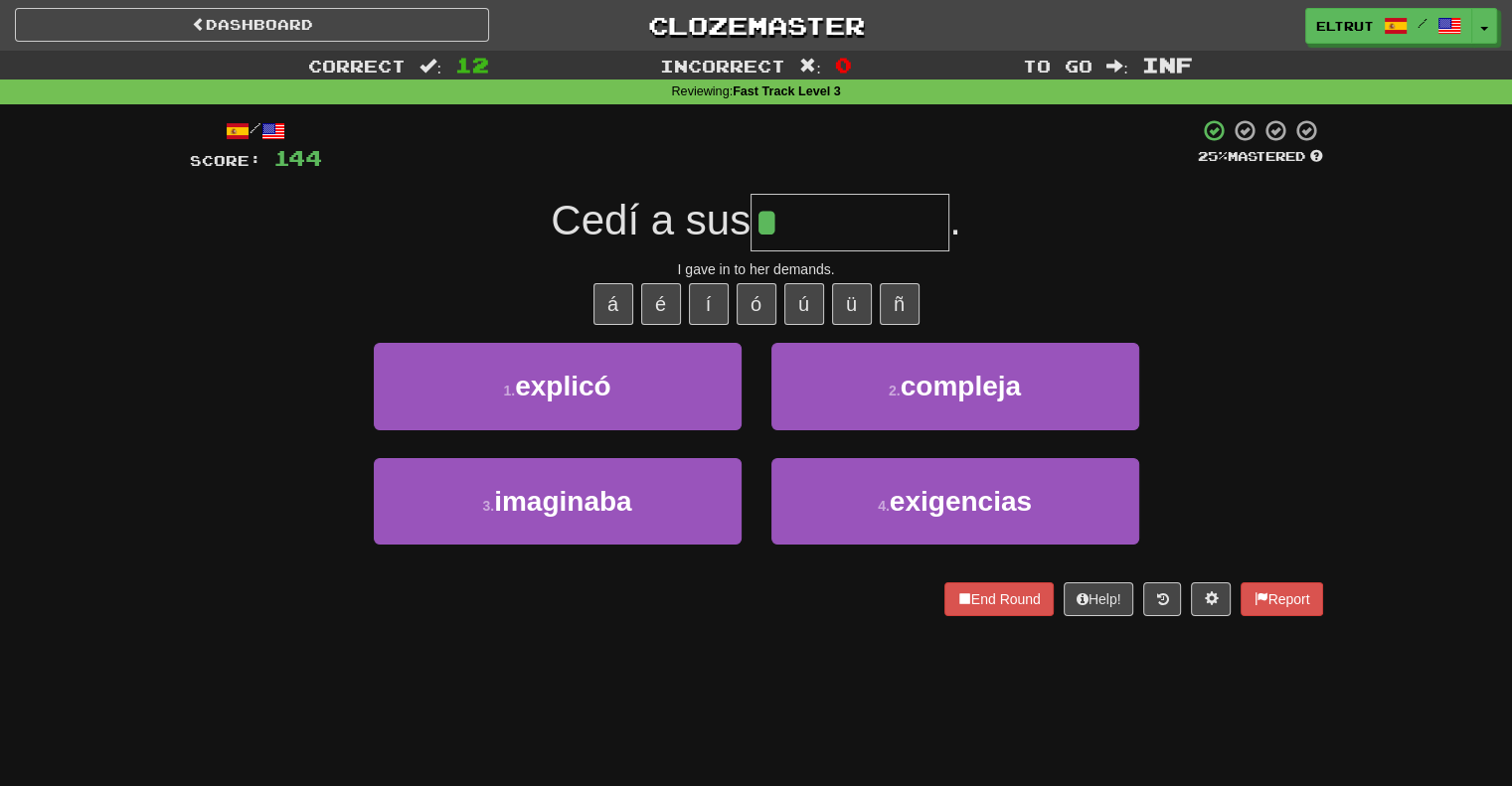 type on "**********" 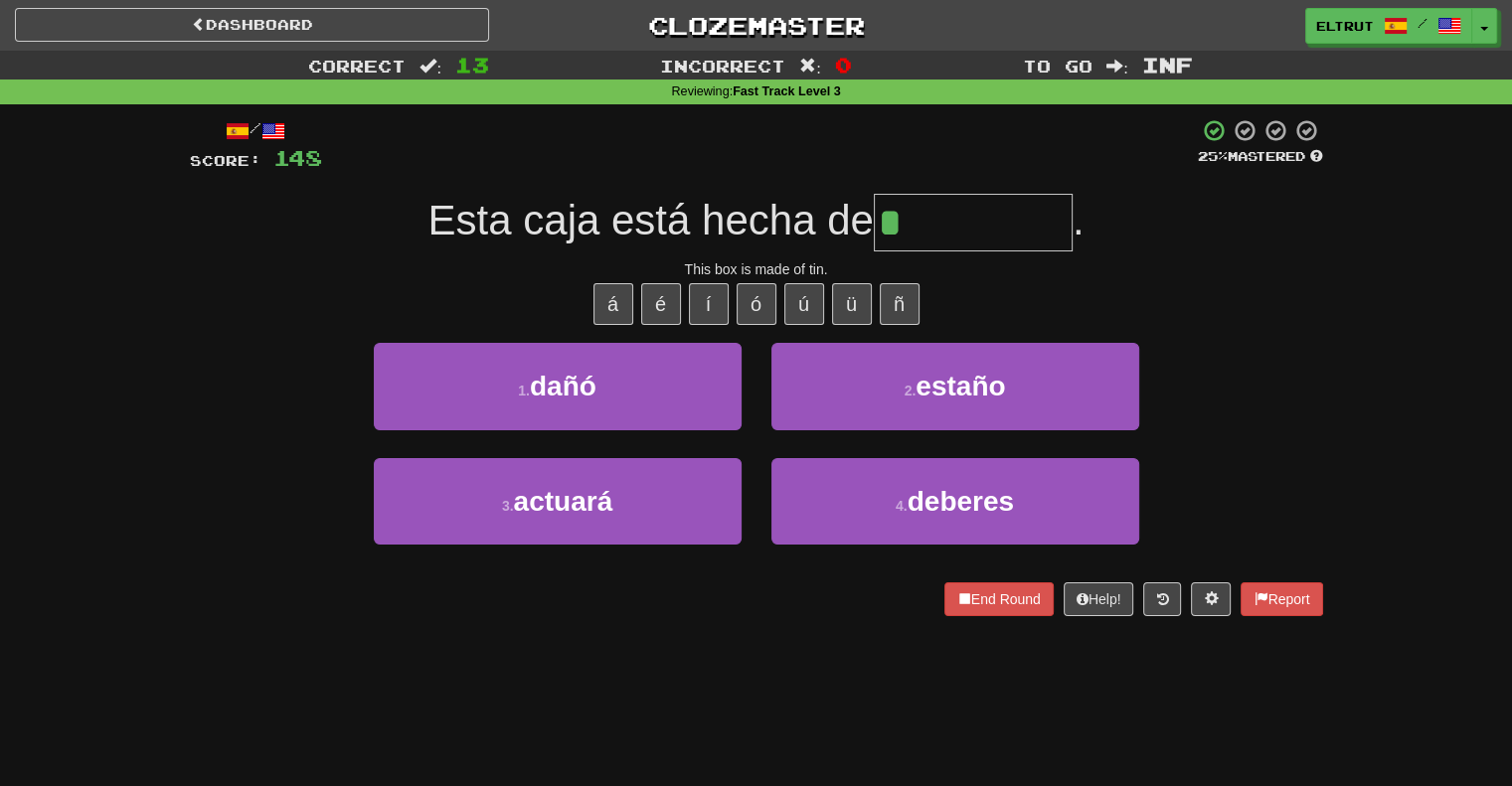 type on "******" 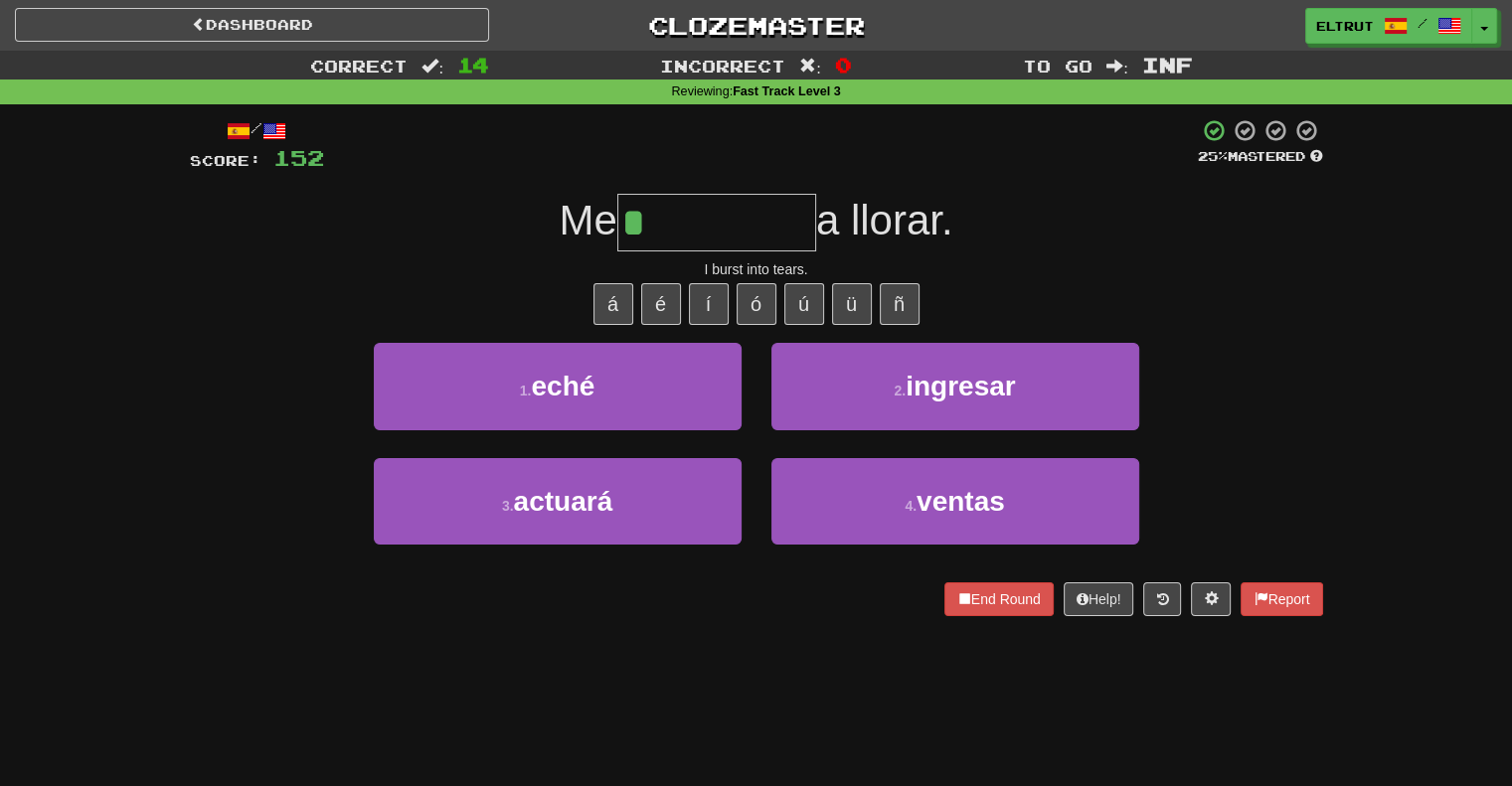 type on "****" 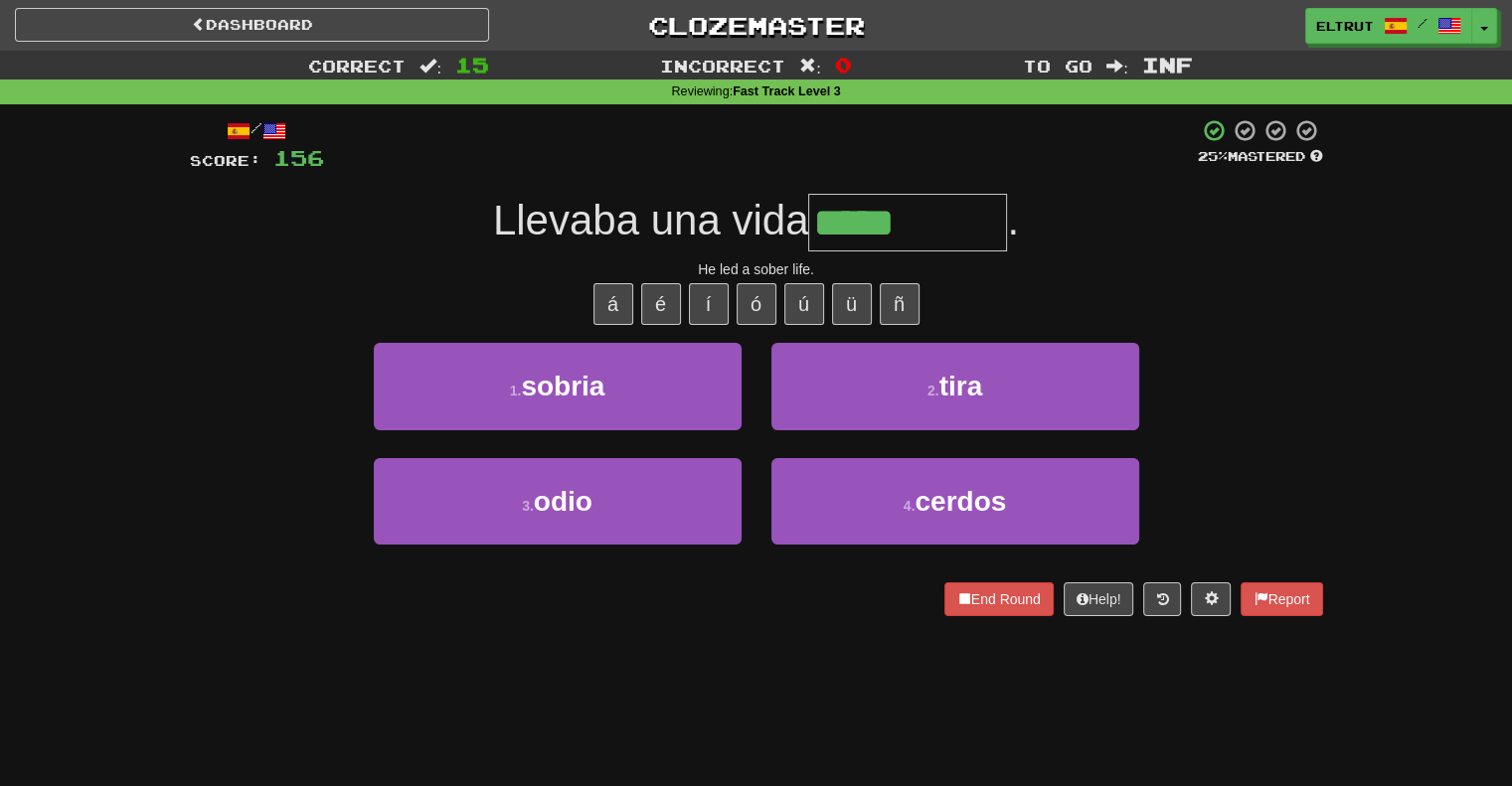 type on "******" 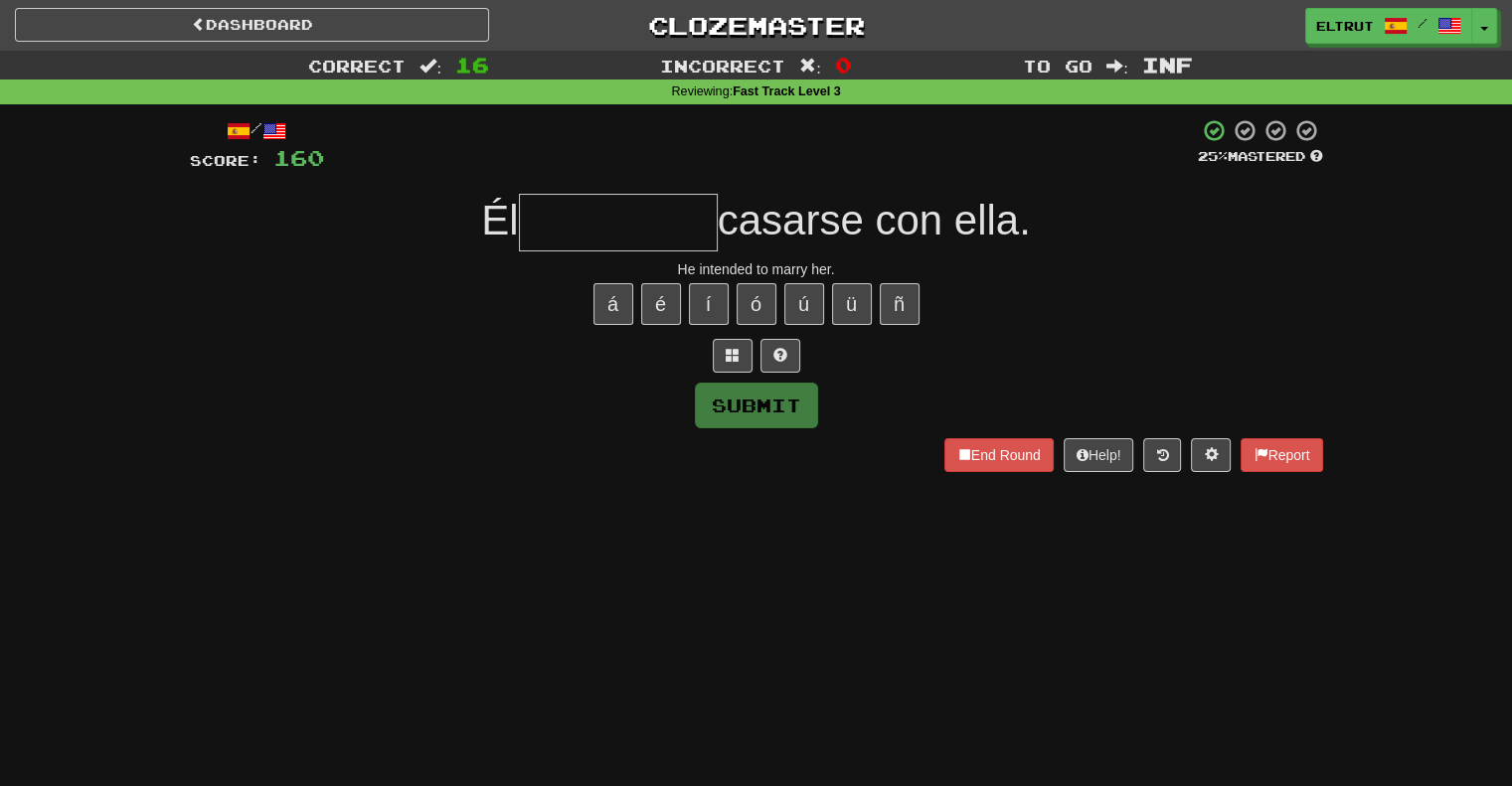 type on "*" 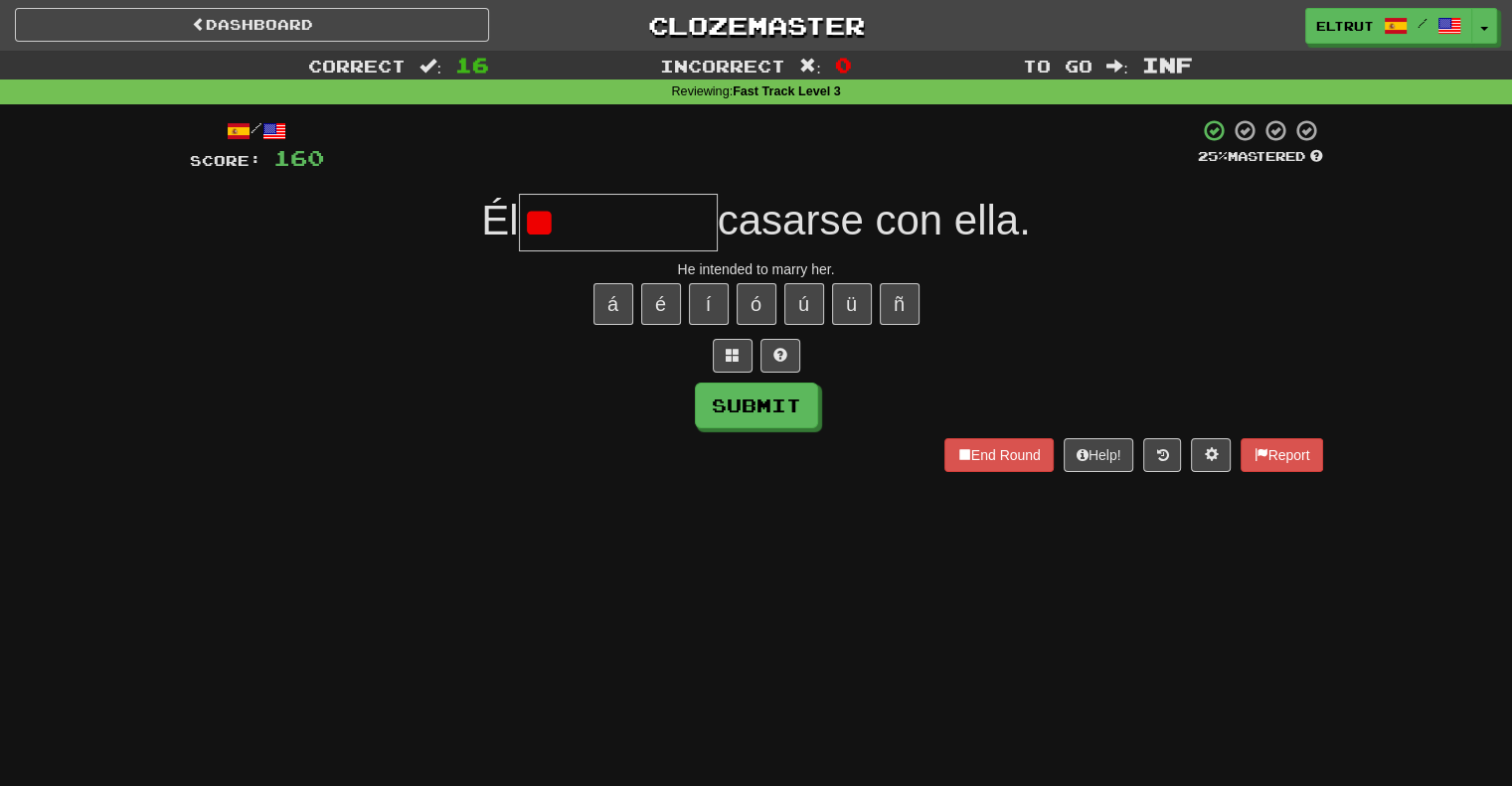 type on "*" 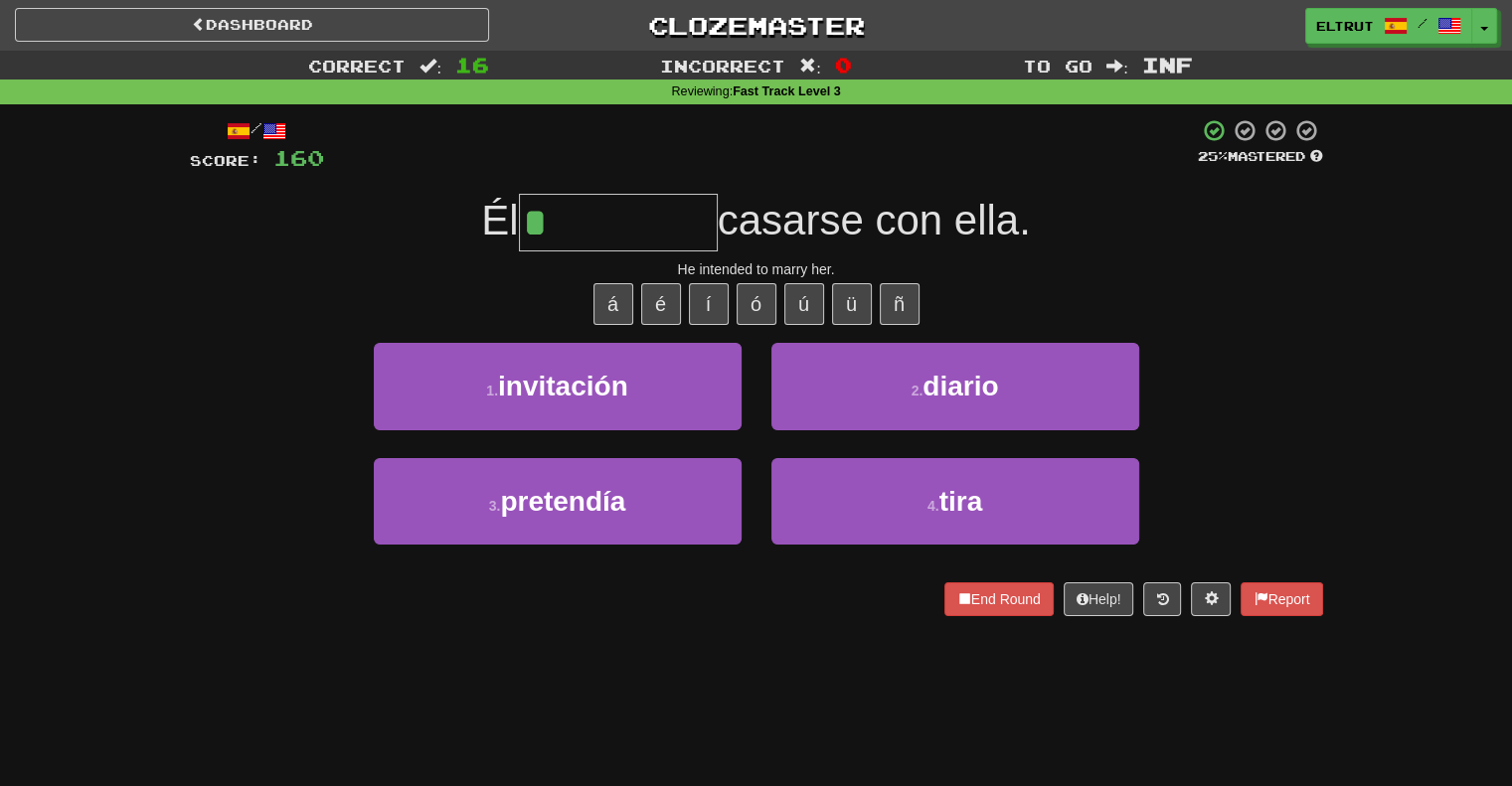 type on "*********" 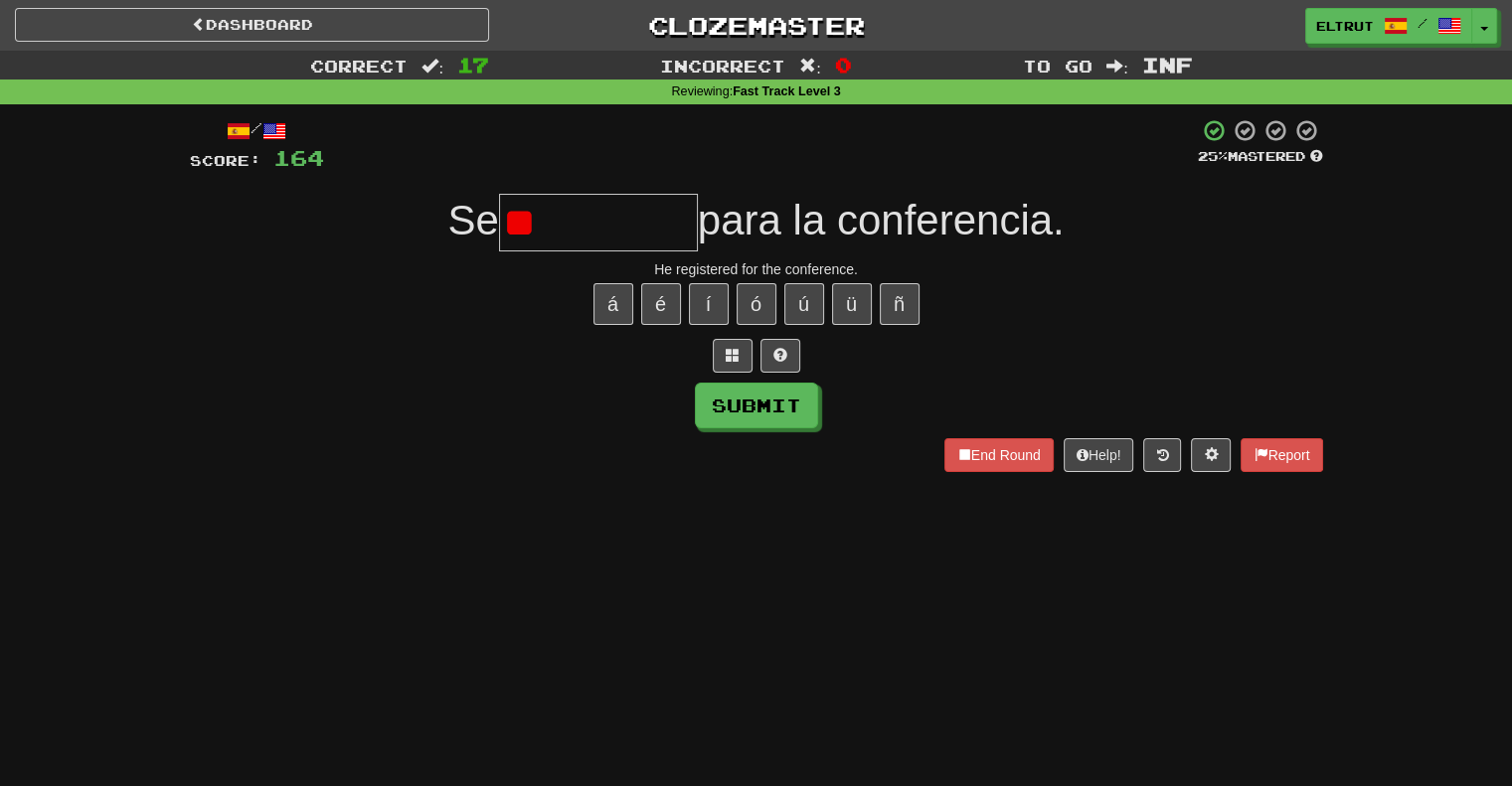 type on "*" 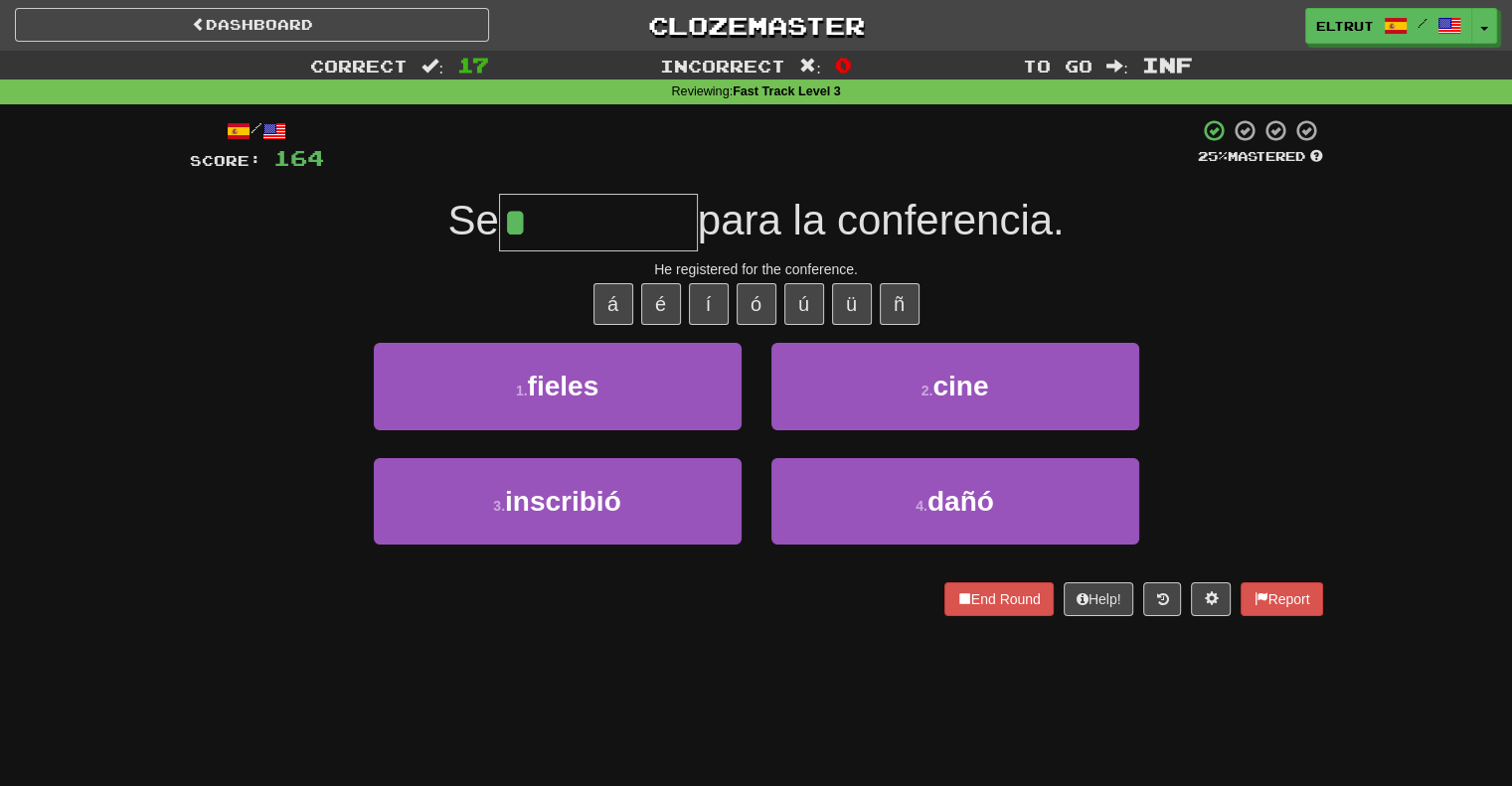 type on "*********" 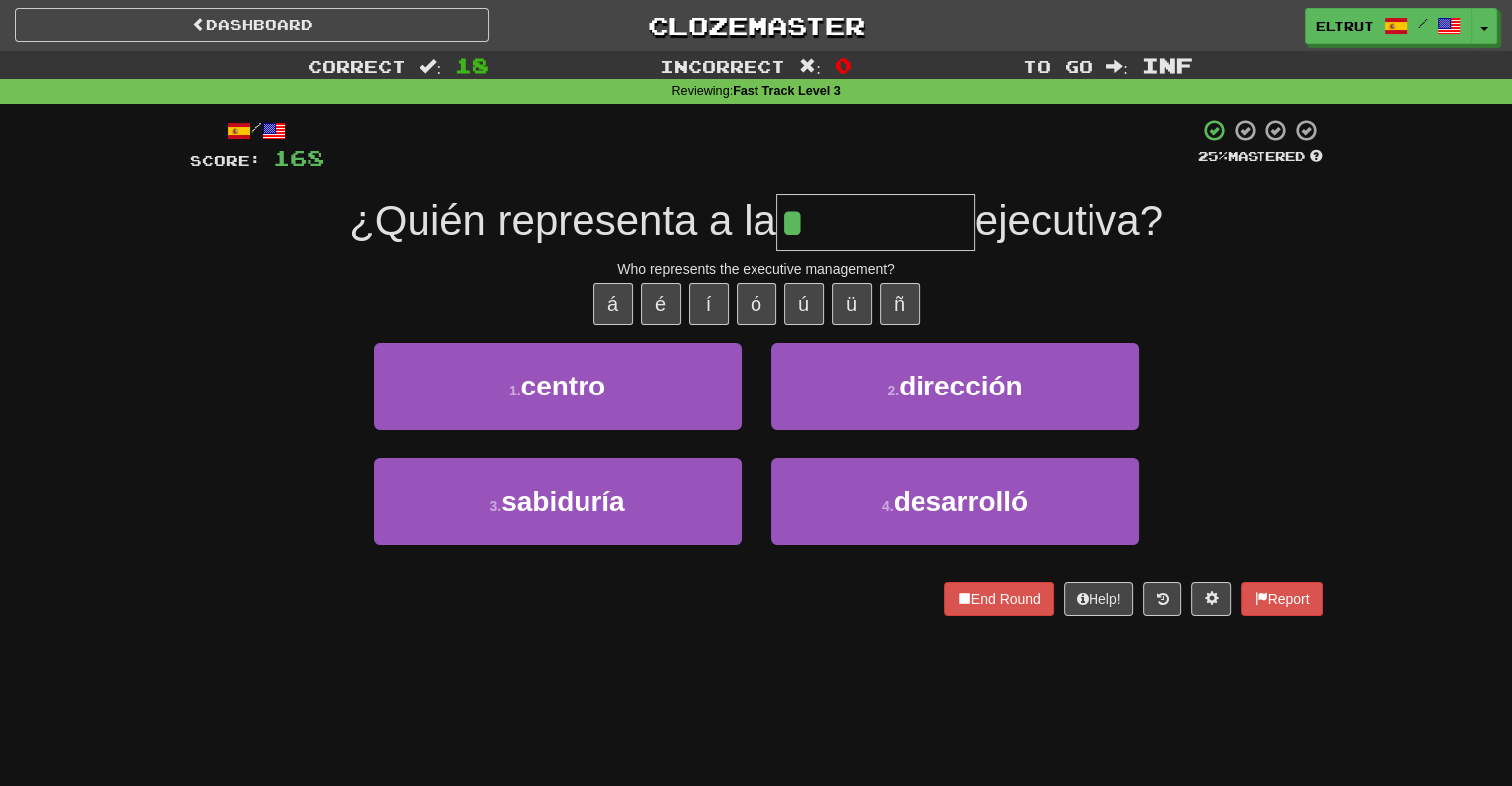 type on "*********" 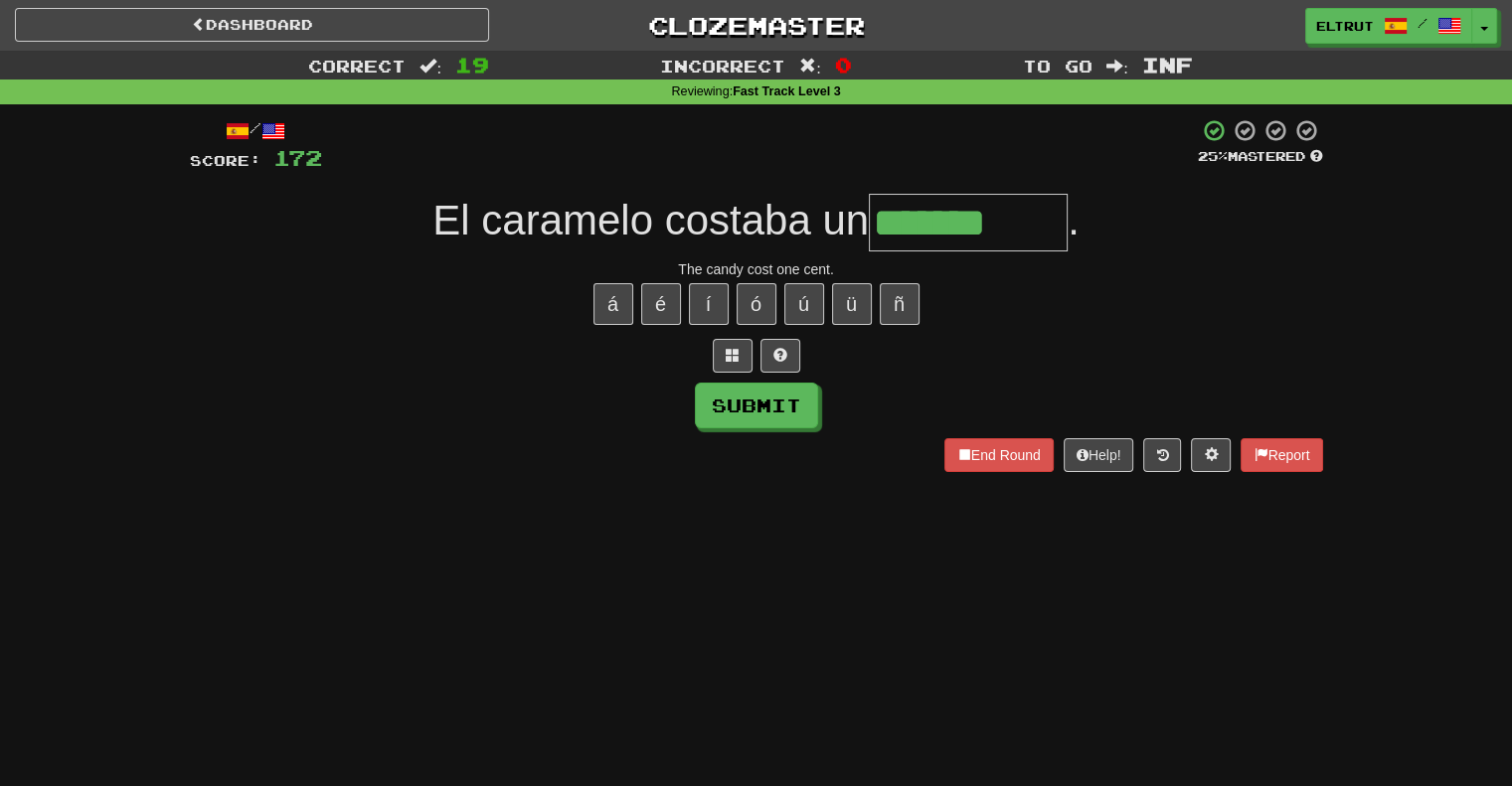 type on "*******" 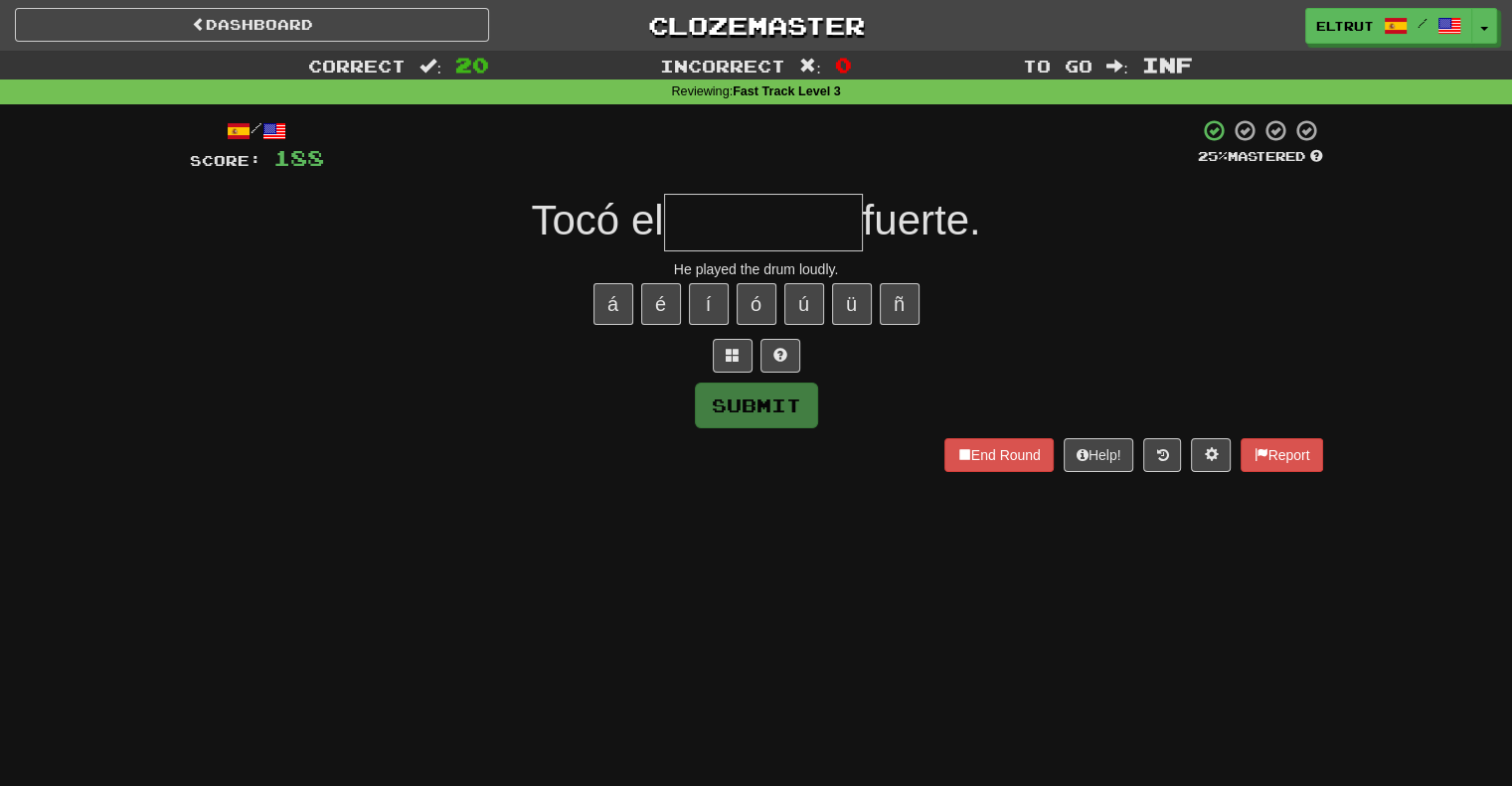 type on "*" 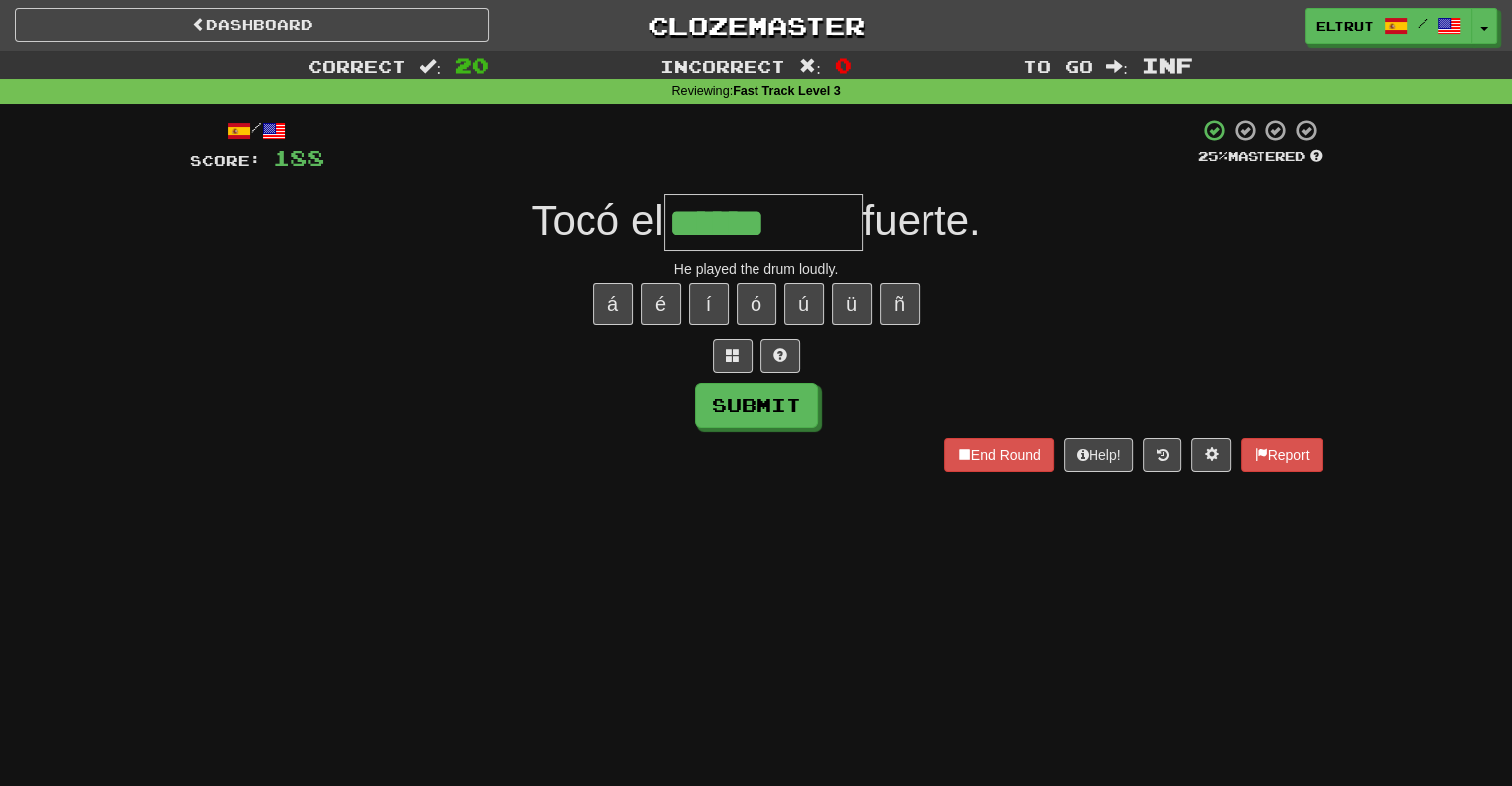 type on "******" 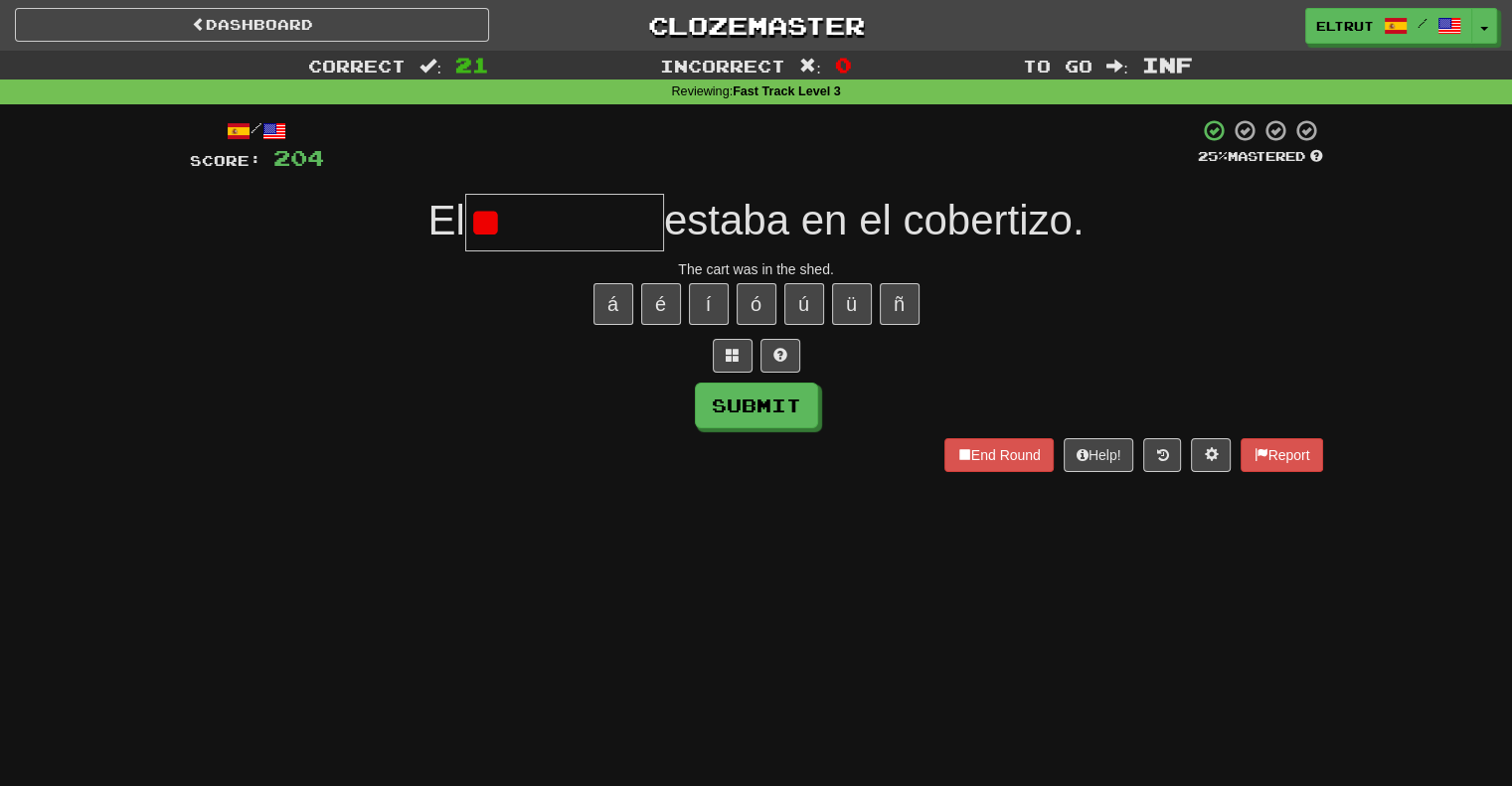type on "*" 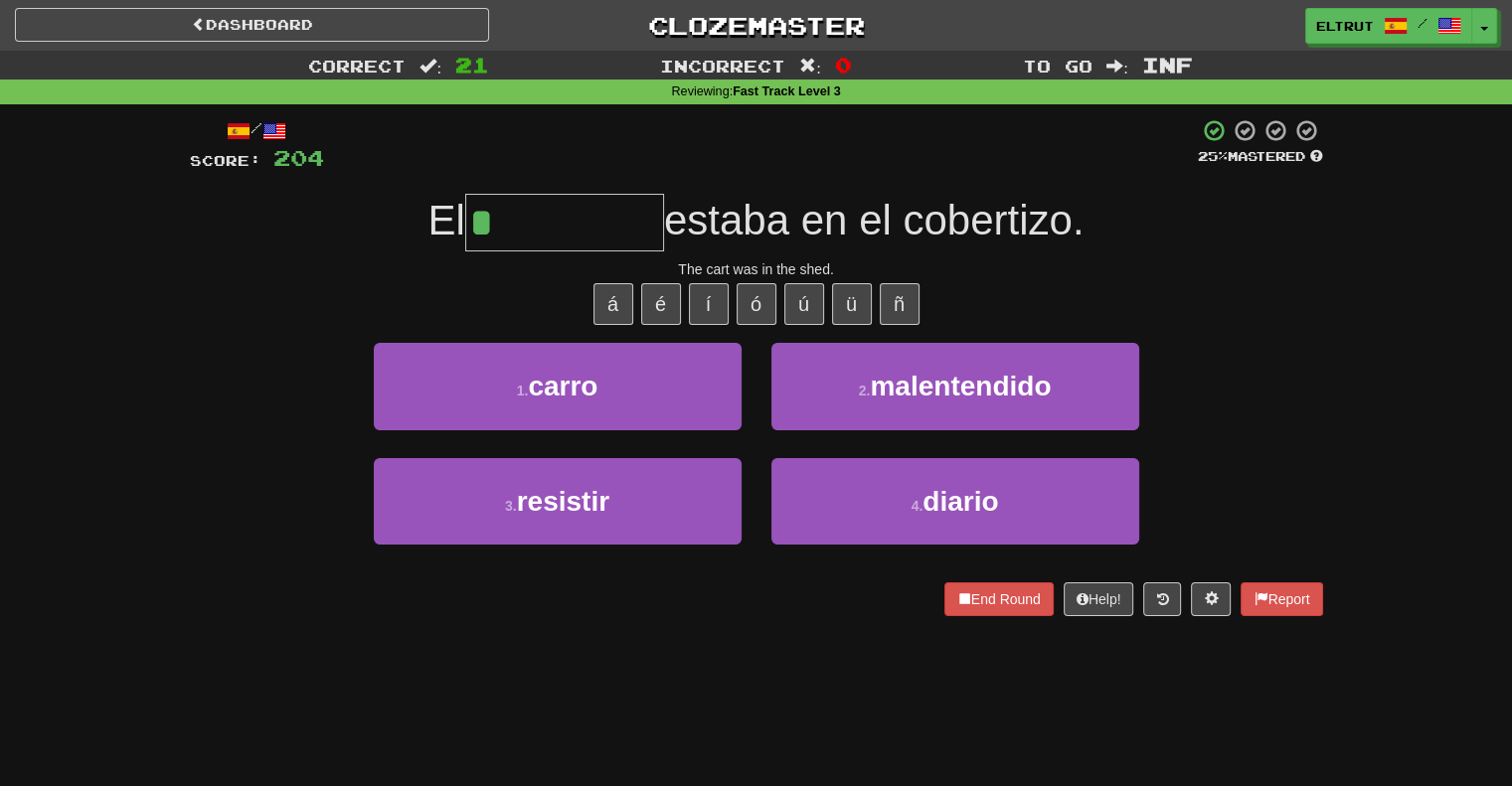 type on "*****" 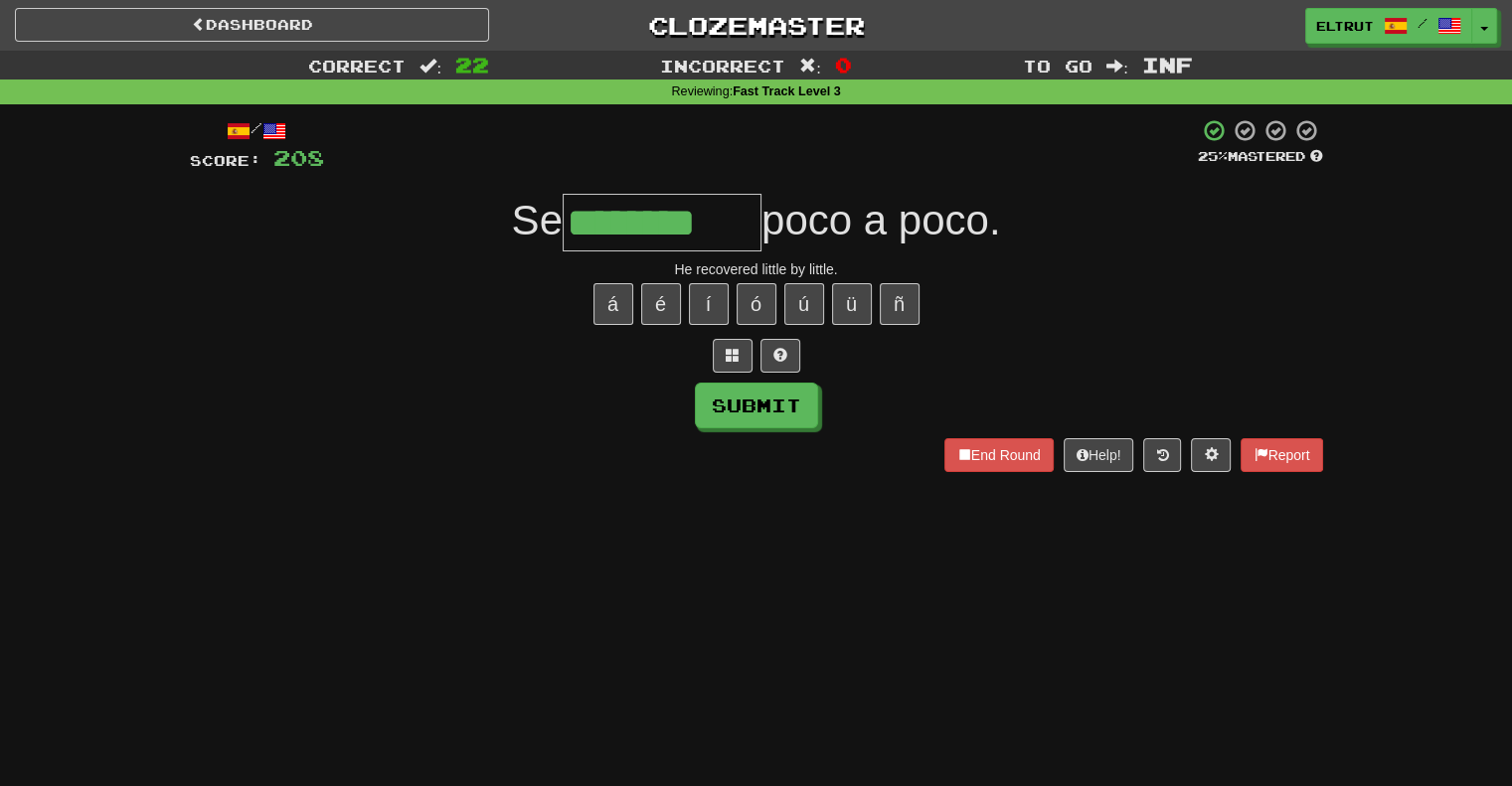 type on "********" 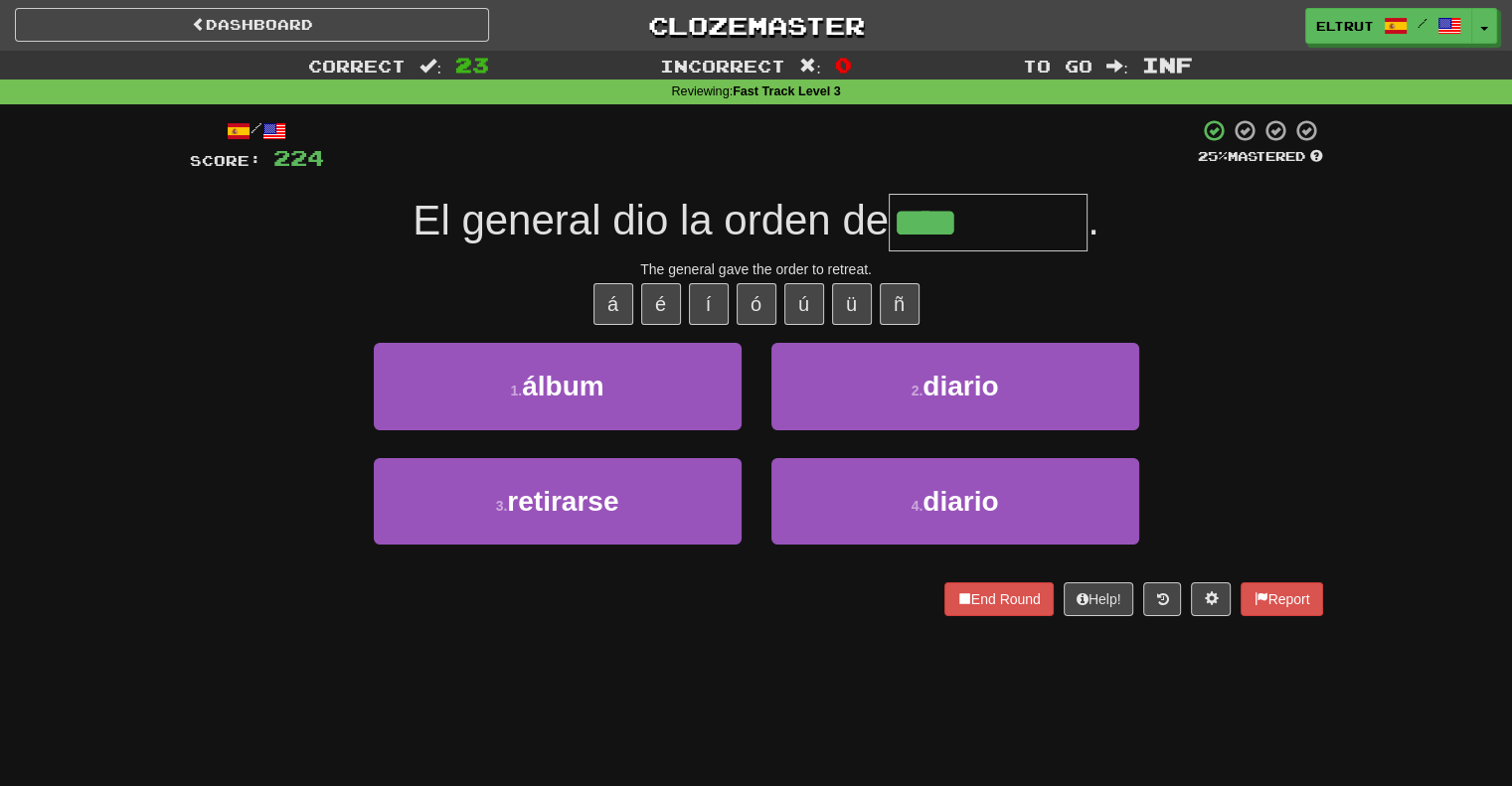 type on "*********" 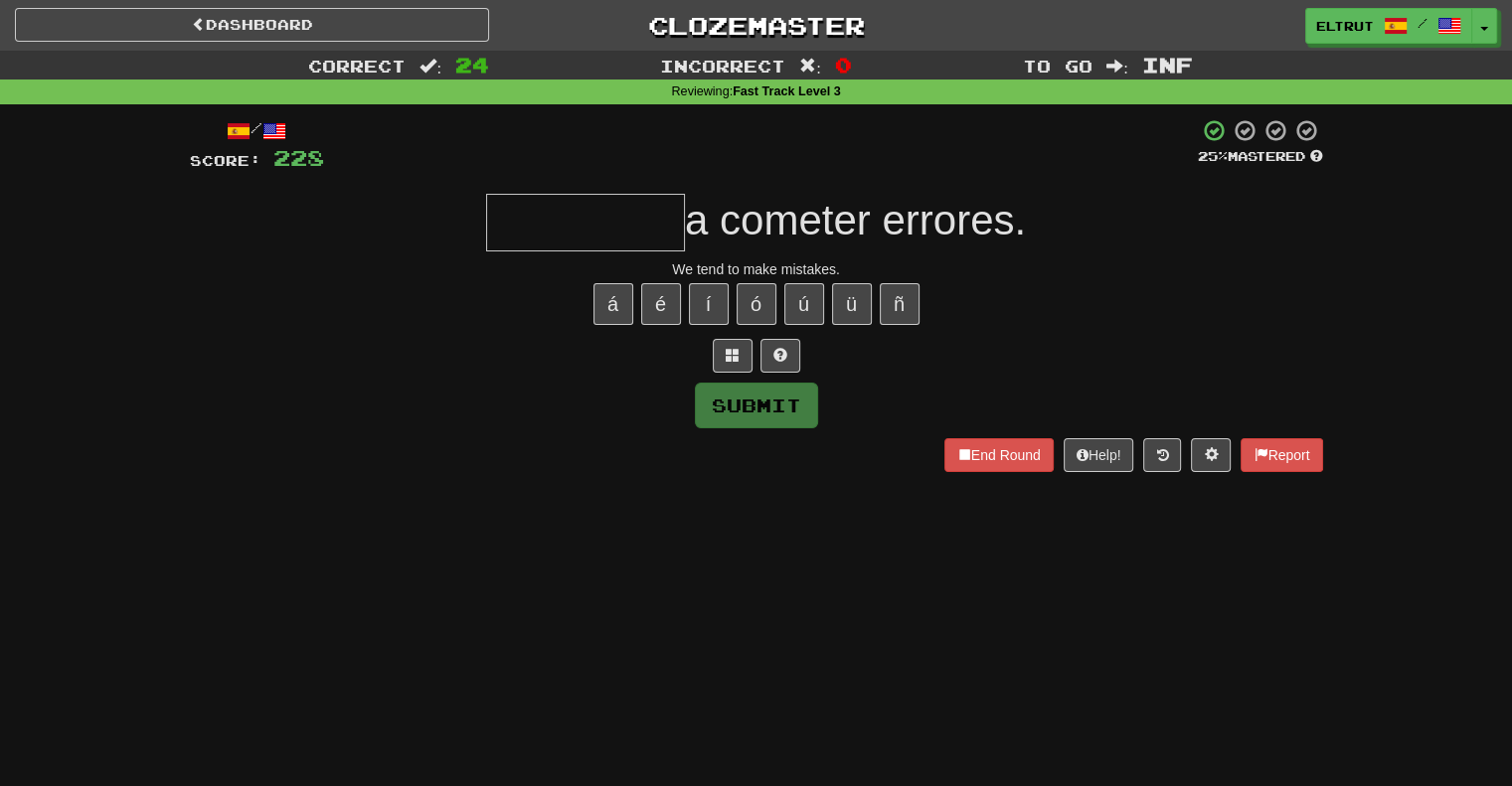 type on "*" 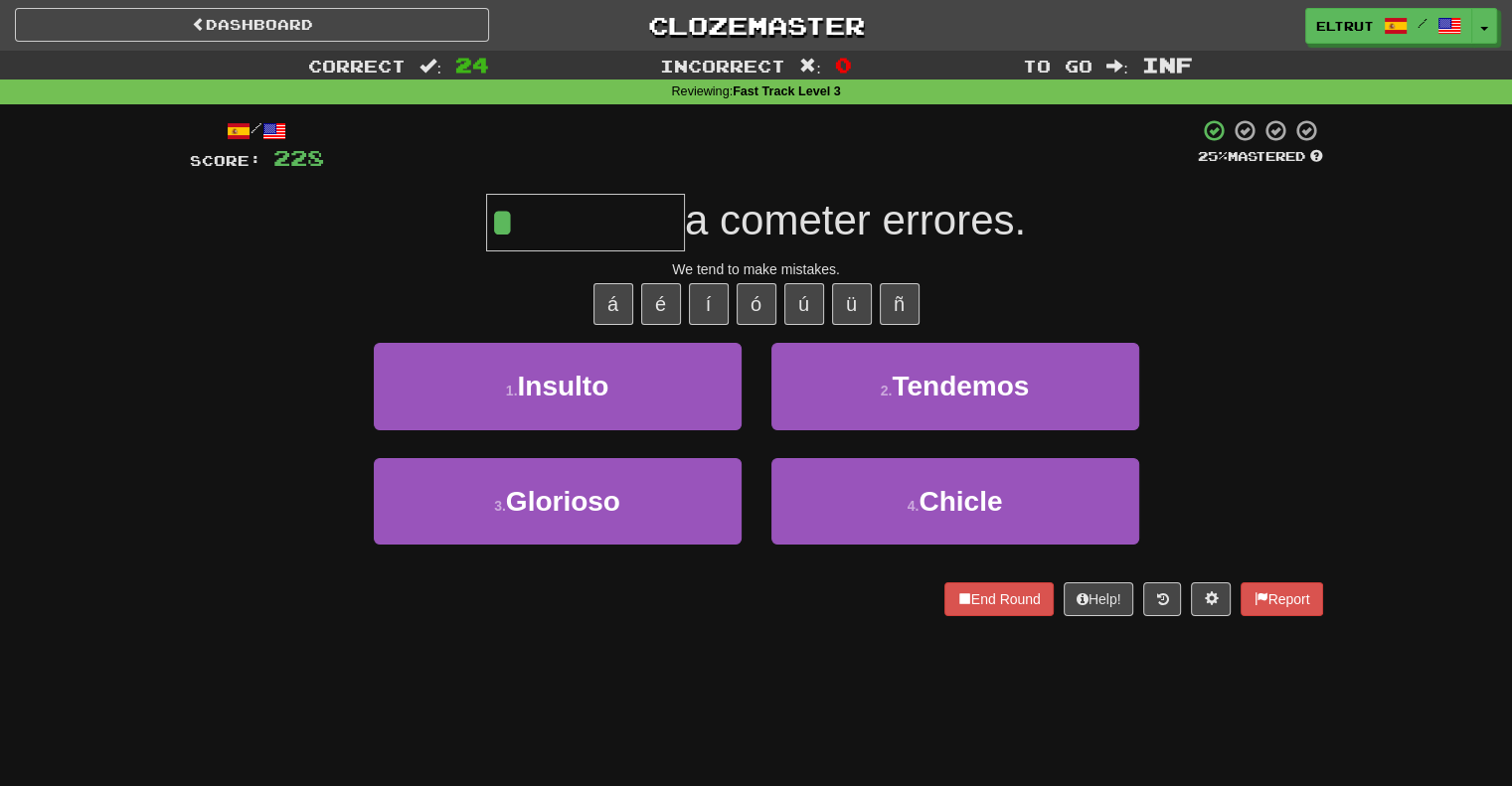 type on "********" 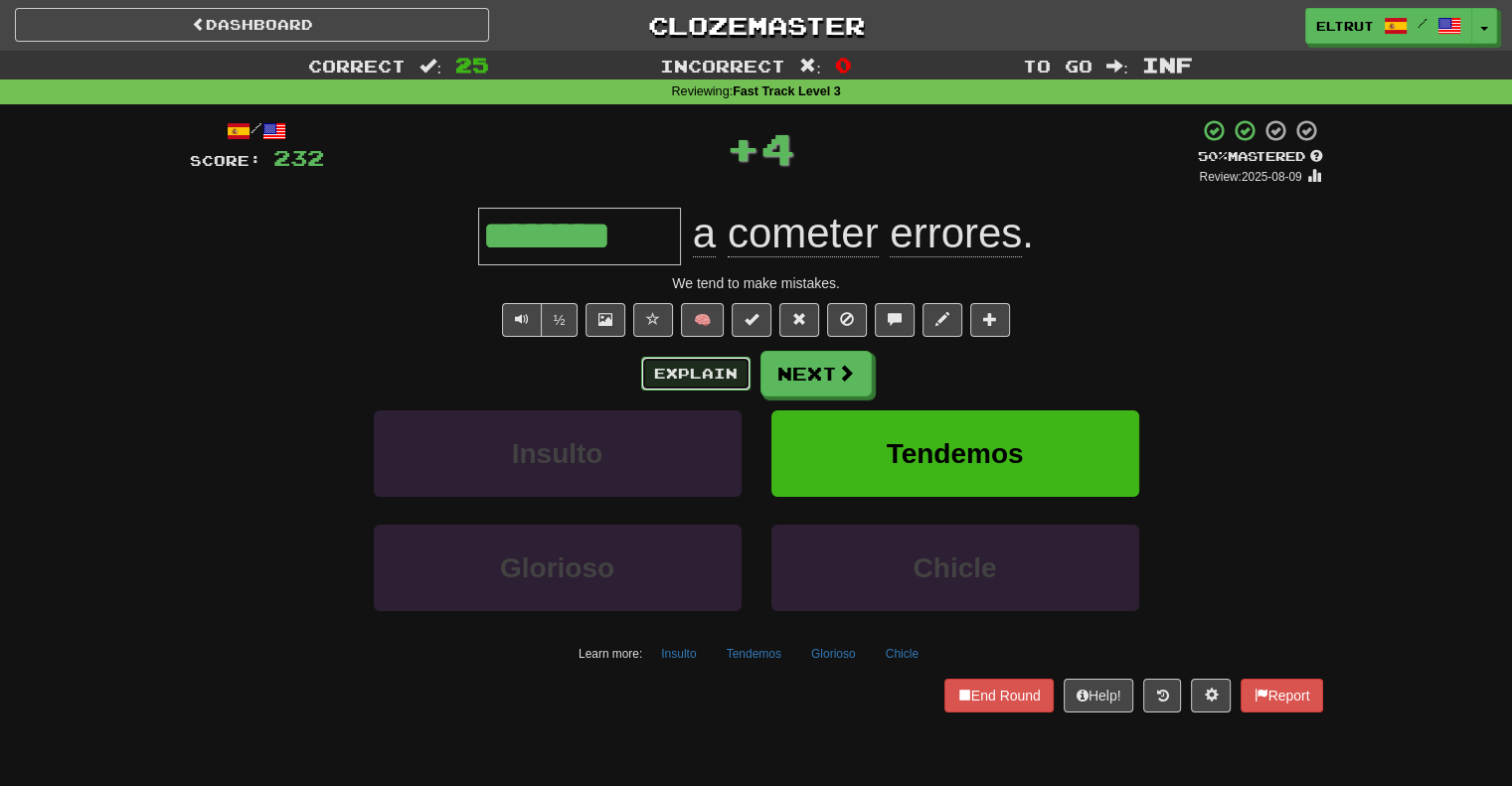 click on "Explain" at bounding box center [696, 374] 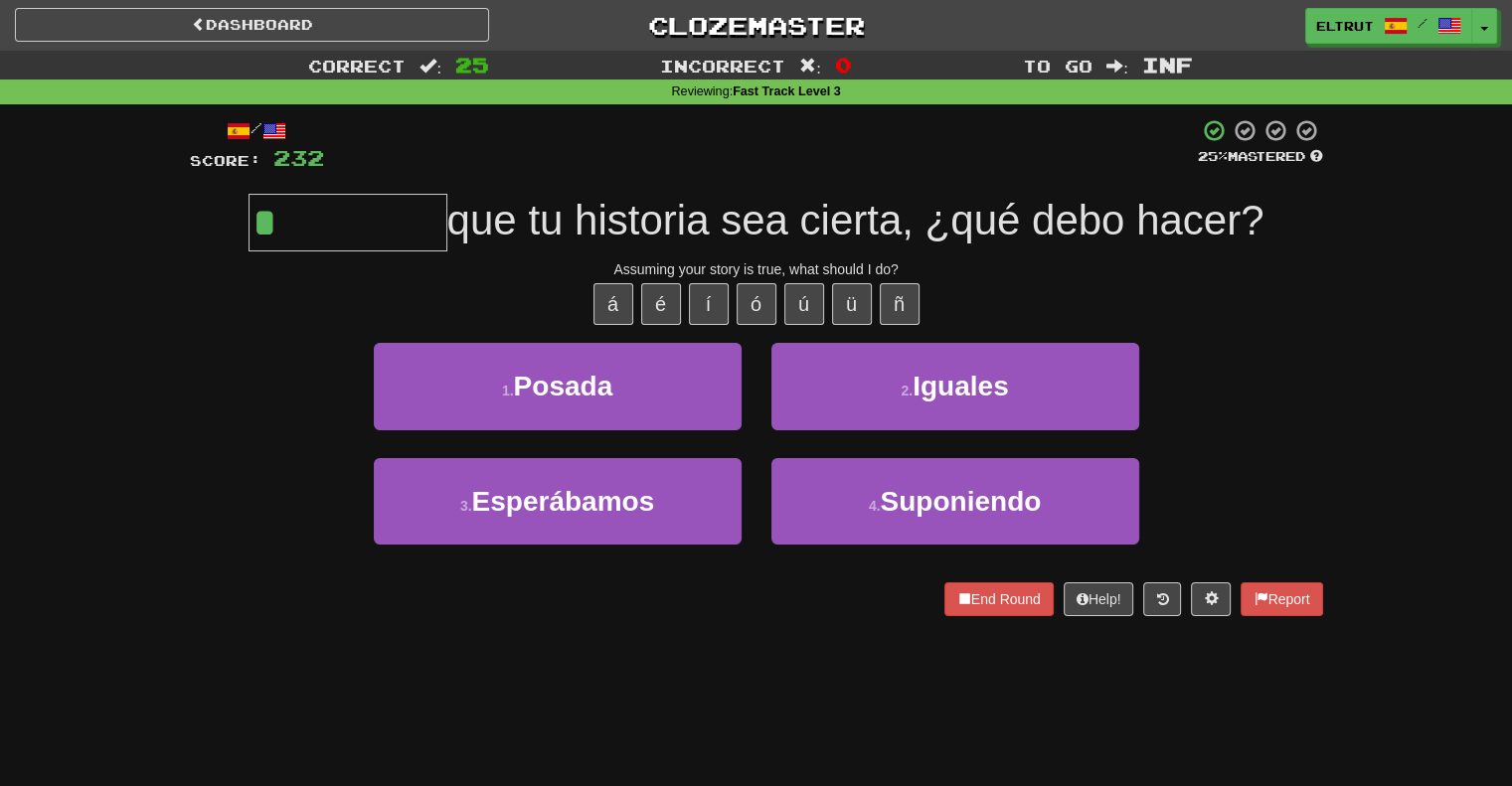 type on "**********" 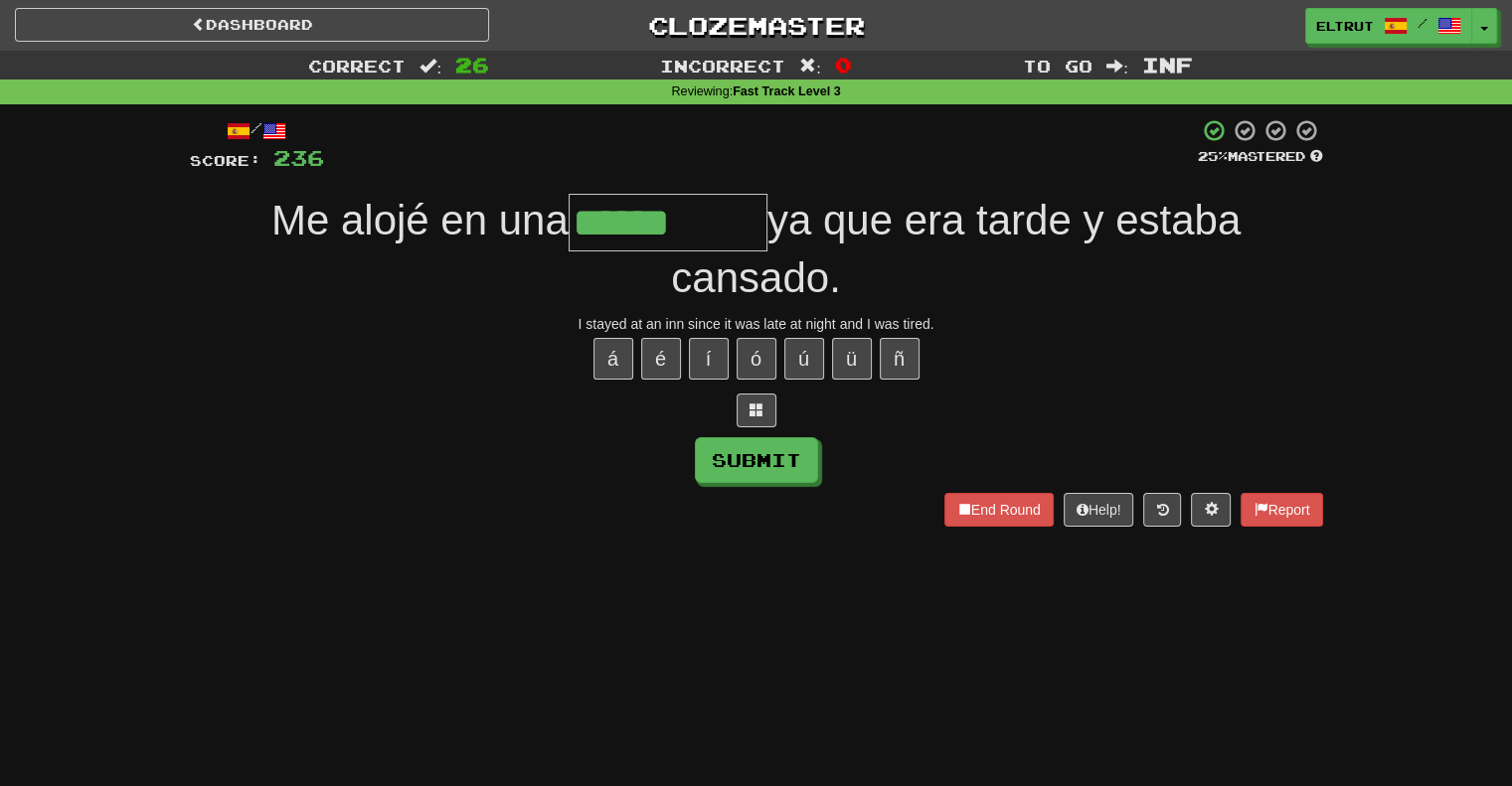type on "******" 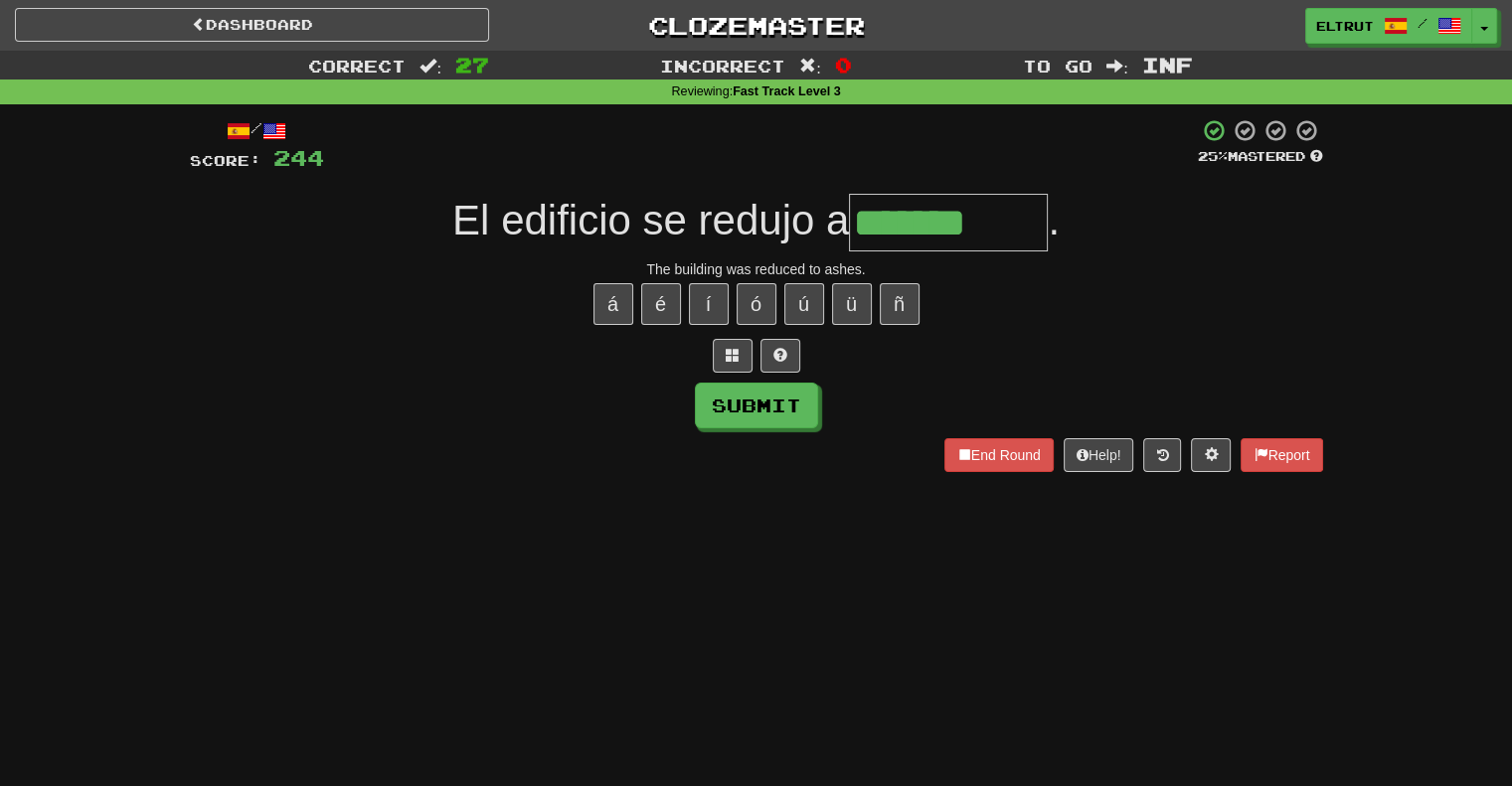type on "*******" 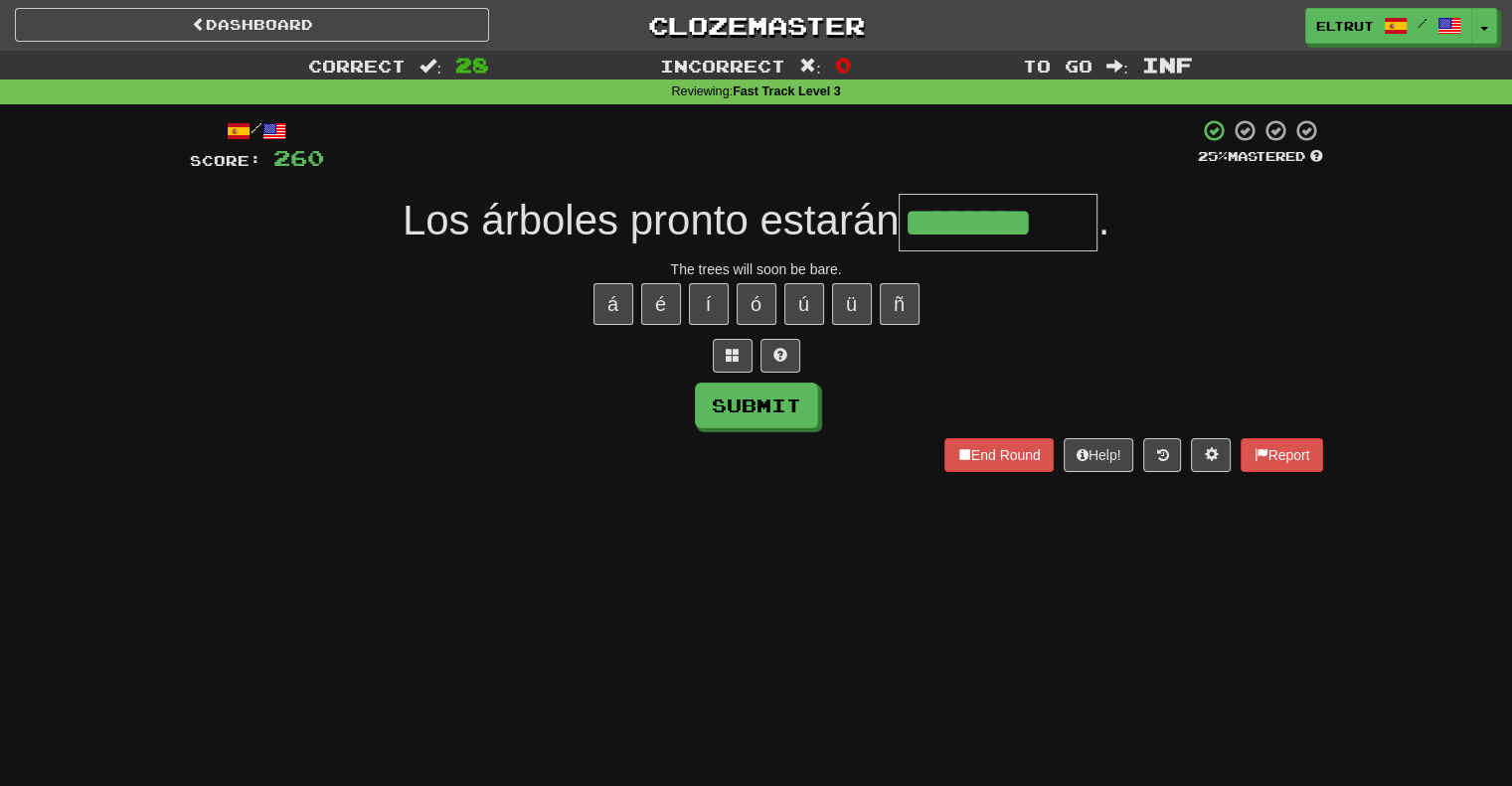 type on "********" 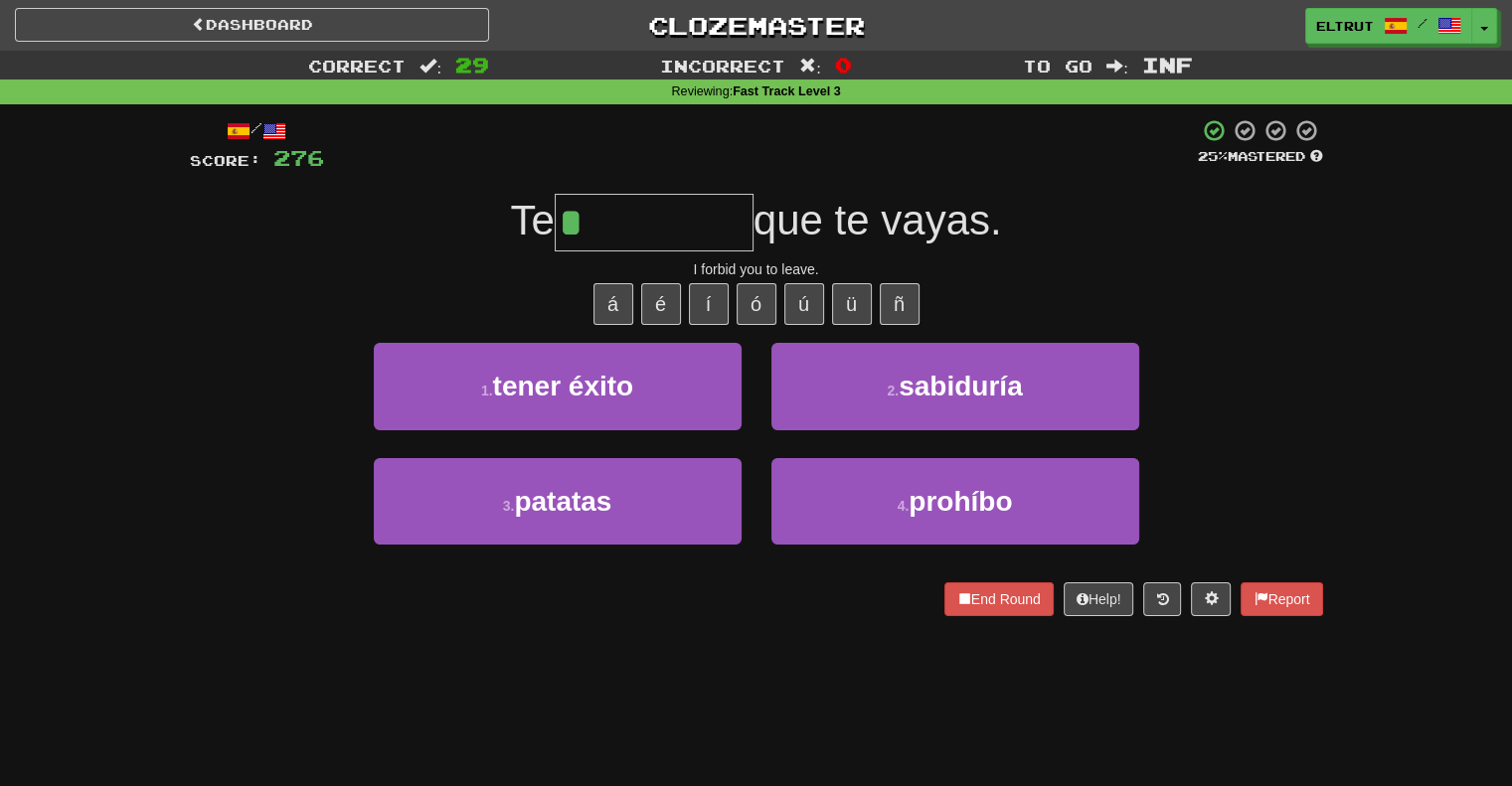 type on "*******" 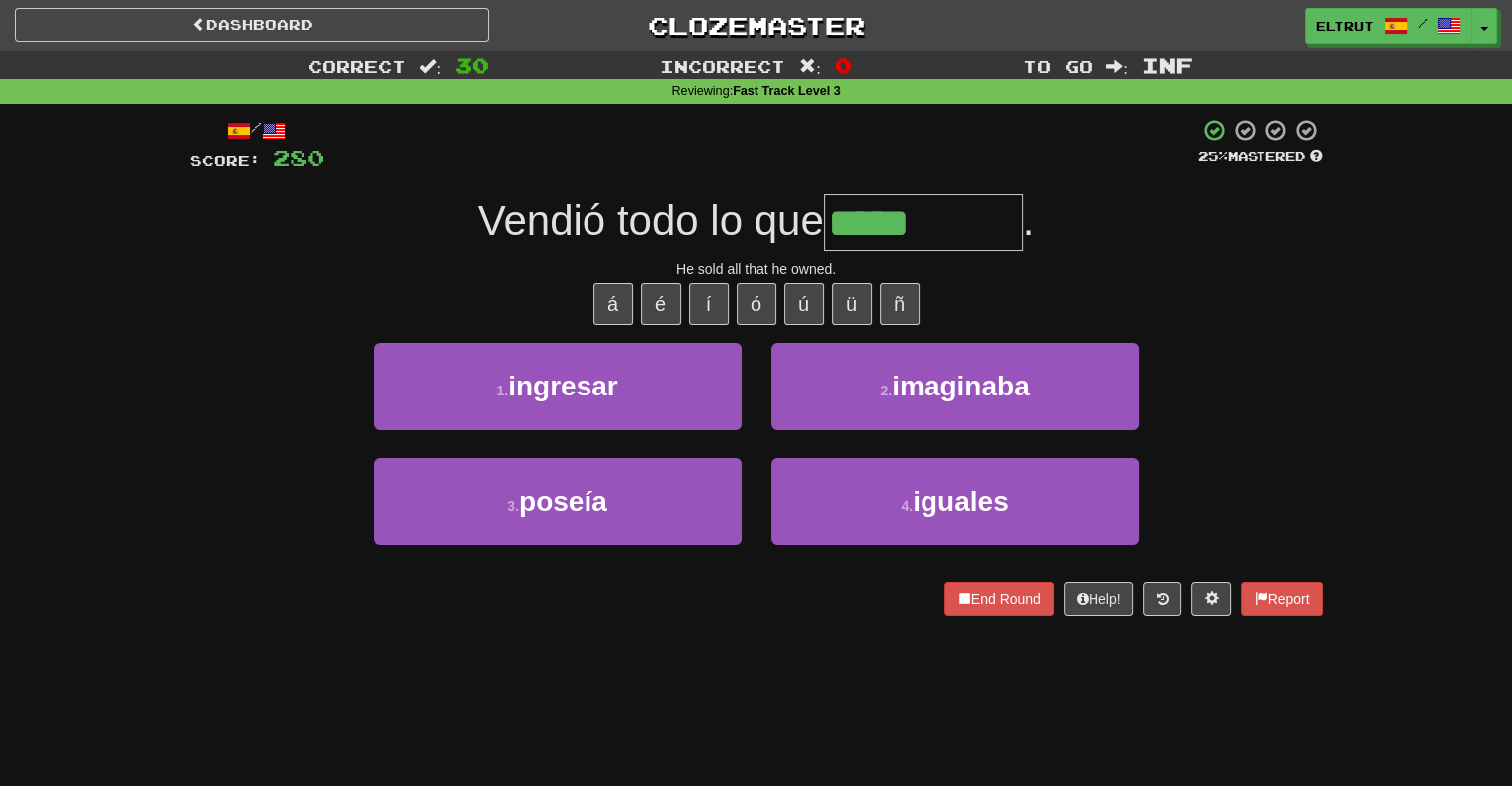 type on "******" 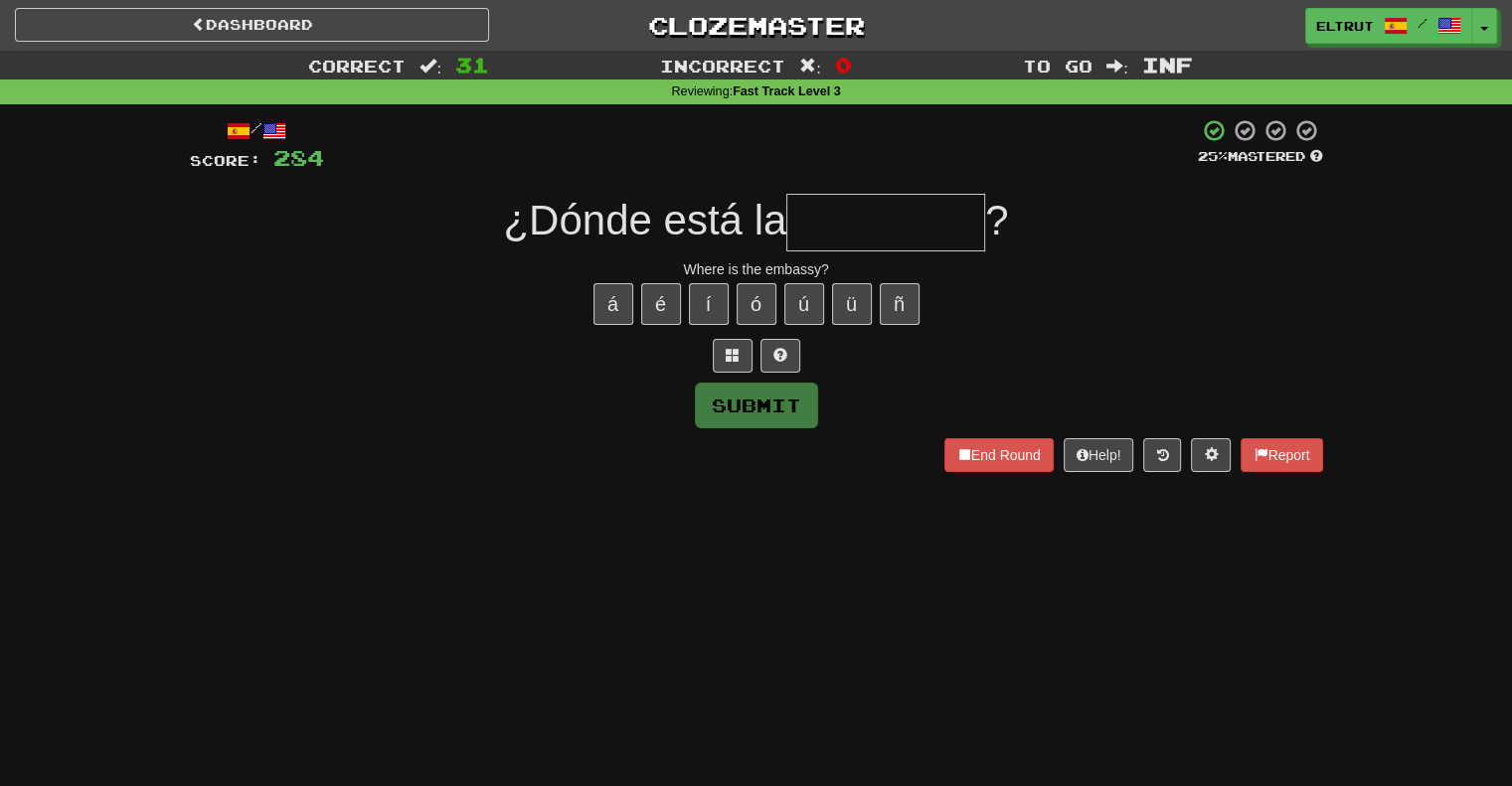 click on "á é í ó ú ü ñ" at bounding box center (756, 304) 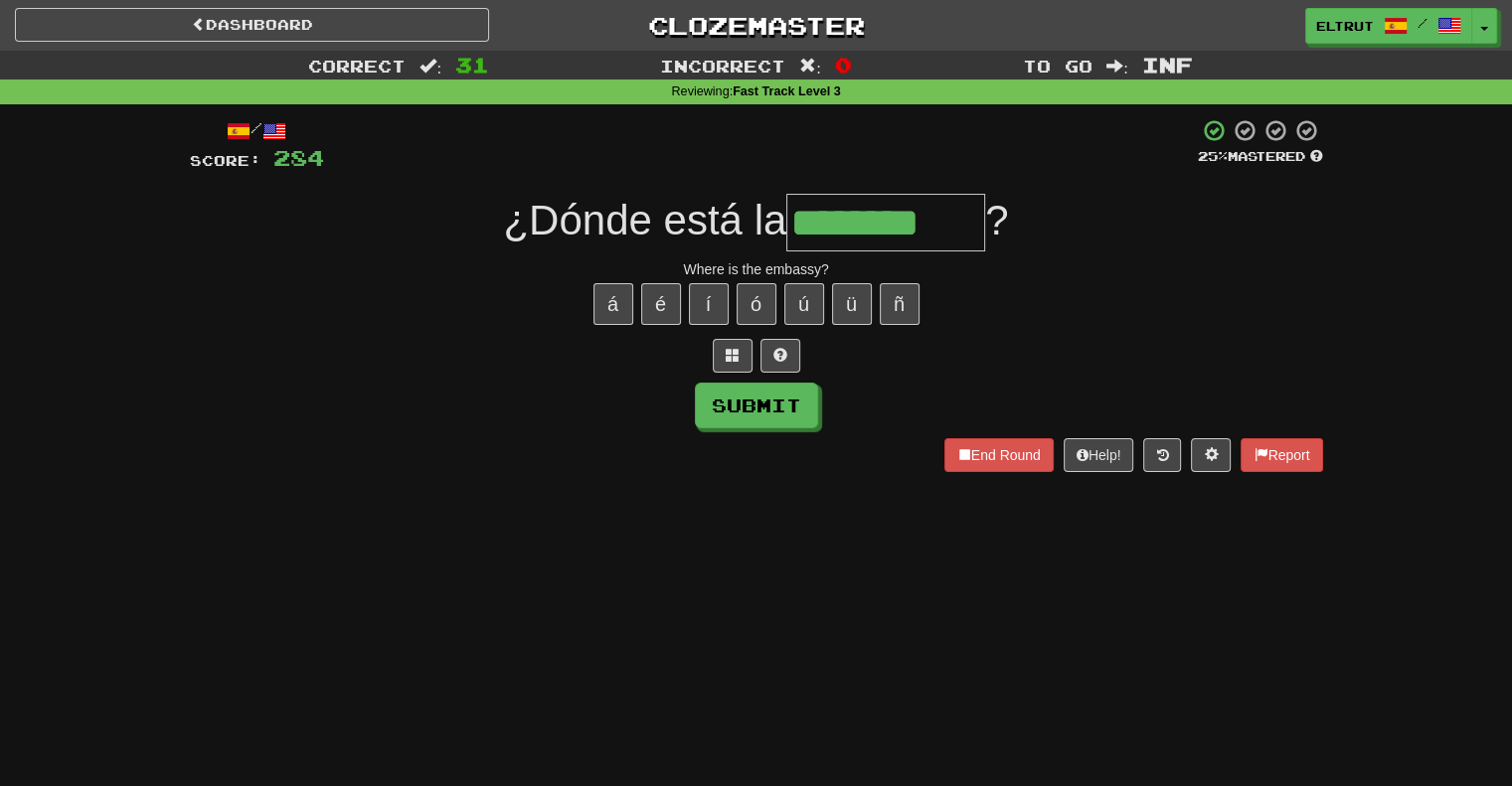 type on "********" 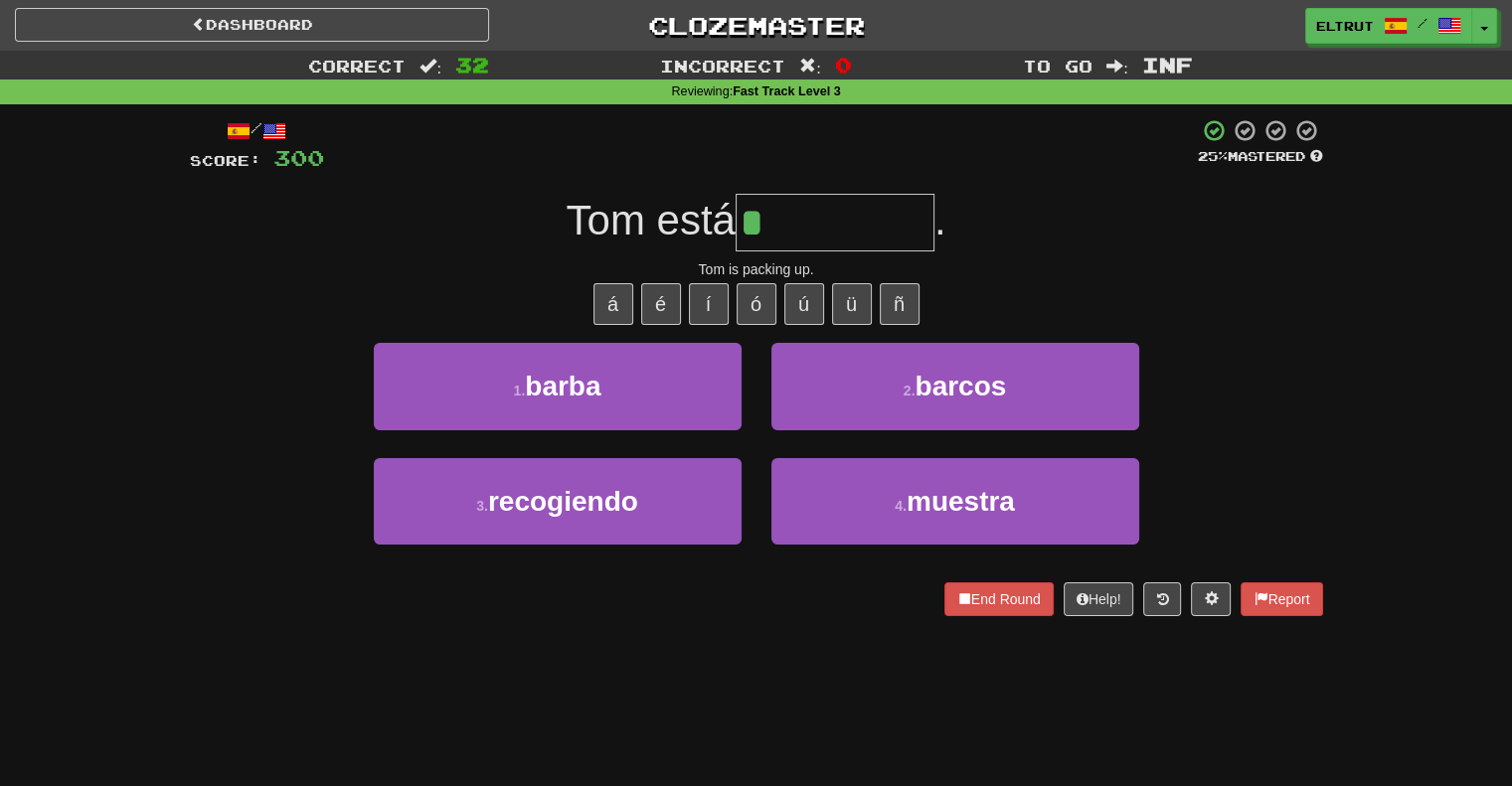 type on "**********" 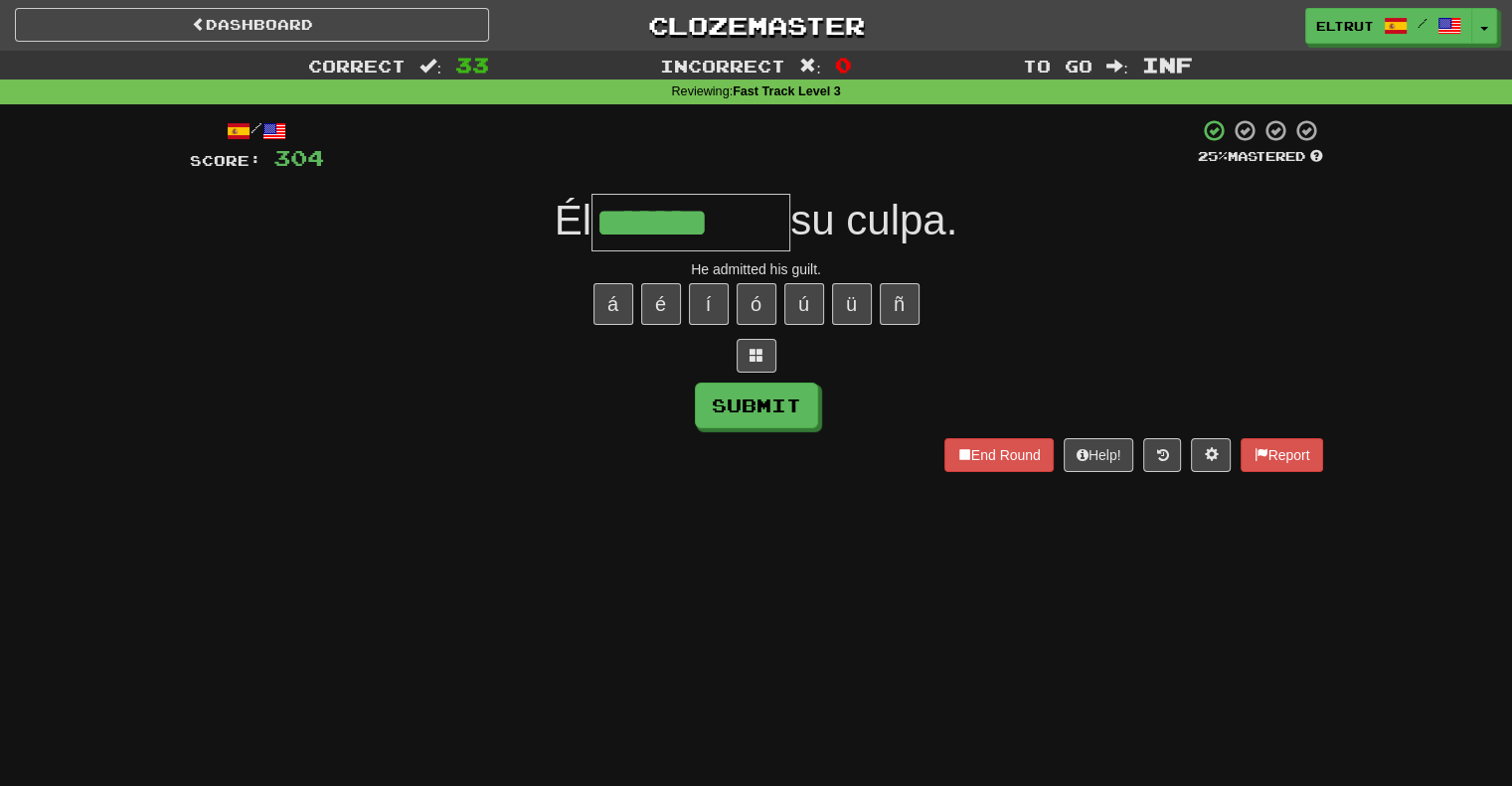 type on "*******" 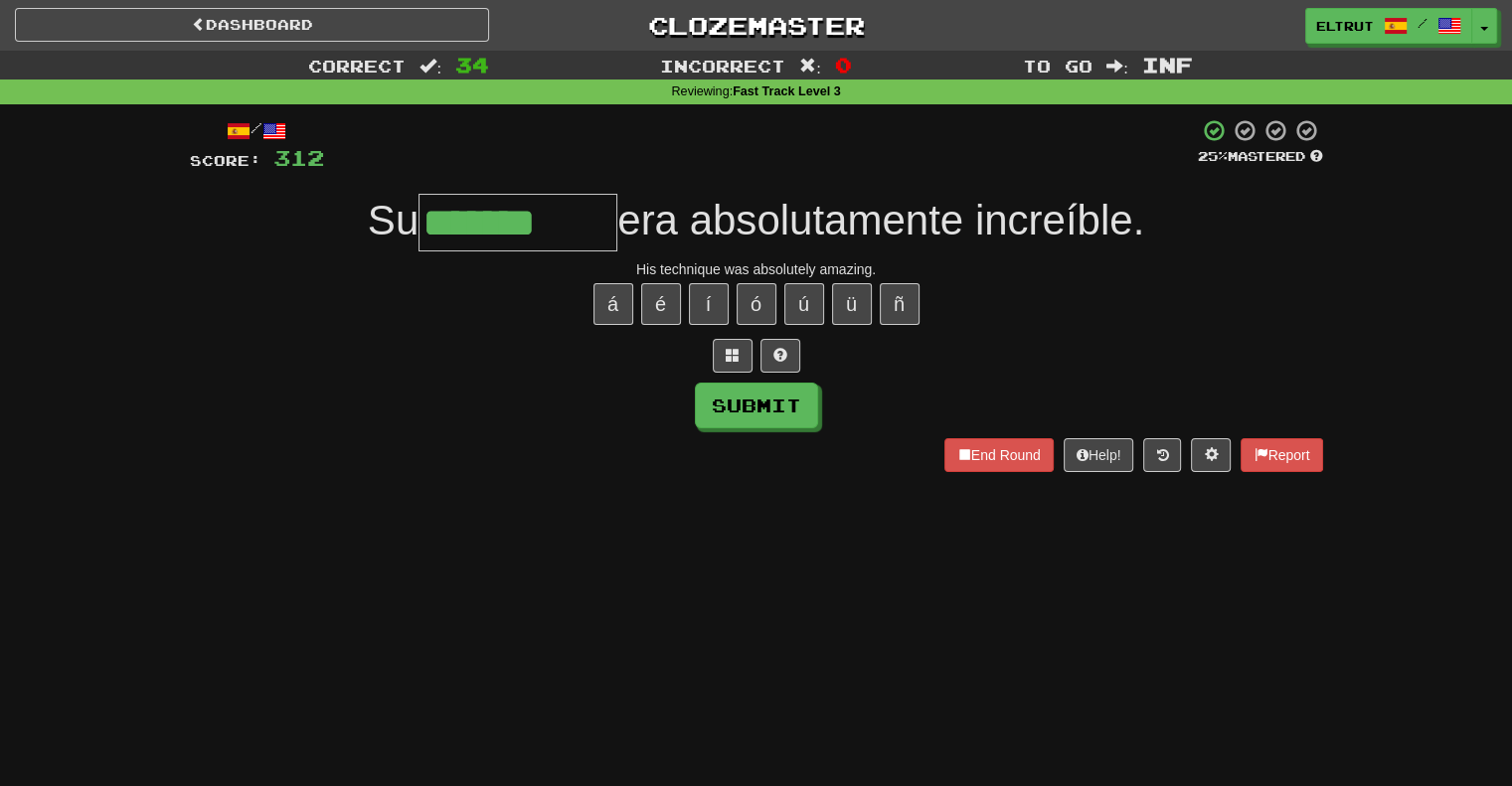 type on "*******" 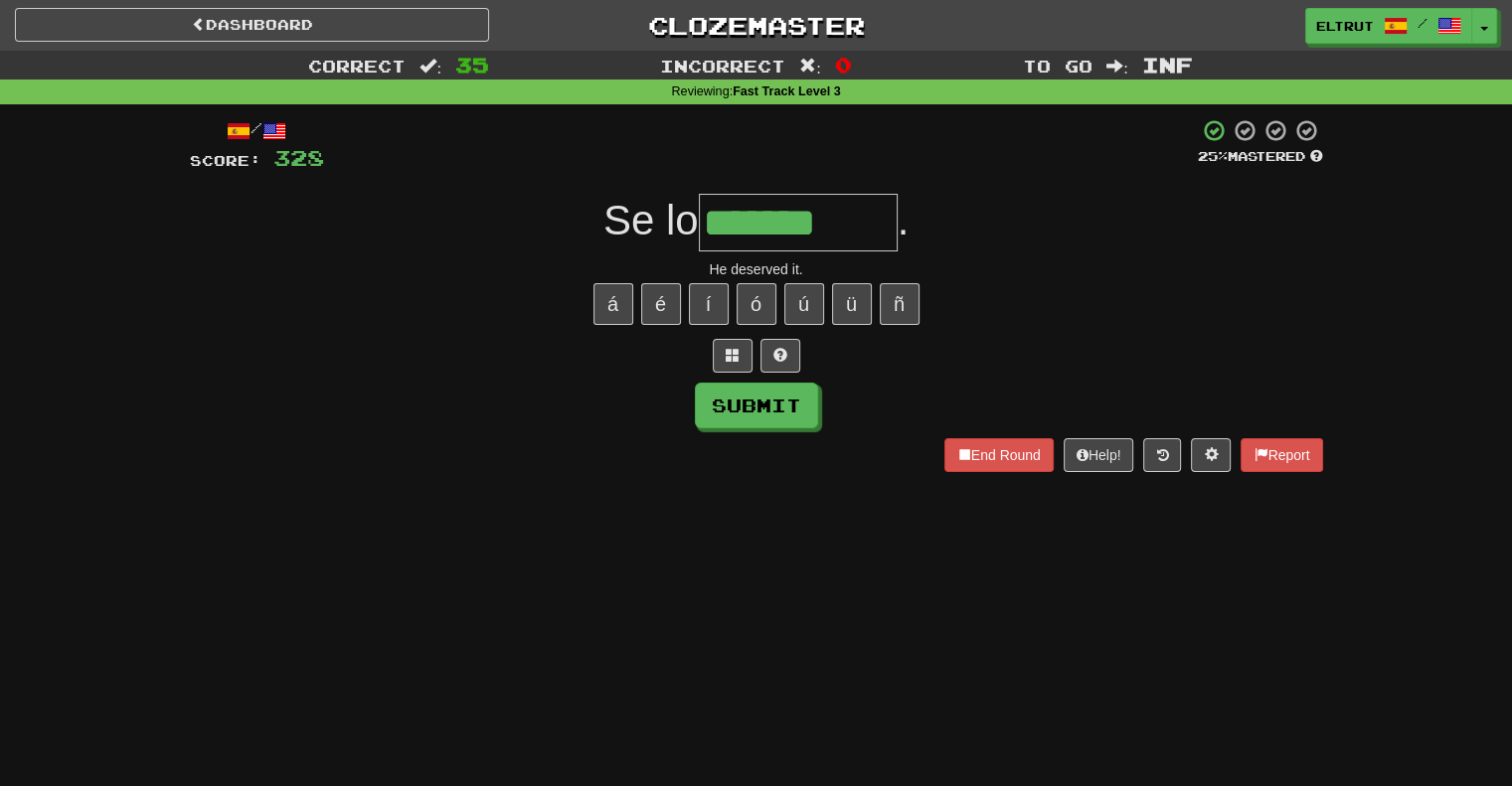 type on "*******" 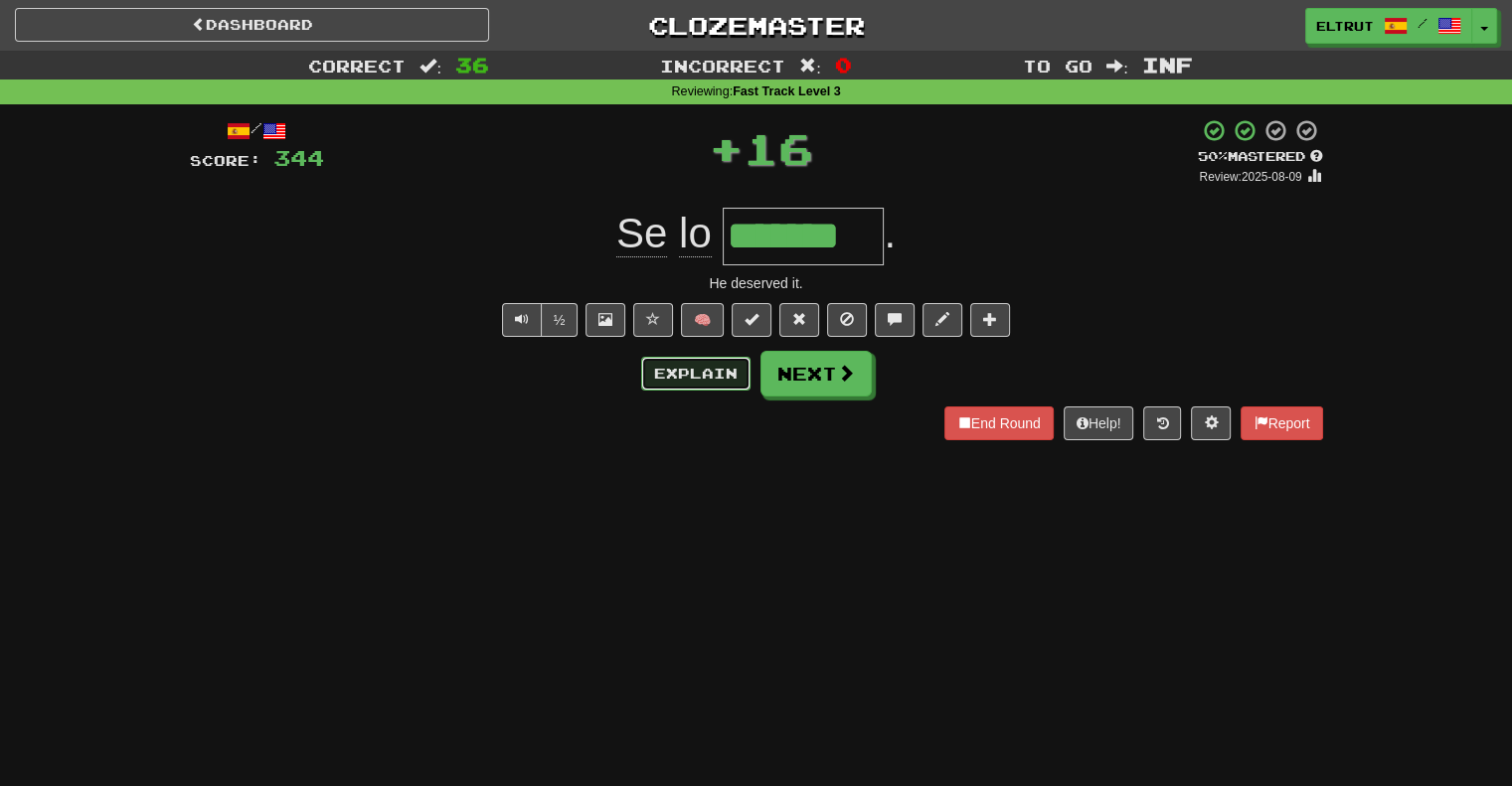 click on "Explain" at bounding box center [696, 374] 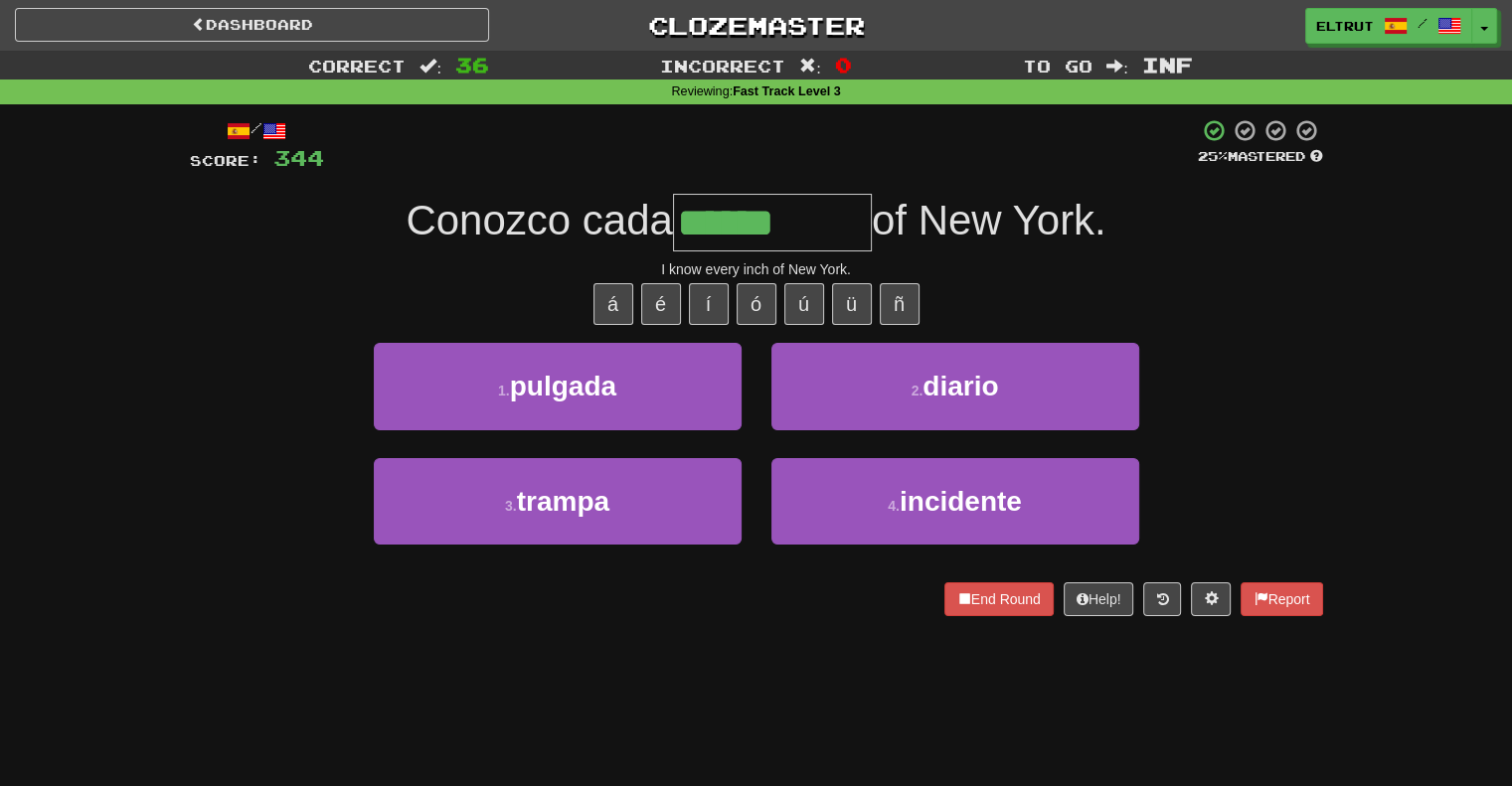 type on "*******" 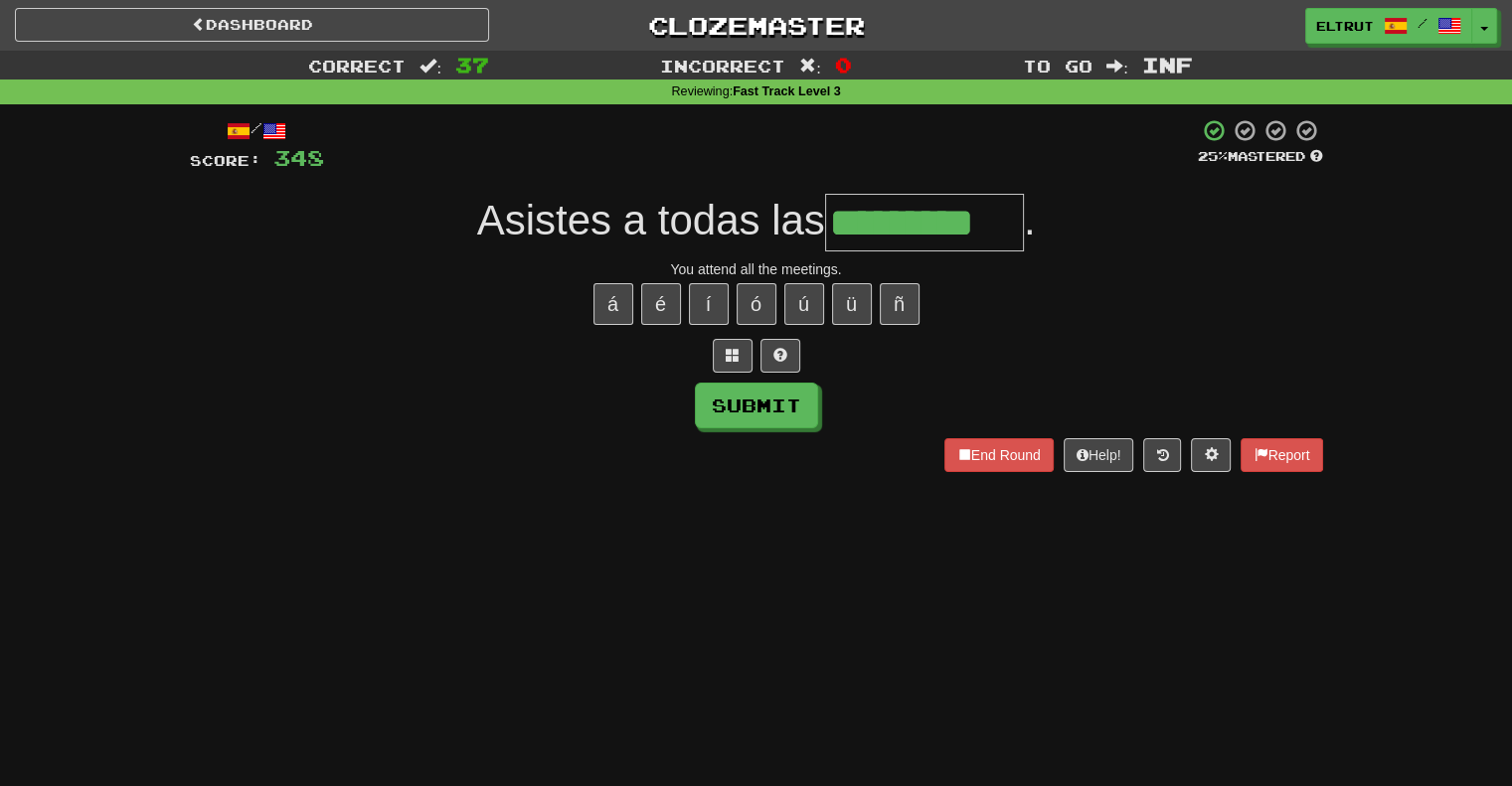 type on "*********" 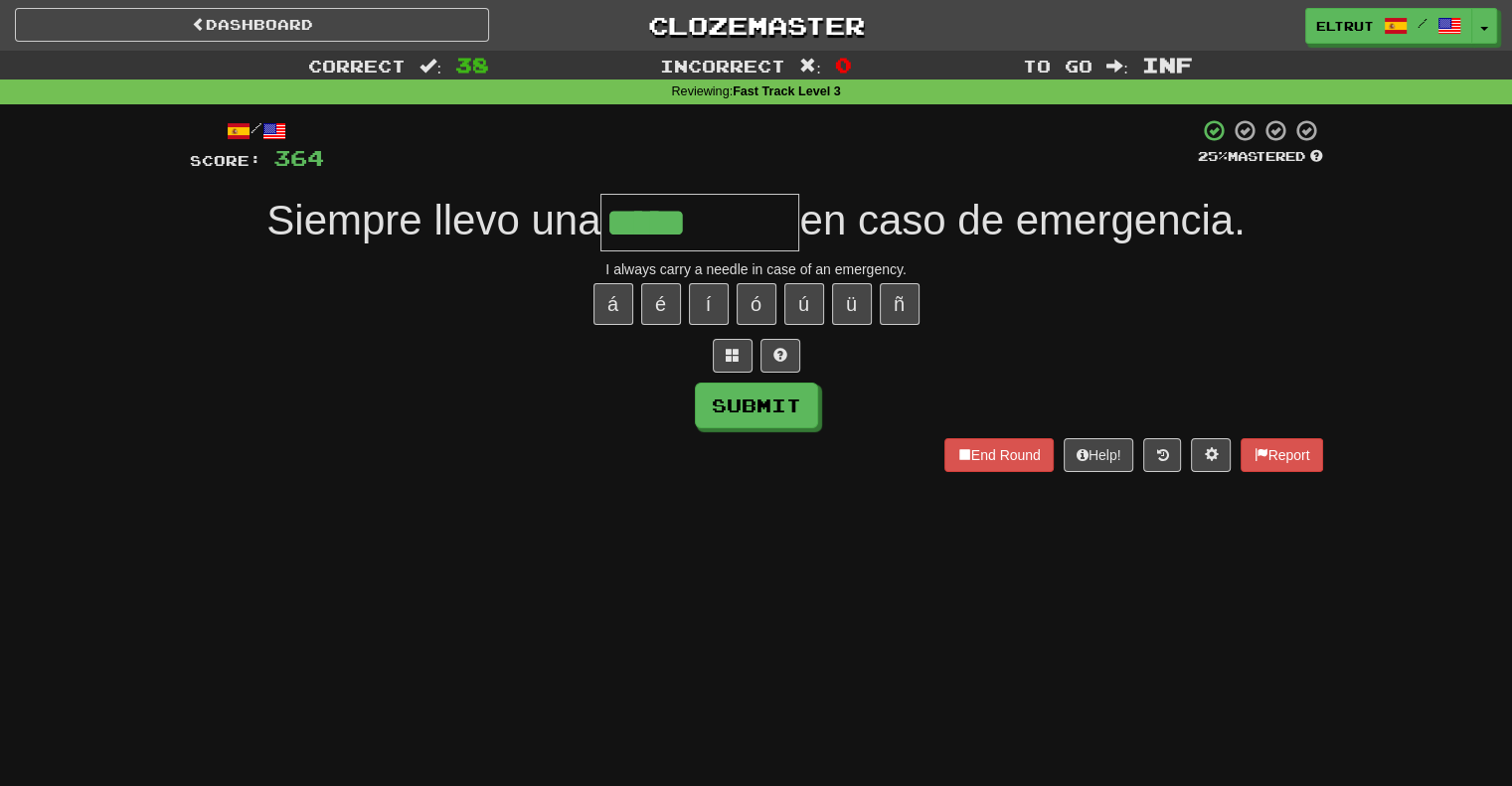type on "*****" 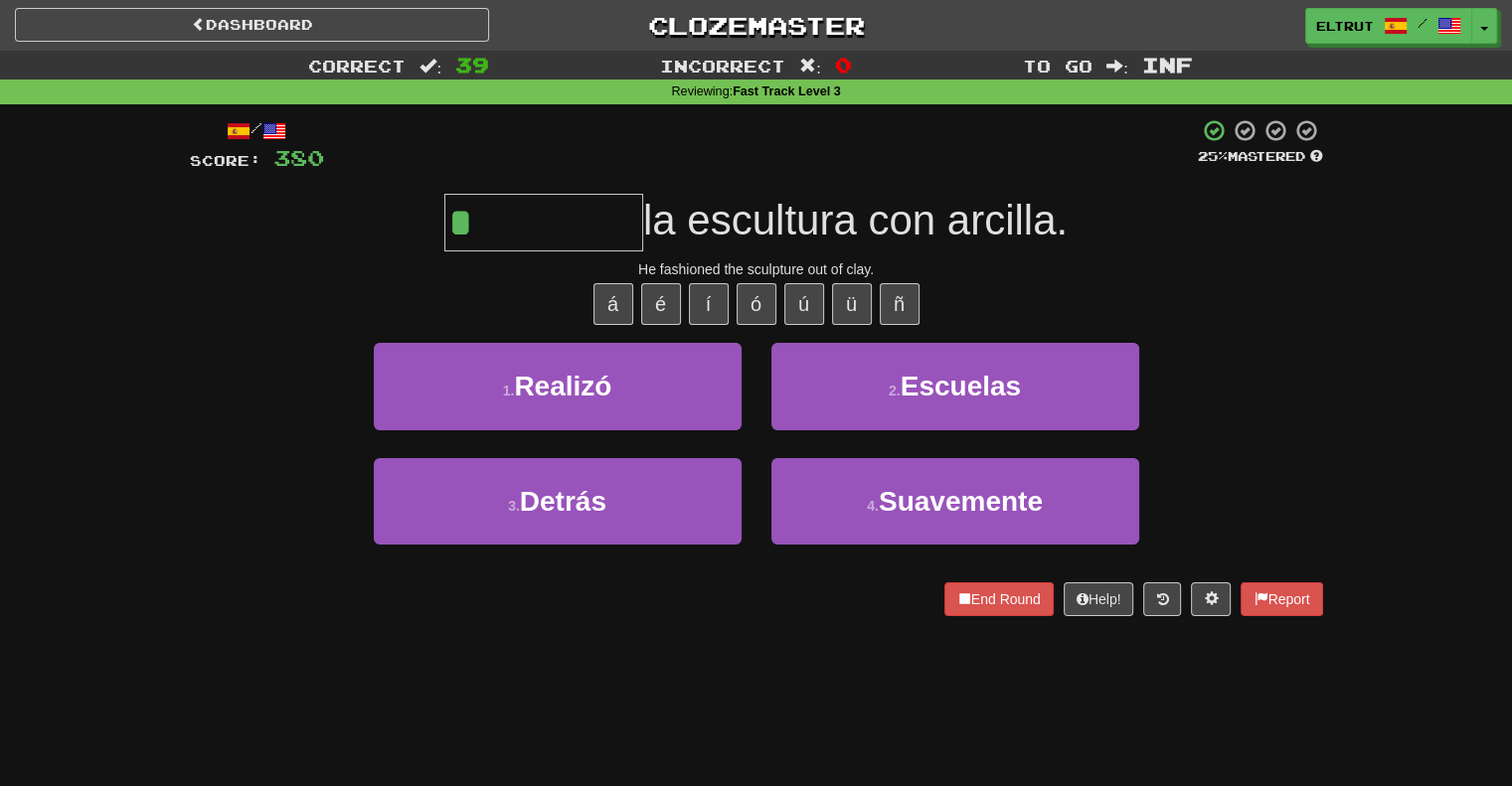 type on "*******" 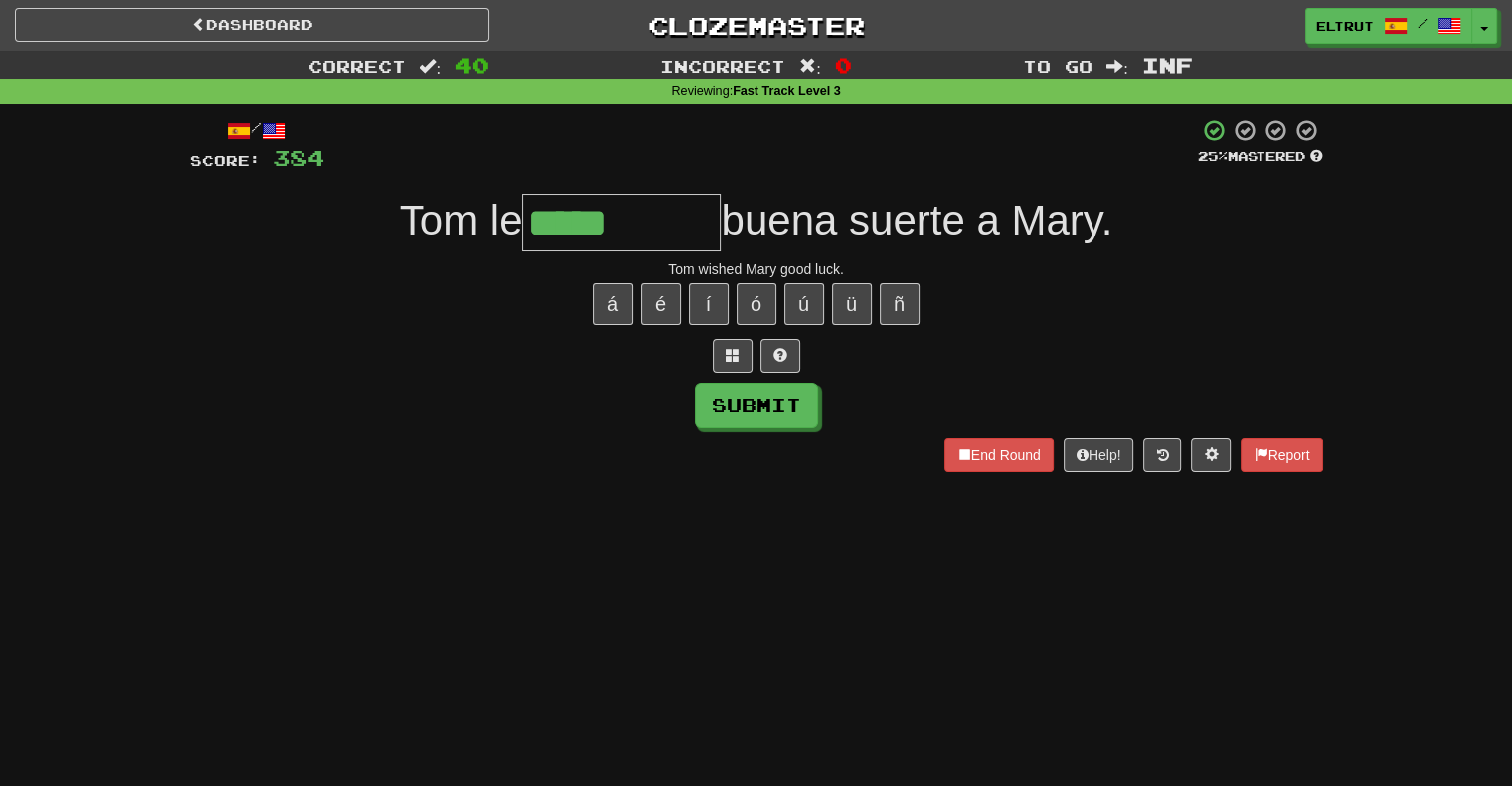 type on "*****" 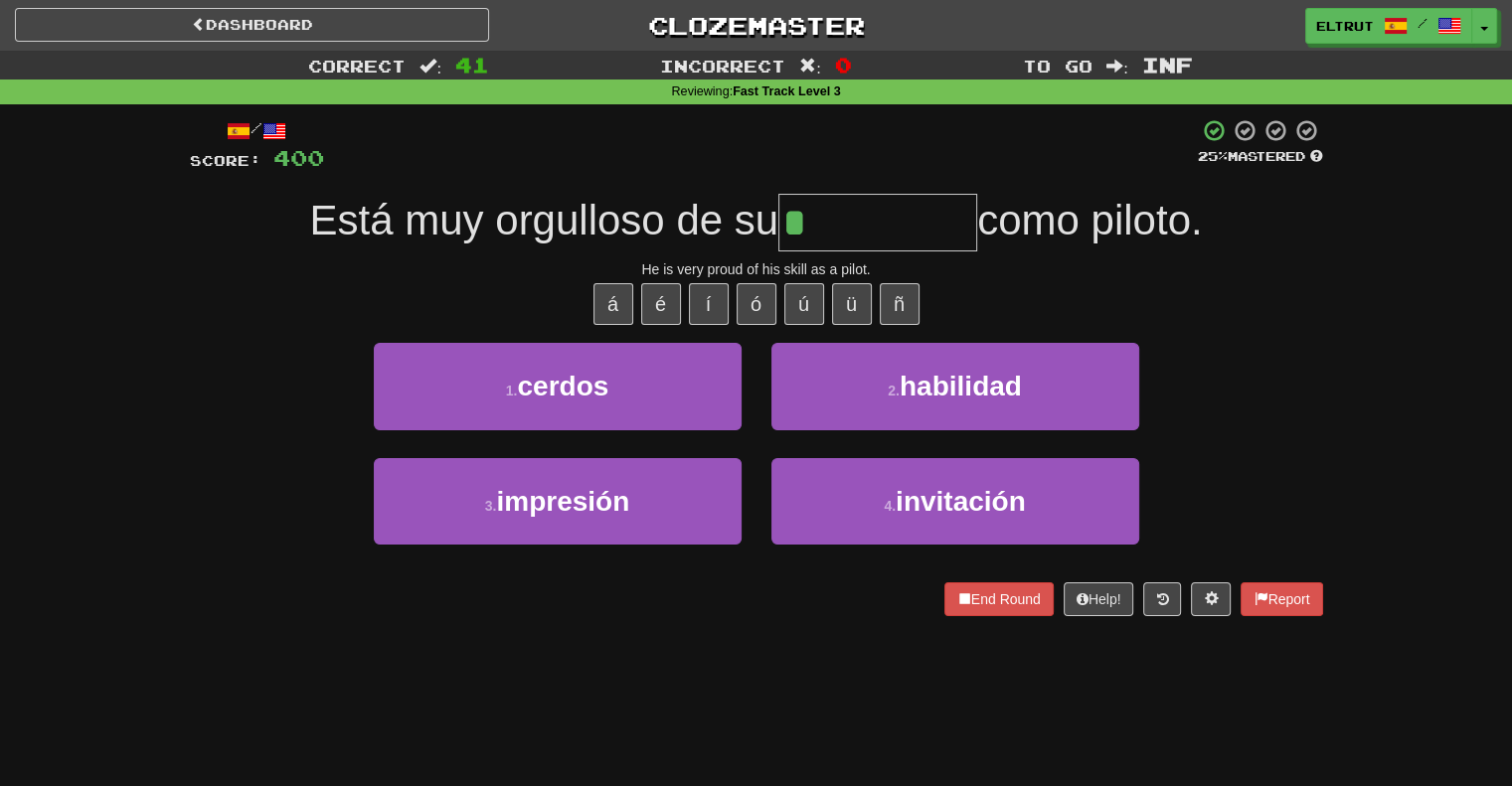 type on "*********" 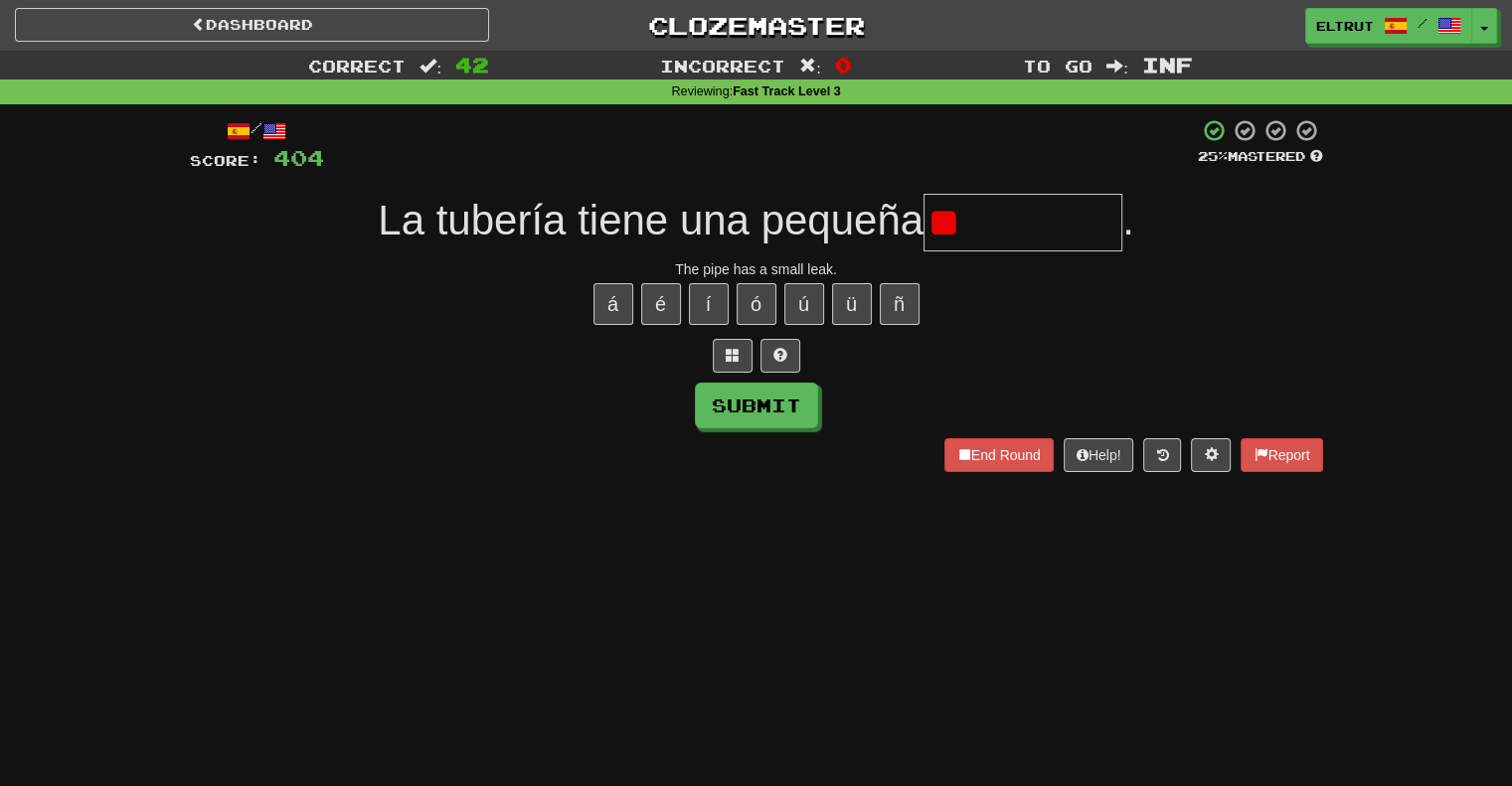 type on "*" 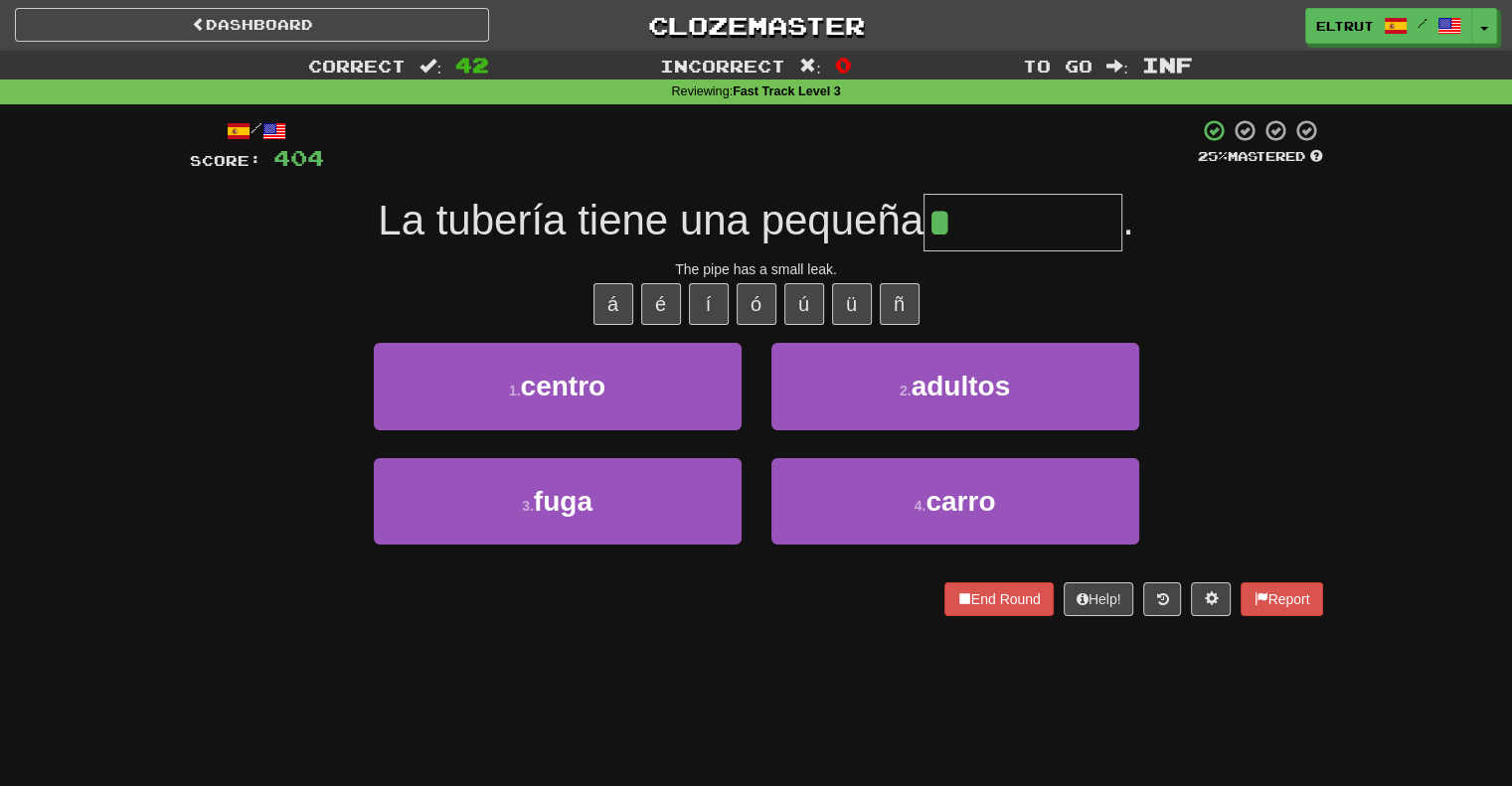 type on "****" 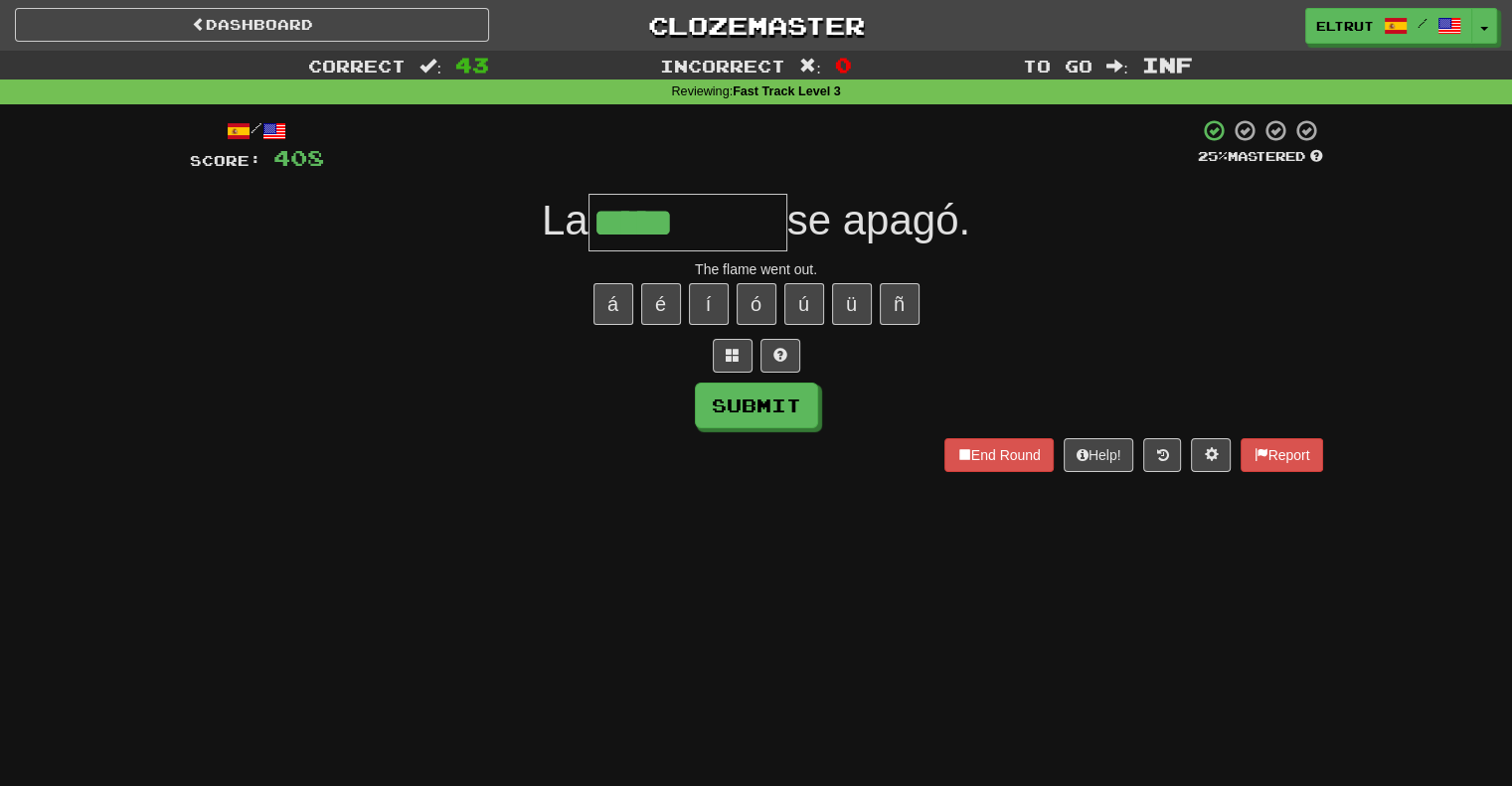 type on "*****" 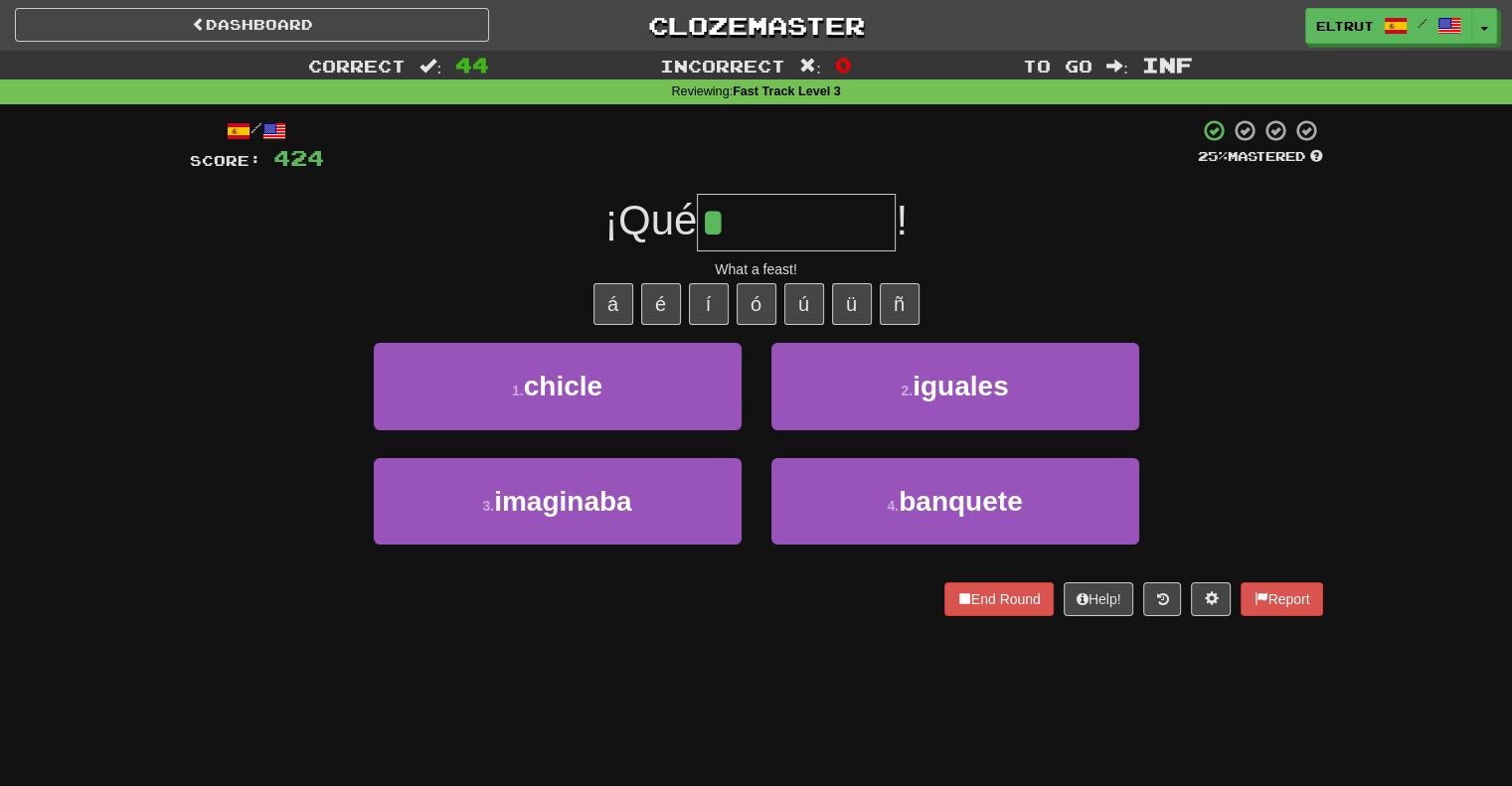 type on "********" 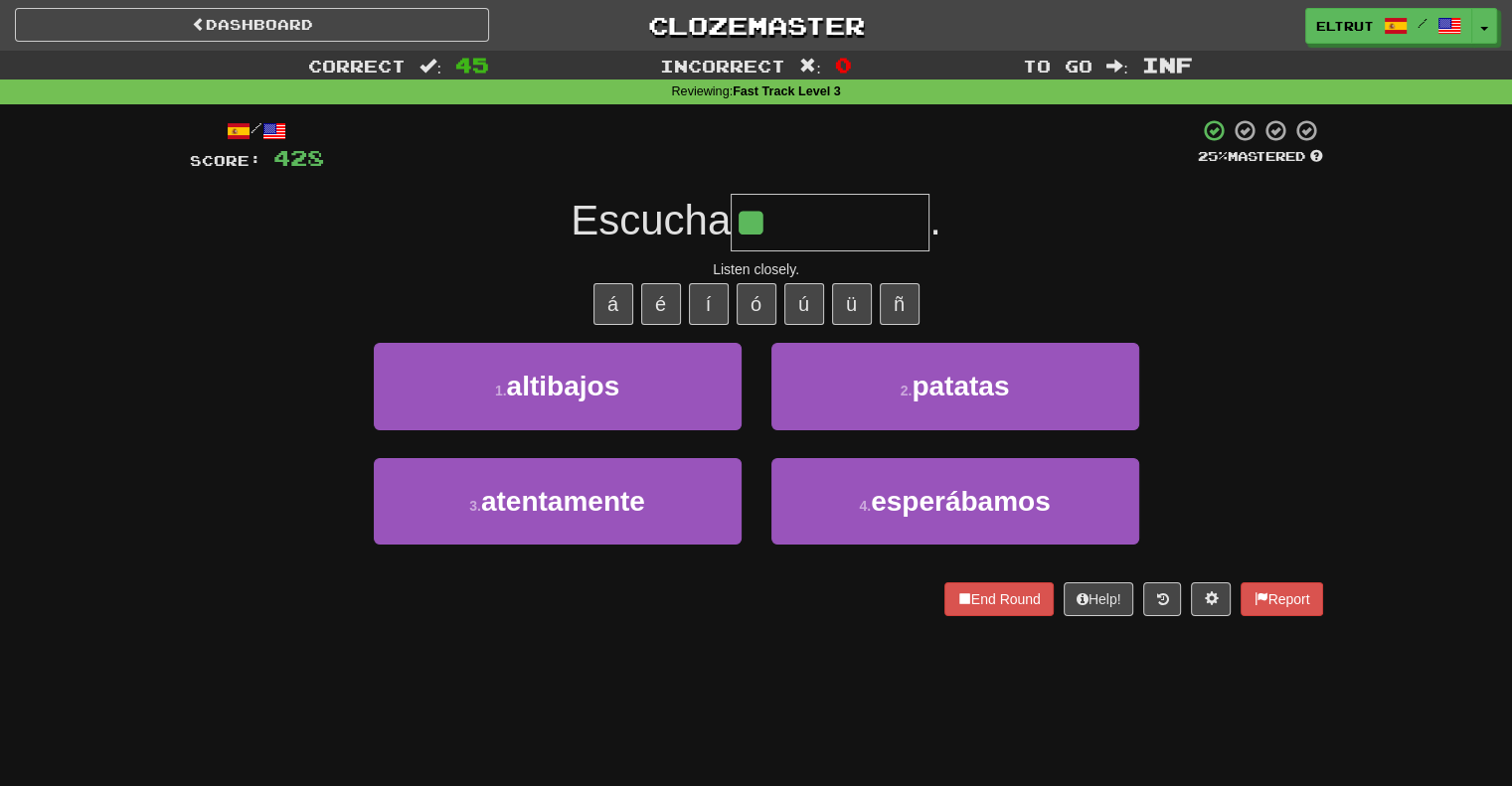 type on "**********" 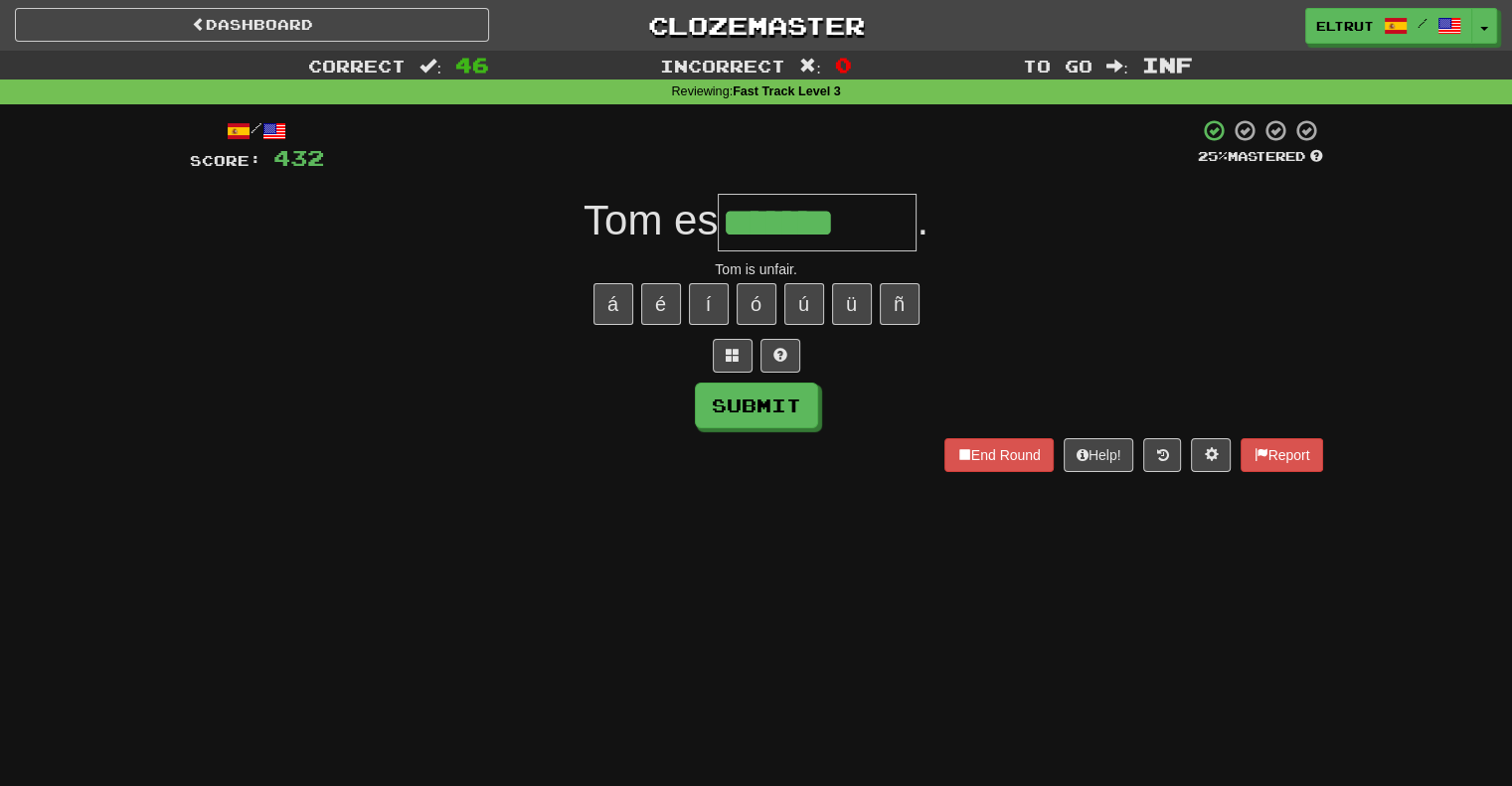 type on "*******" 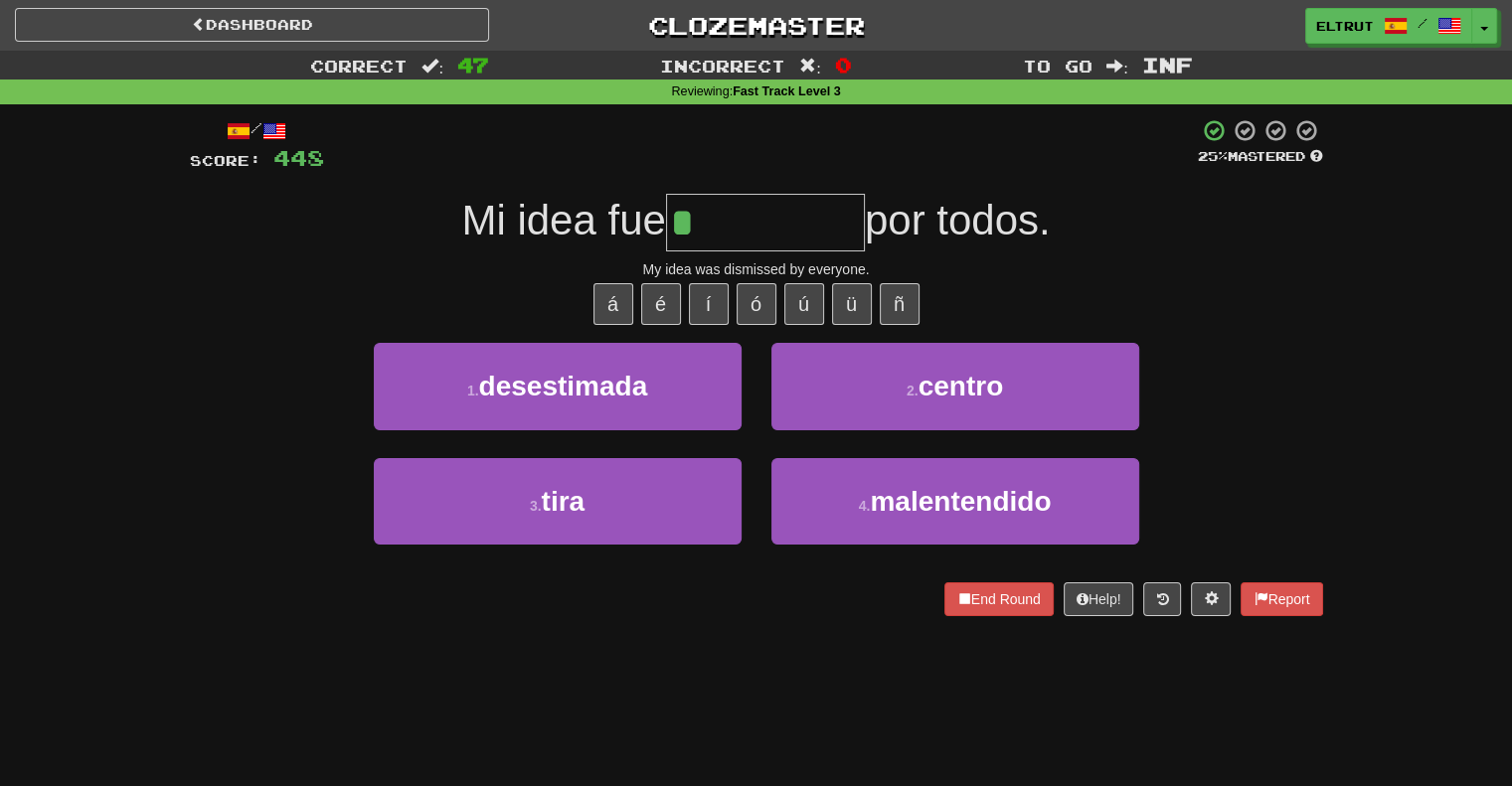 type on "**********" 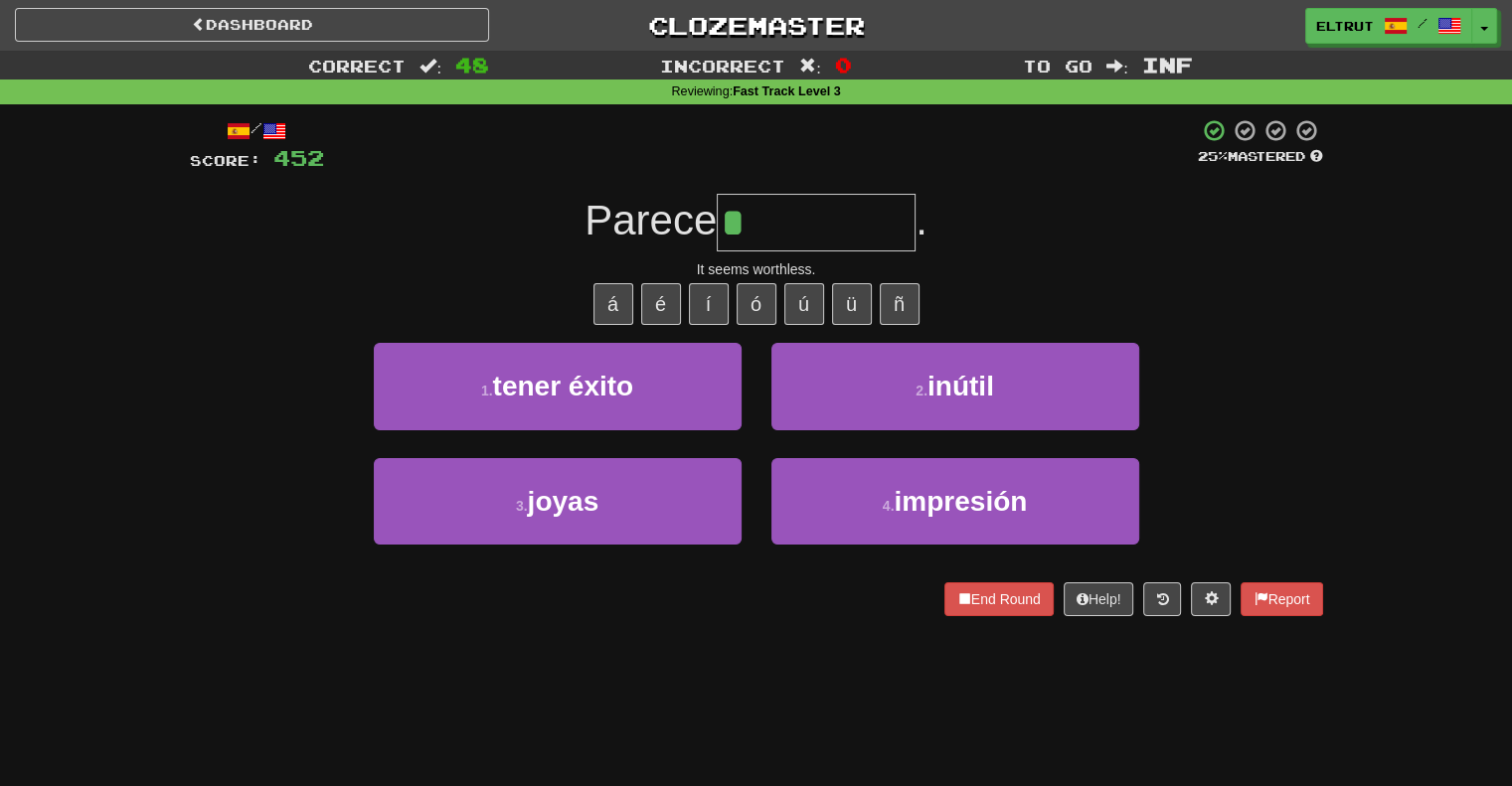 type on "******" 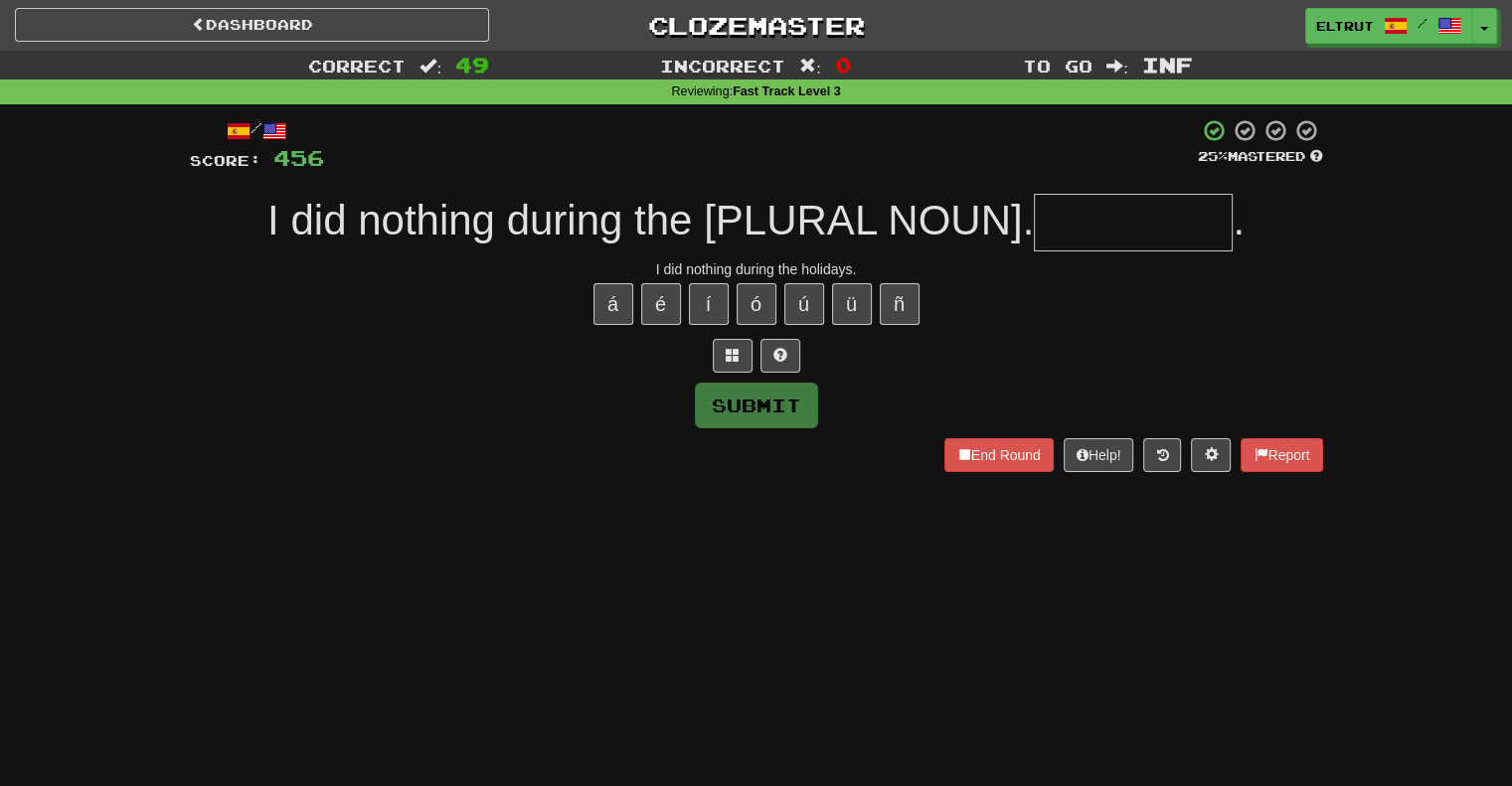 type on "*" 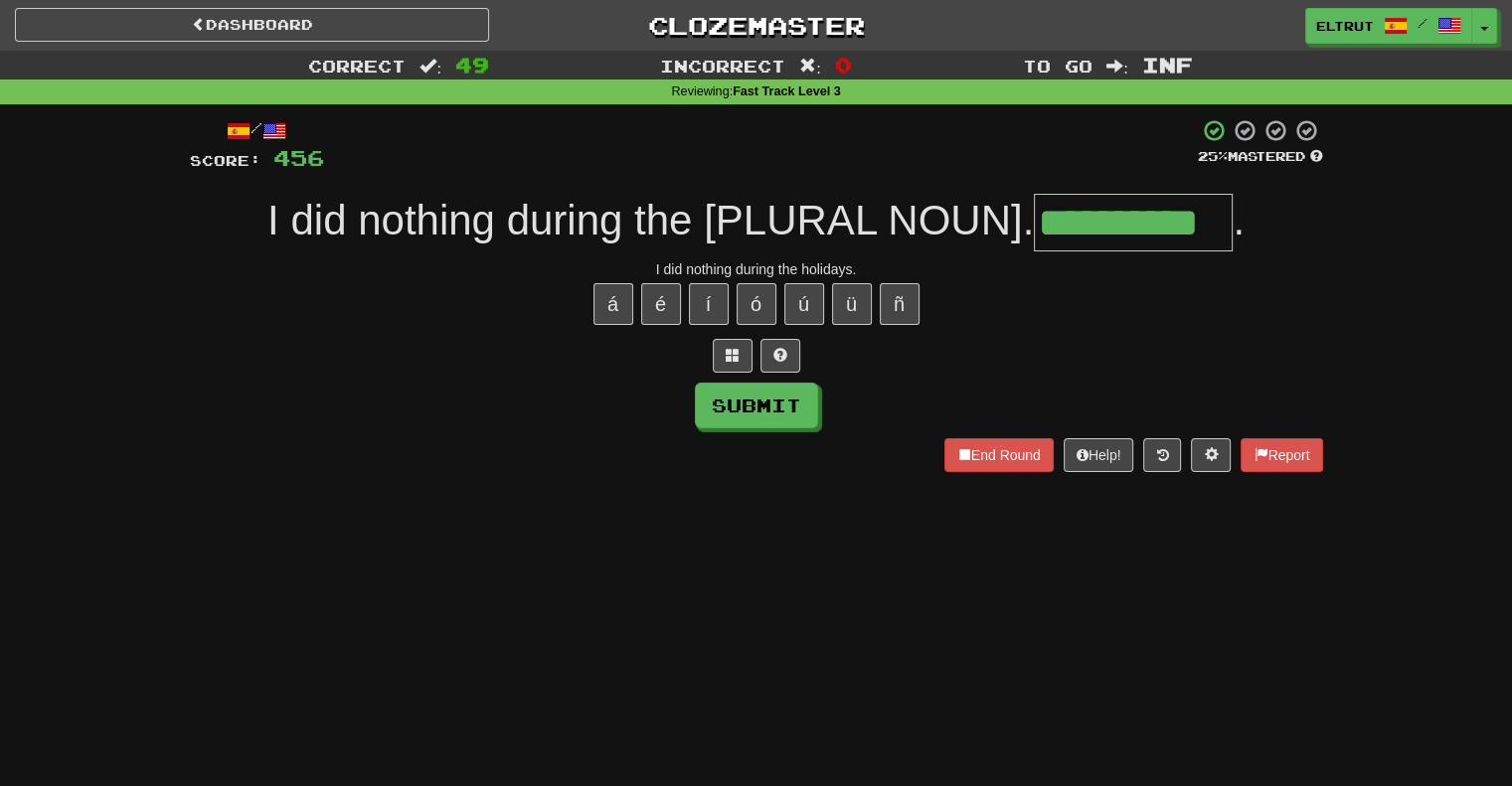 scroll, scrollTop: 0, scrollLeft: 17, axis: horizontal 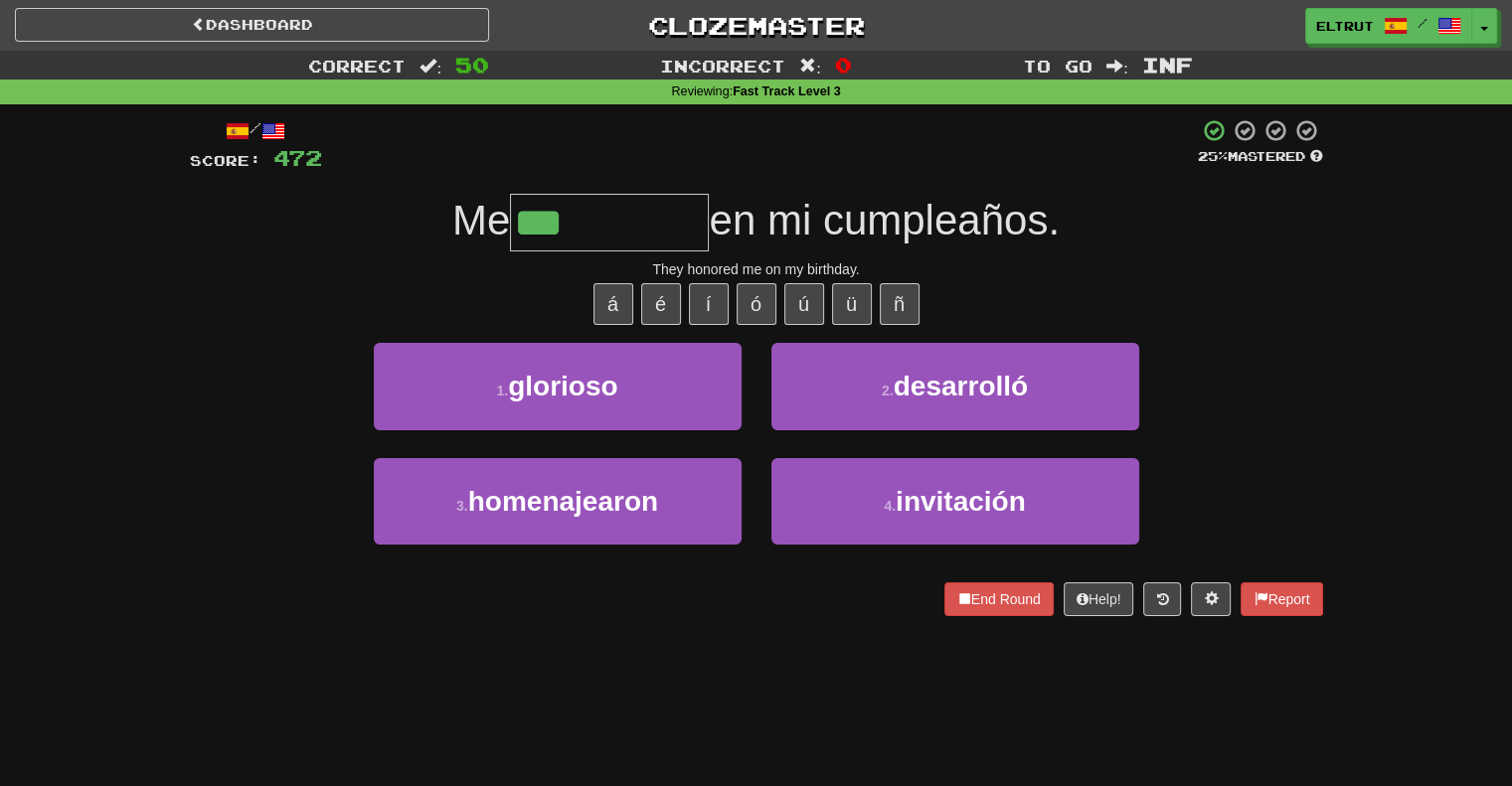 type on "**********" 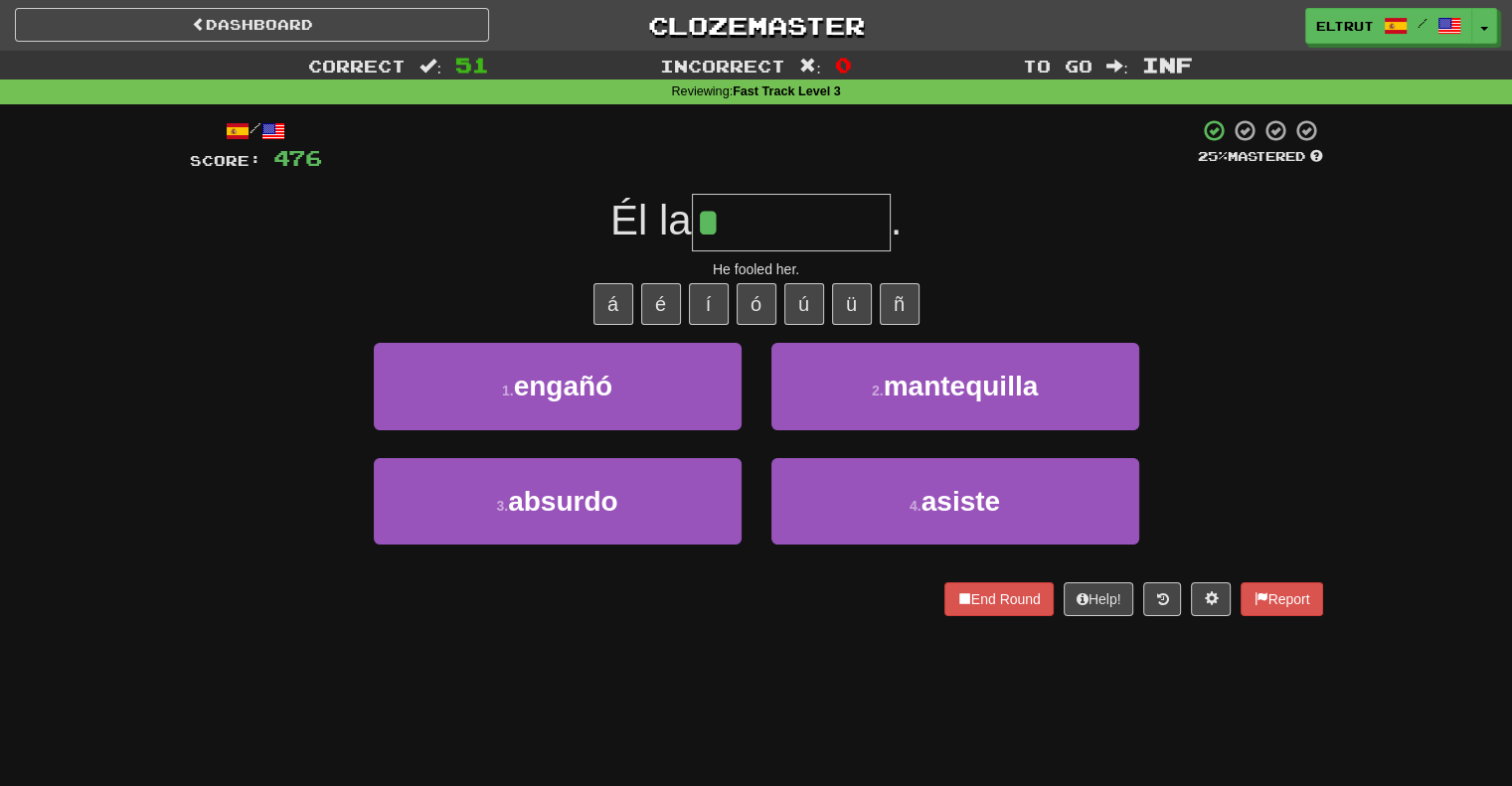 type on "******" 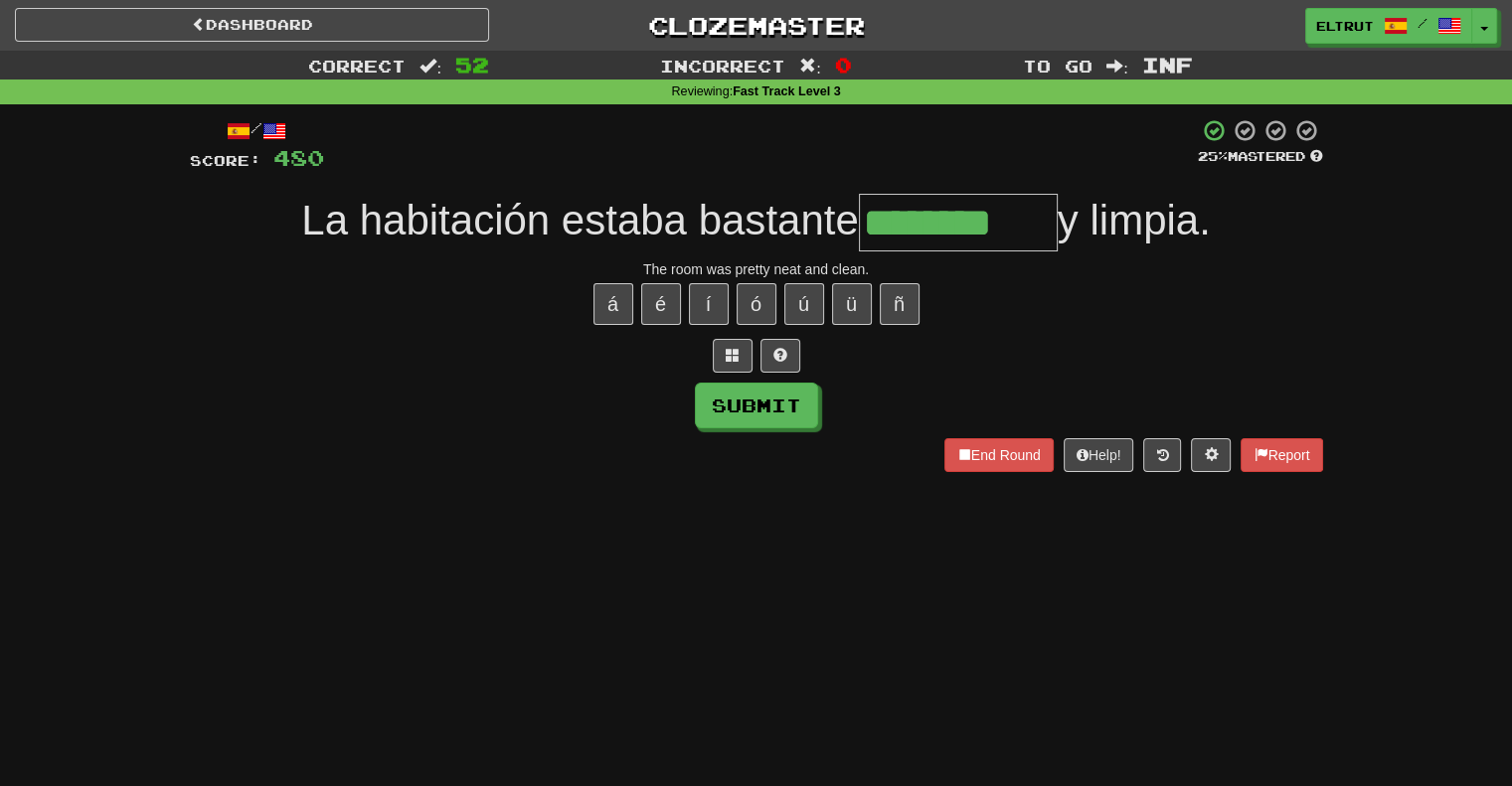 type on "********" 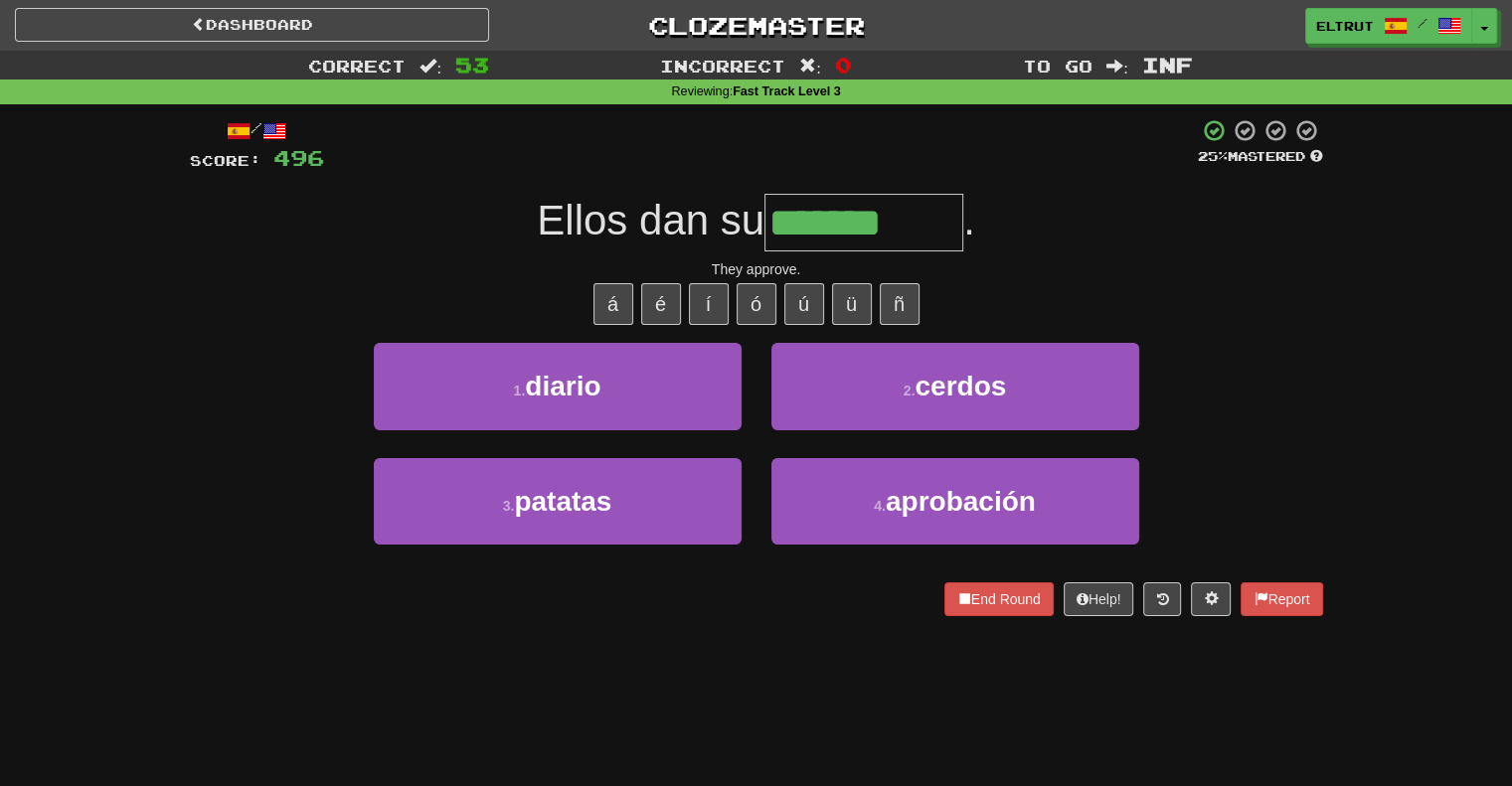 type on "**********" 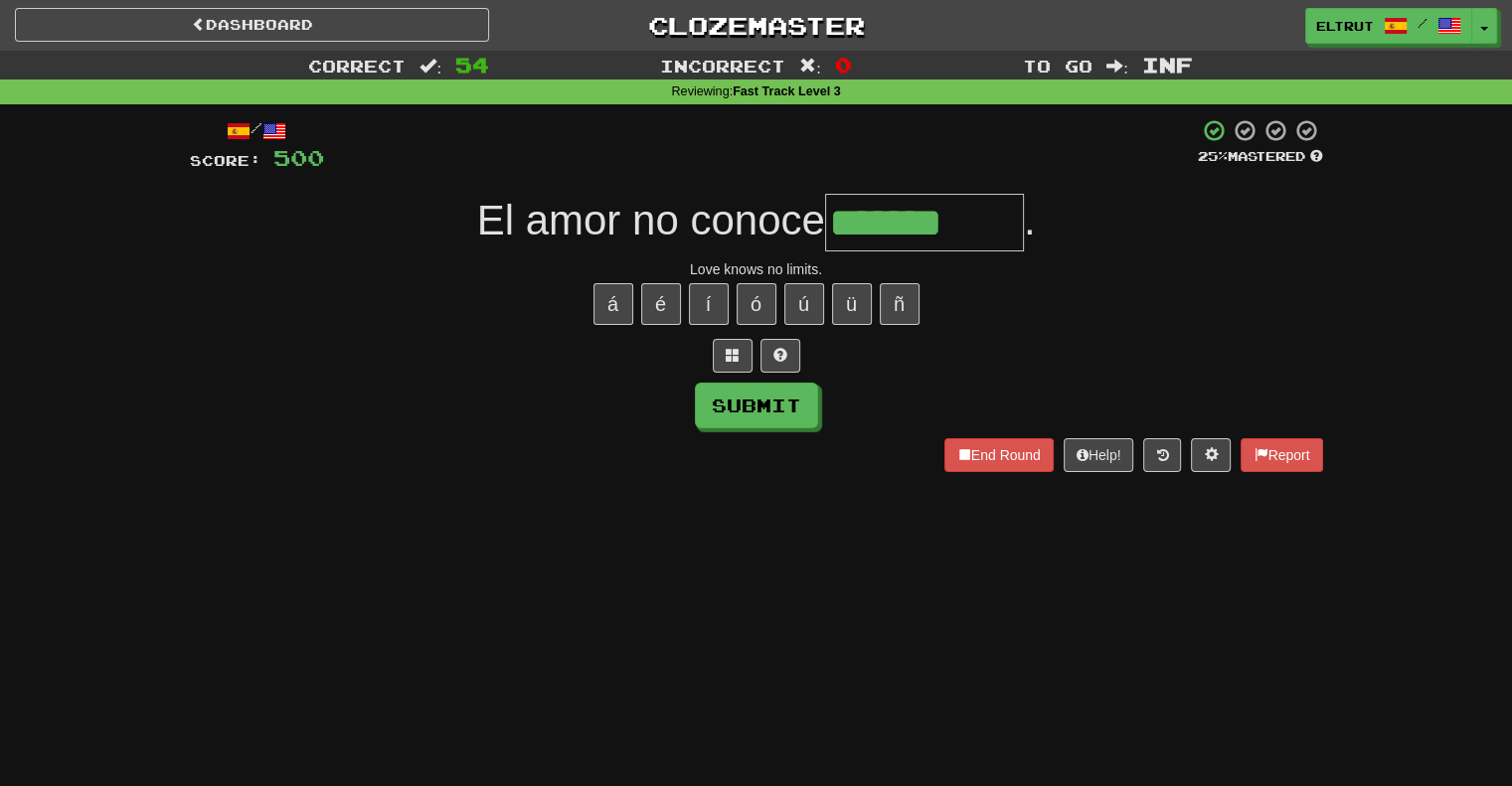 type on "*******" 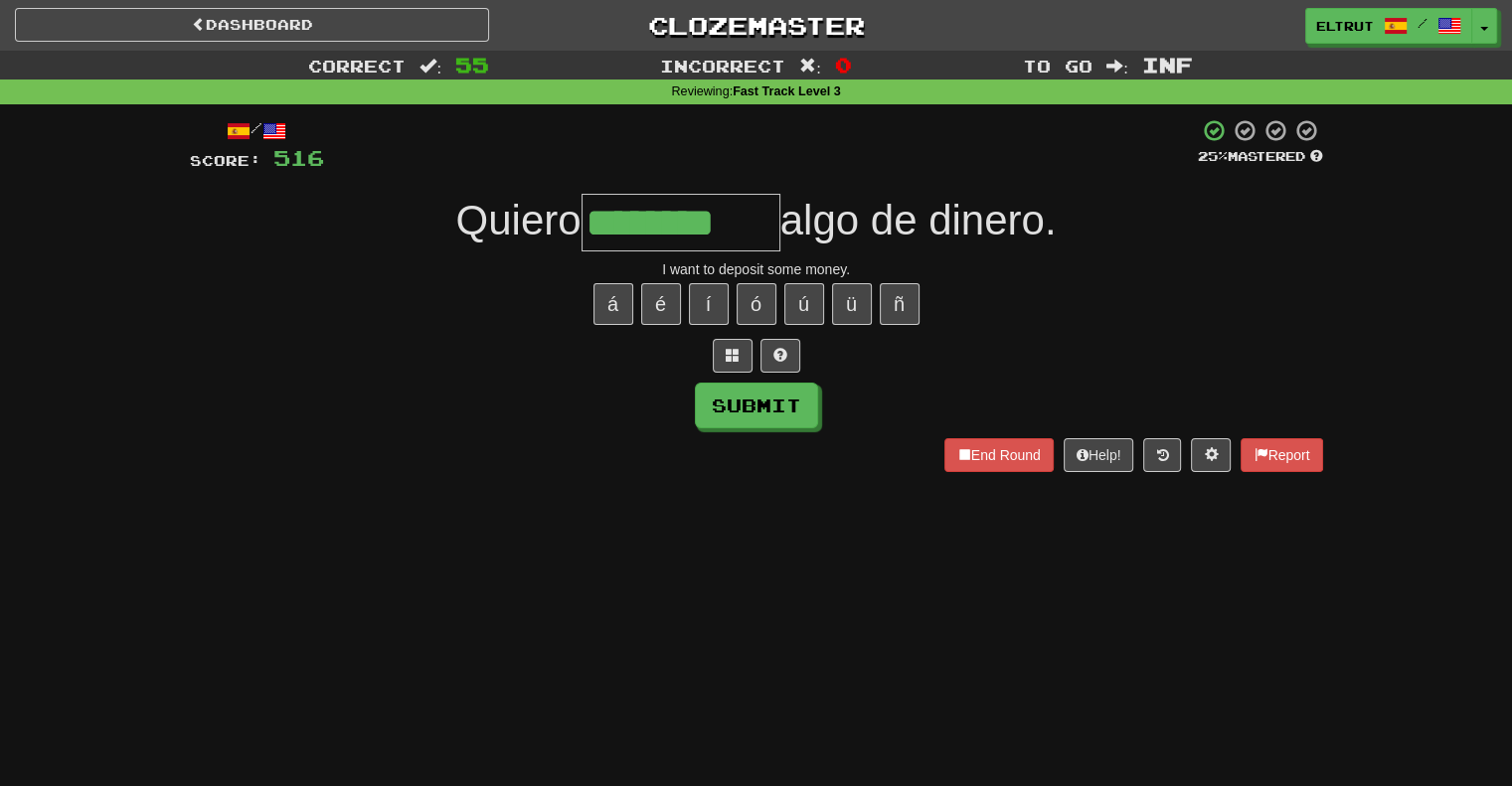 type on "********" 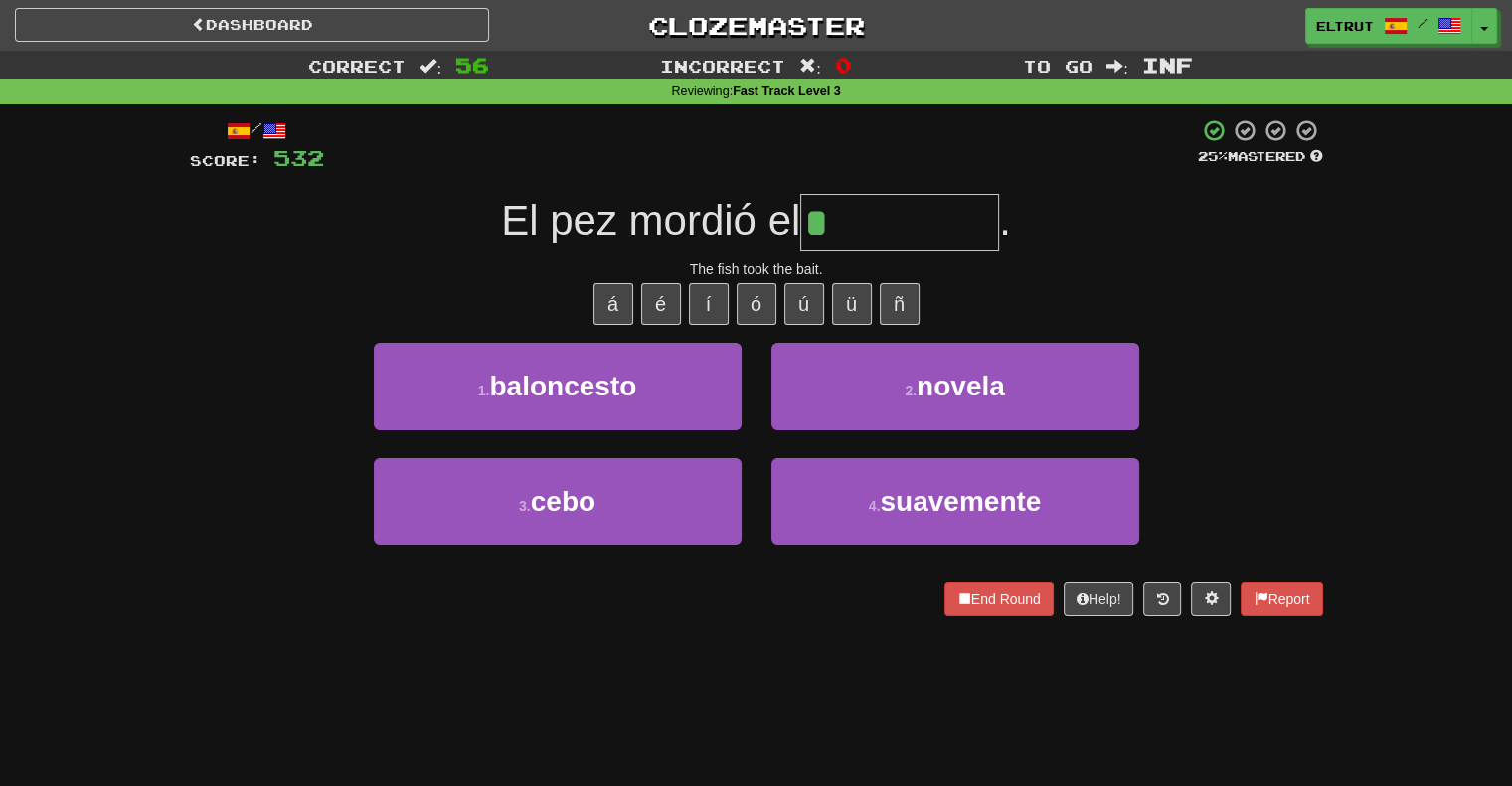 type on "****" 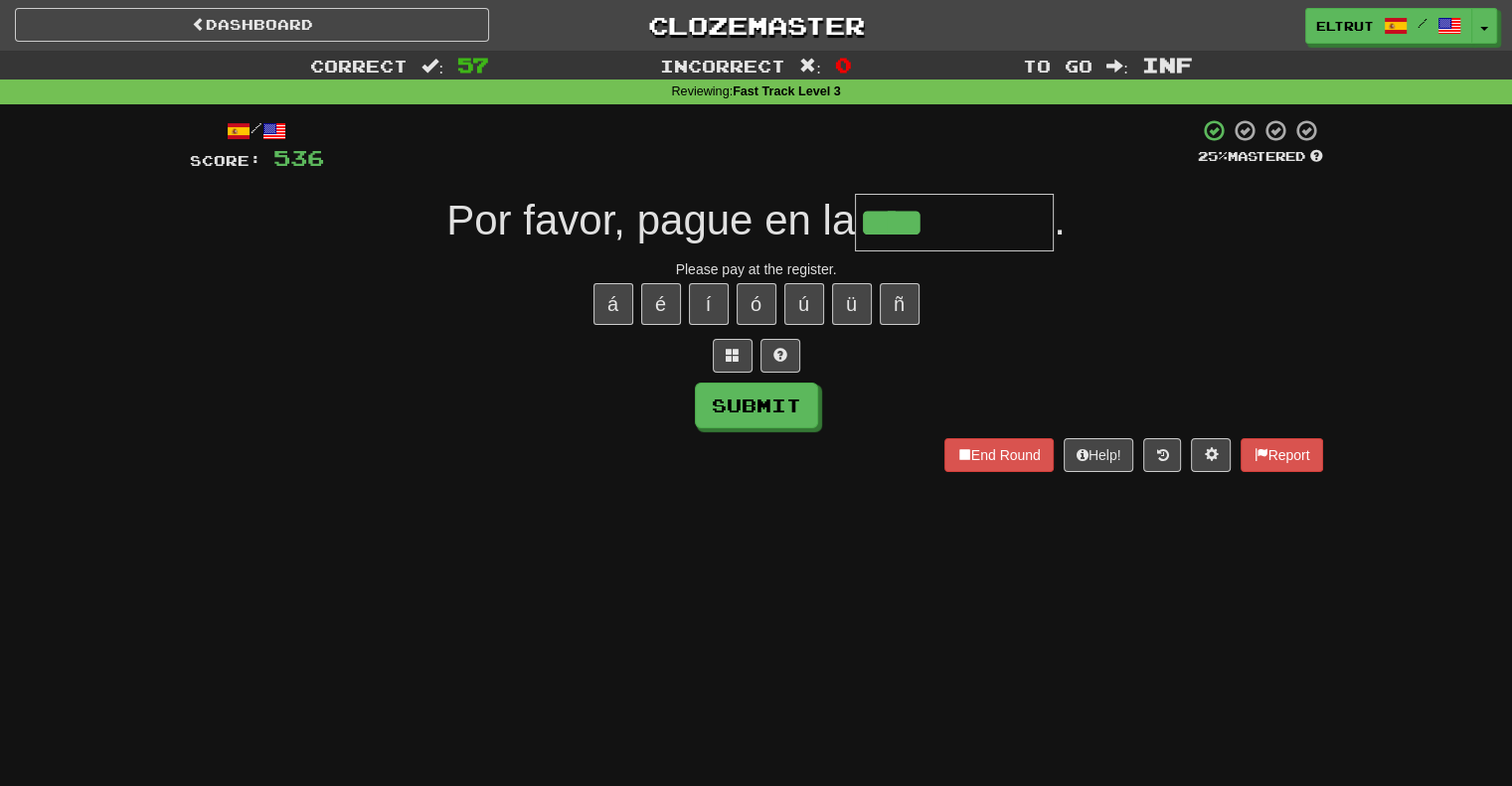 type on "****" 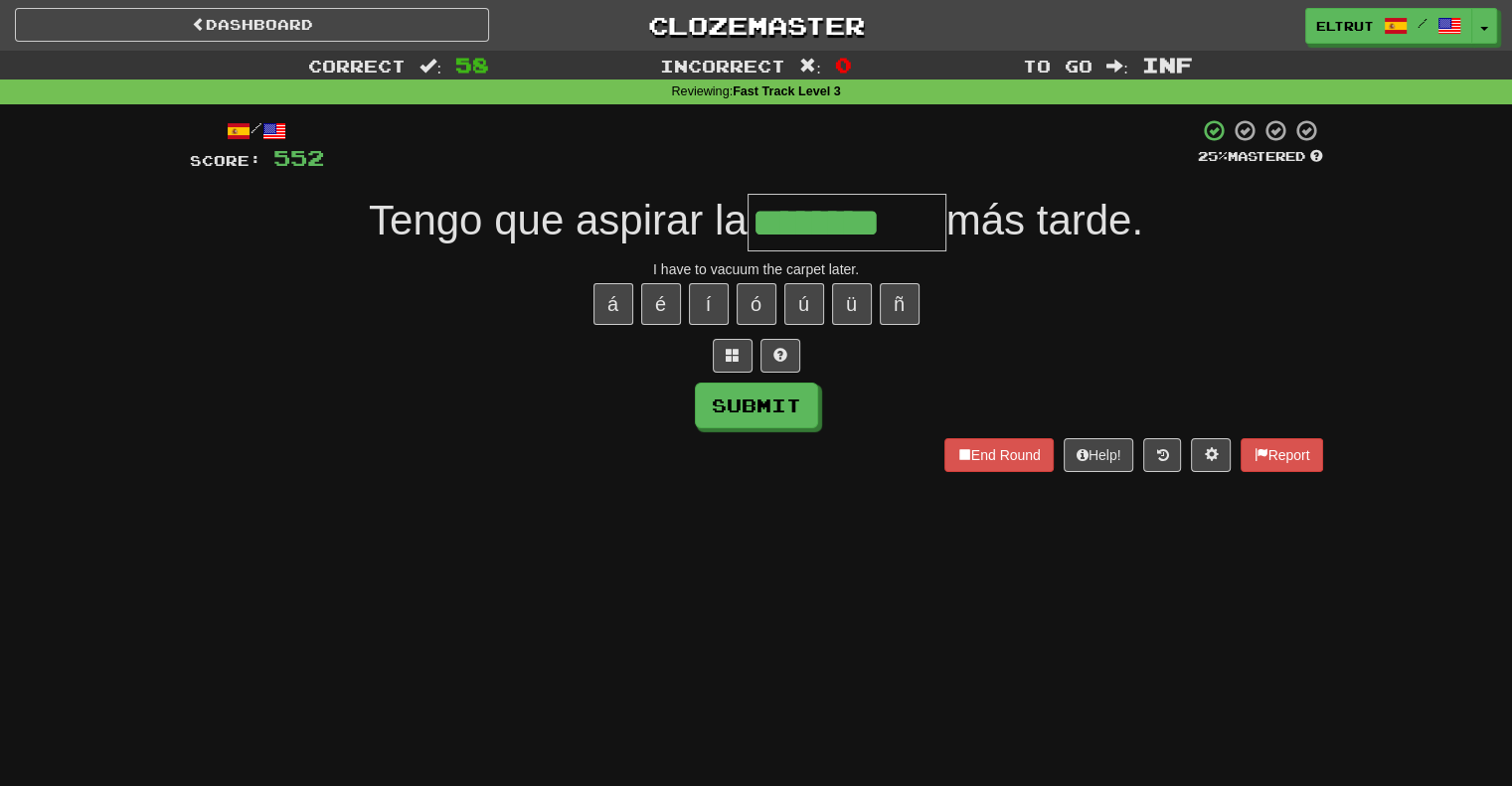 type on "*******" 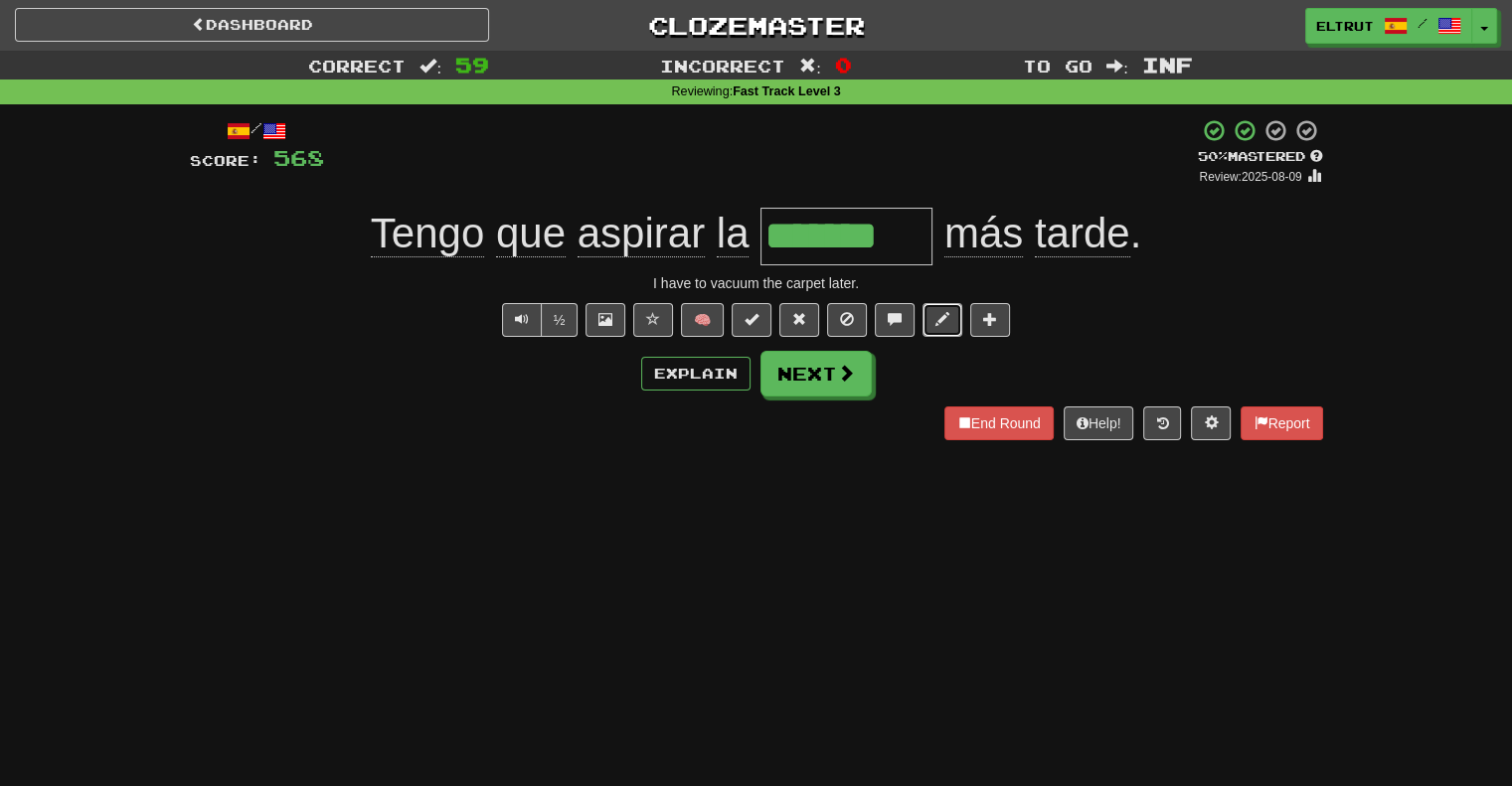 click at bounding box center [942, 319] 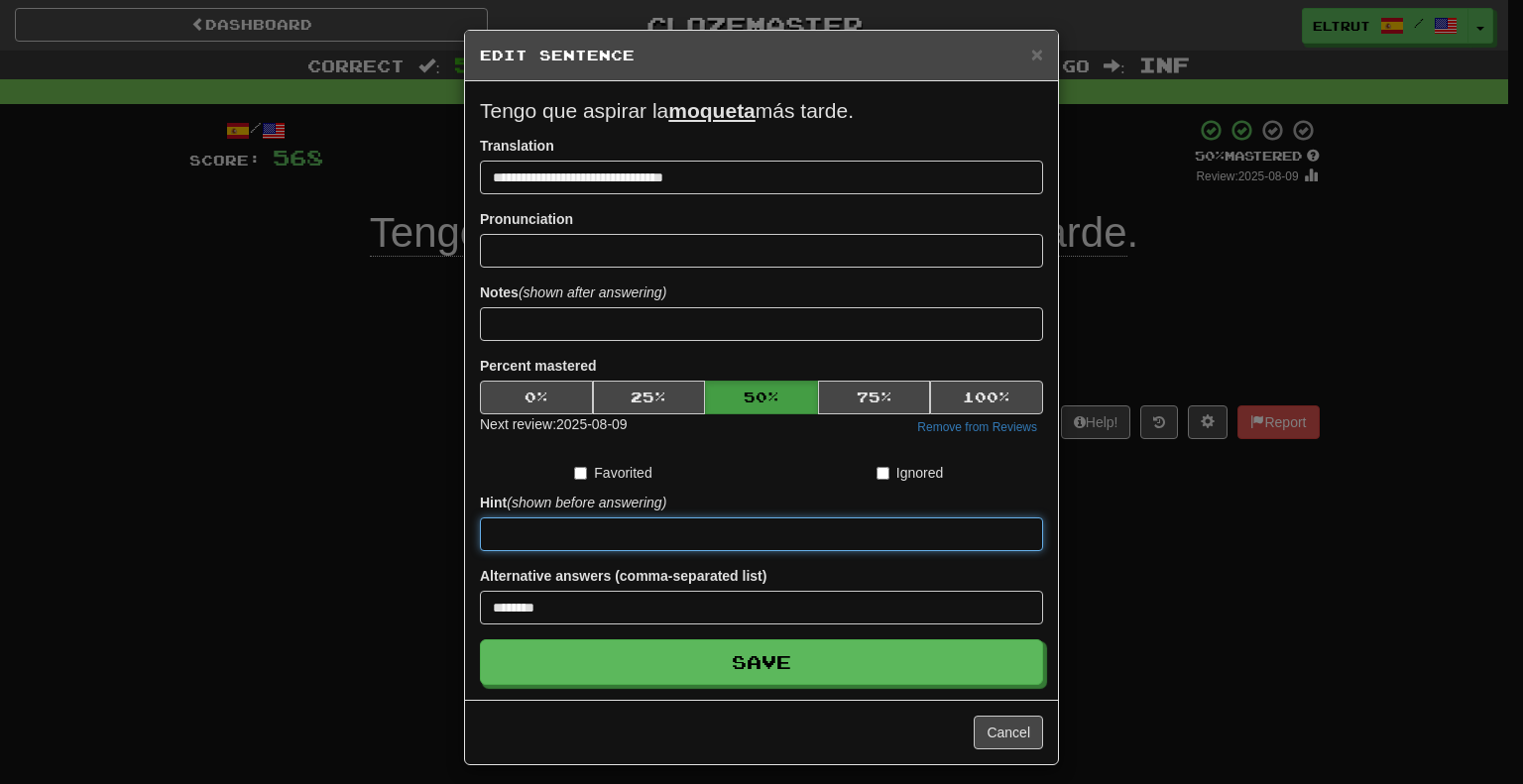 click at bounding box center [762, 534] 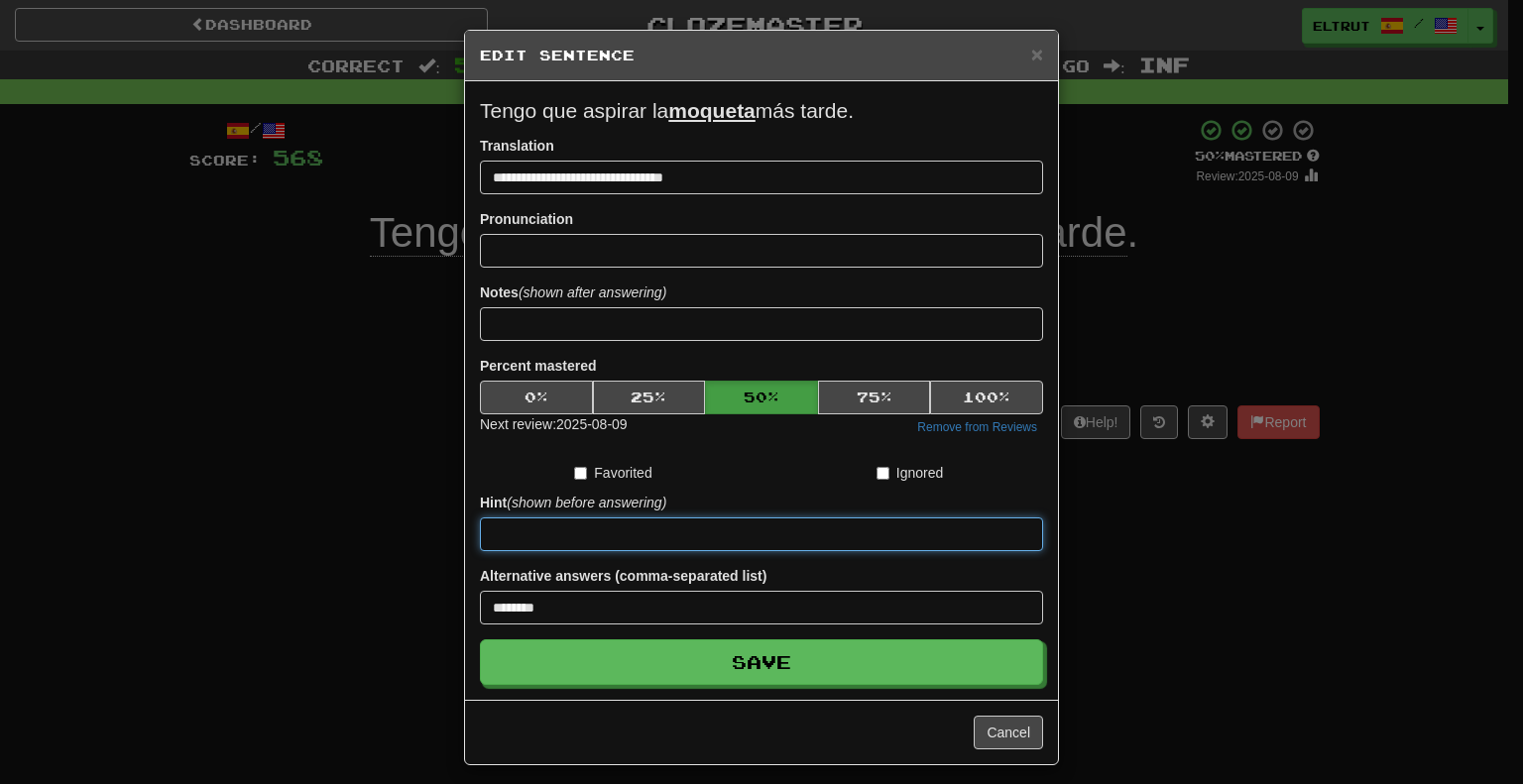 type on "*****" 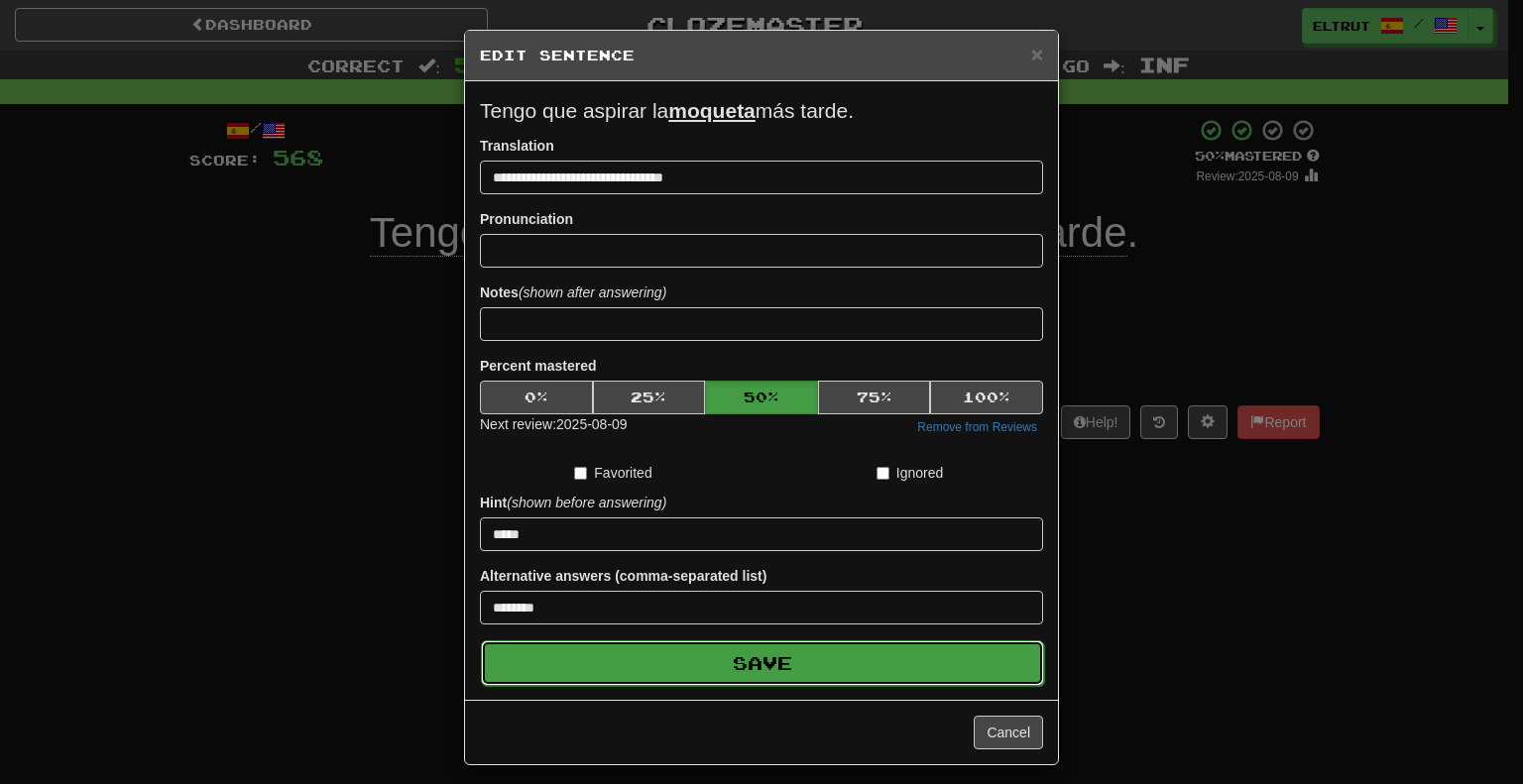 click on "Save" at bounding box center [762, 663] 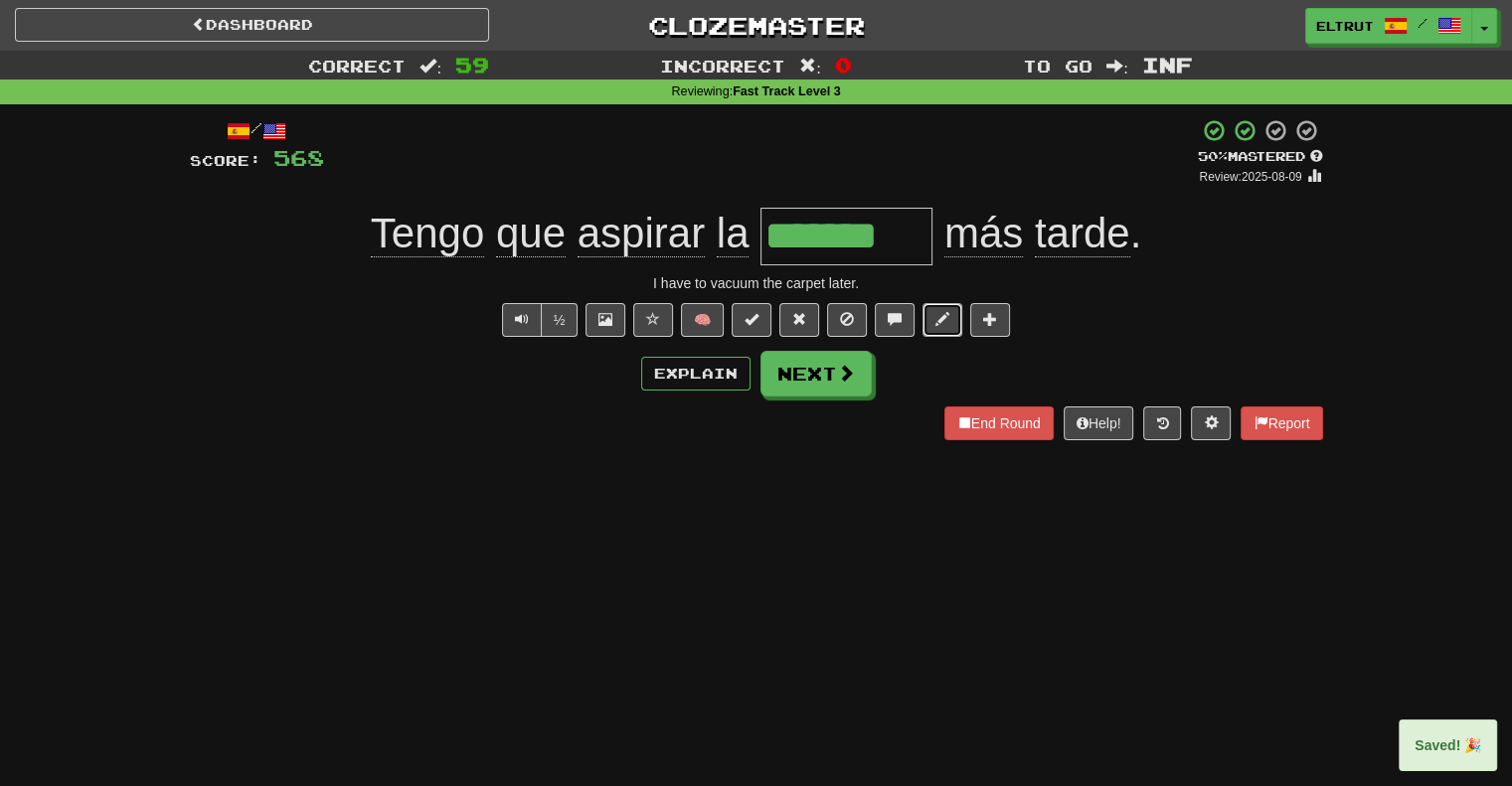 click at bounding box center (942, 319) 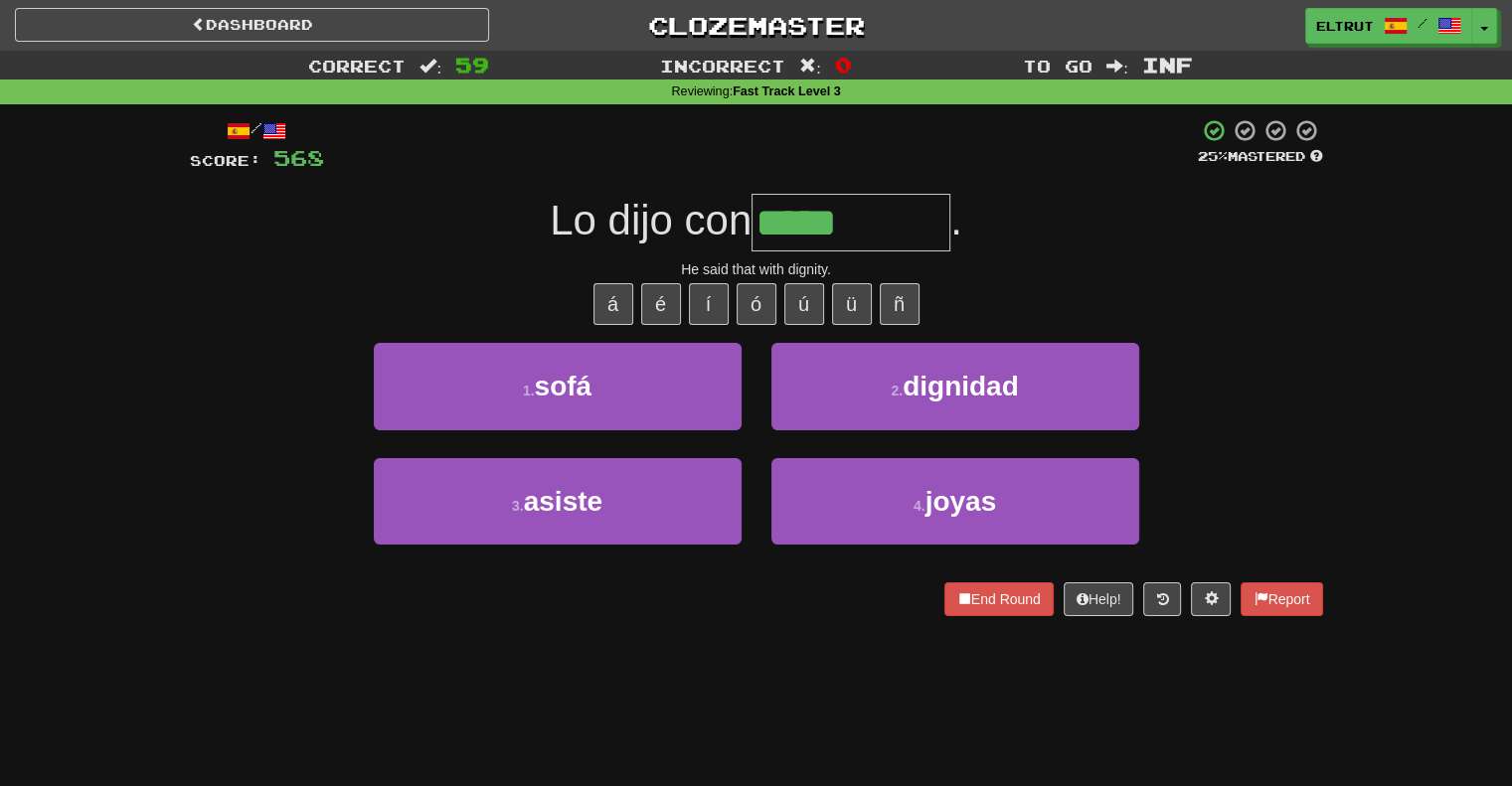 type on "********" 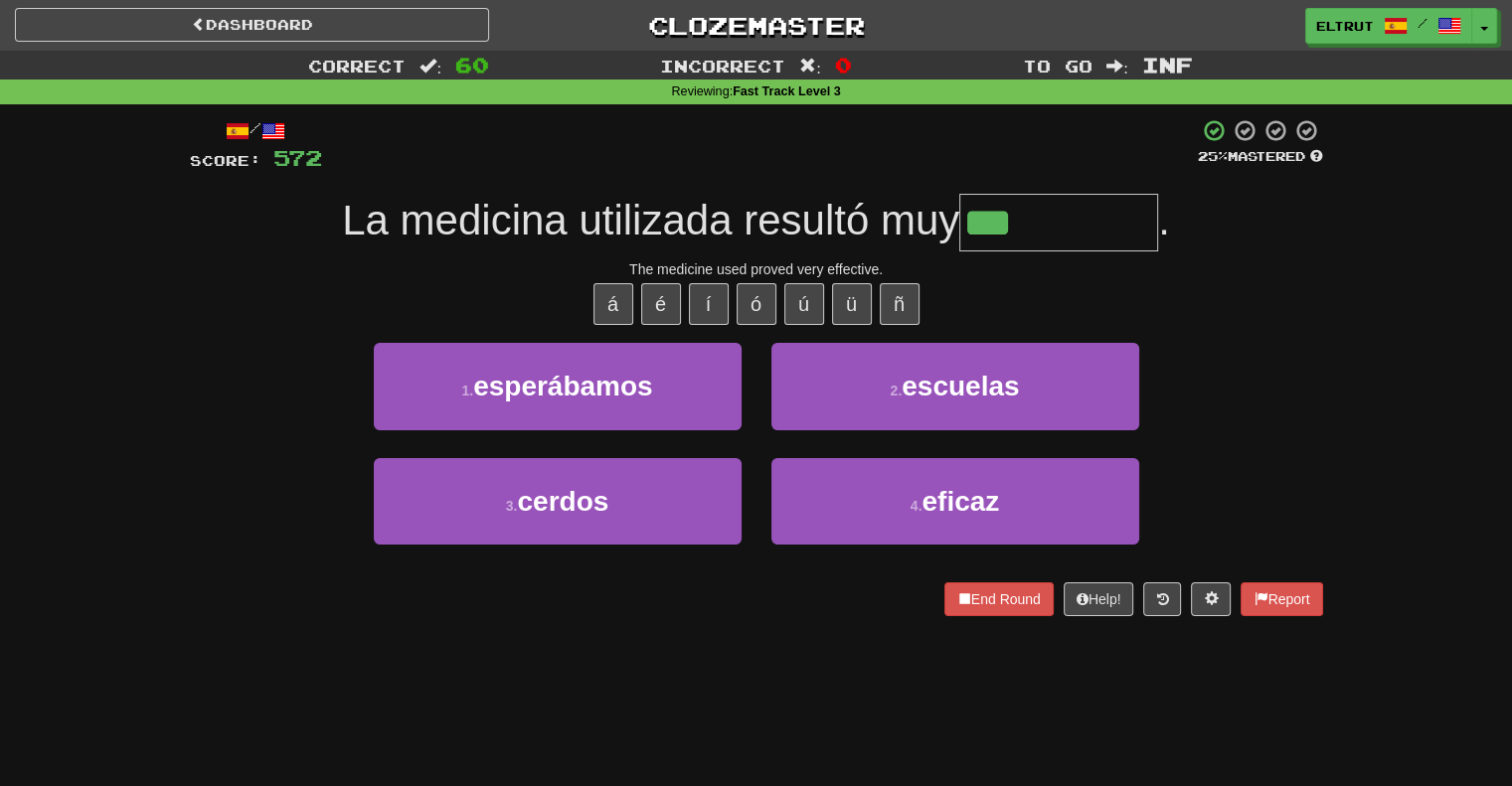 type on "******" 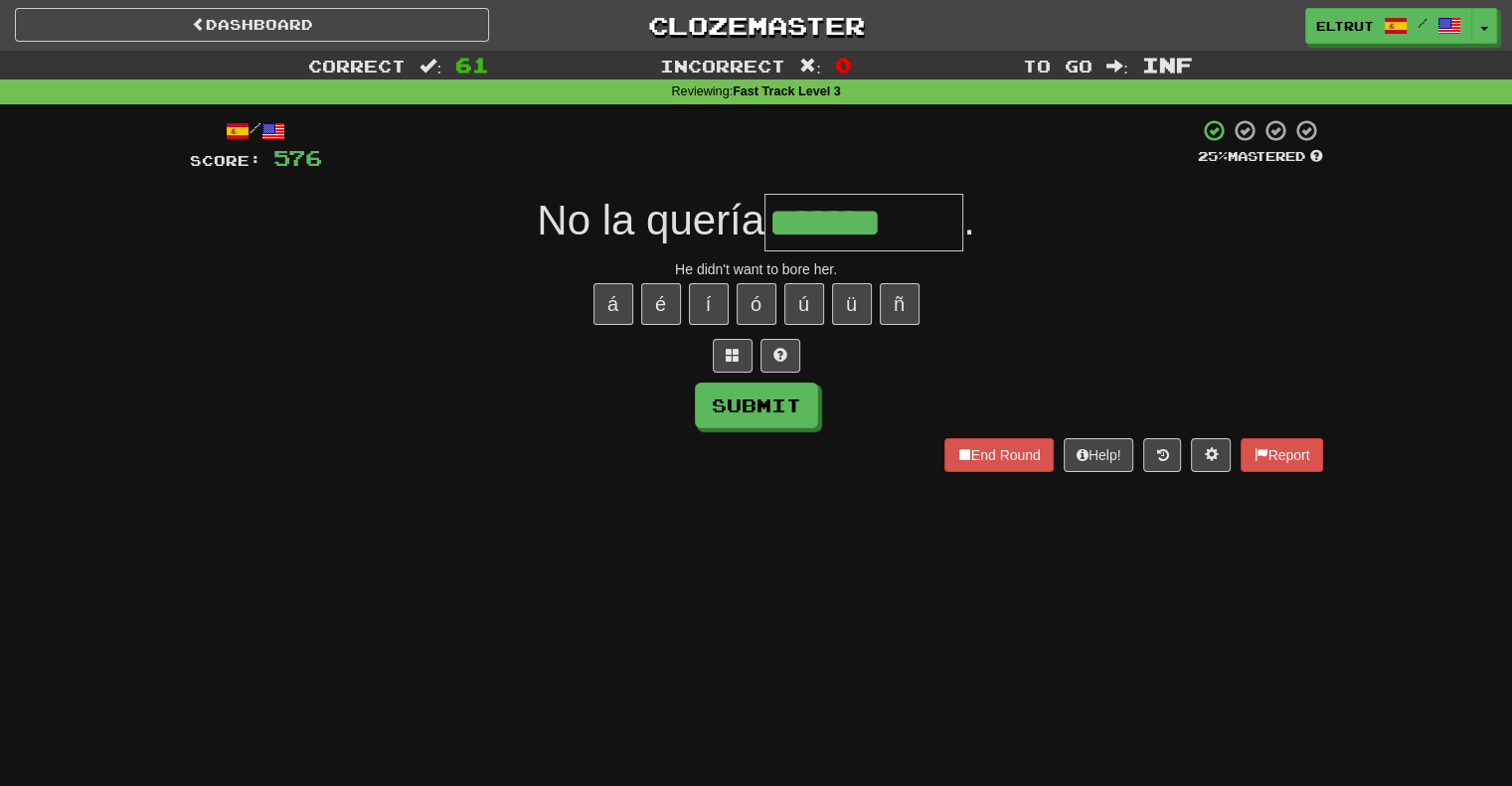 type on "*******" 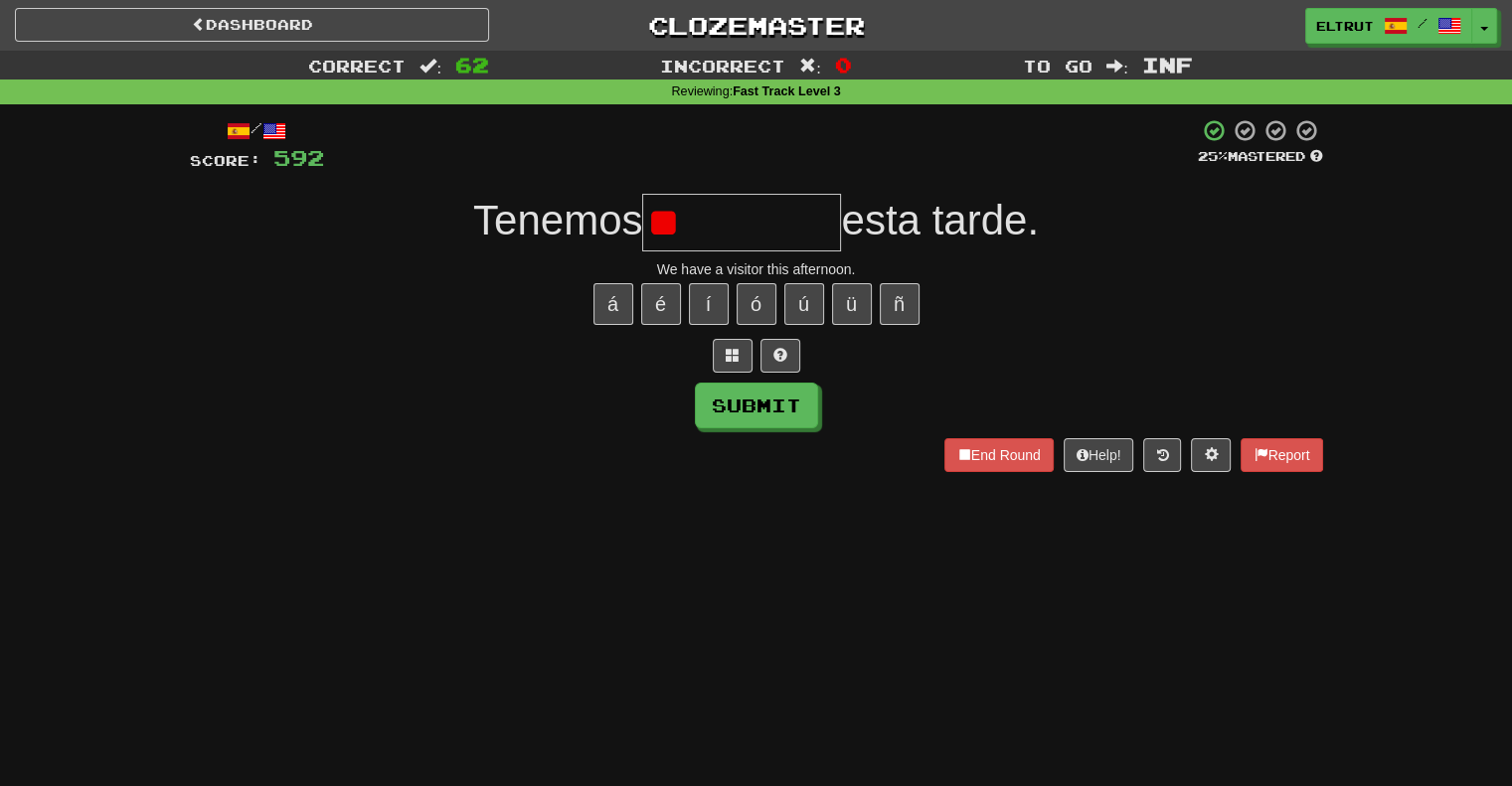 type on "*" 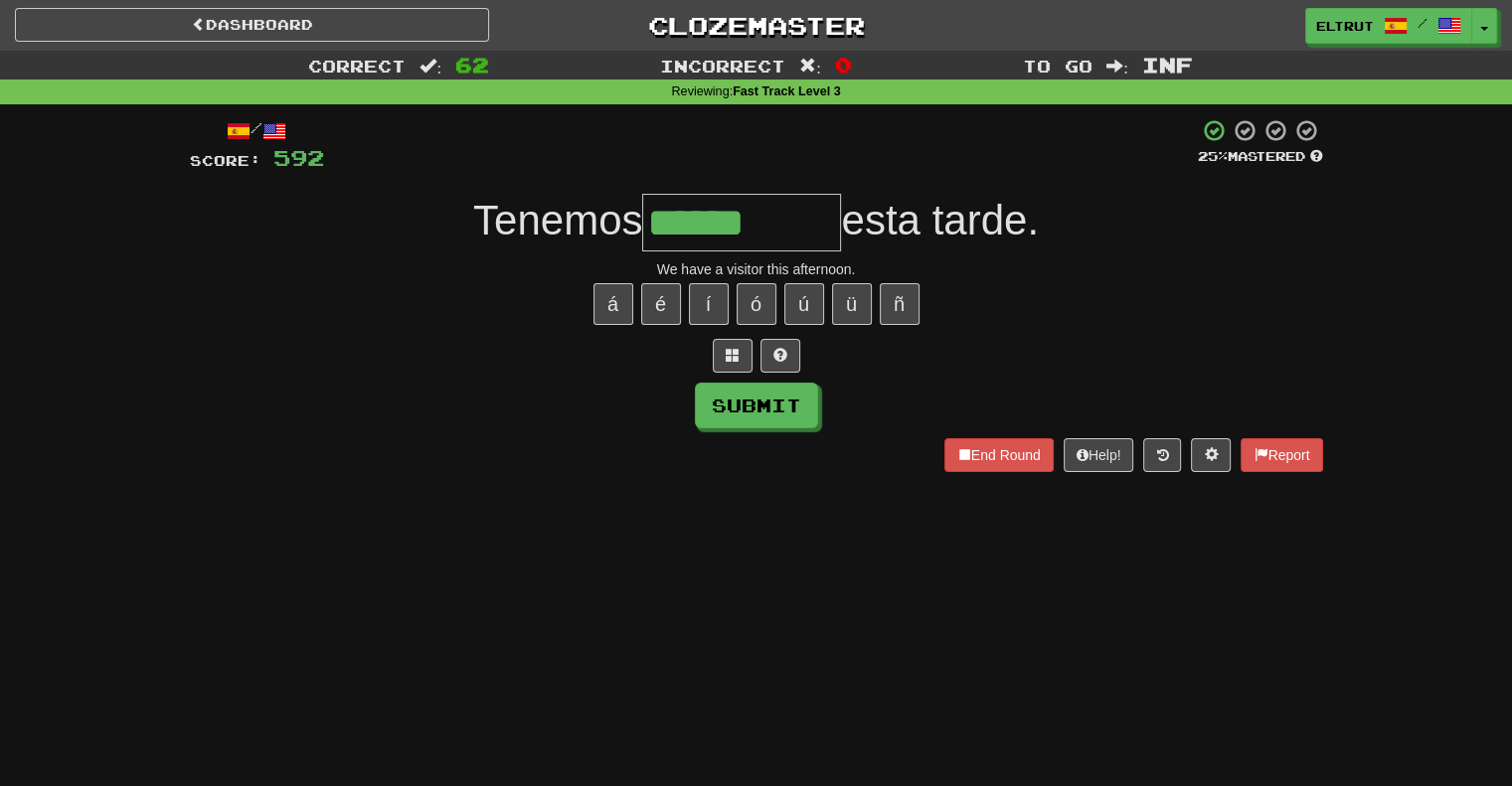 type on "*********" 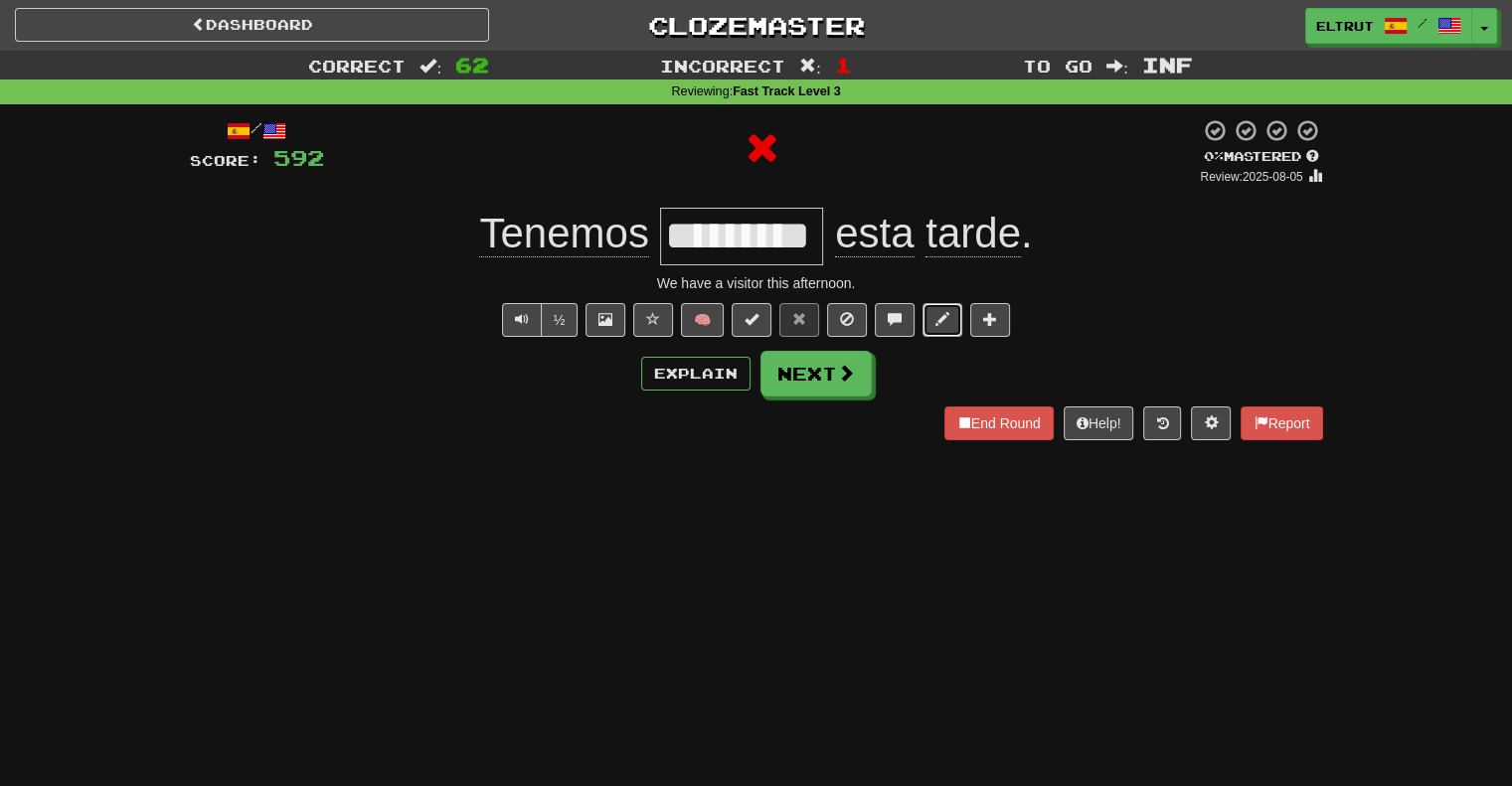 click at bounding box center [942, 320] 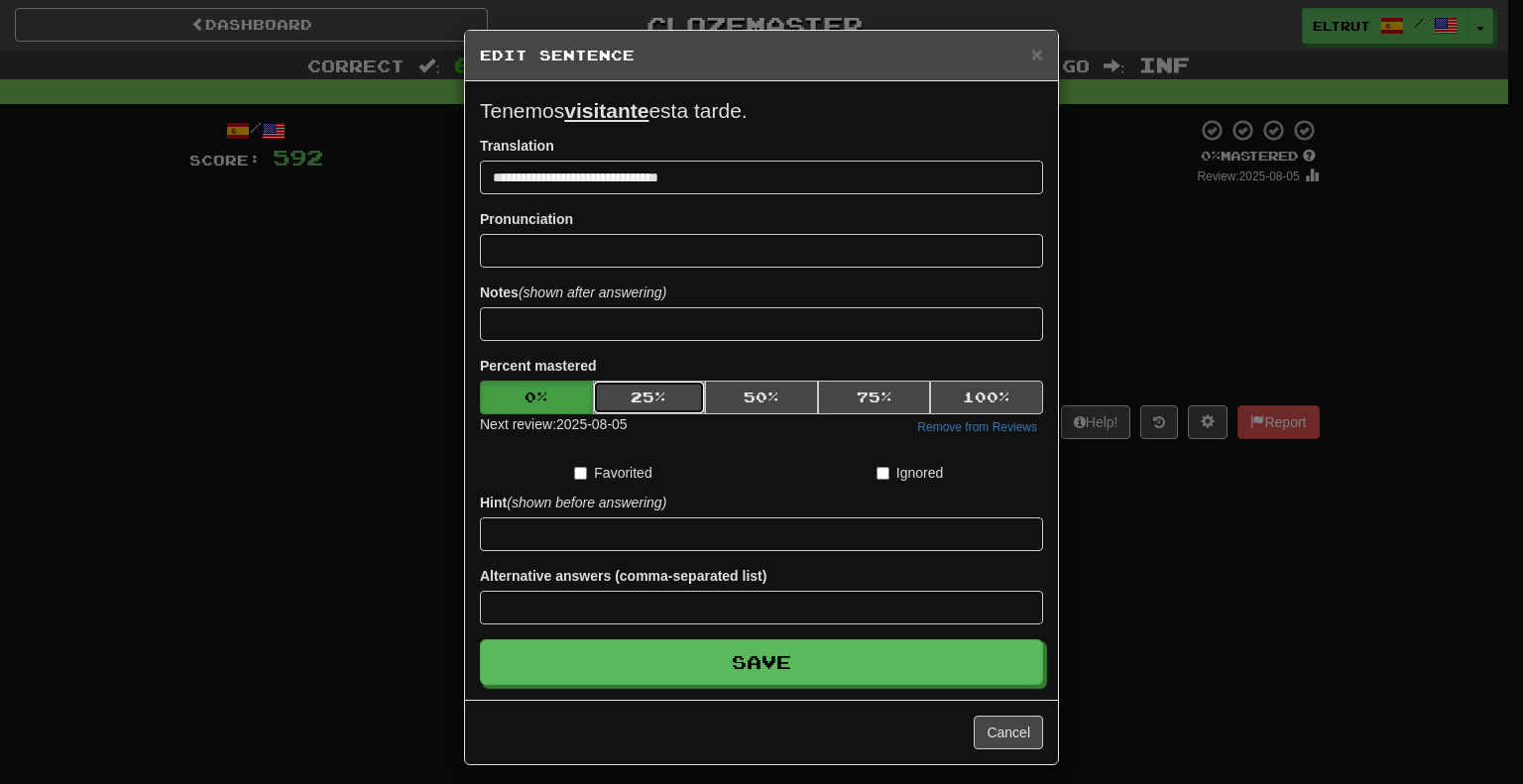 click on "25 %" at bounding box center (649, 397) 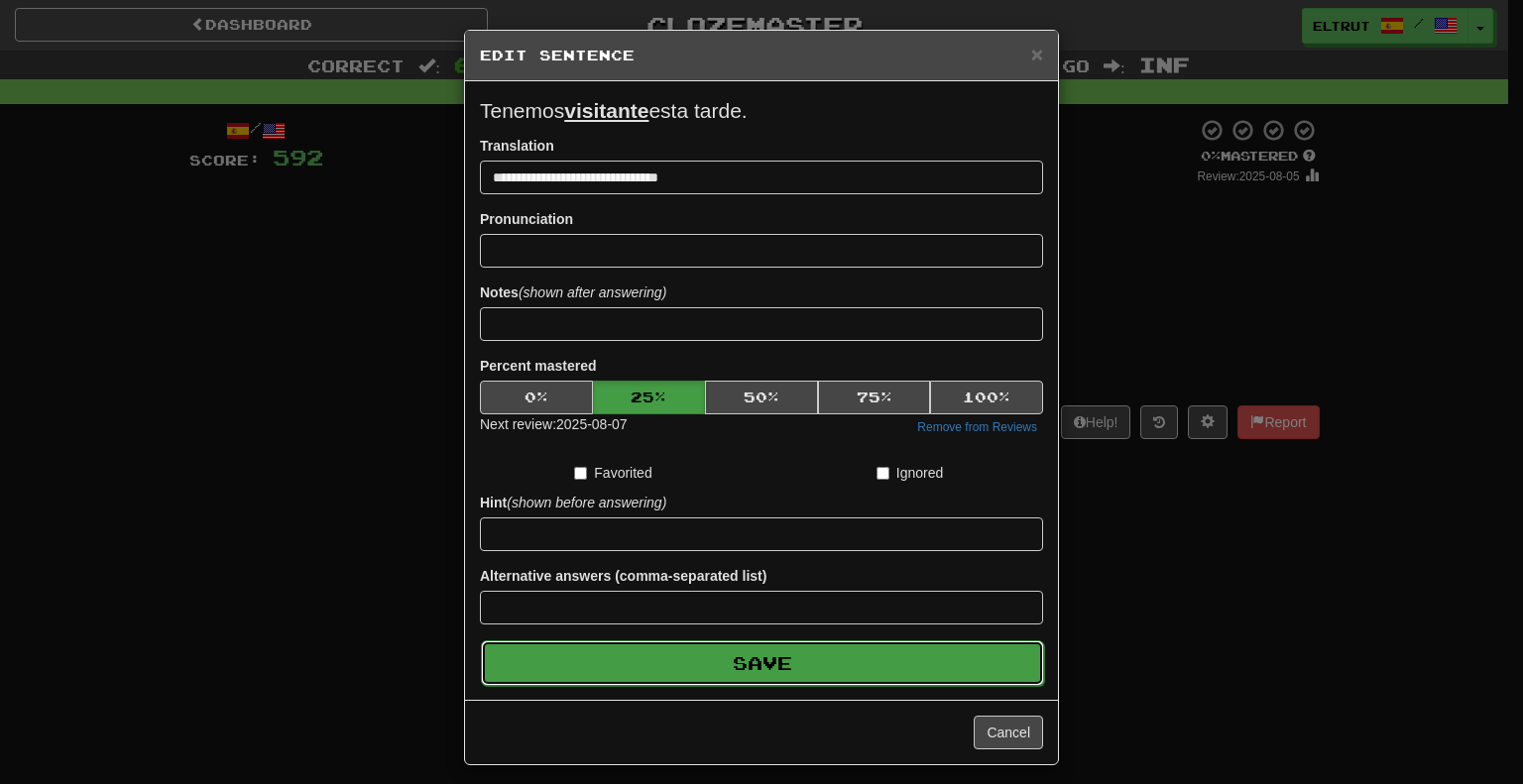 click on "Save" at bounding box center (762, 663) 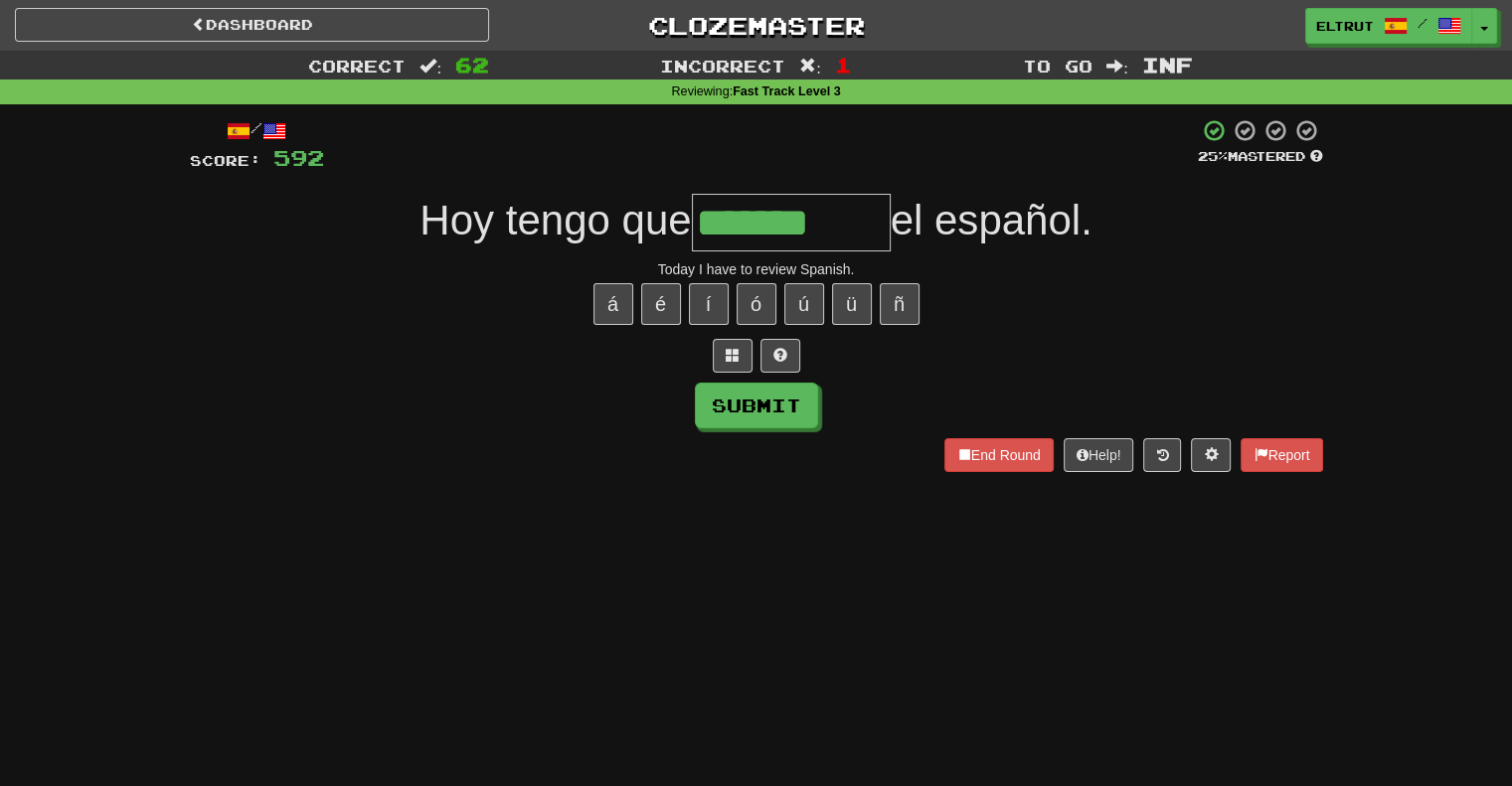 type on "*******" 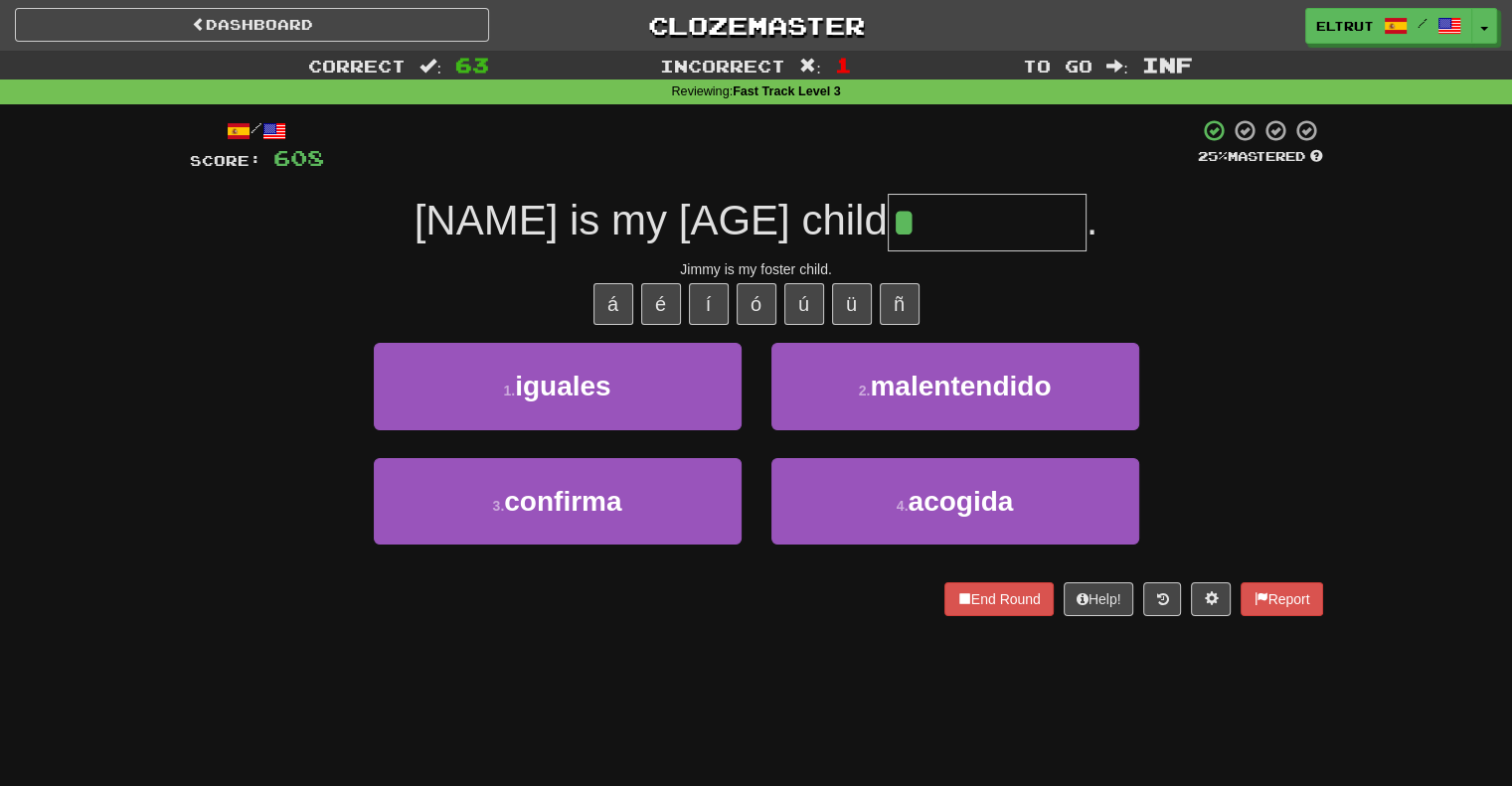 type on "*******" 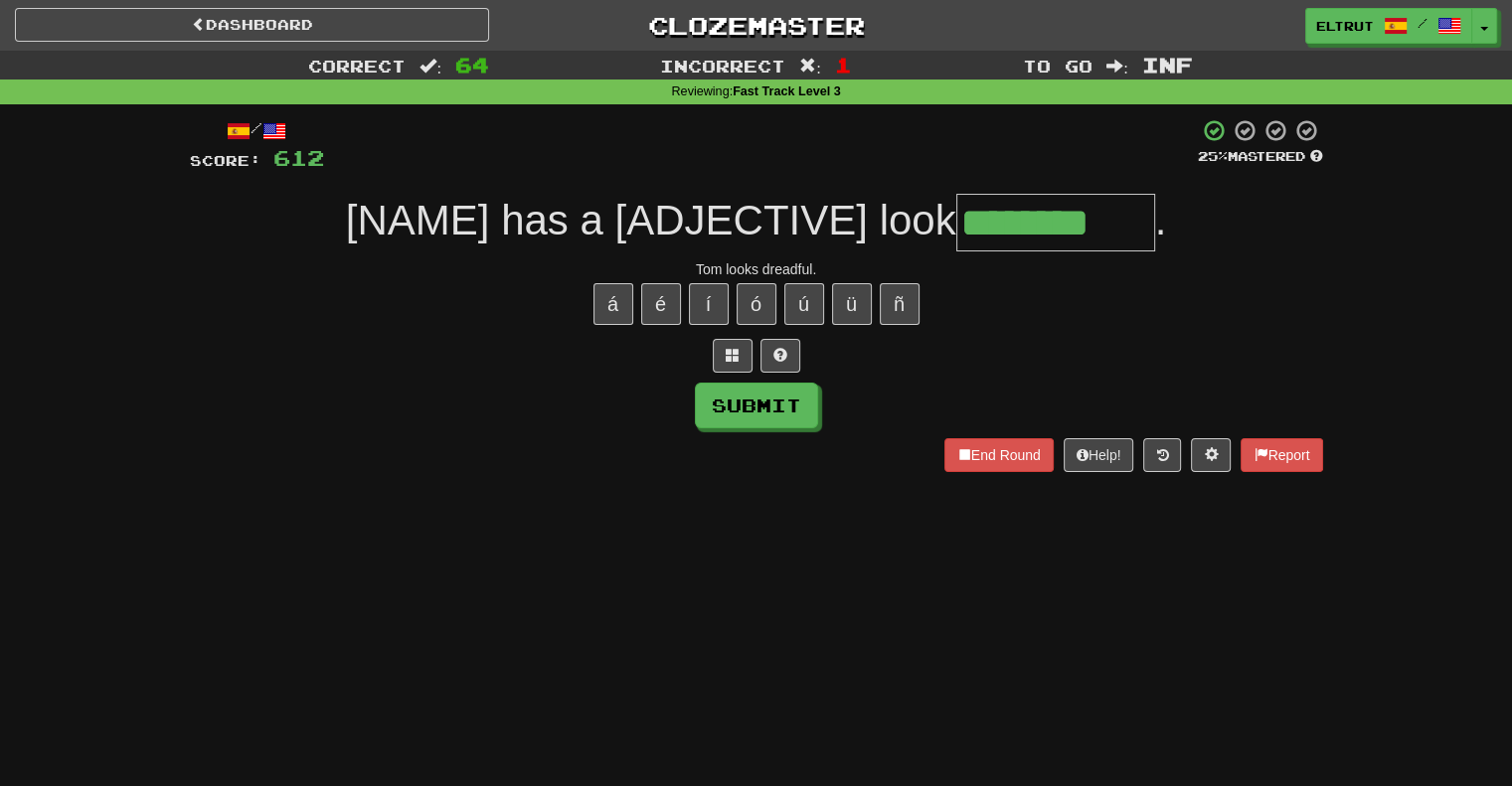 type on "********" 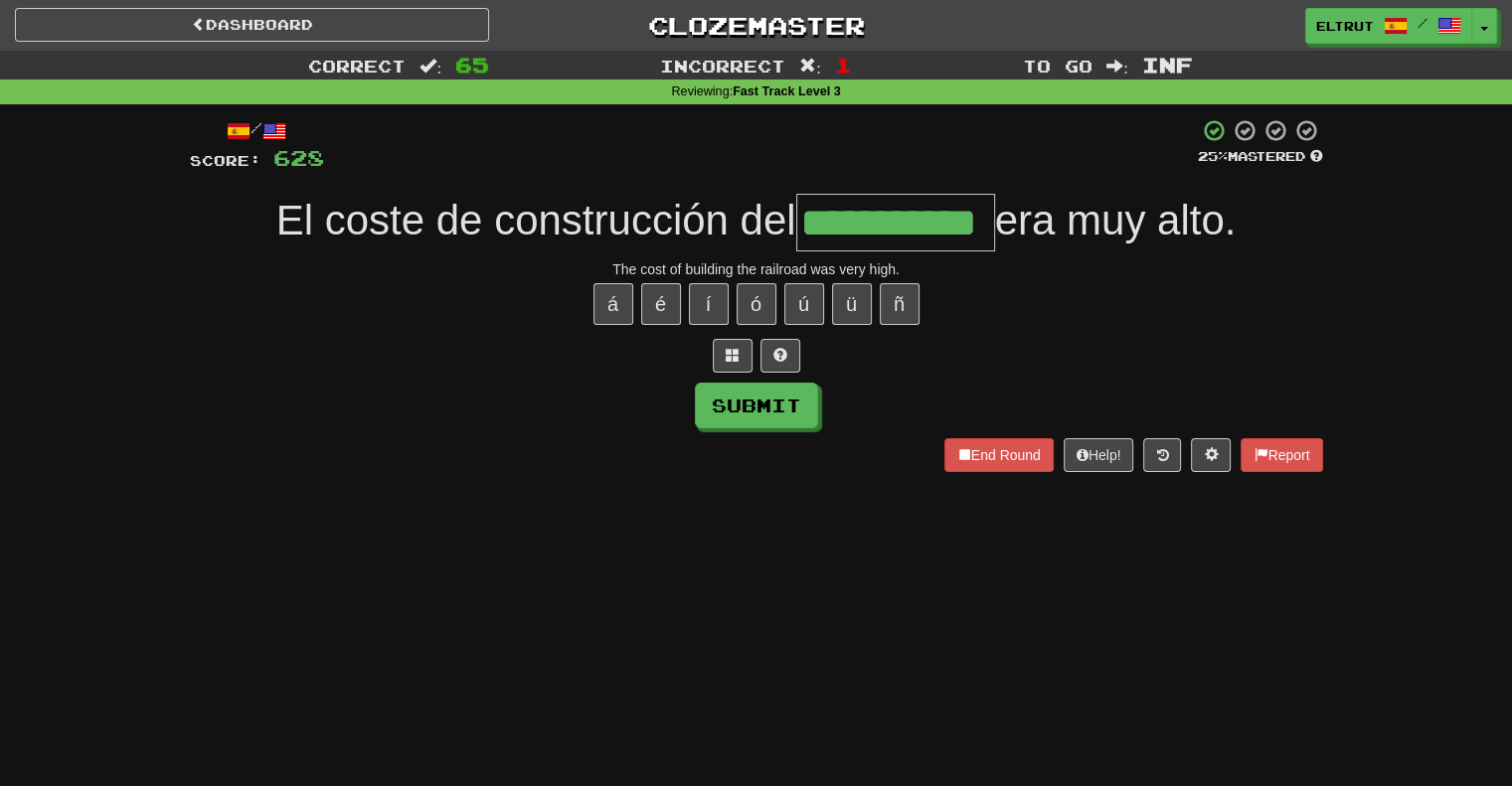 type on "**********" 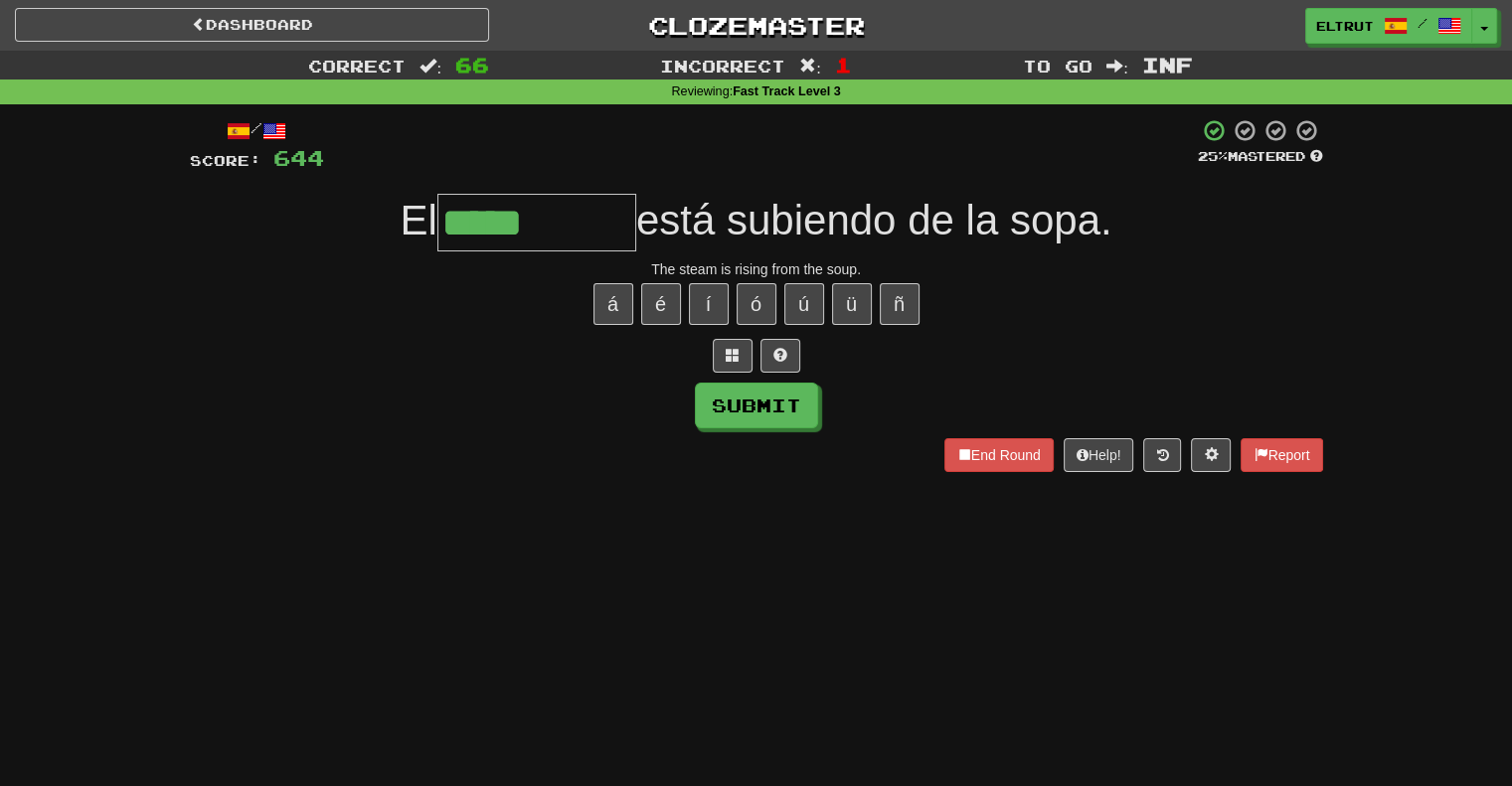 type on "*****" 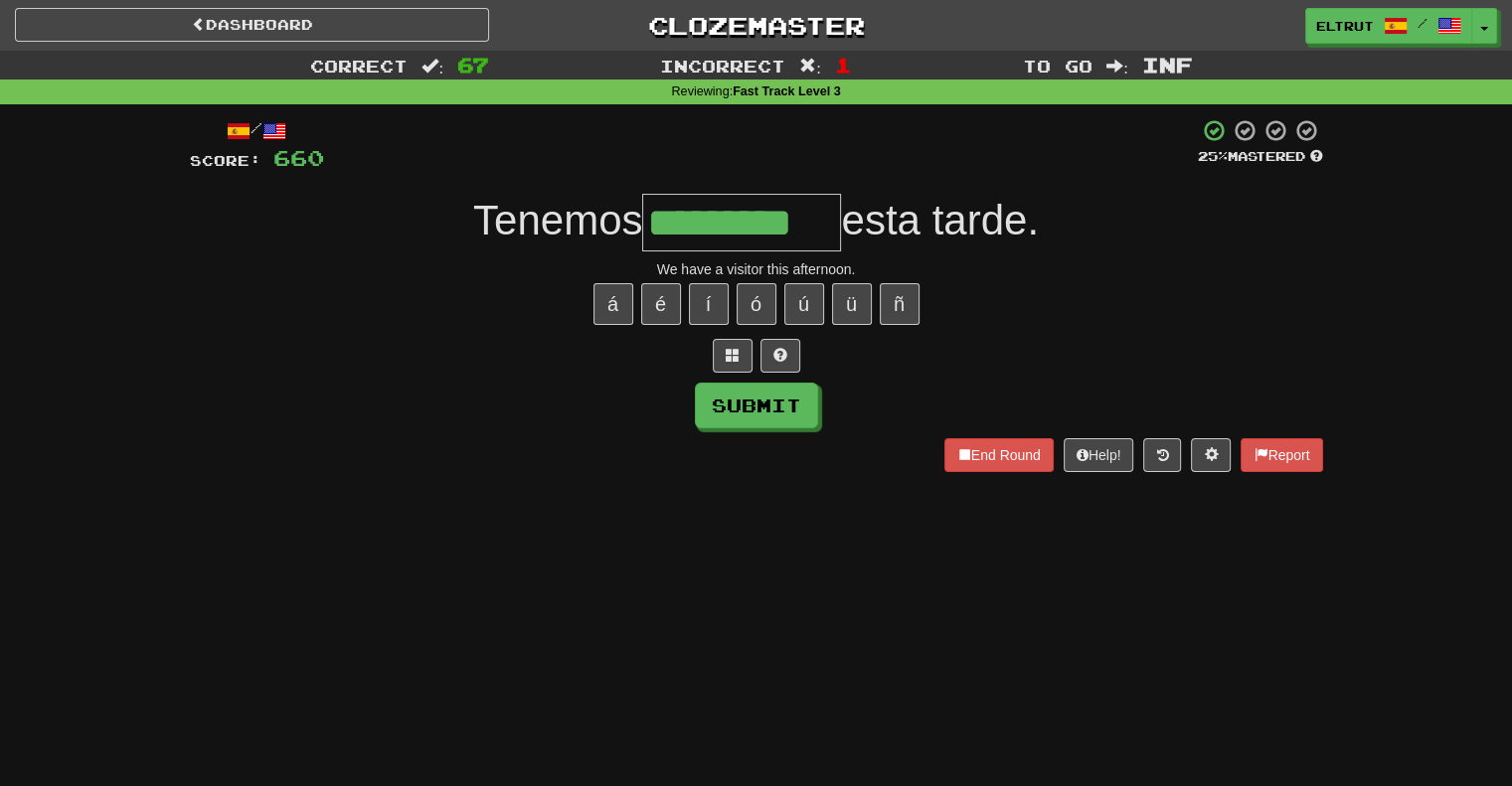 type on "*********" 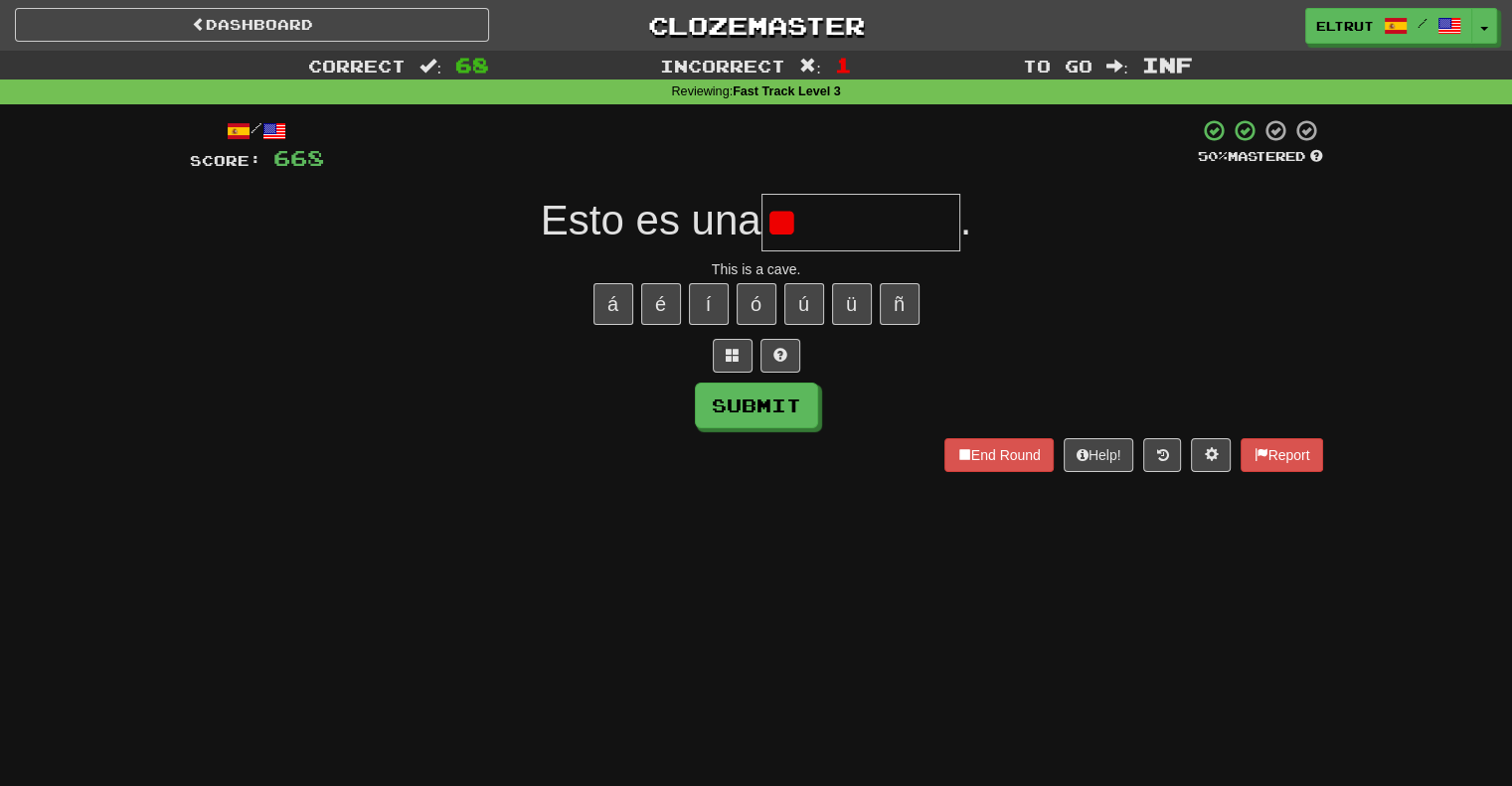 type on "*" 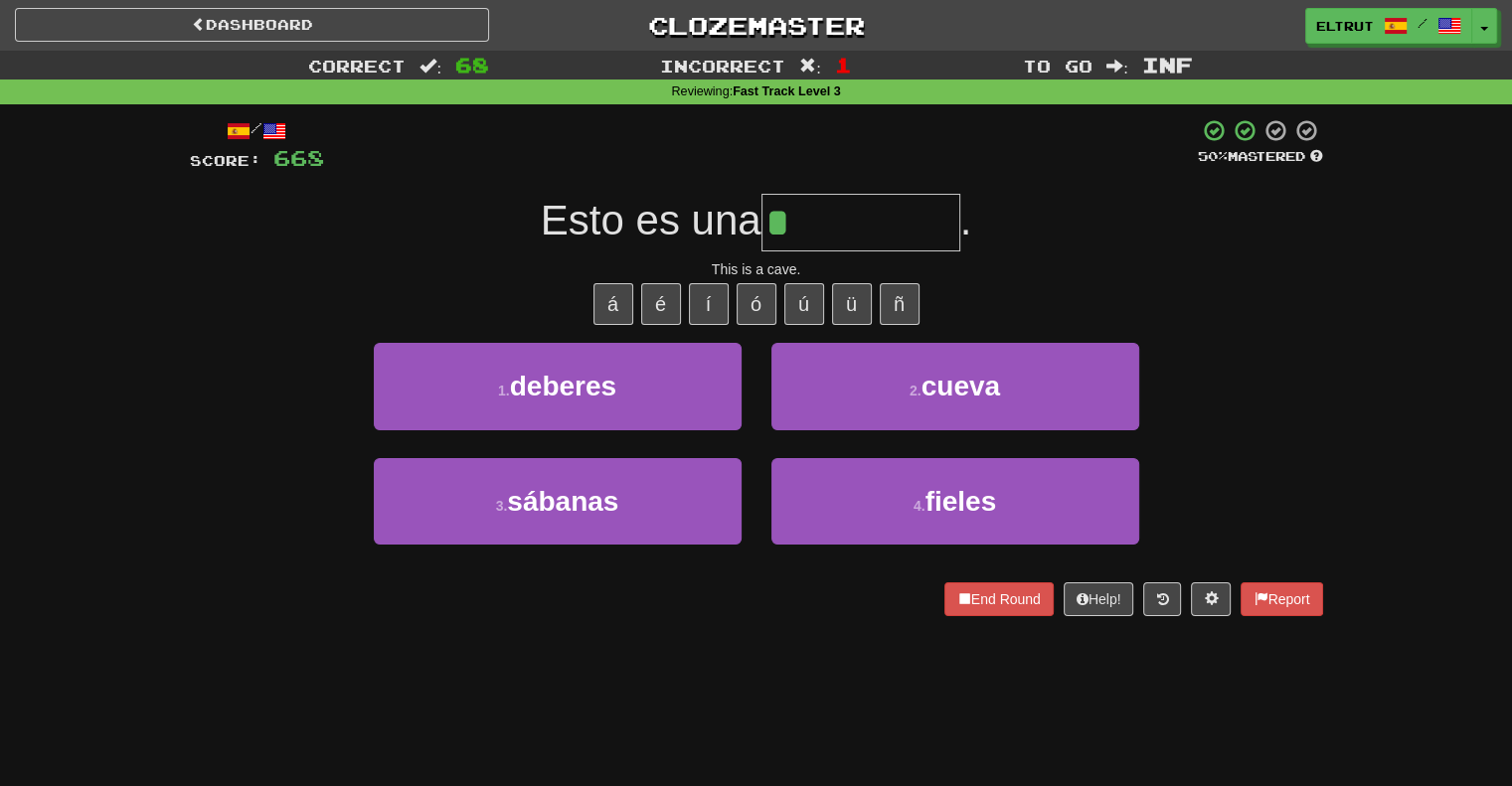 type on "*****" 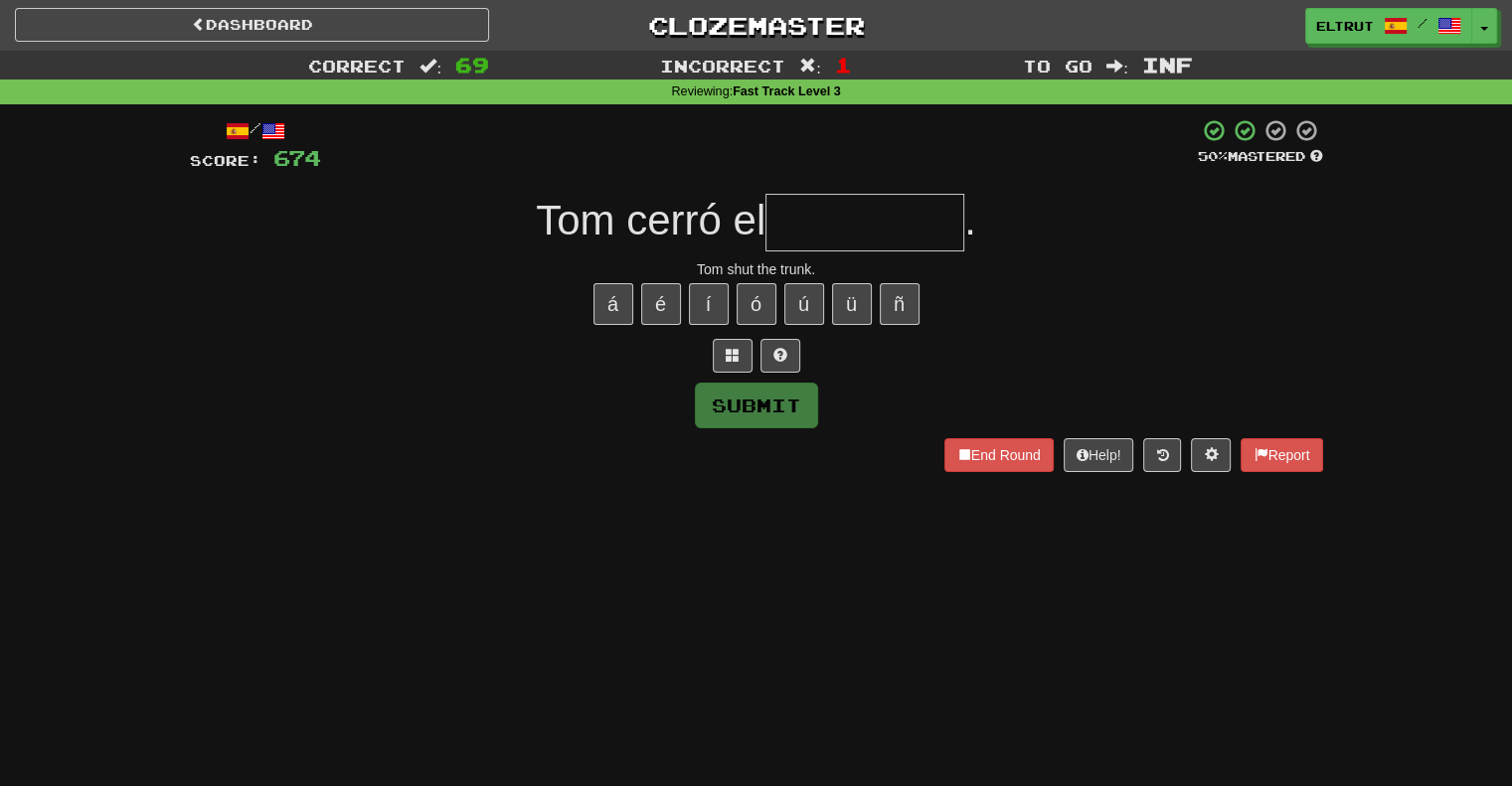 type on "*" 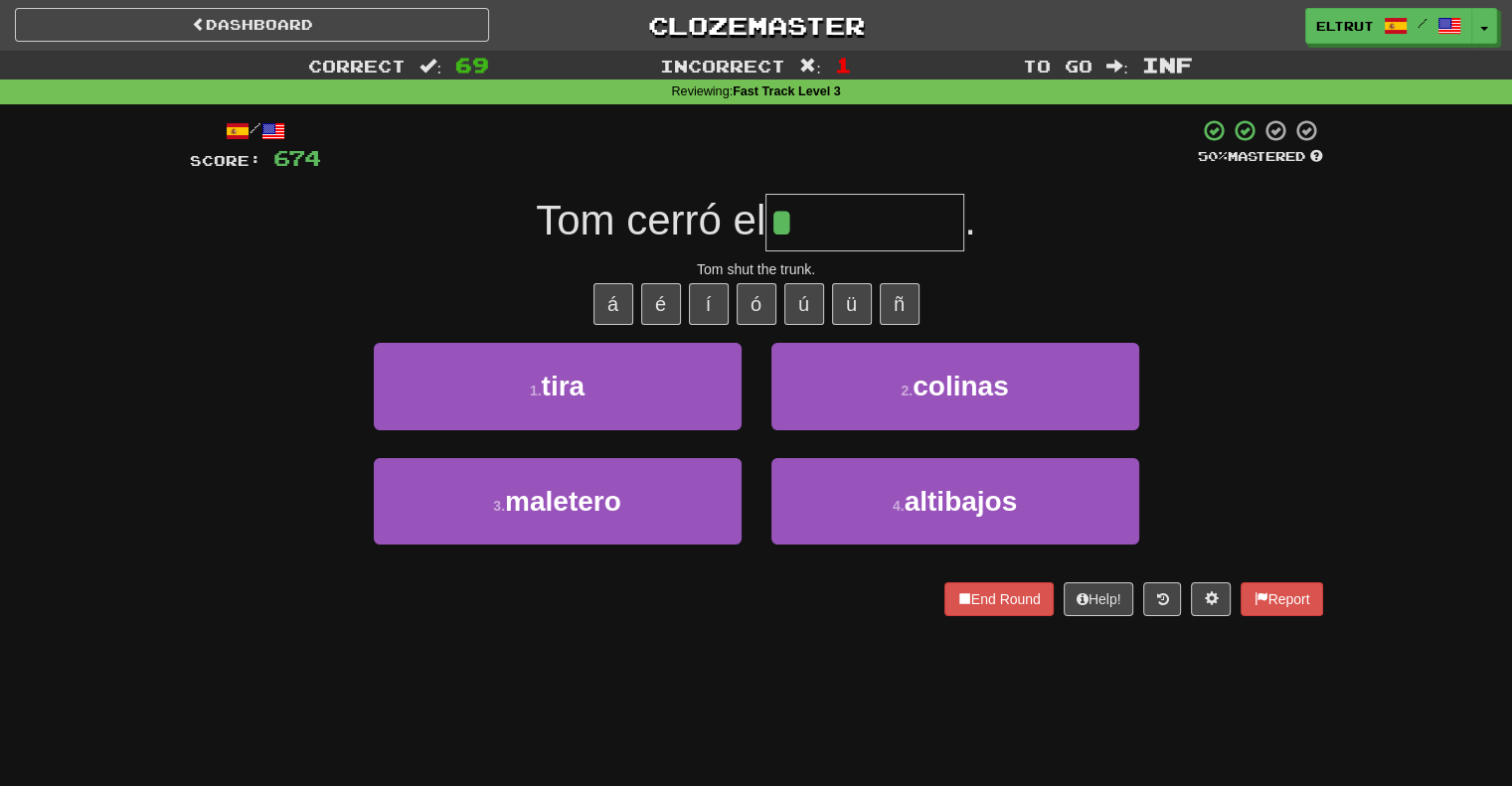 type on "********" 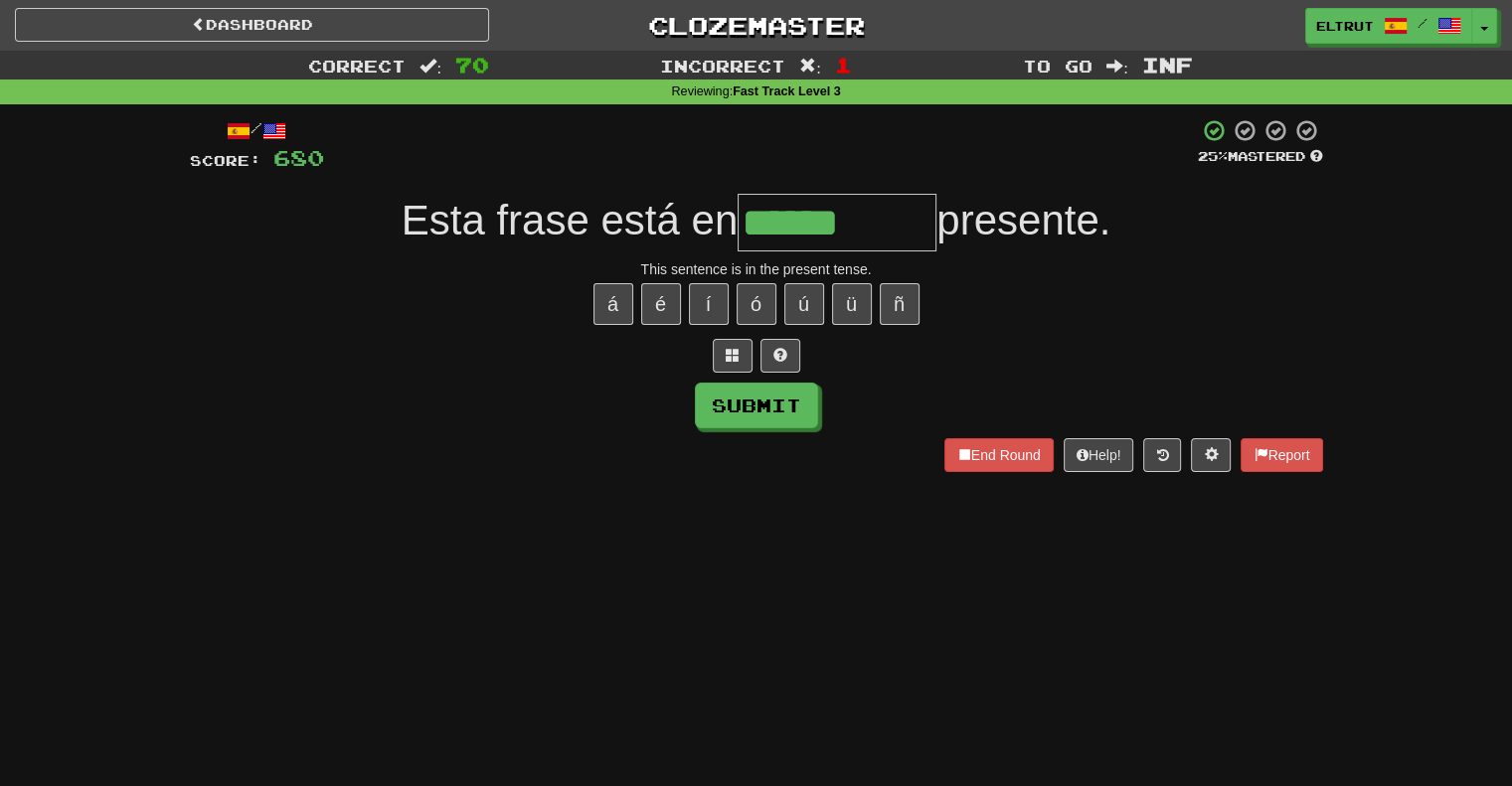 type on "******" 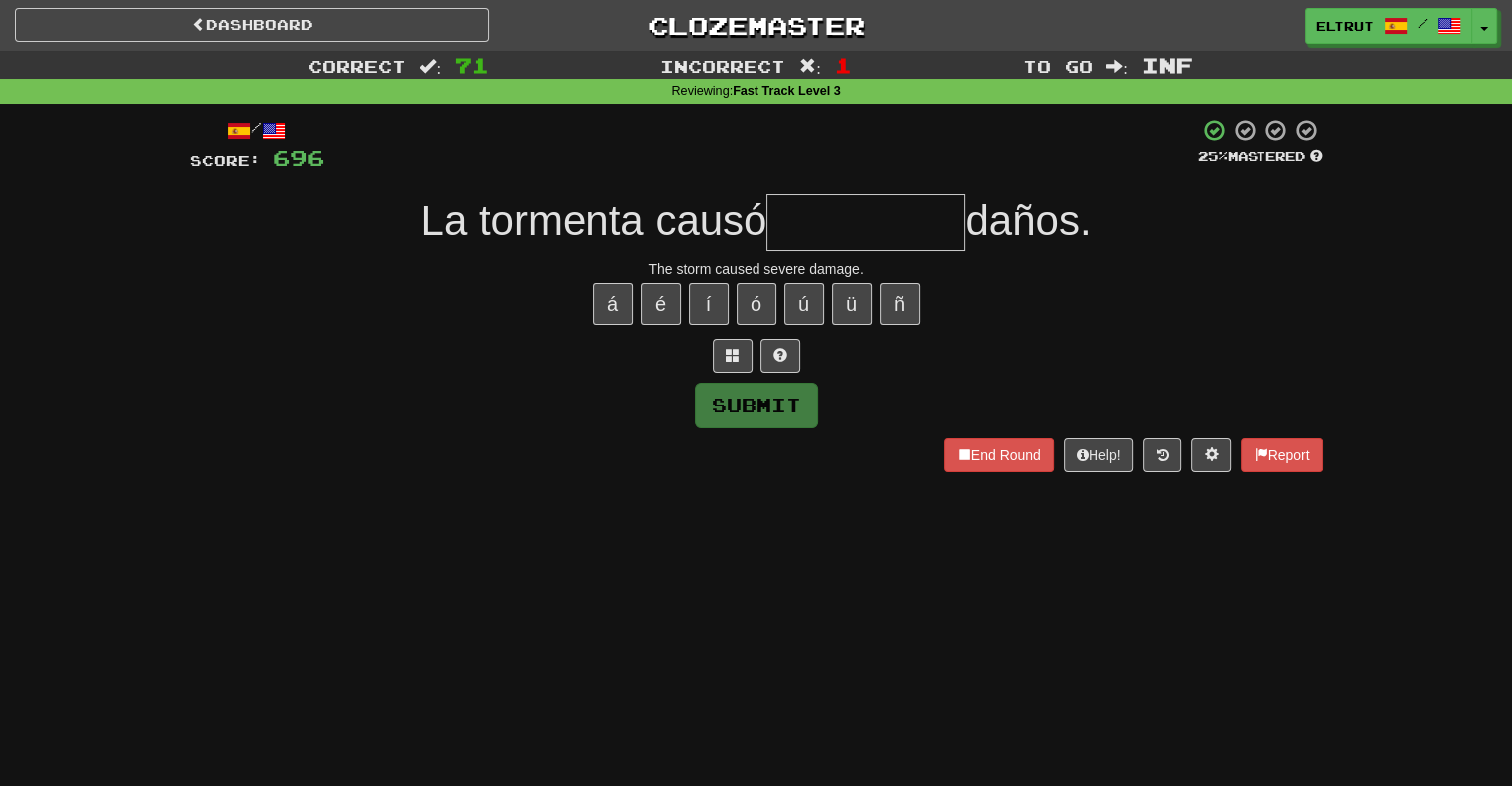 type on "*" 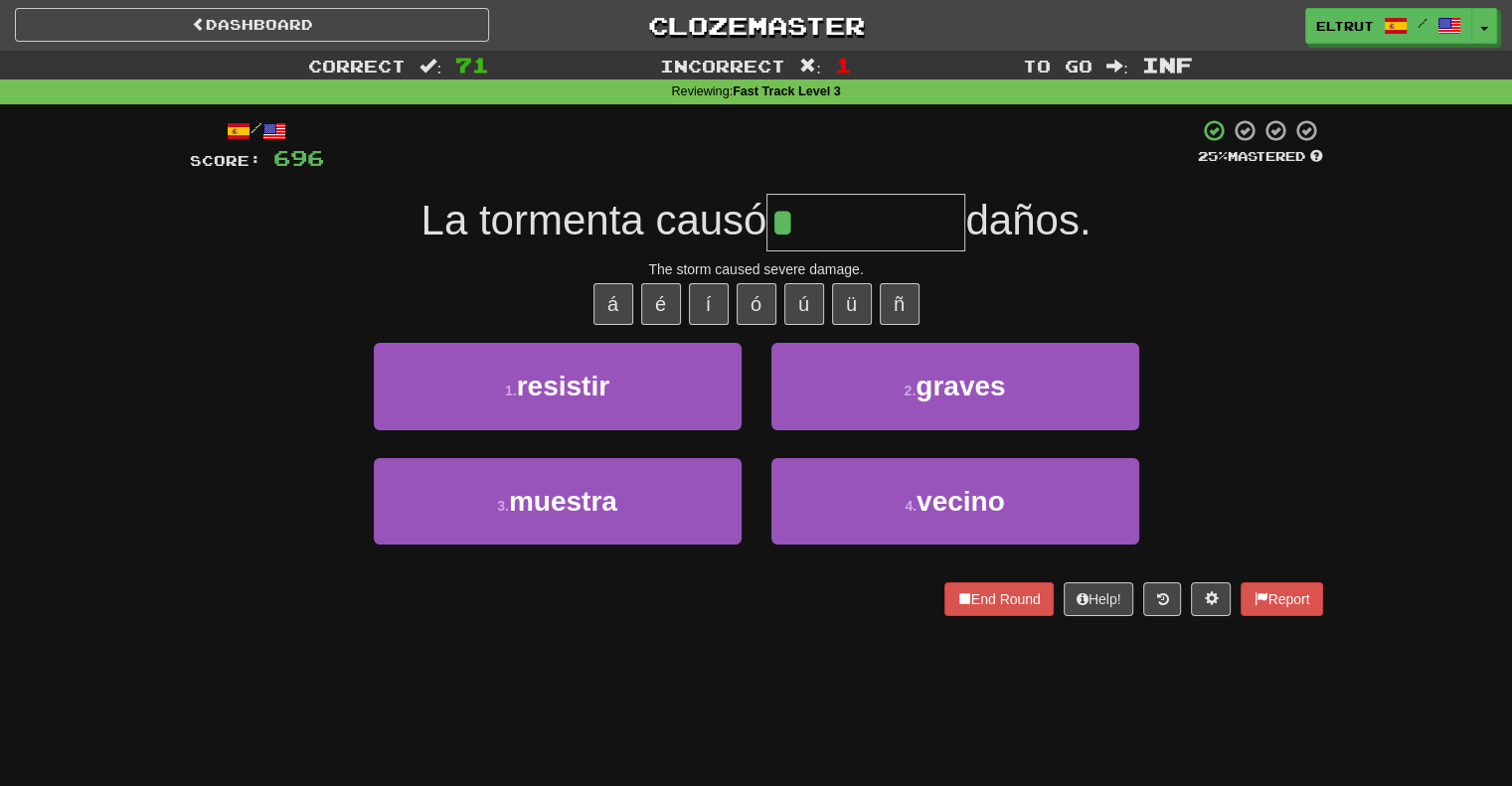 type on "******" 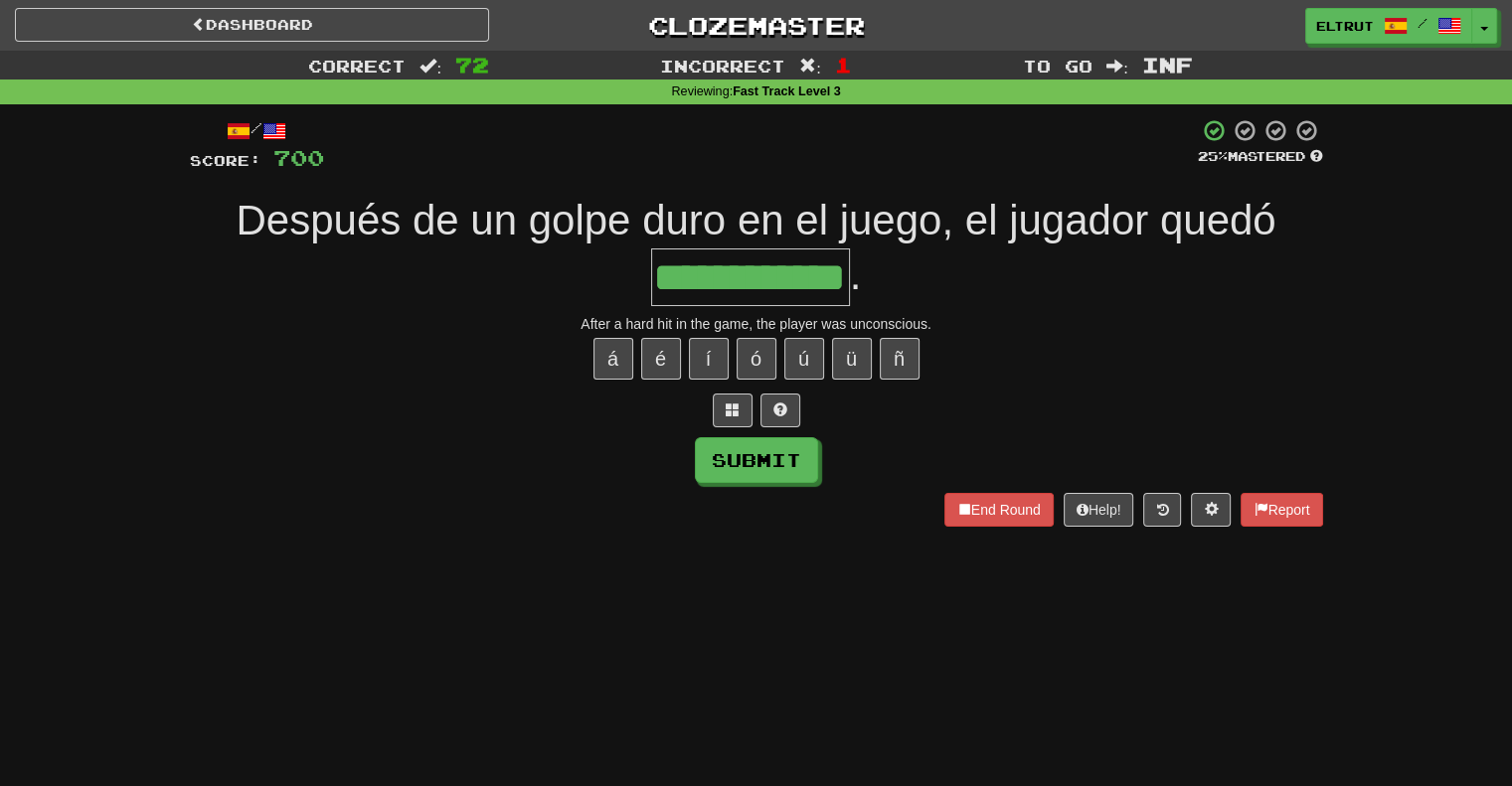 scroll, scrollTop: 0, scrollLeft: 40, axis: horizontal 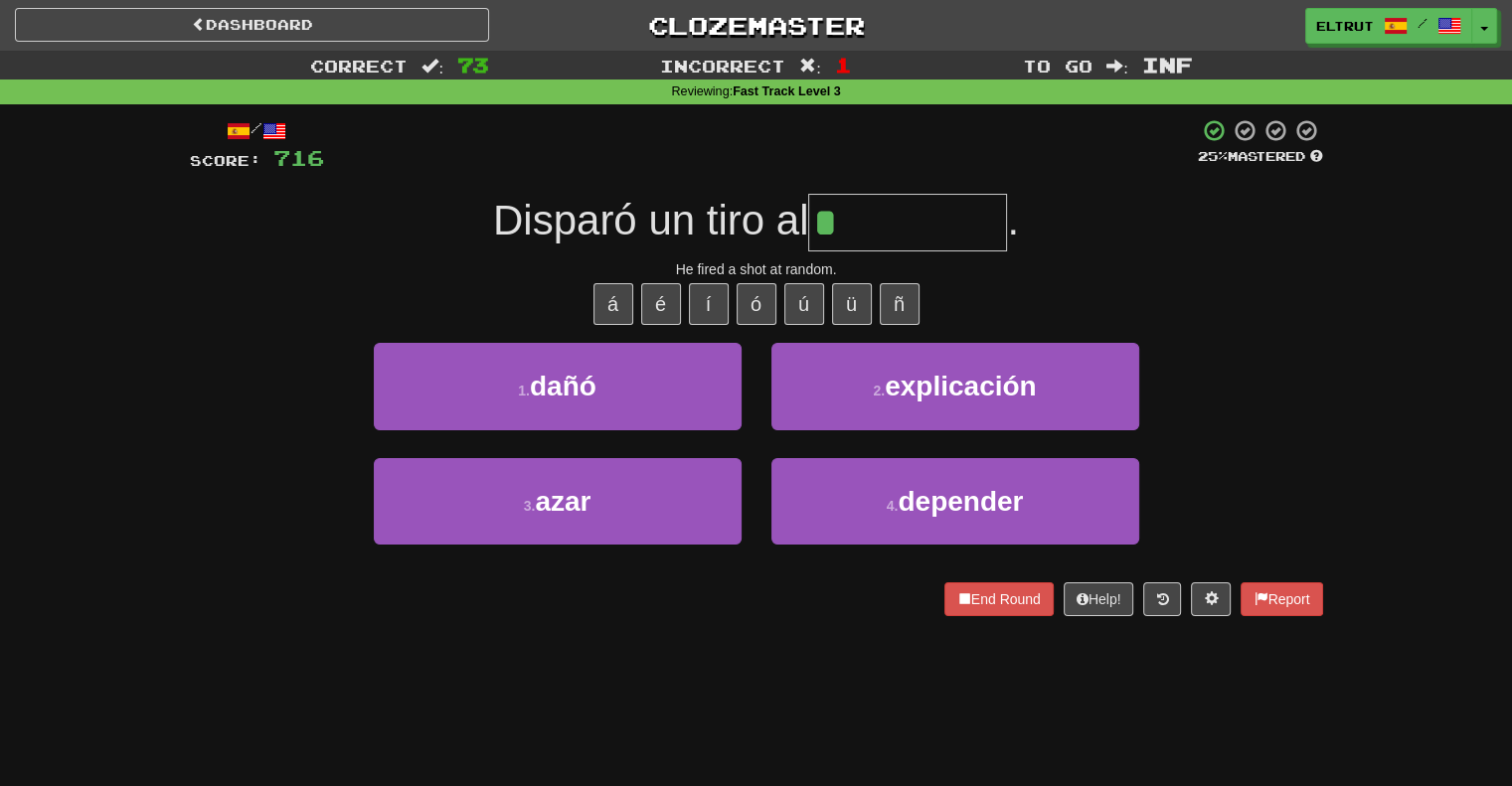 type on "****" 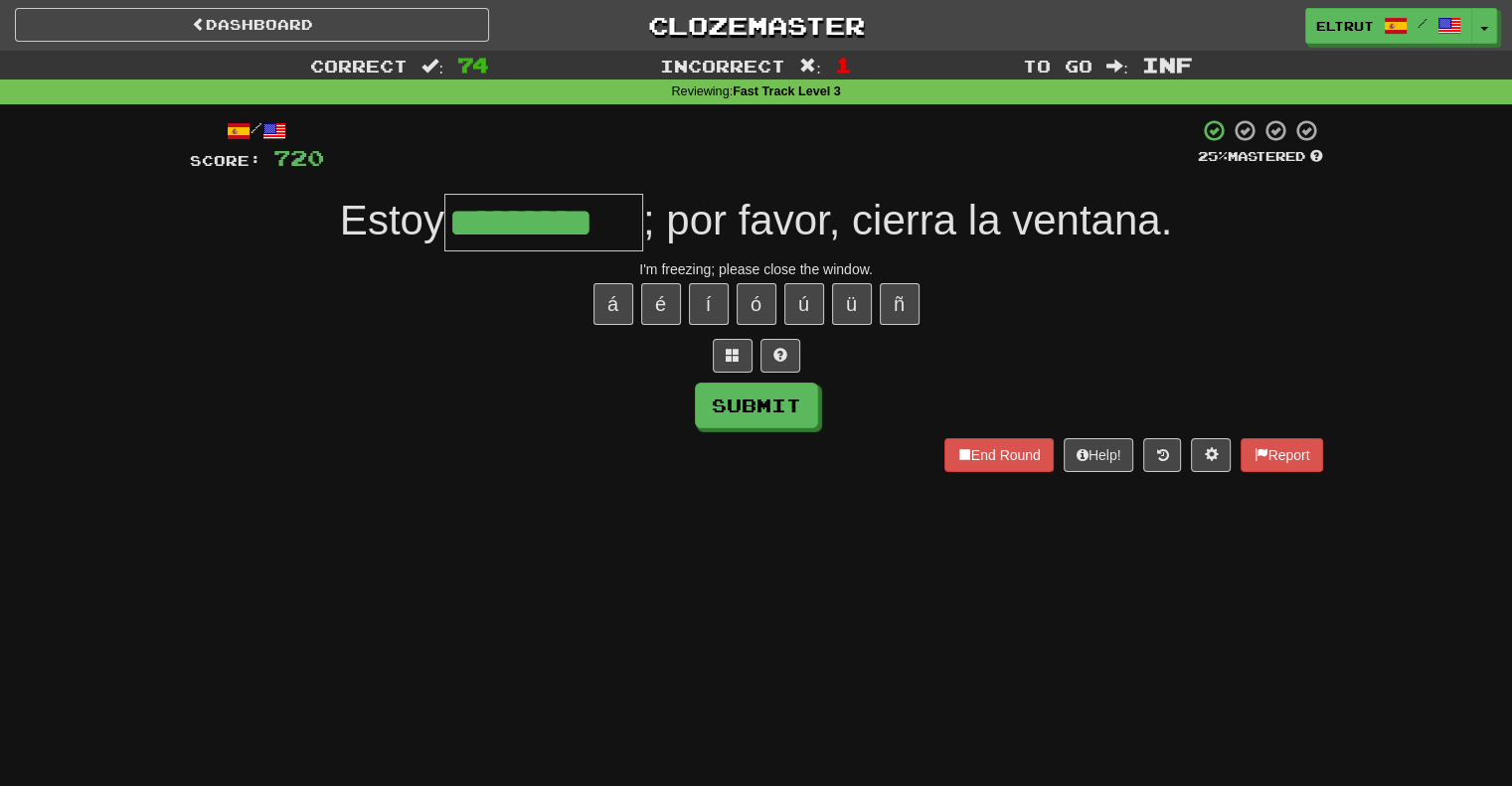 type on "*********" 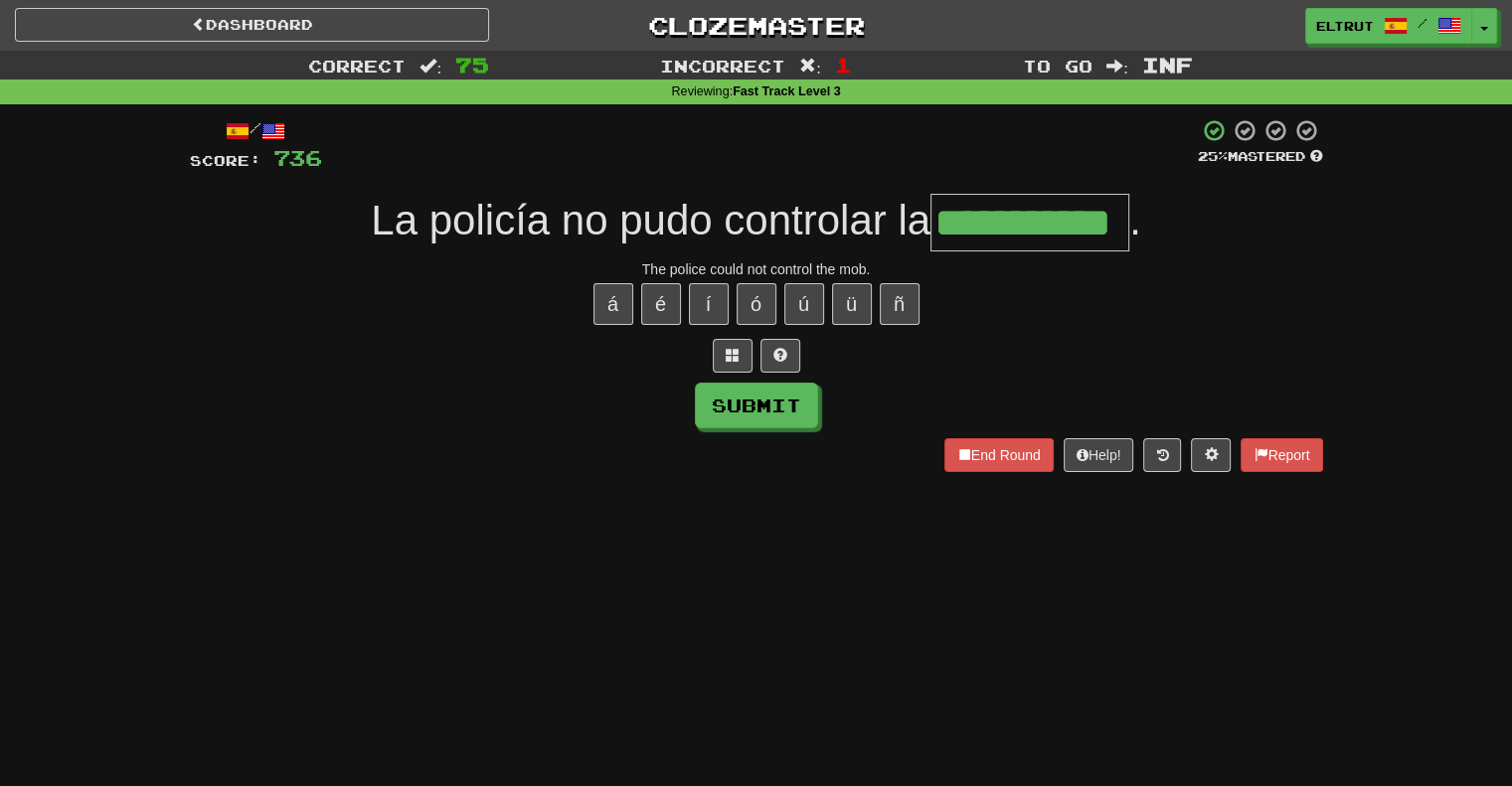 scroll, scrollTop: 0, scrollLeft: 76, axis: horizontal 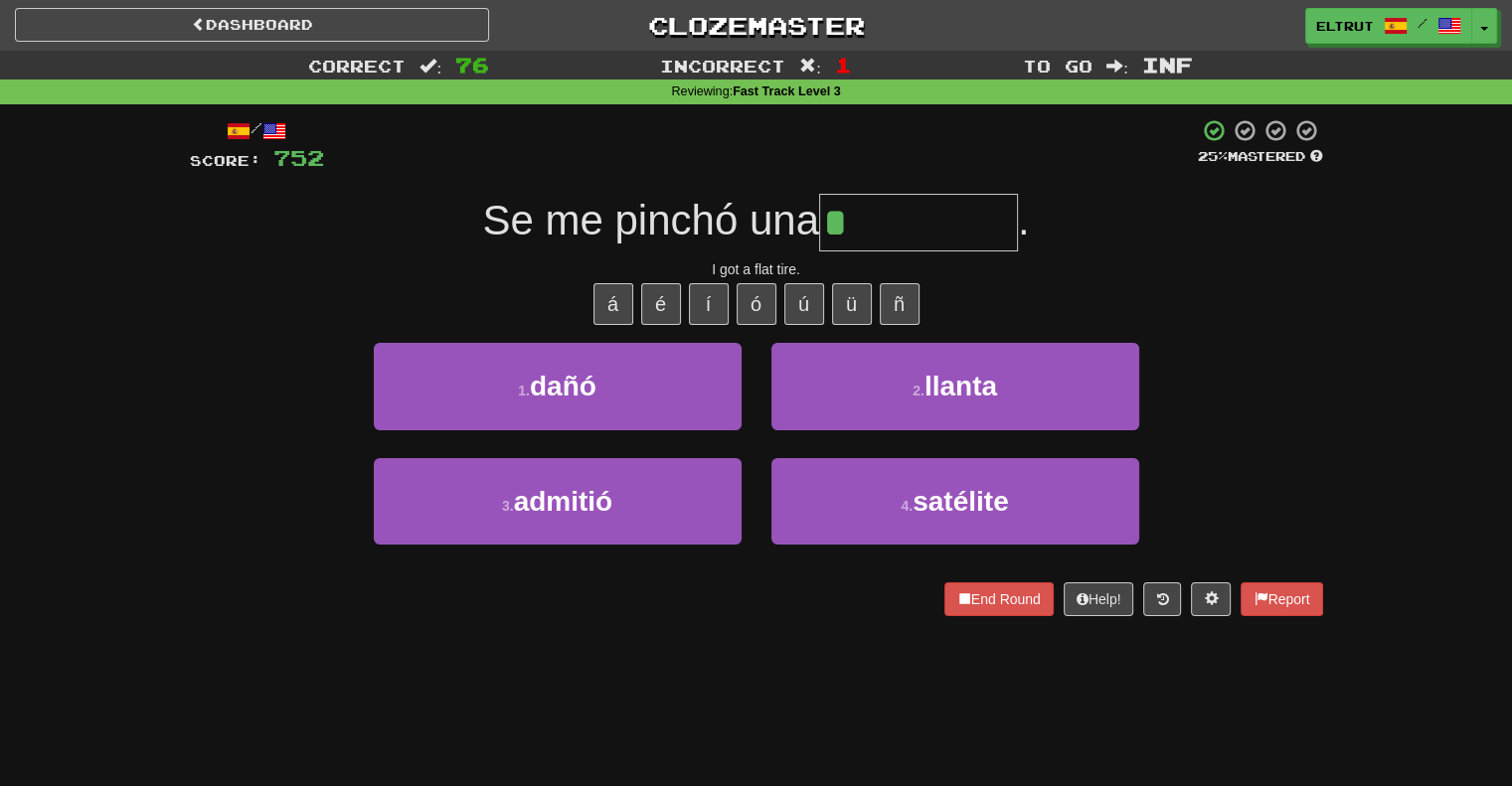 type on "******" 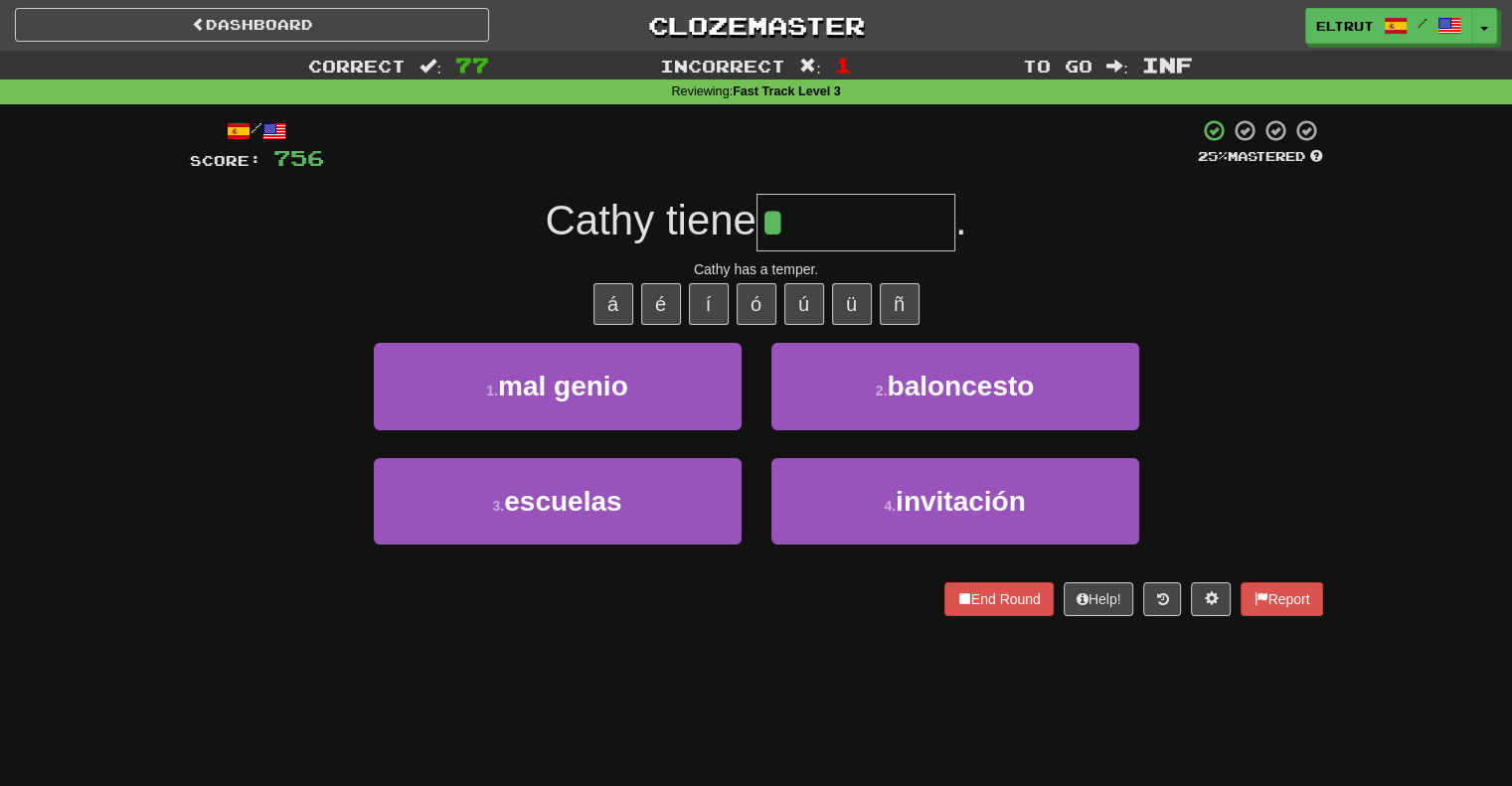 type on "*********" 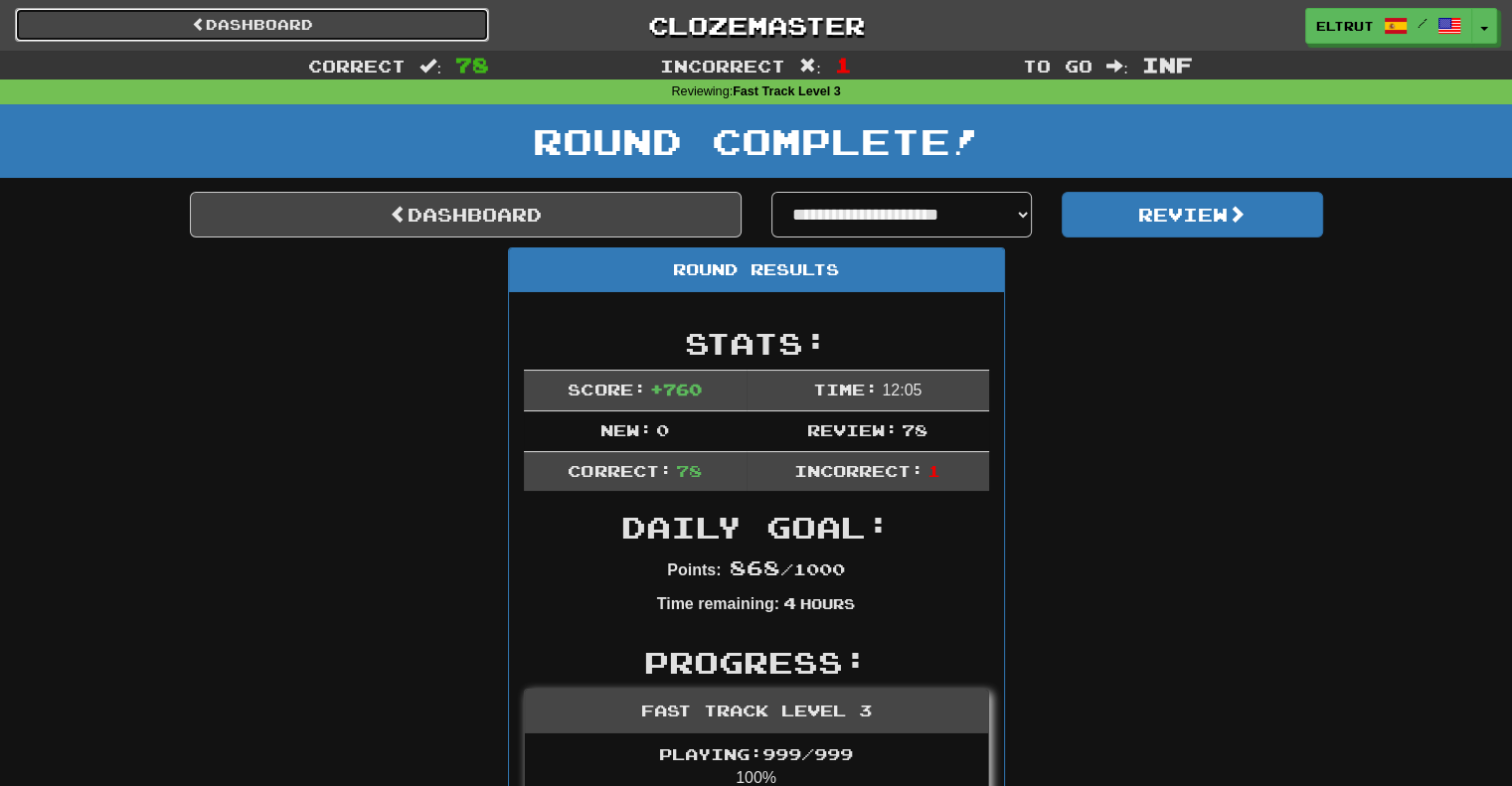 click on "Dashboard" at bounding box center (252, 25) 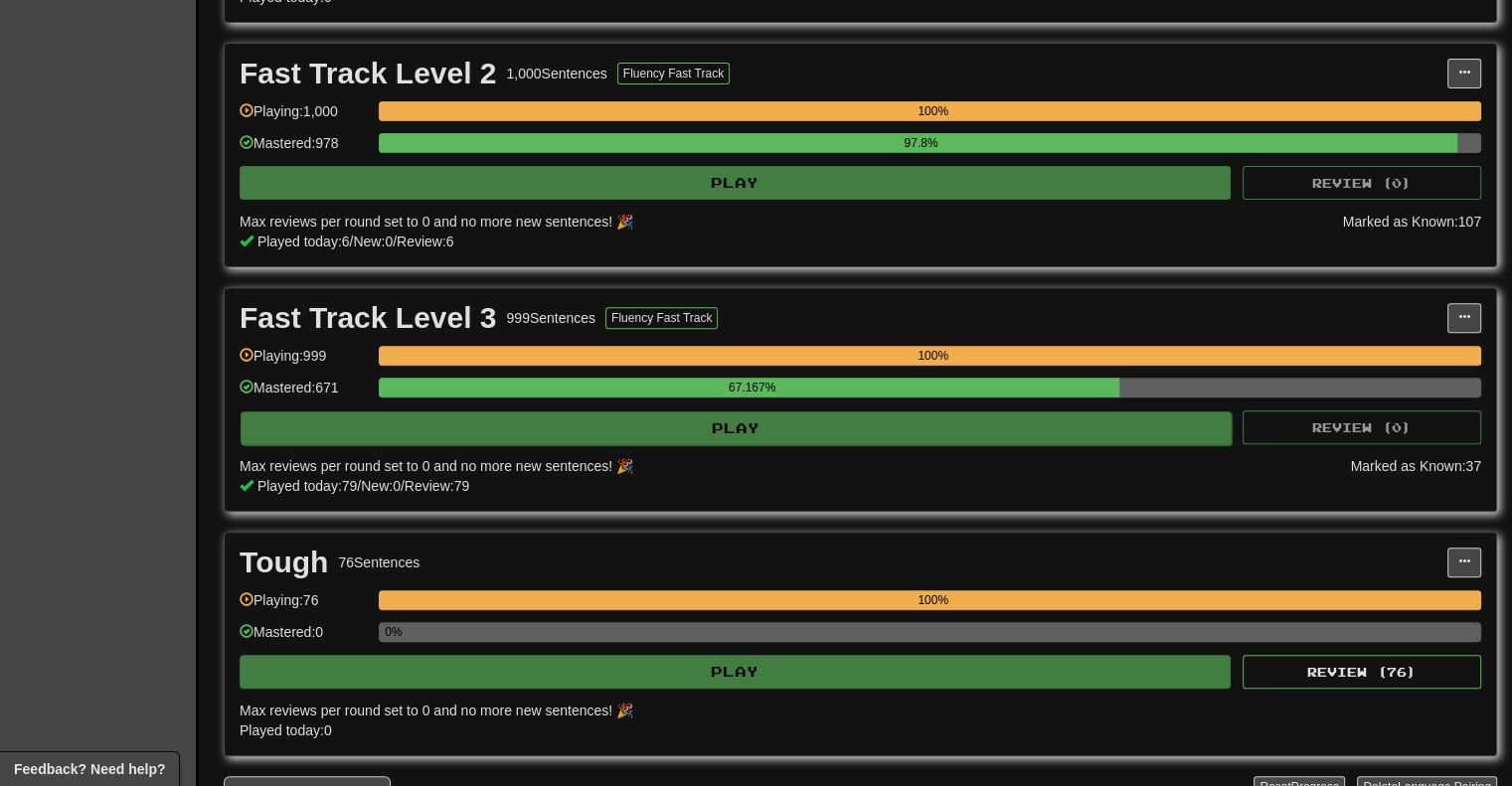 scroll, scrollTop: 696, scrollLeft: 0, axis: vertical 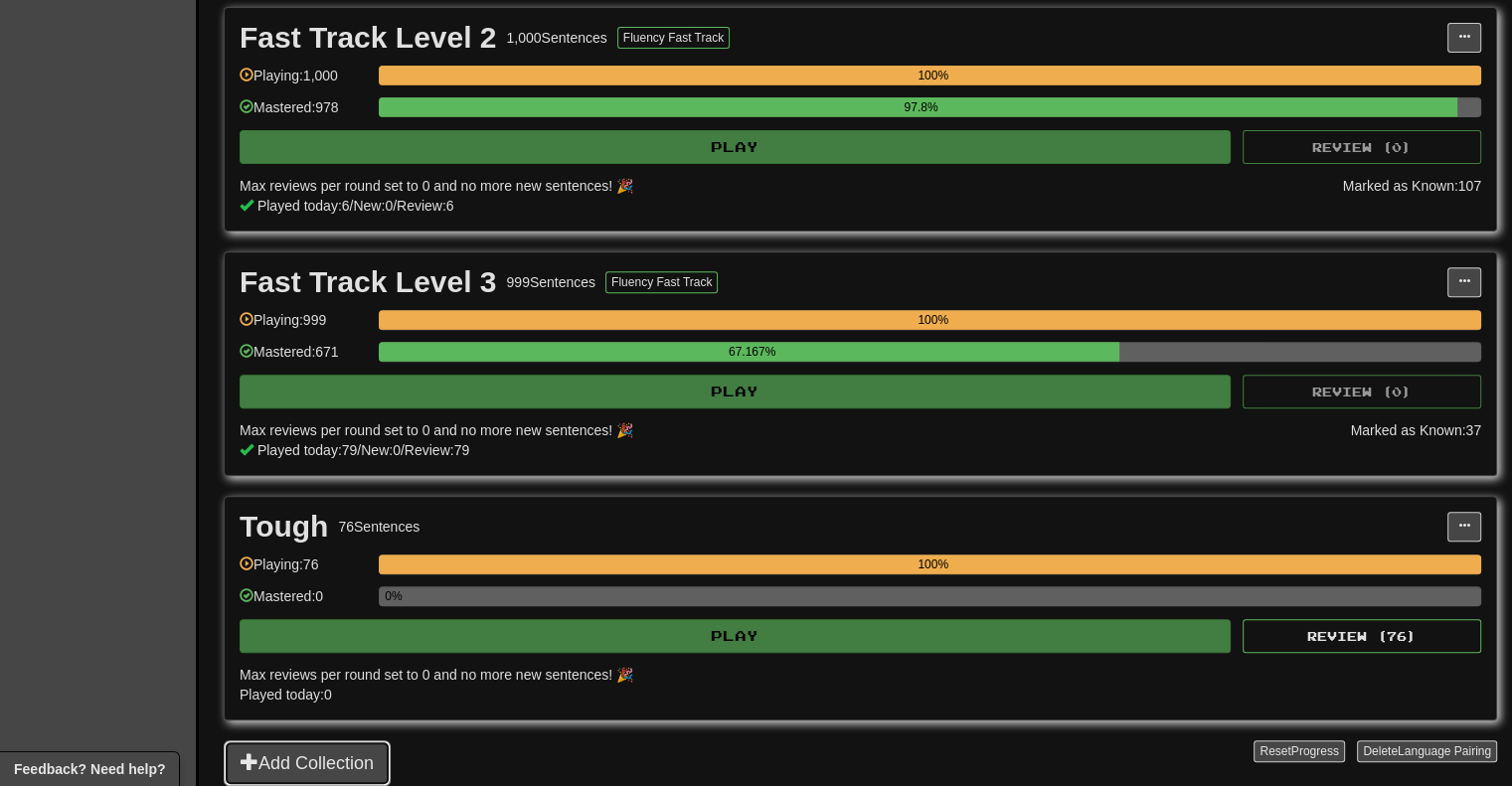 click on "Add Collection" at bounding box center [307, 763] 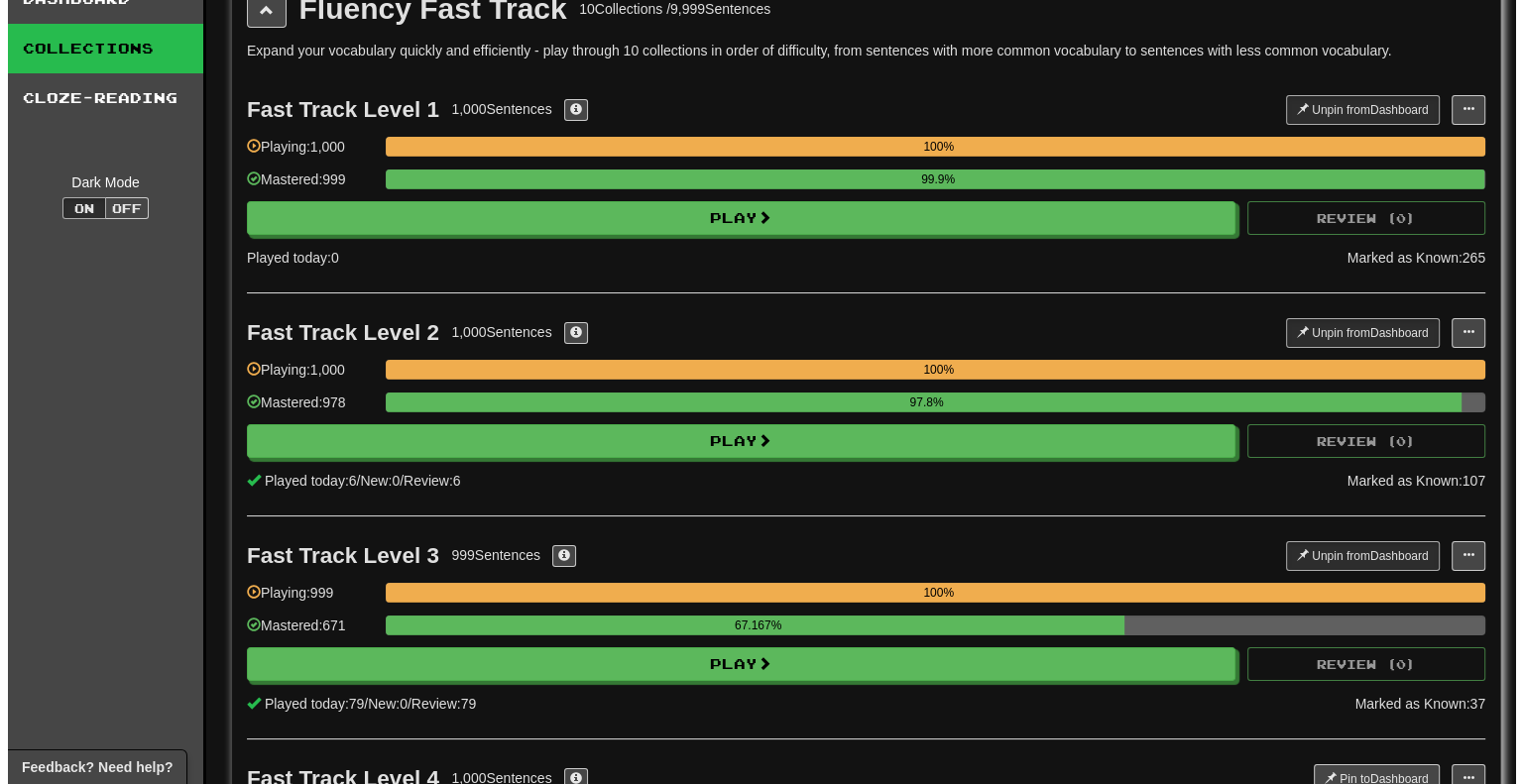 scroll, scrollTop: 396, scrollLeft: 0, axis: vertical 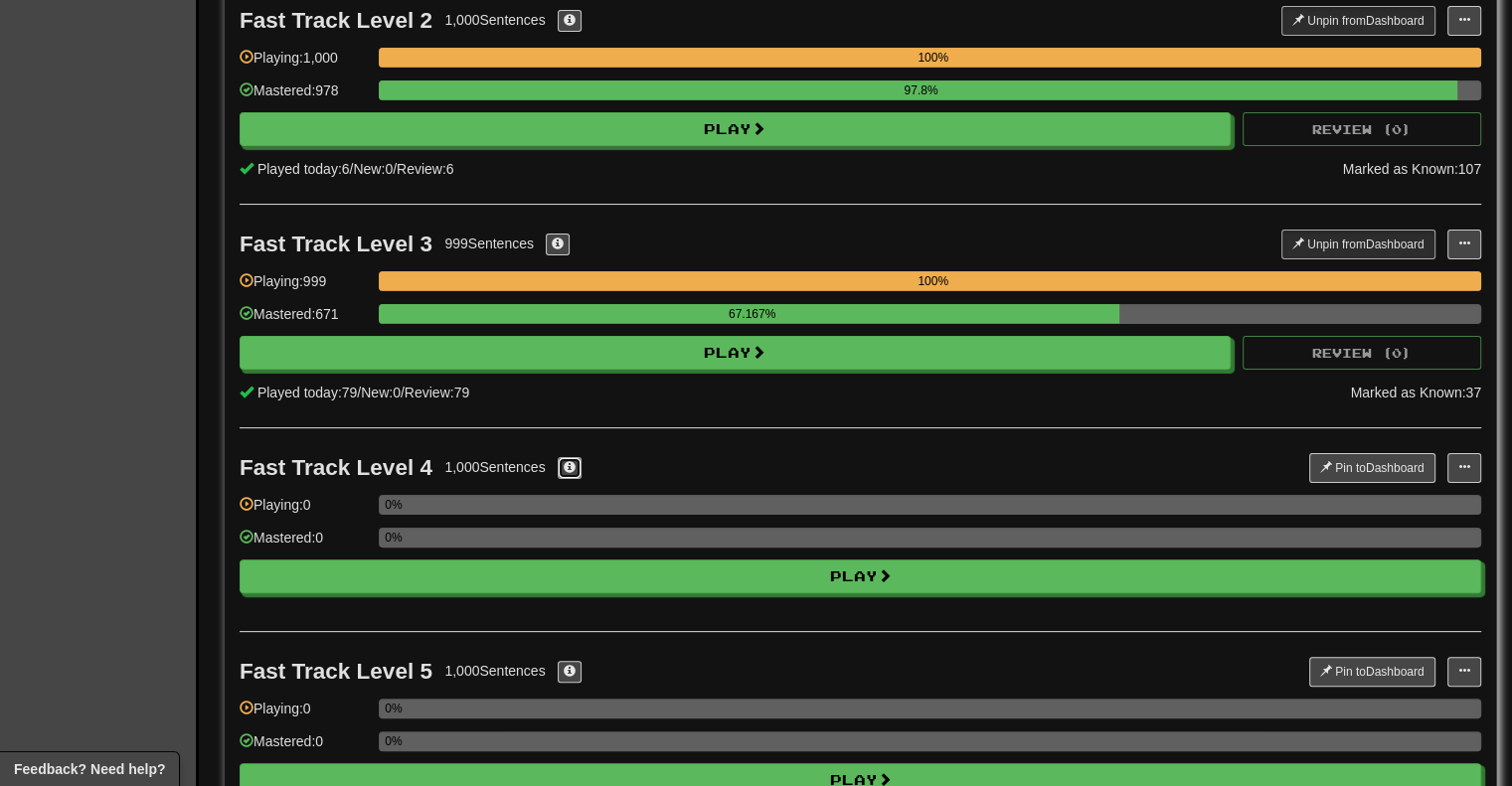 click at bounding box center (570, 467) 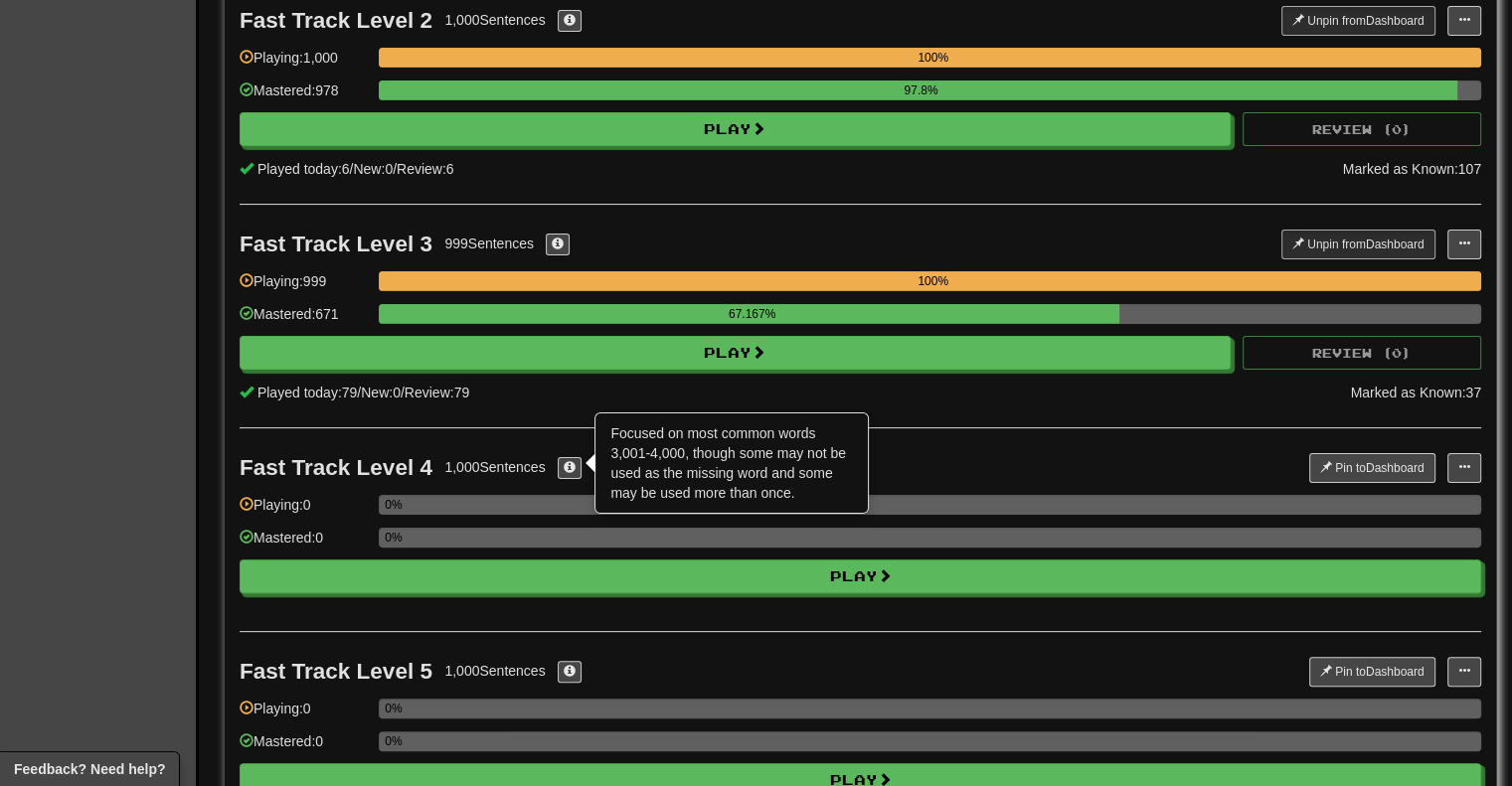 click on "Fast Track Level 4 1,000  Sentences × Focused on most common words 3,001-4,000, though some may not be used as the missing word and some may be used more than once." at bounding box center (774, 468) 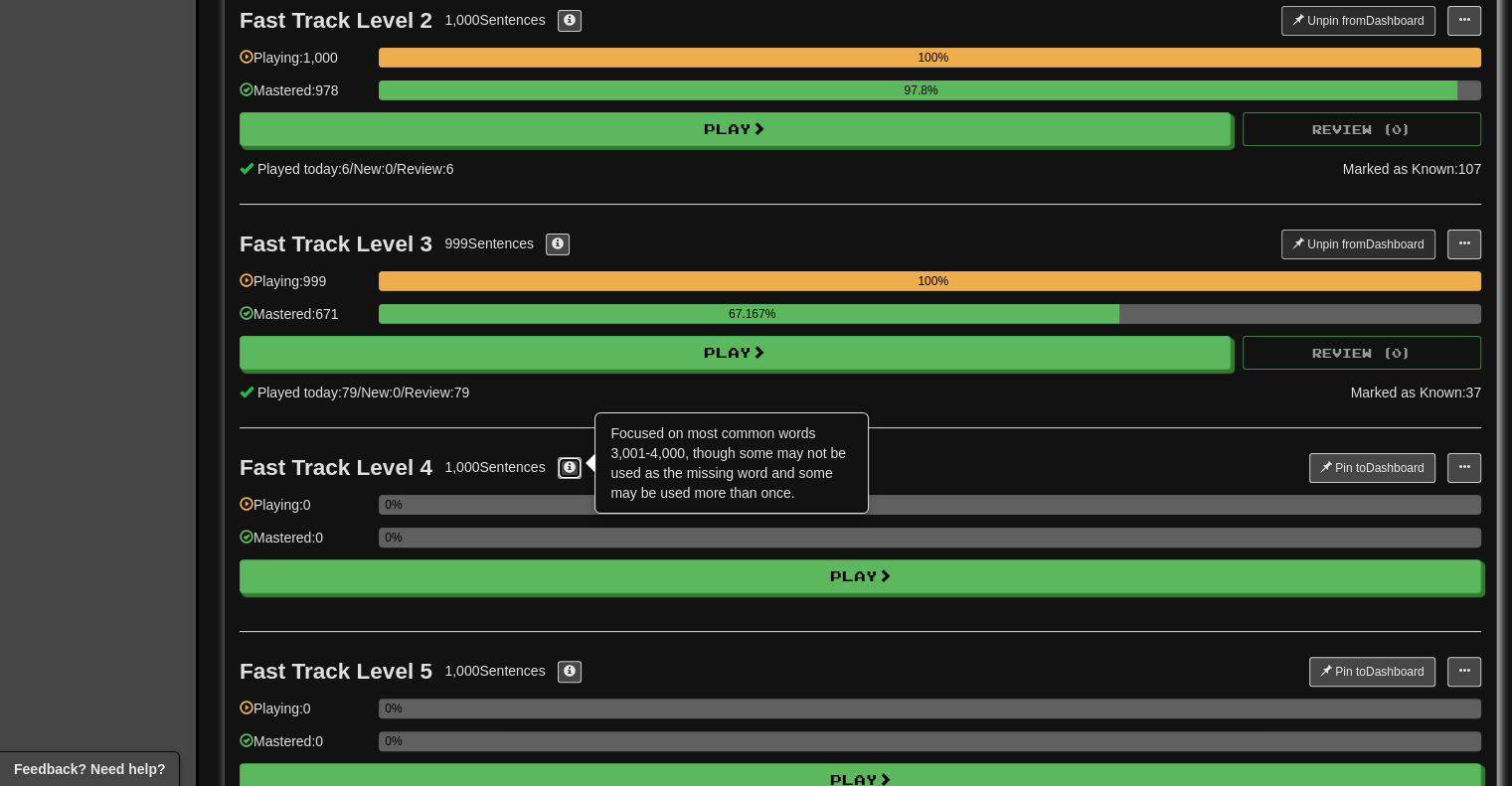 click at bounding box center (570, 467) 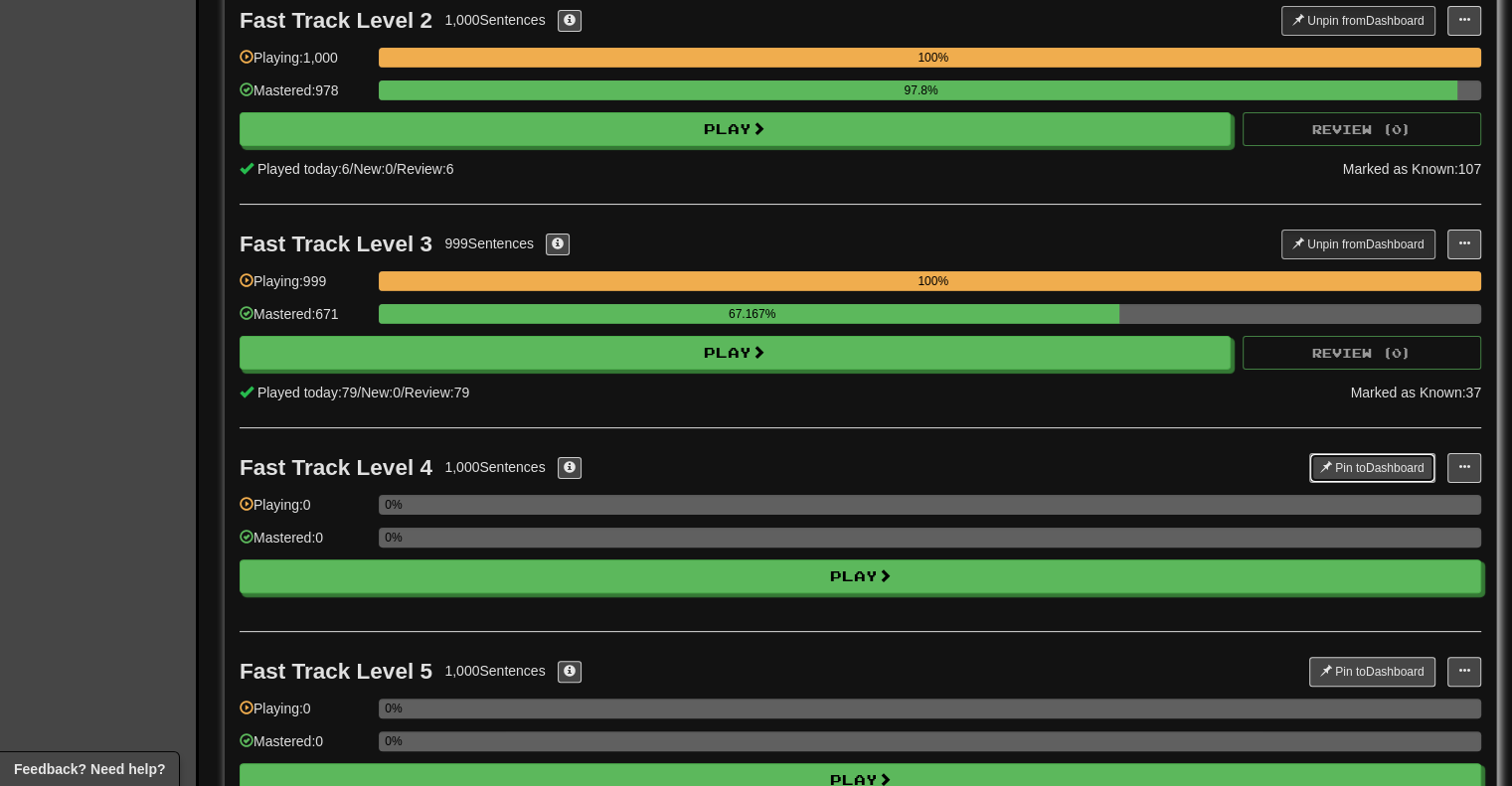 click on "Pin to  Dashboard" at bounding box center (1372, 468) 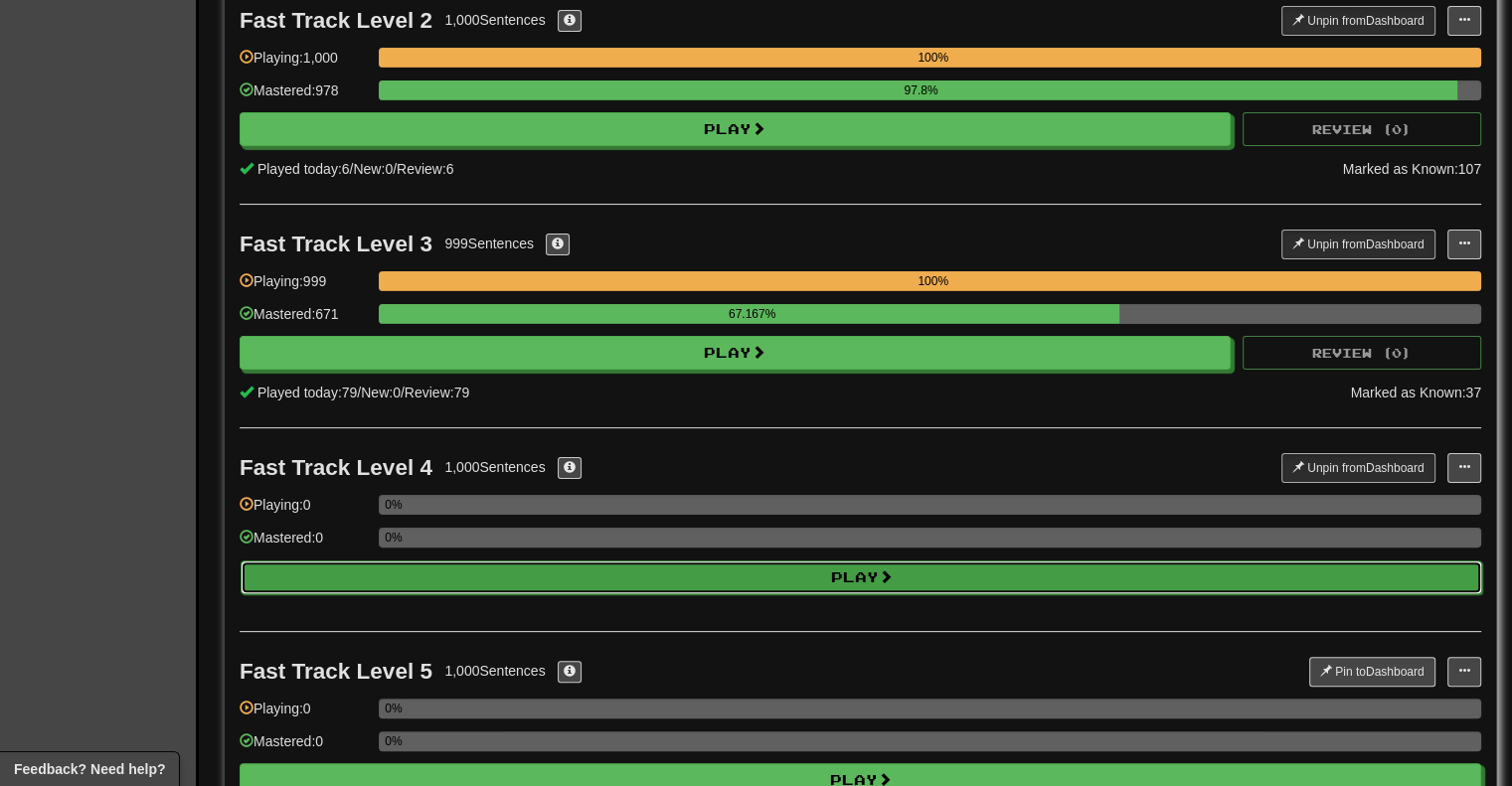 click on "Play" at bounding box center (861, 577) 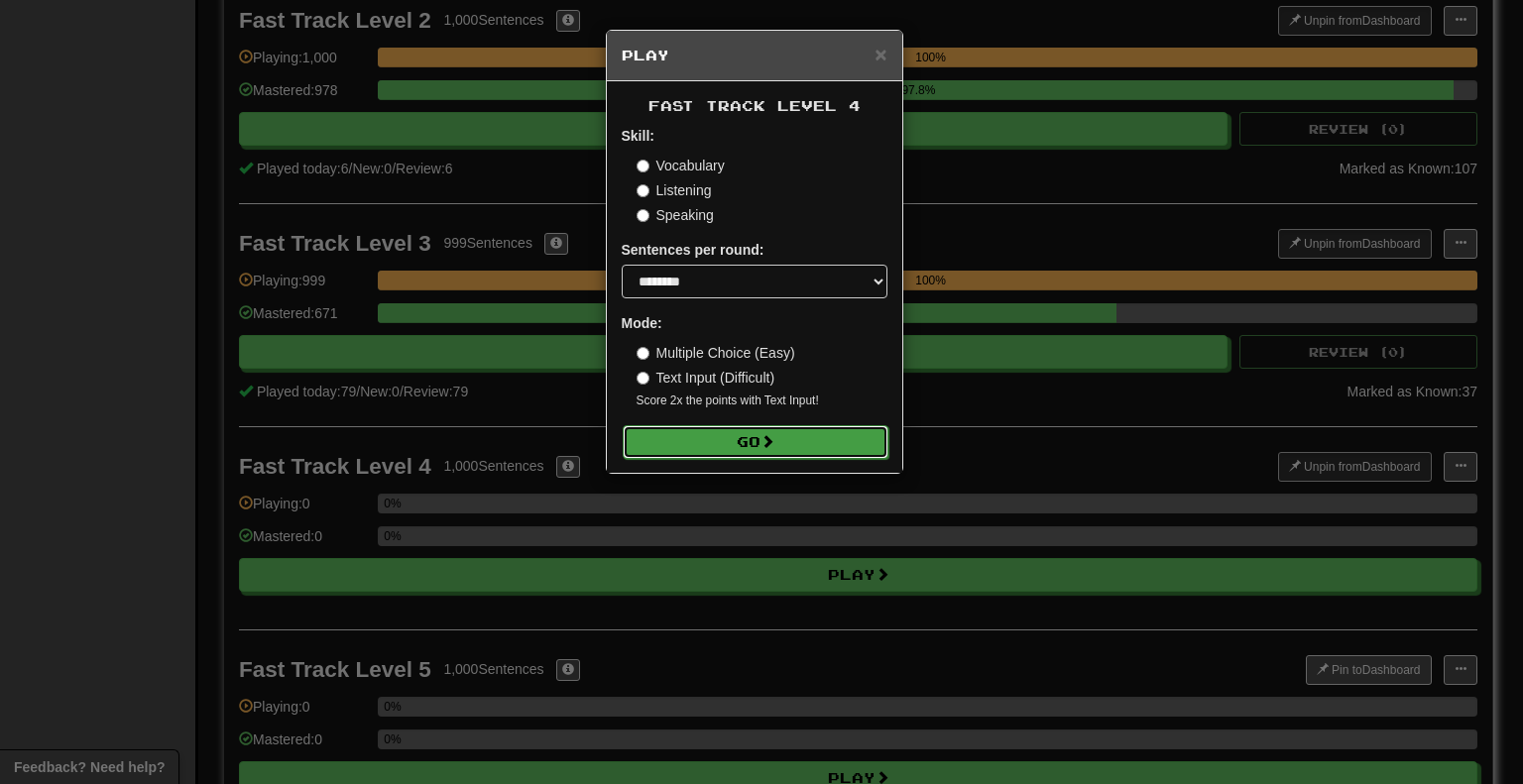 click on "Go" at bounding box center [756, 442] 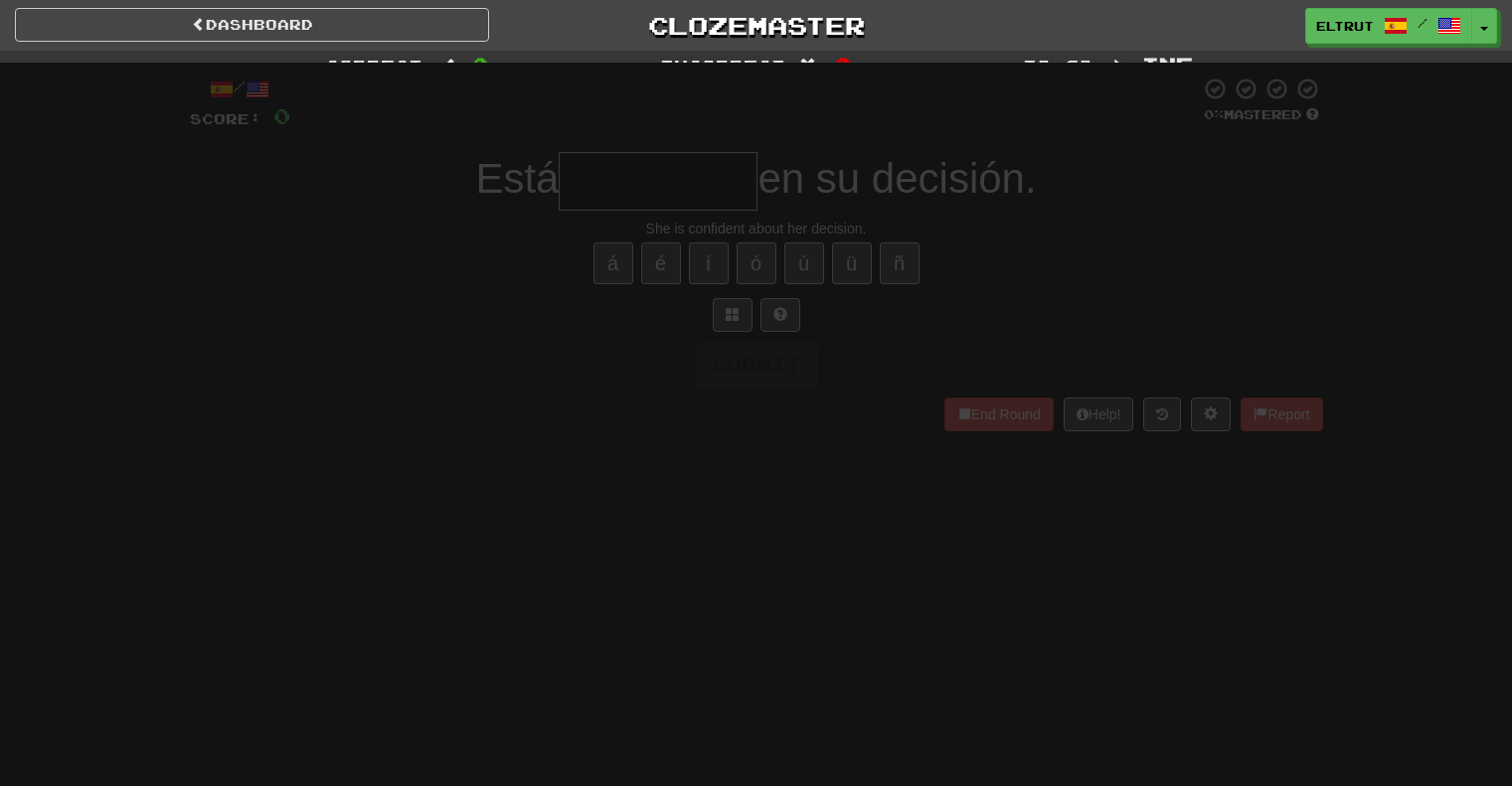 scroll, scrollTop: 0, scrollLeft: 0, axis: both 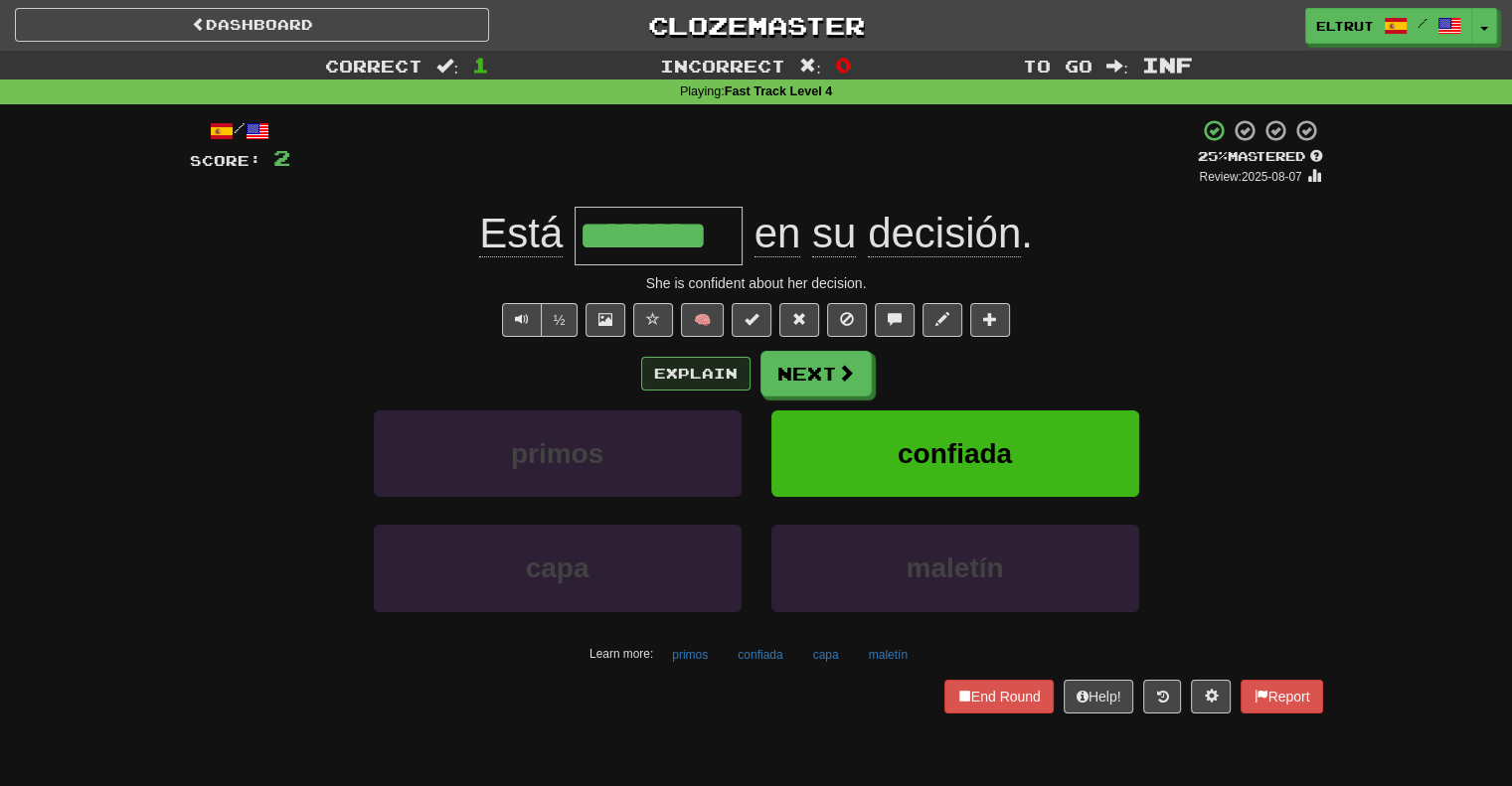 type on "********" 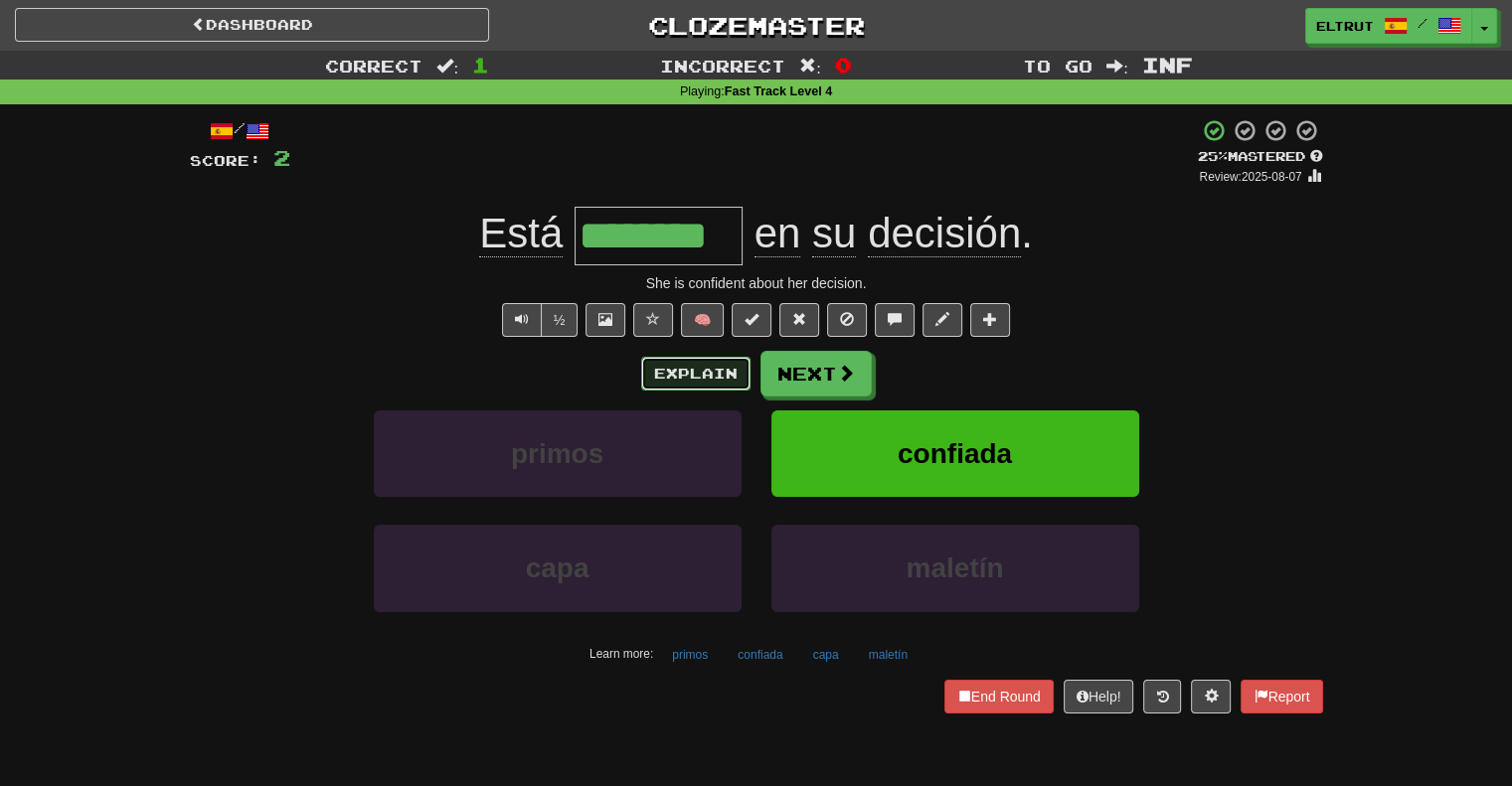 click on "Explain" at bounding box center [696, 374] 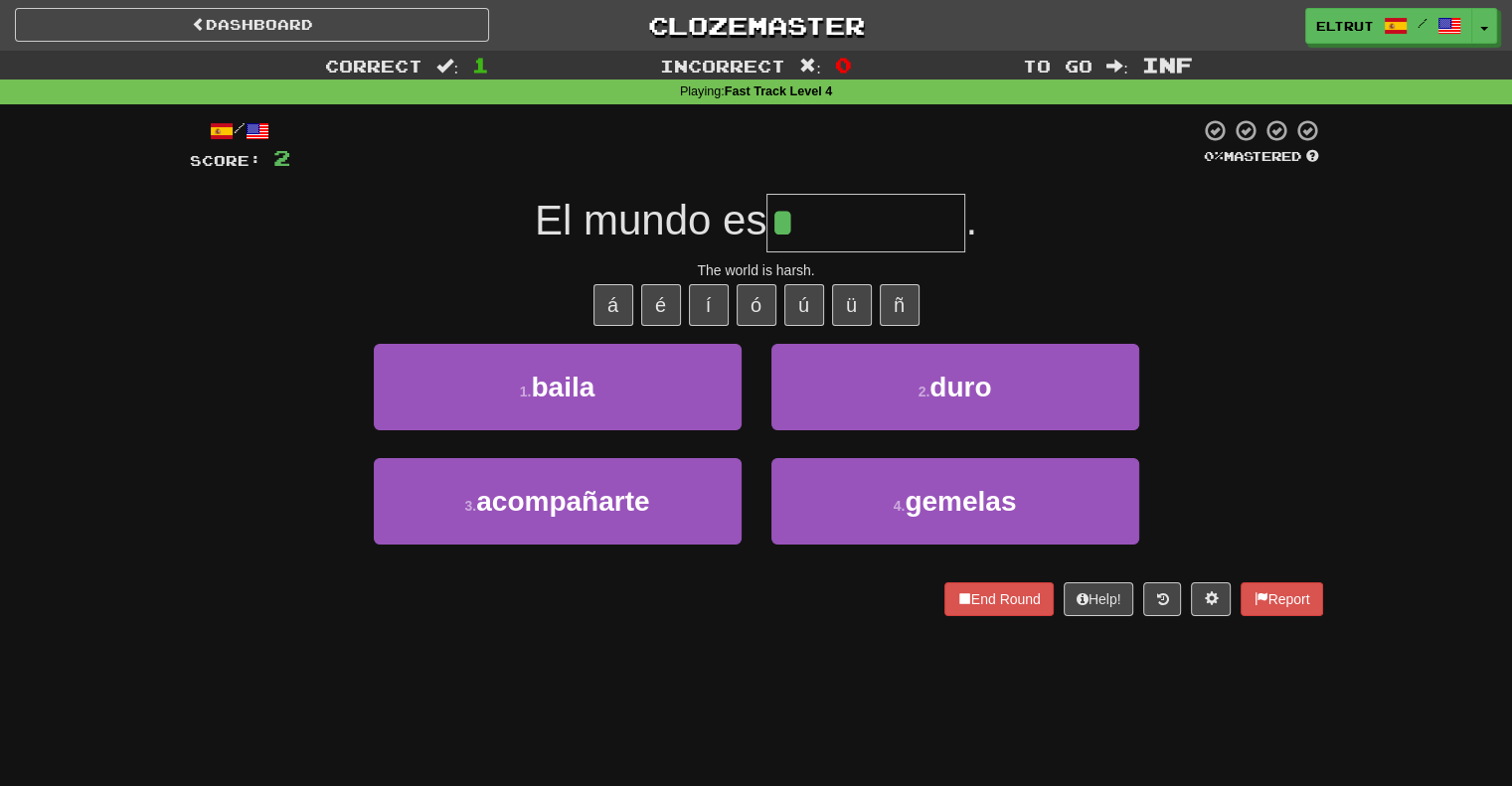 type on "****" 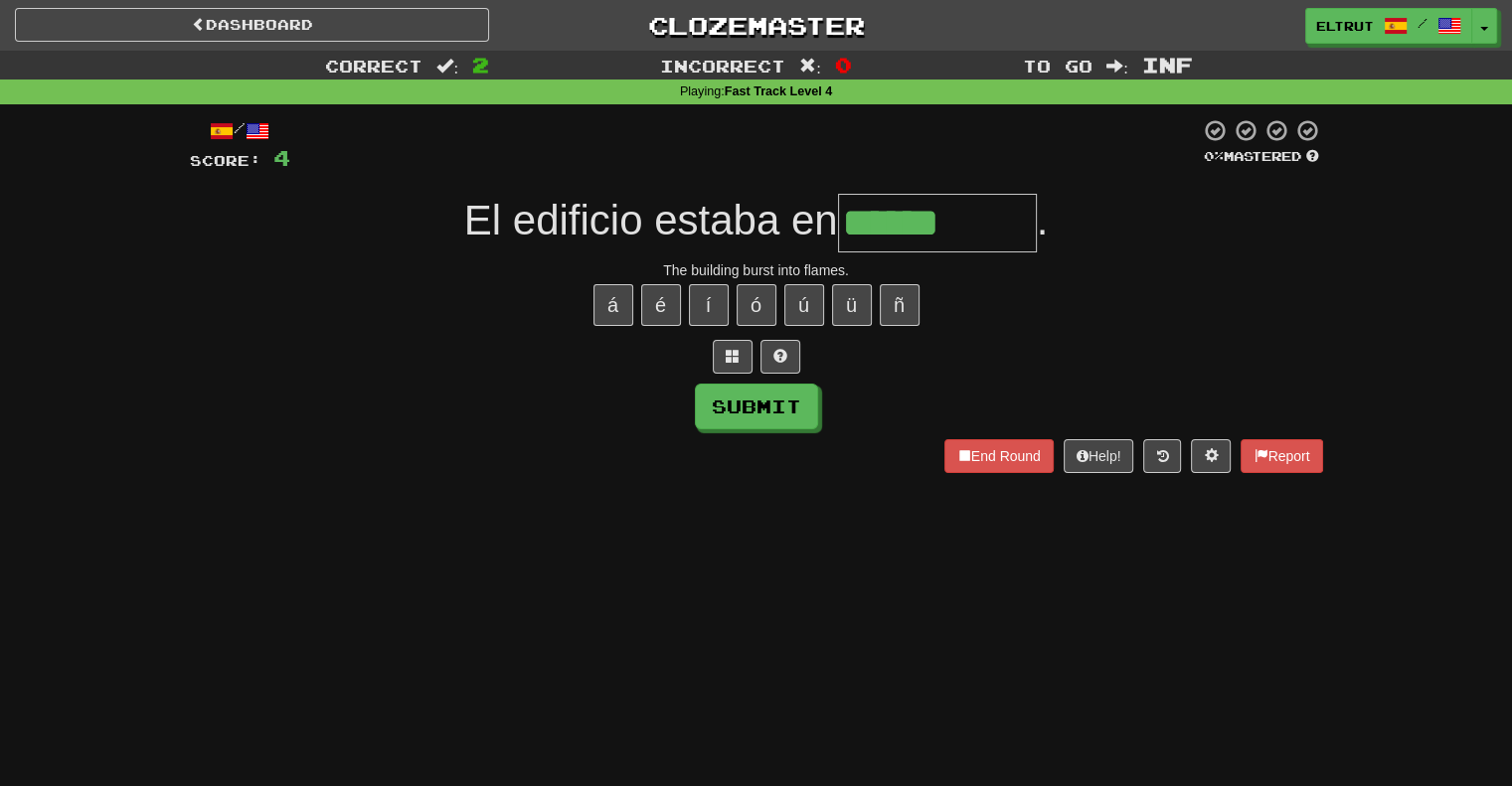 type on "******" 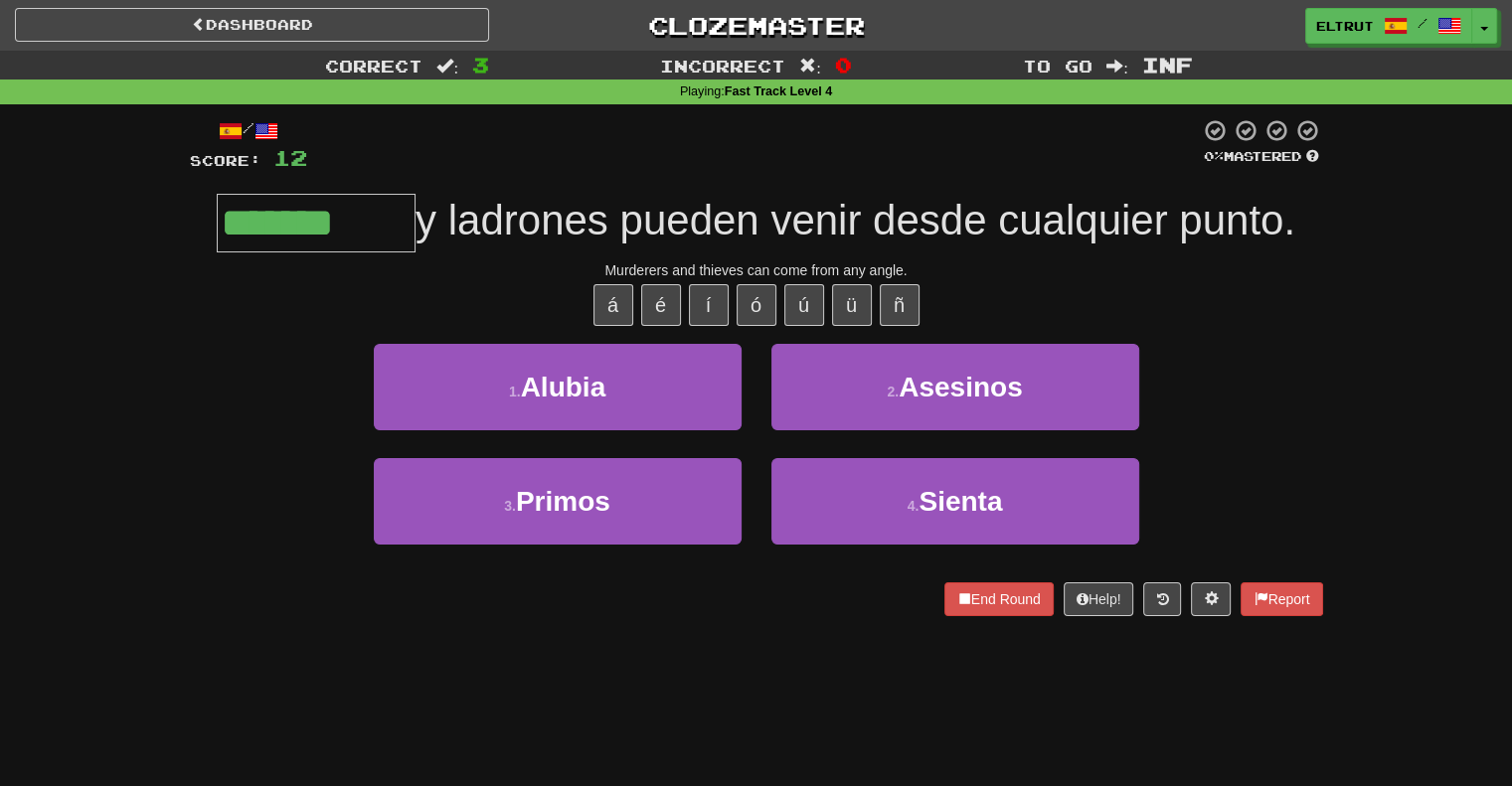 type on "********" 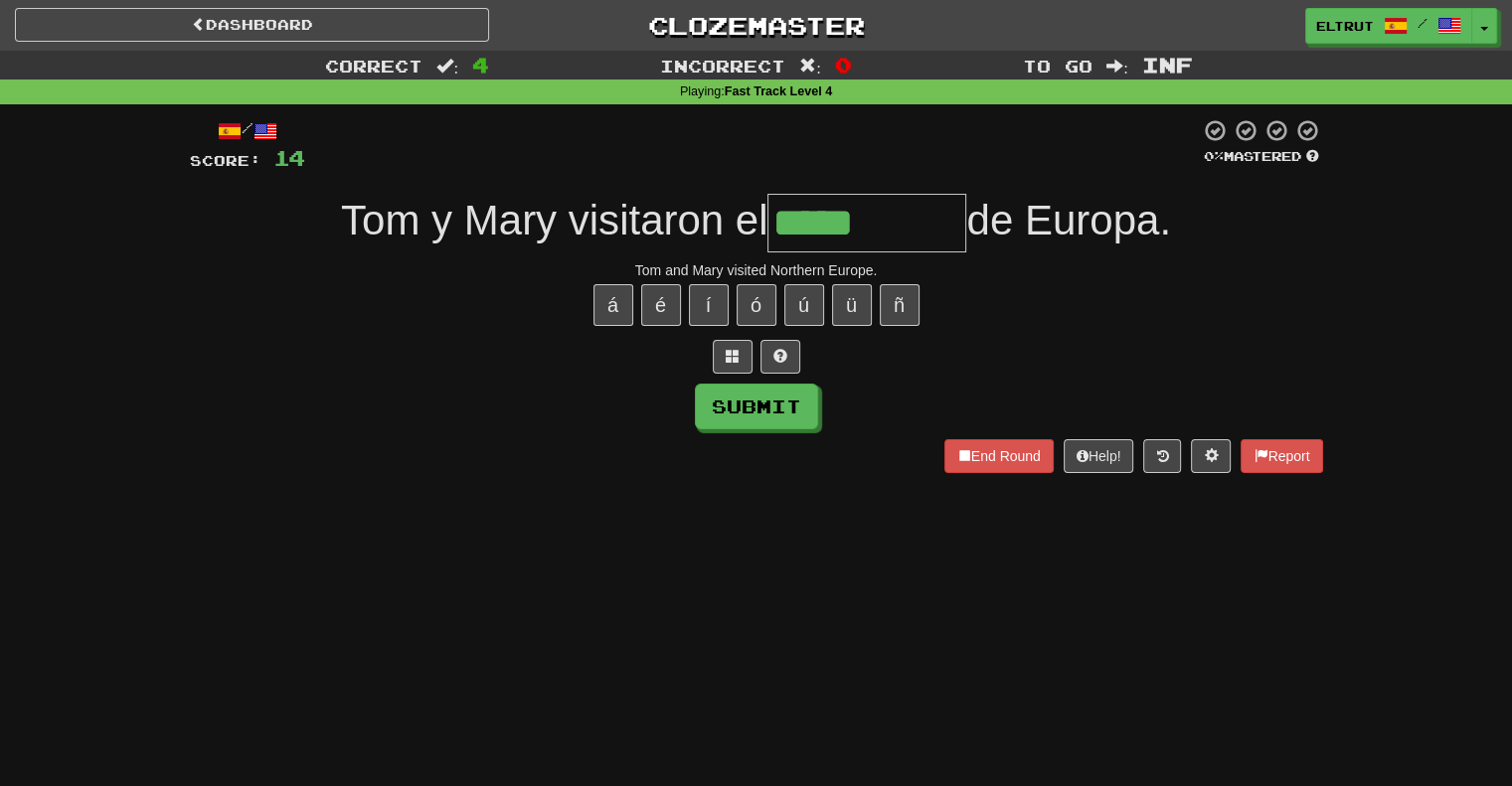 type on "*****" 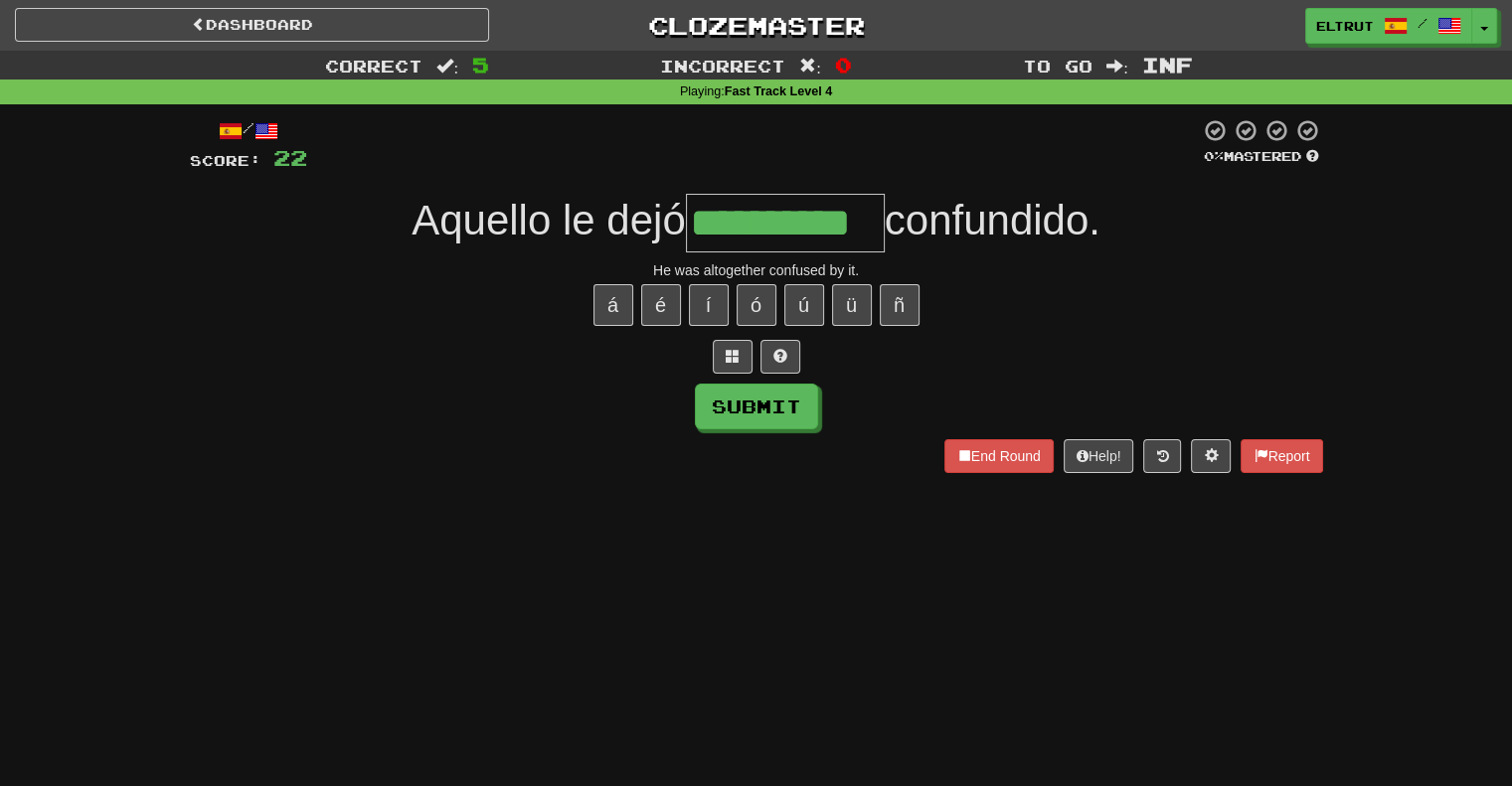 scroll, scrollTop: 0, scrollLeft: 3, axis: horizontal 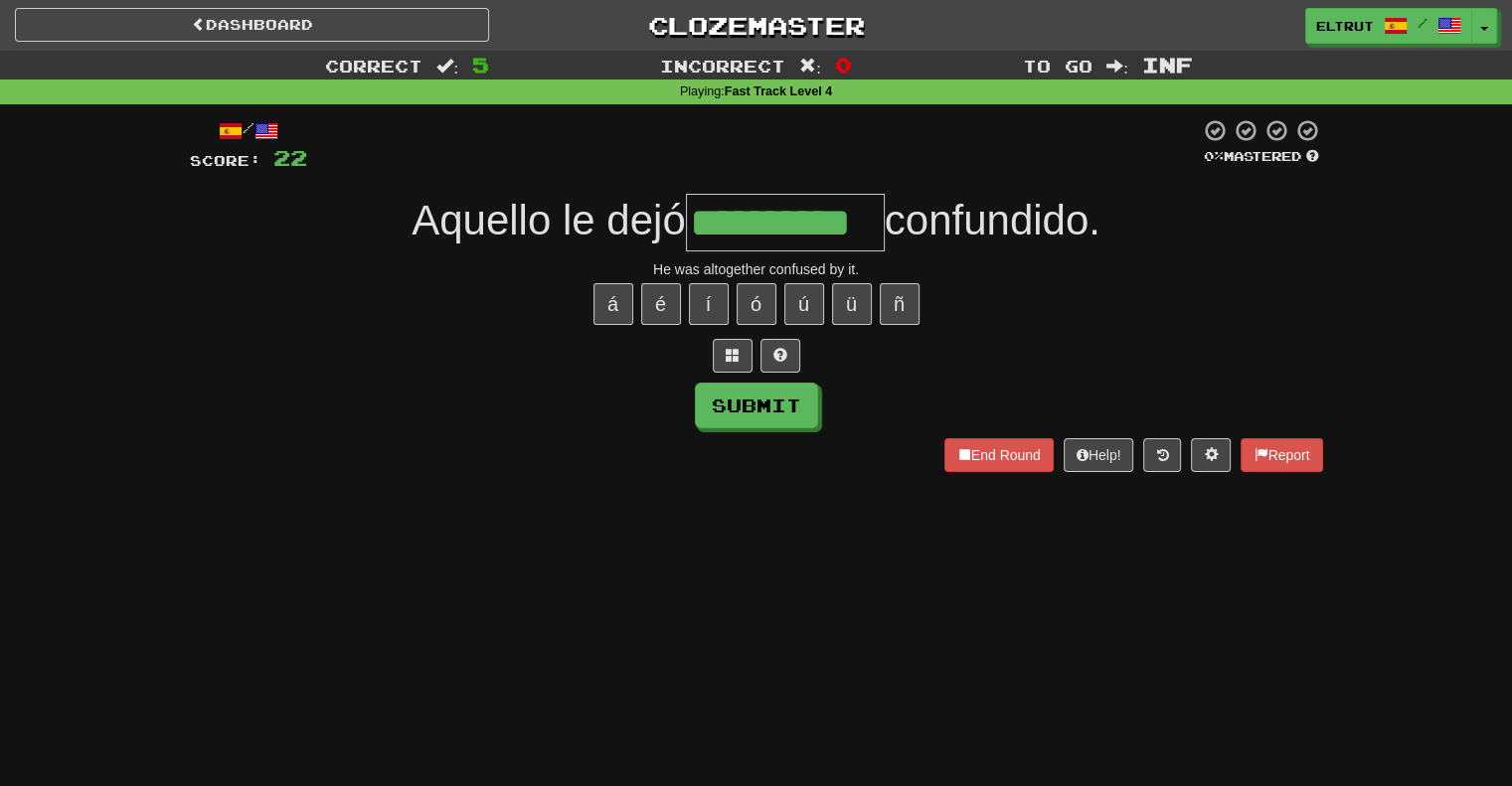 type on "**********" 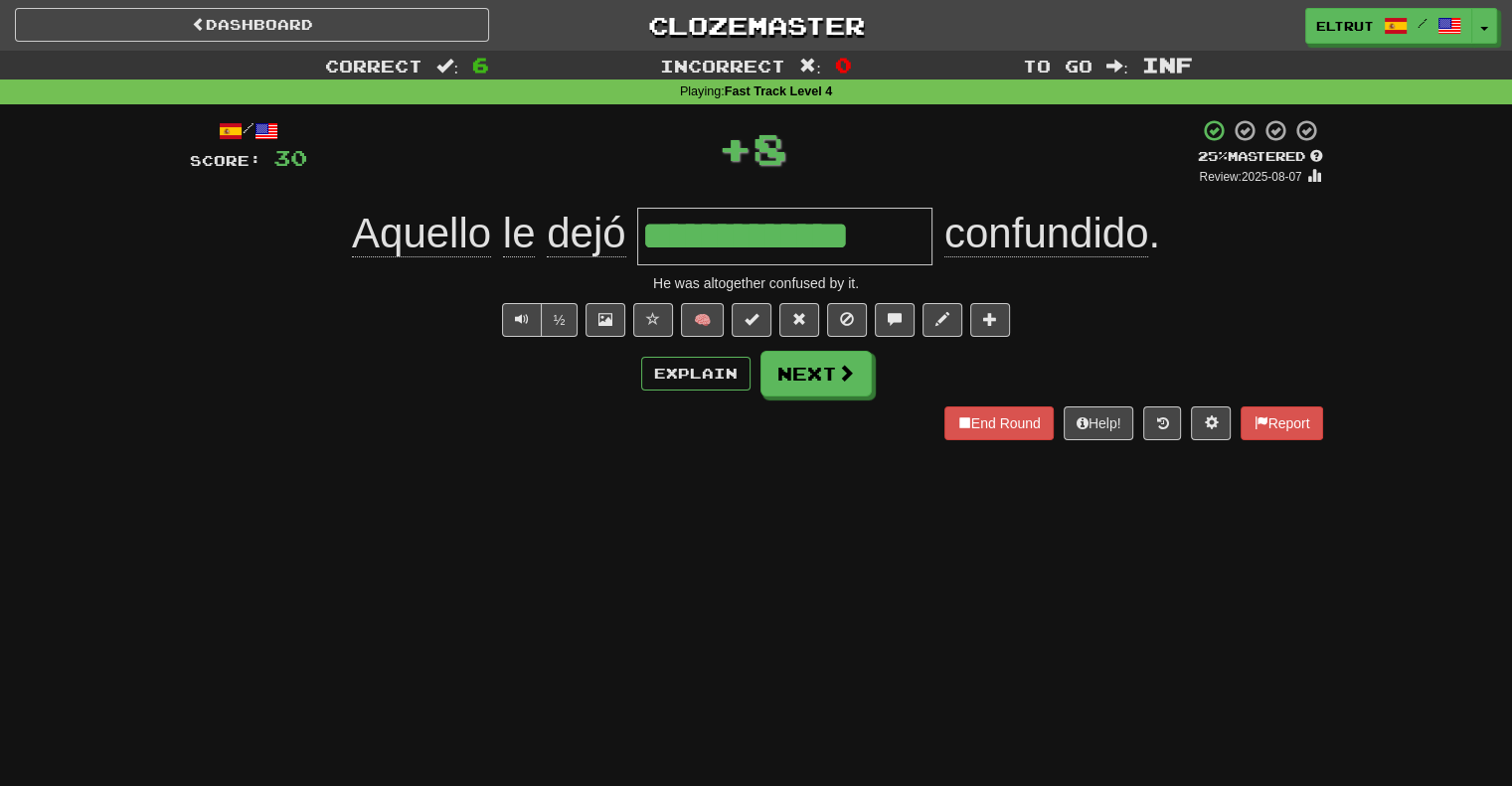 scroll, scrollTop: 0, scrollLeft: 0, axis: both 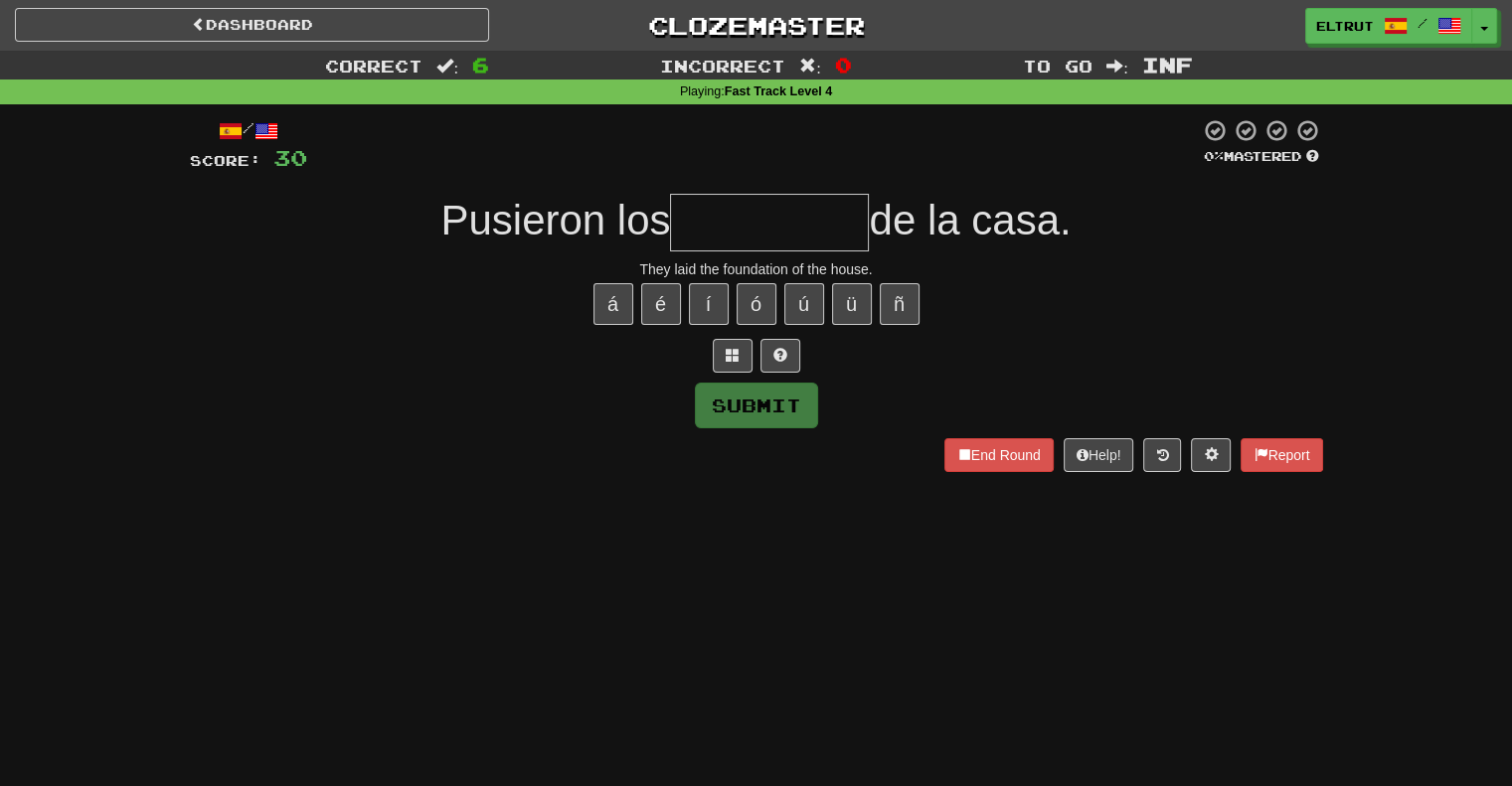 type on "*" 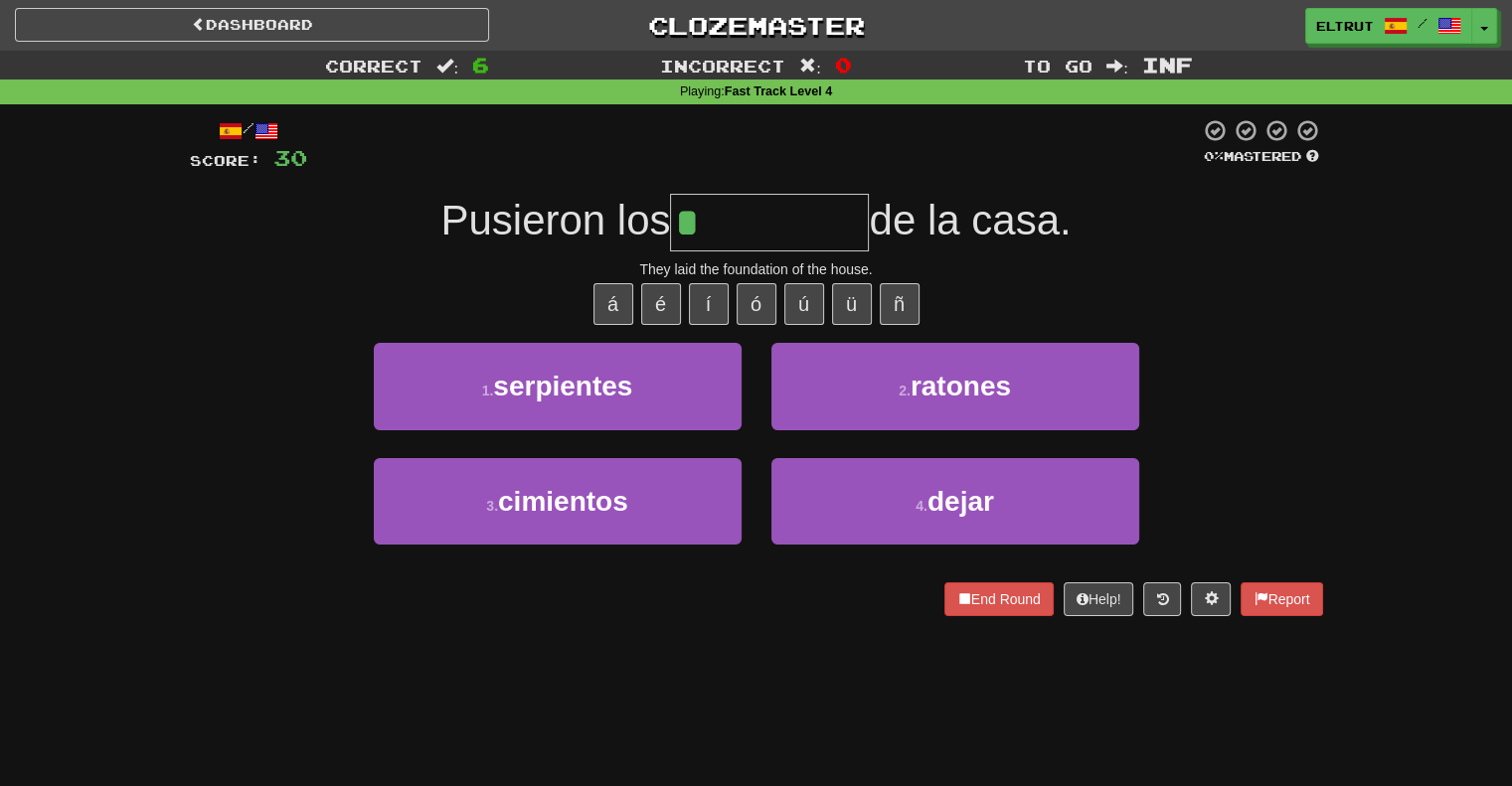 type on "*********" 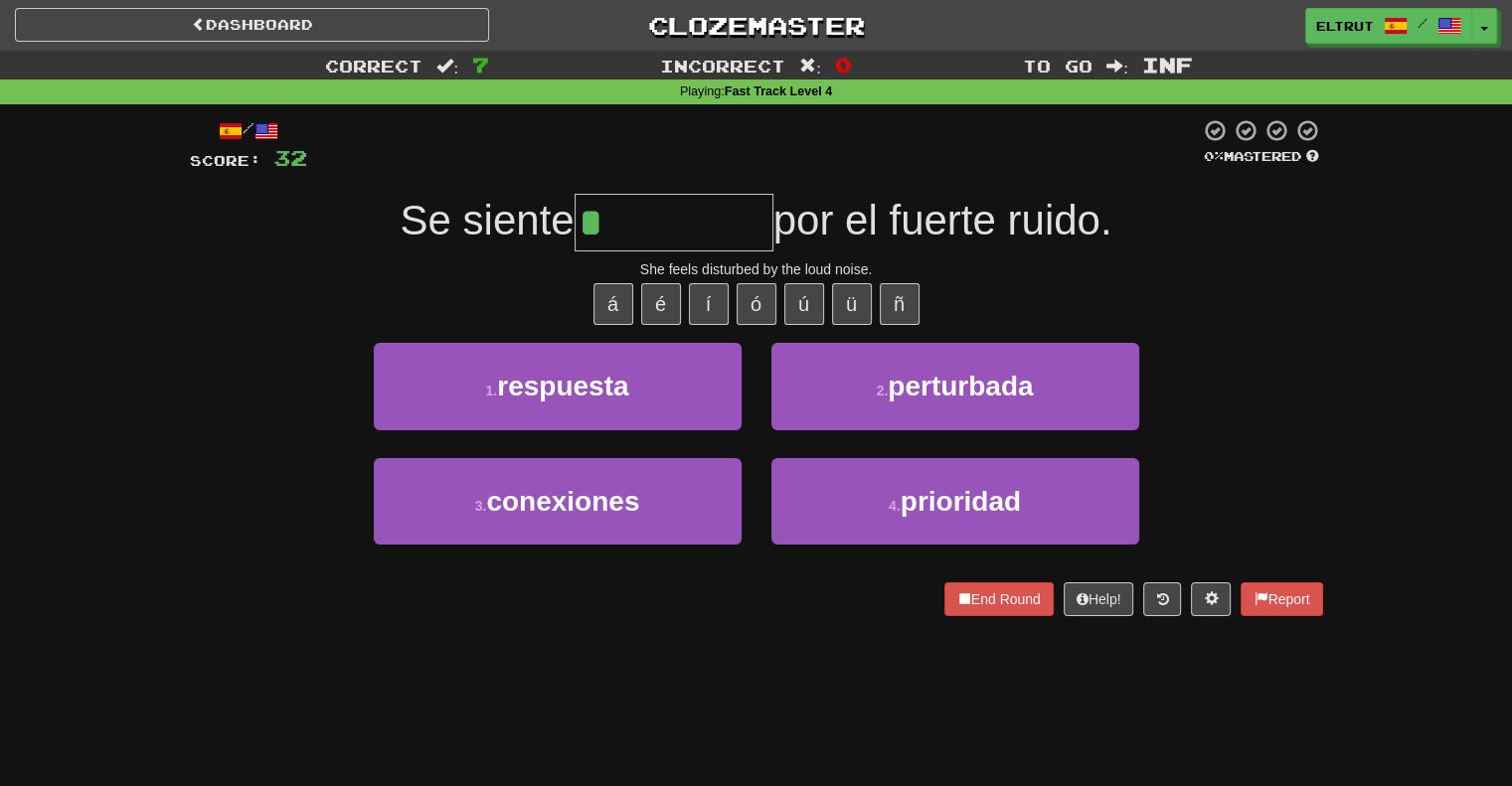 type on "**********" 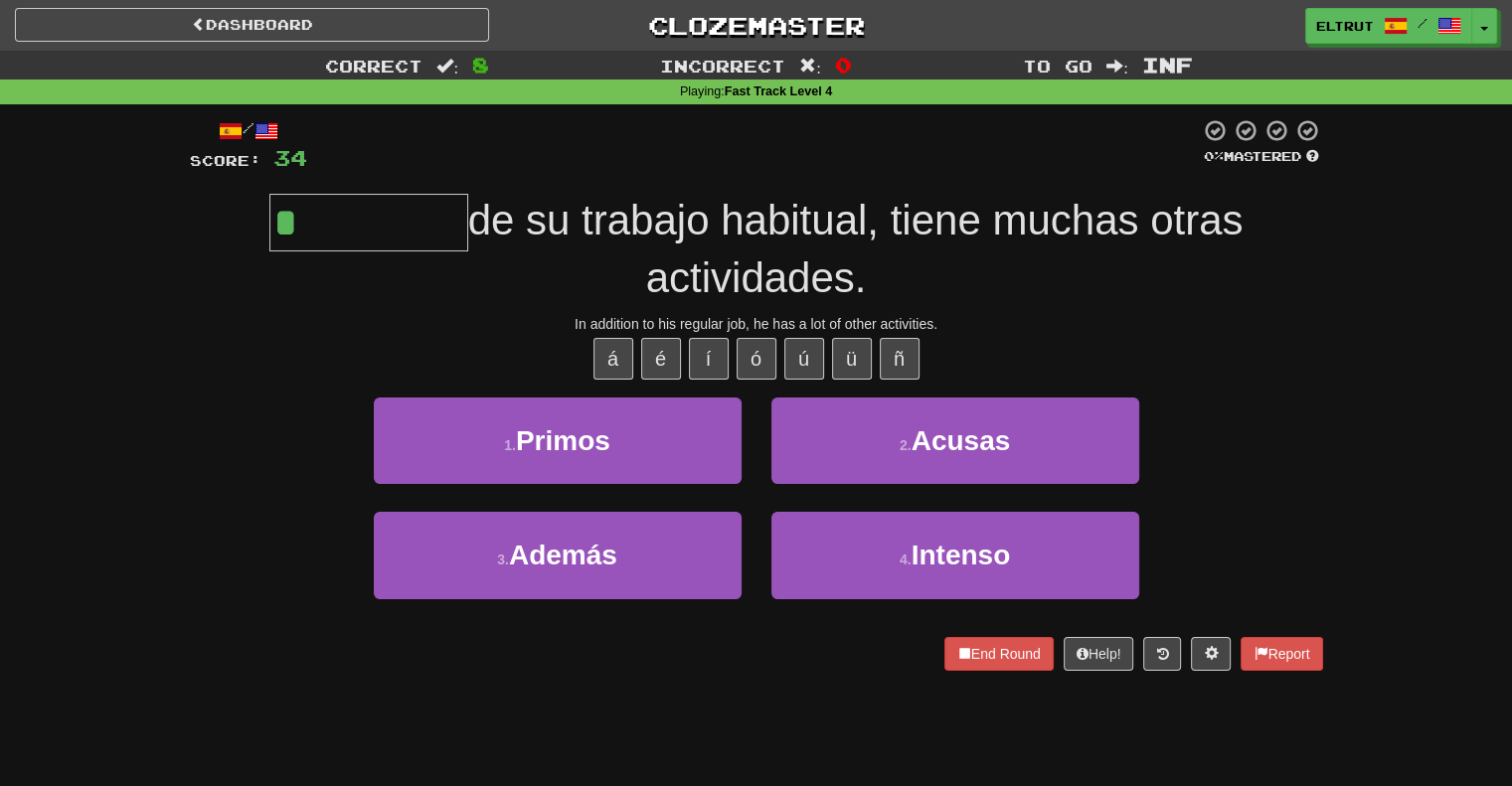 type on "******" 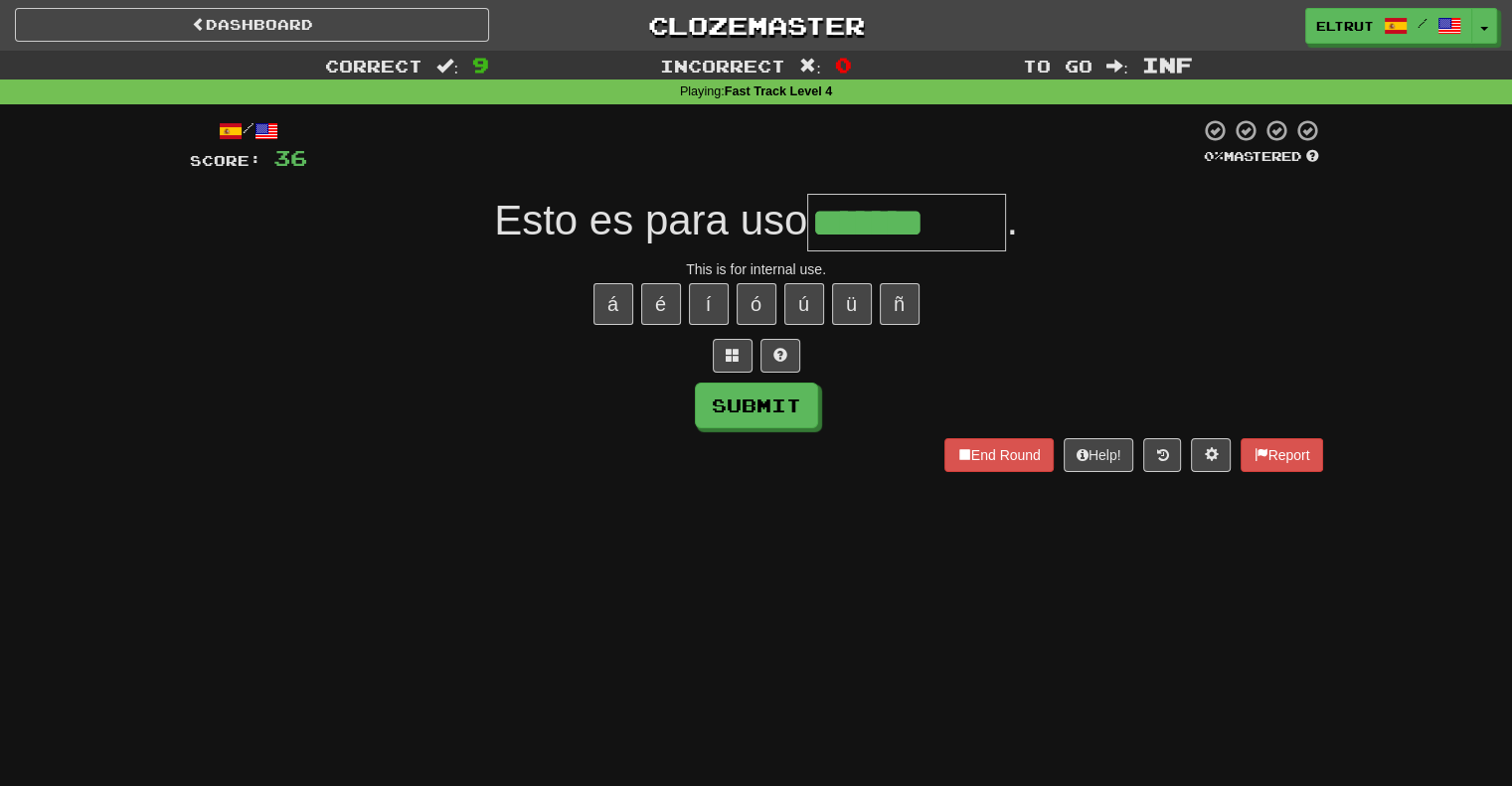 type on "*******" 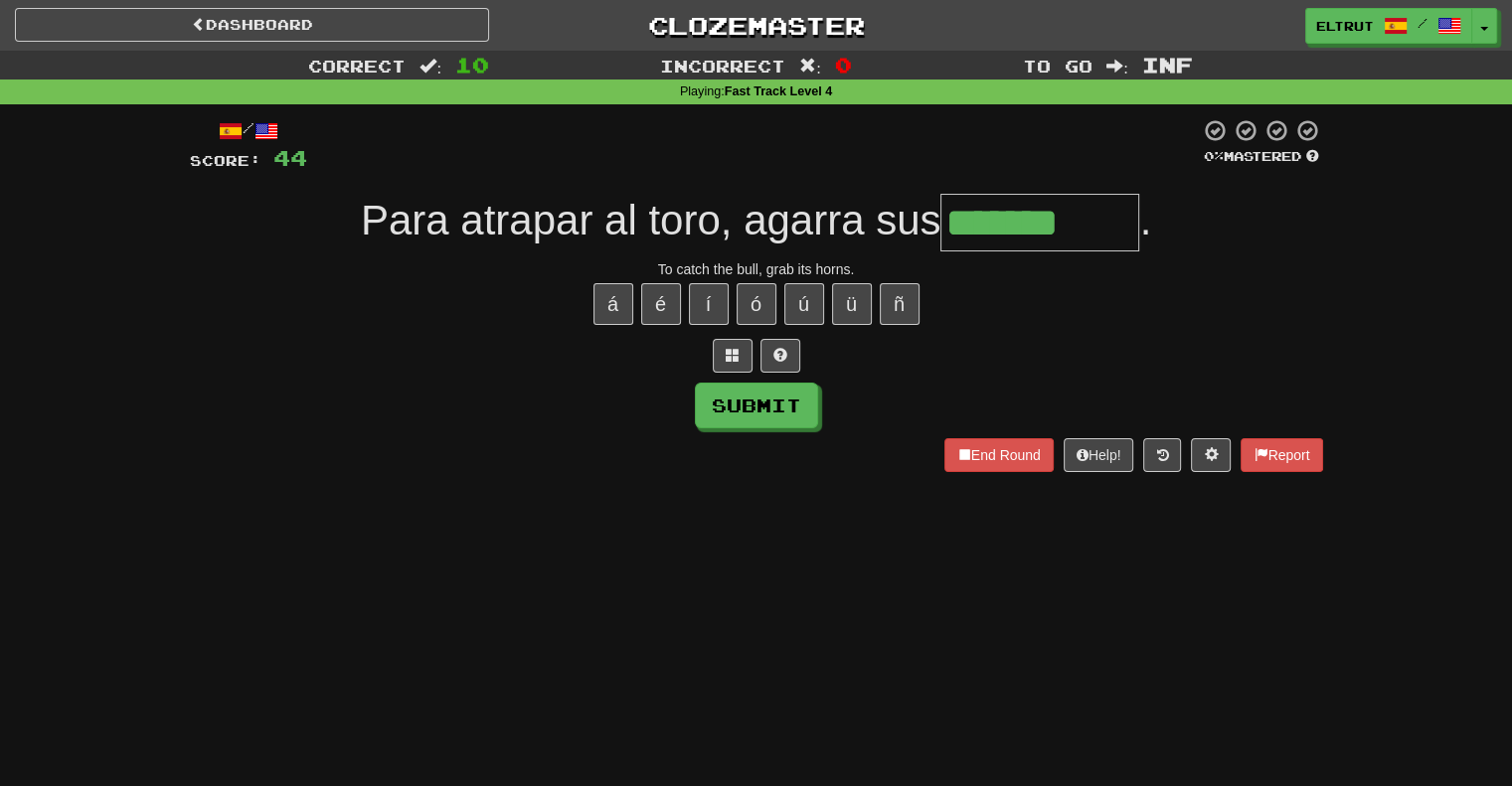 type on "*******" 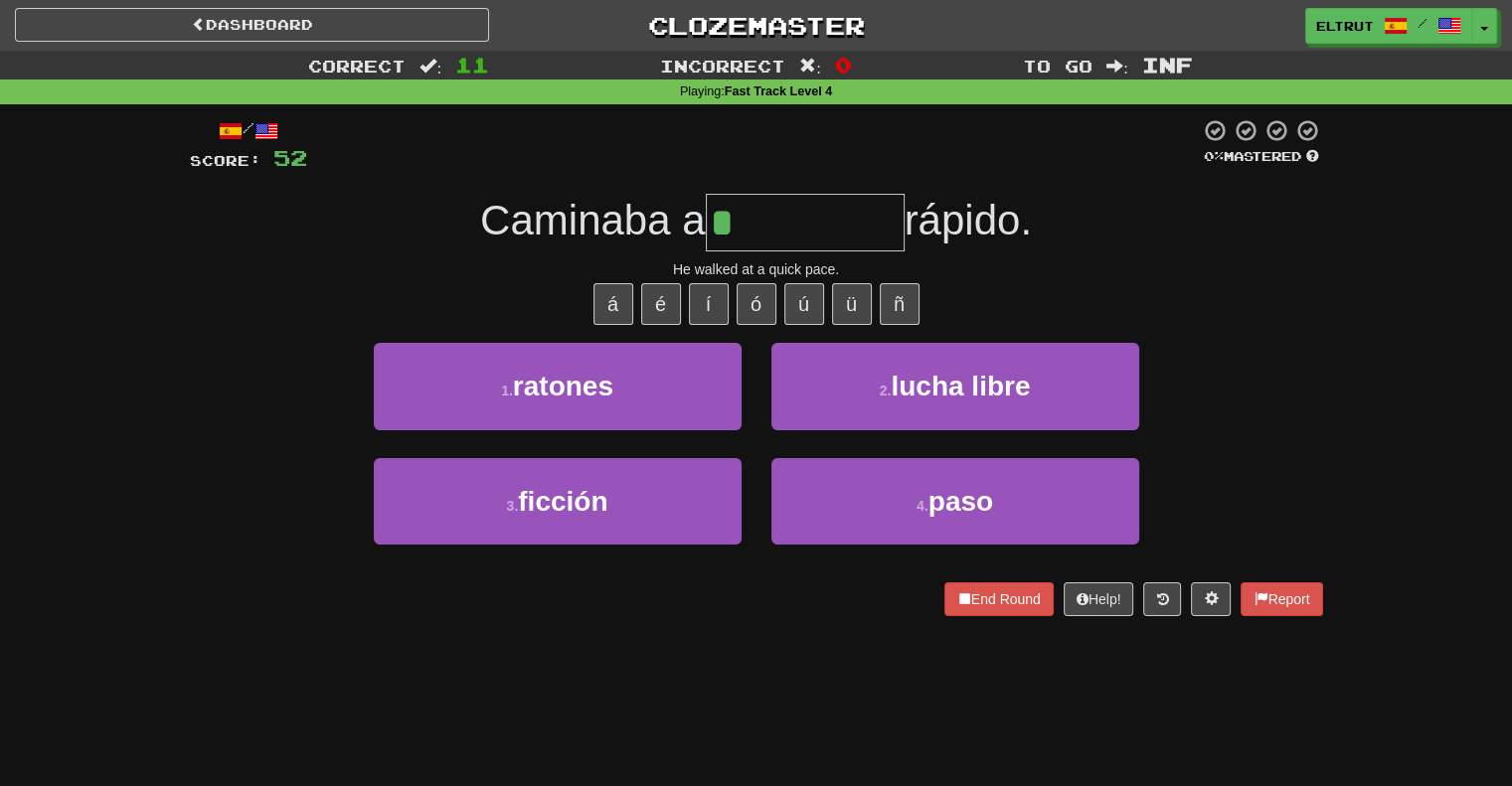 type on "****" 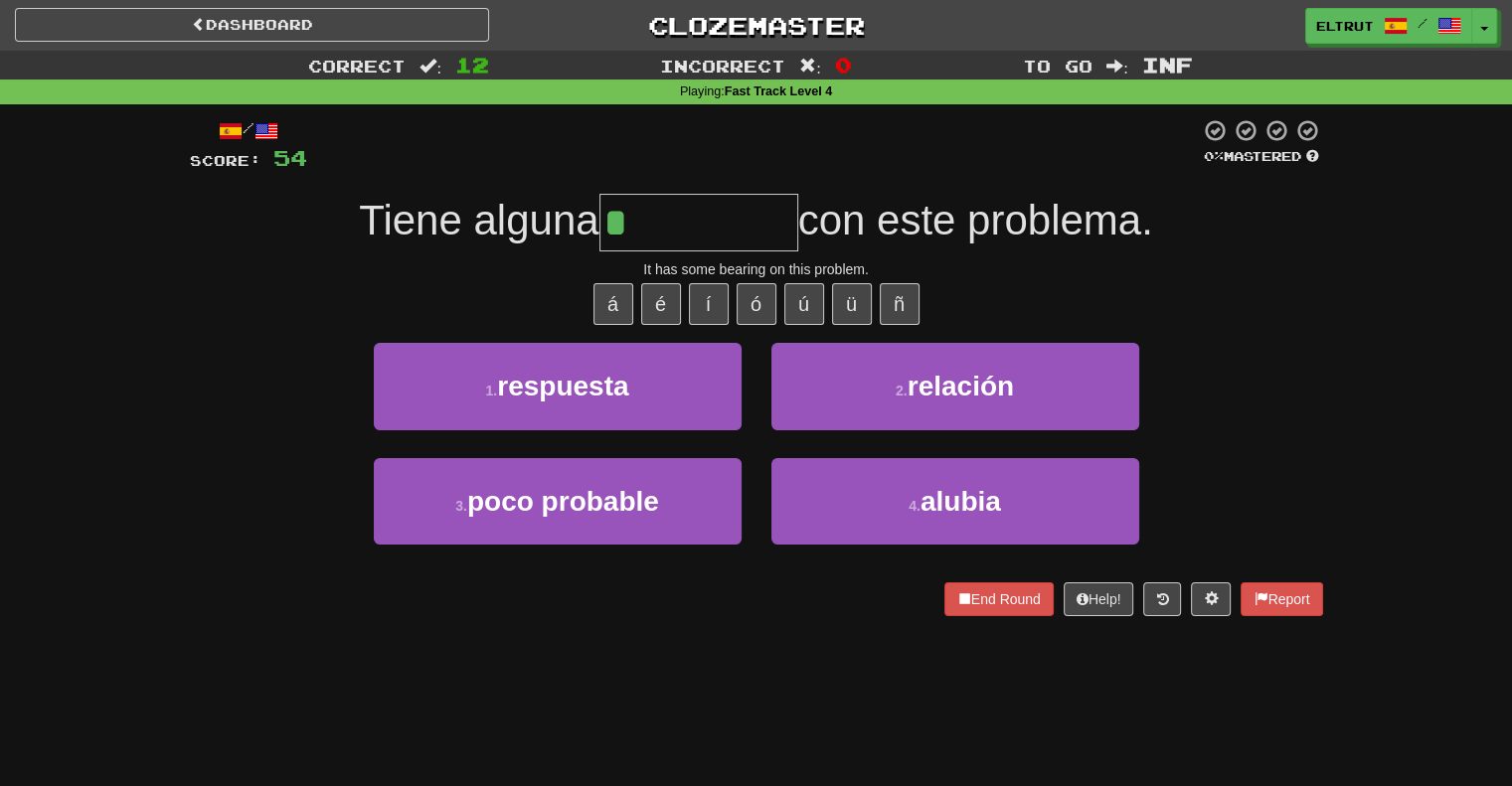 type on "********" 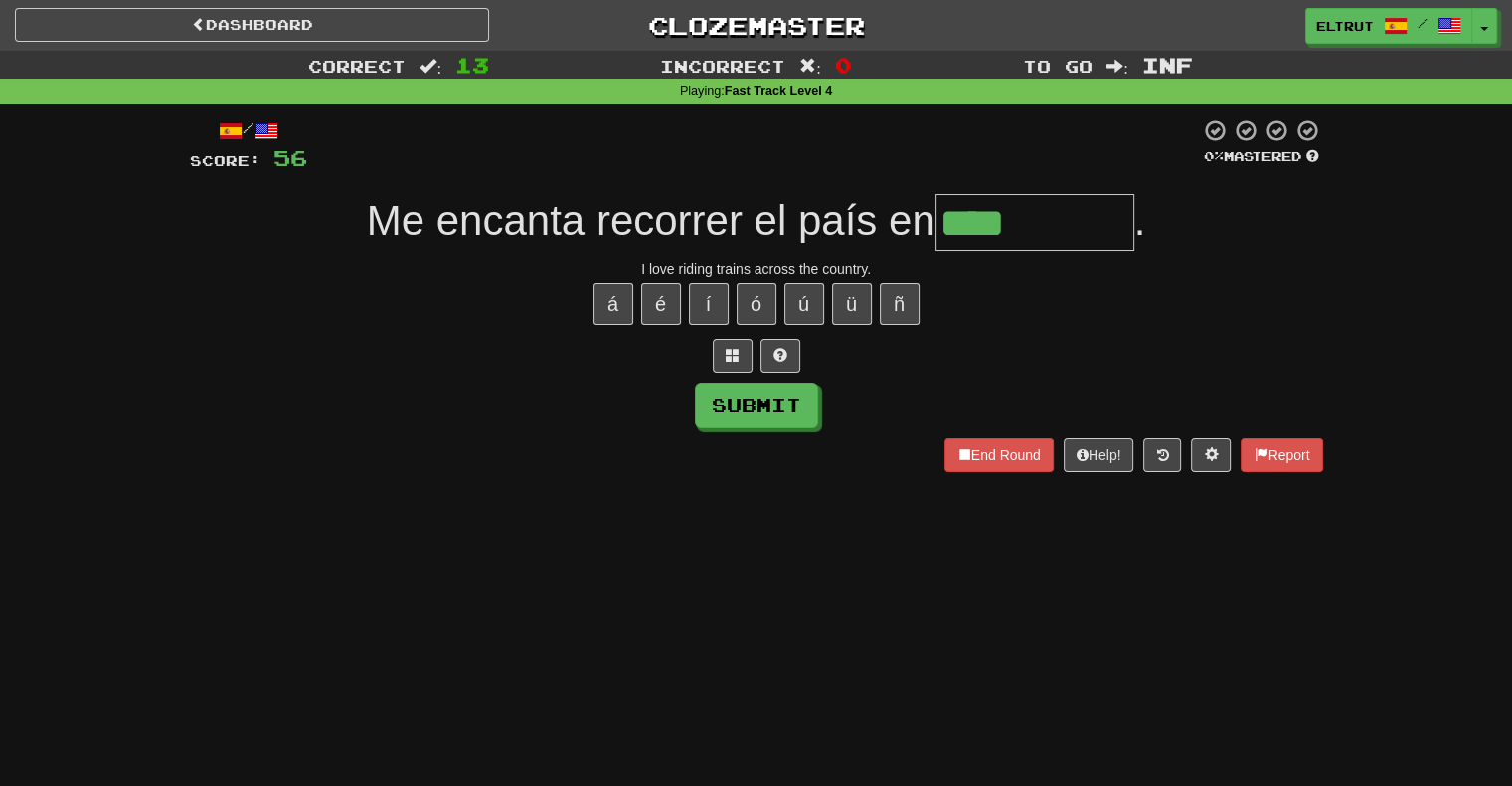 type on "****" 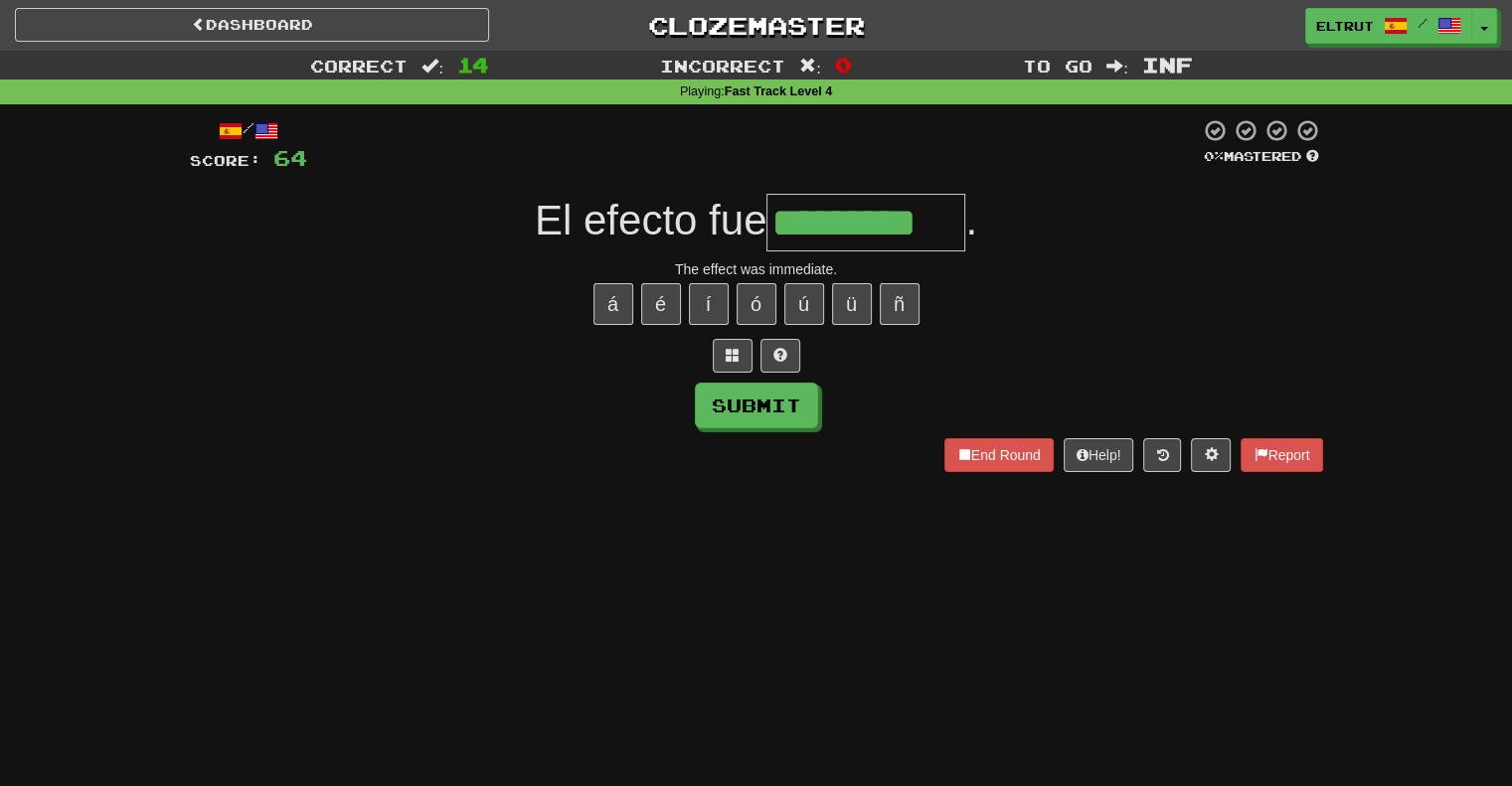 type on "*********" 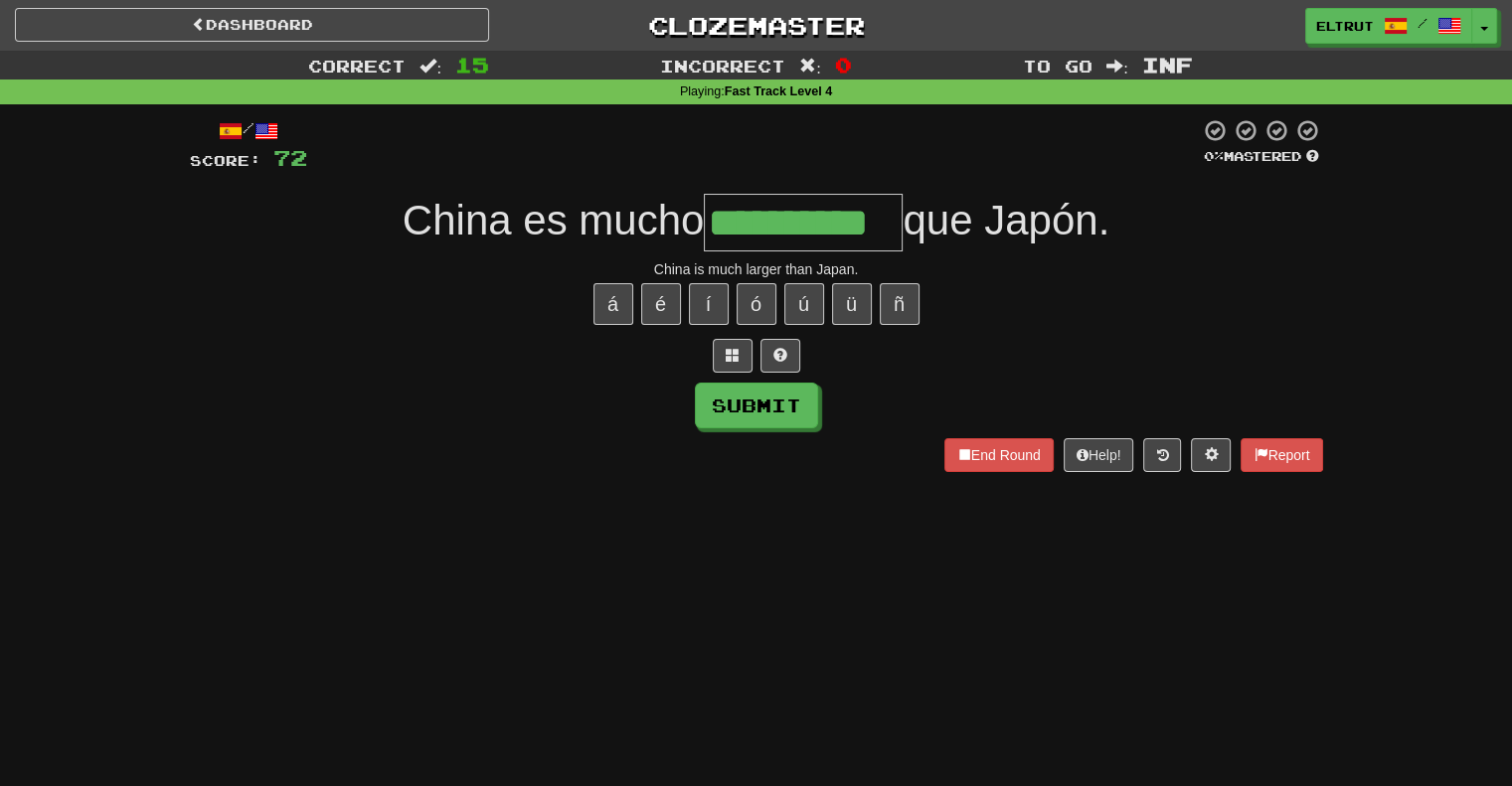 scroll, scrollTop: 0, scrollLeft: 28, axis: horizontal 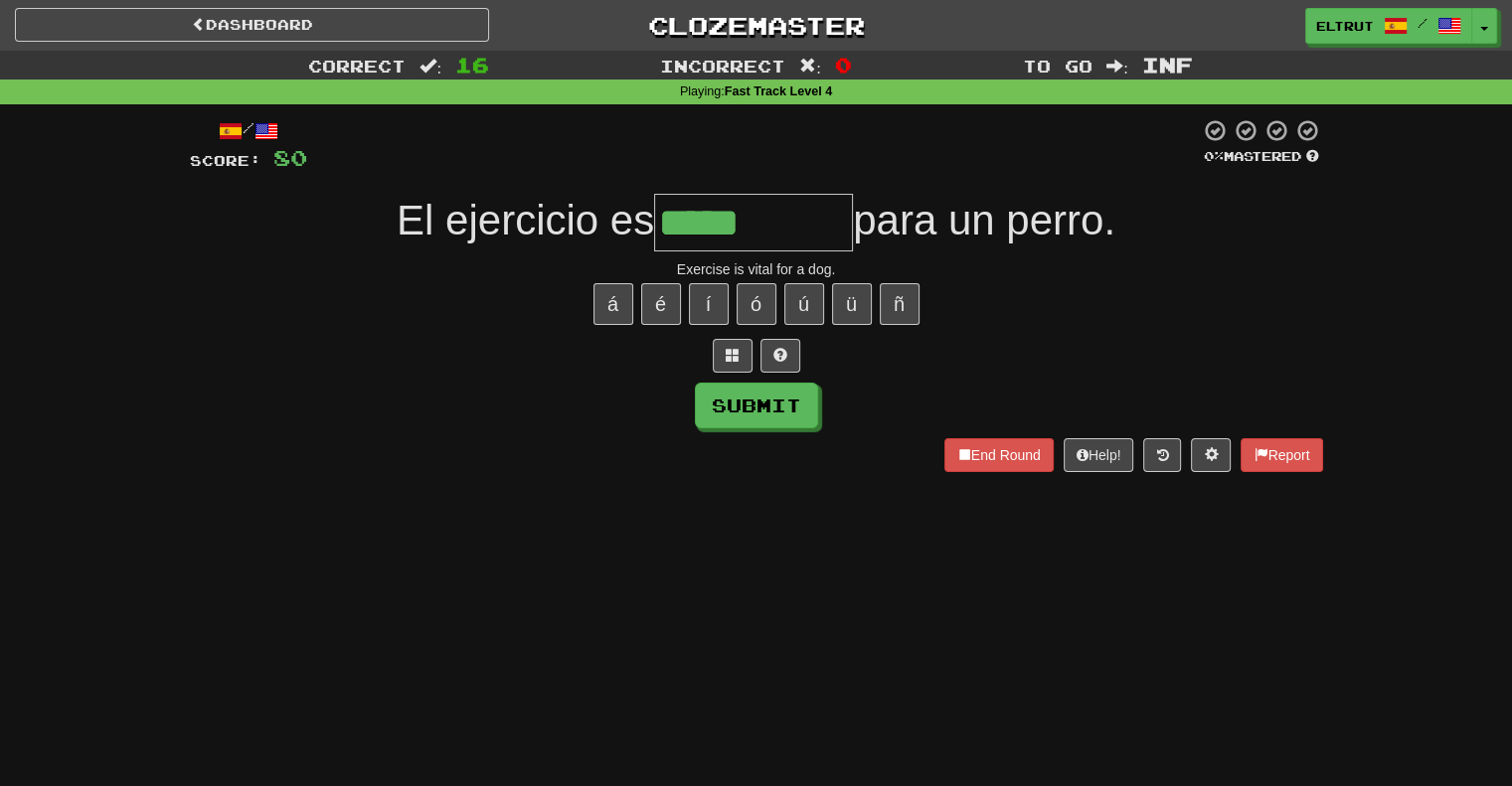 type on "*****" 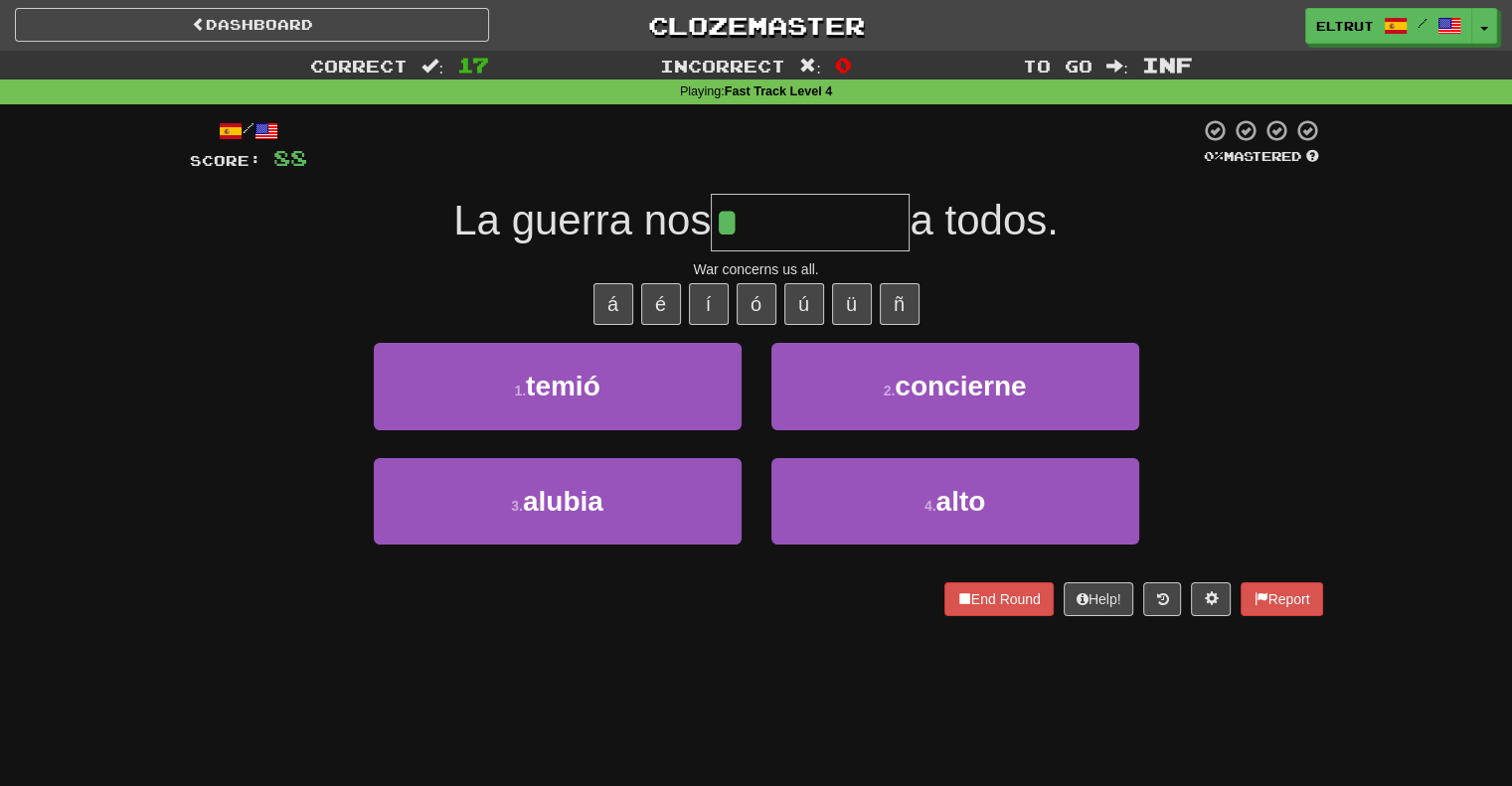 type on "*********" 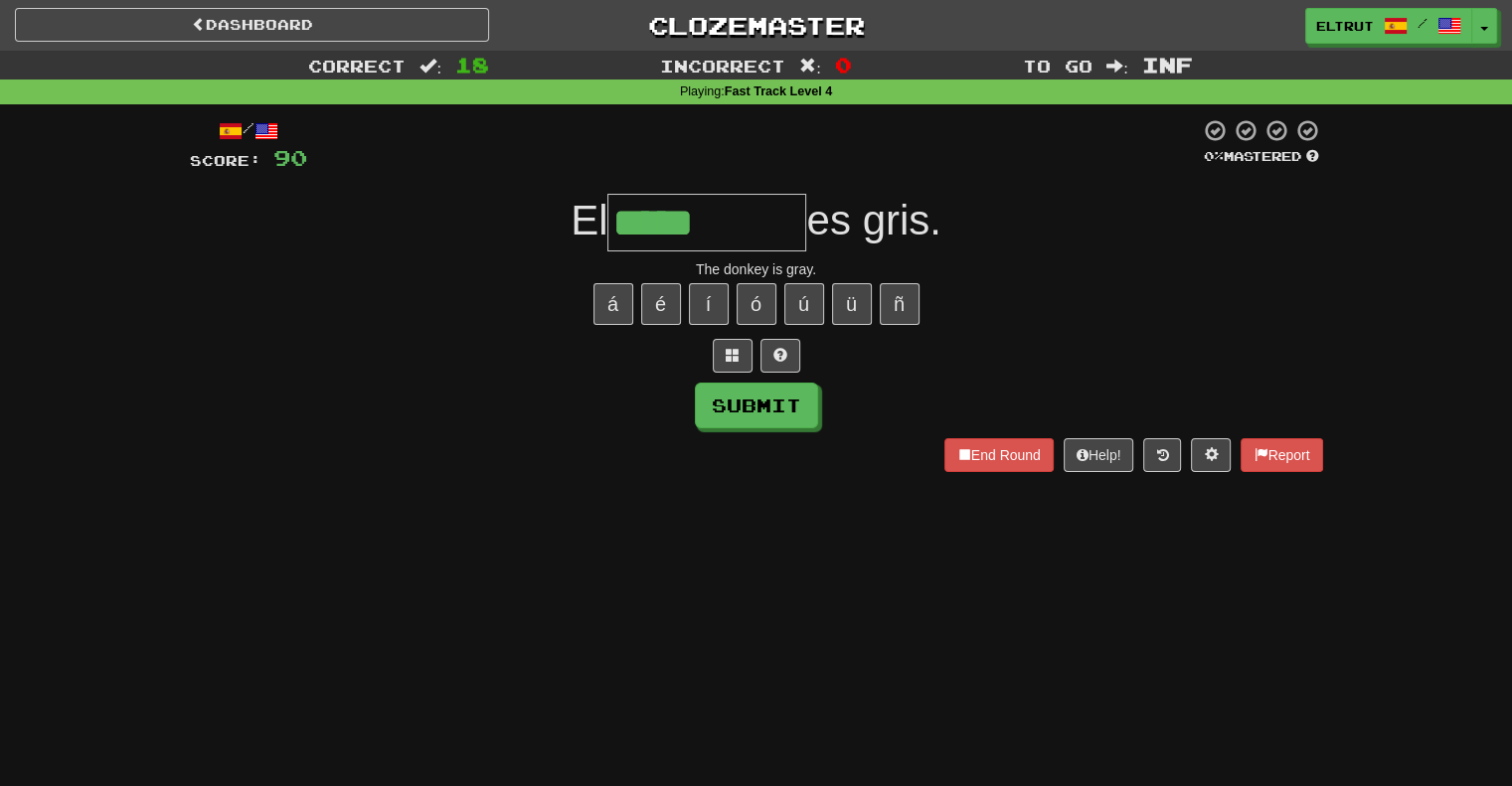type on "*****" 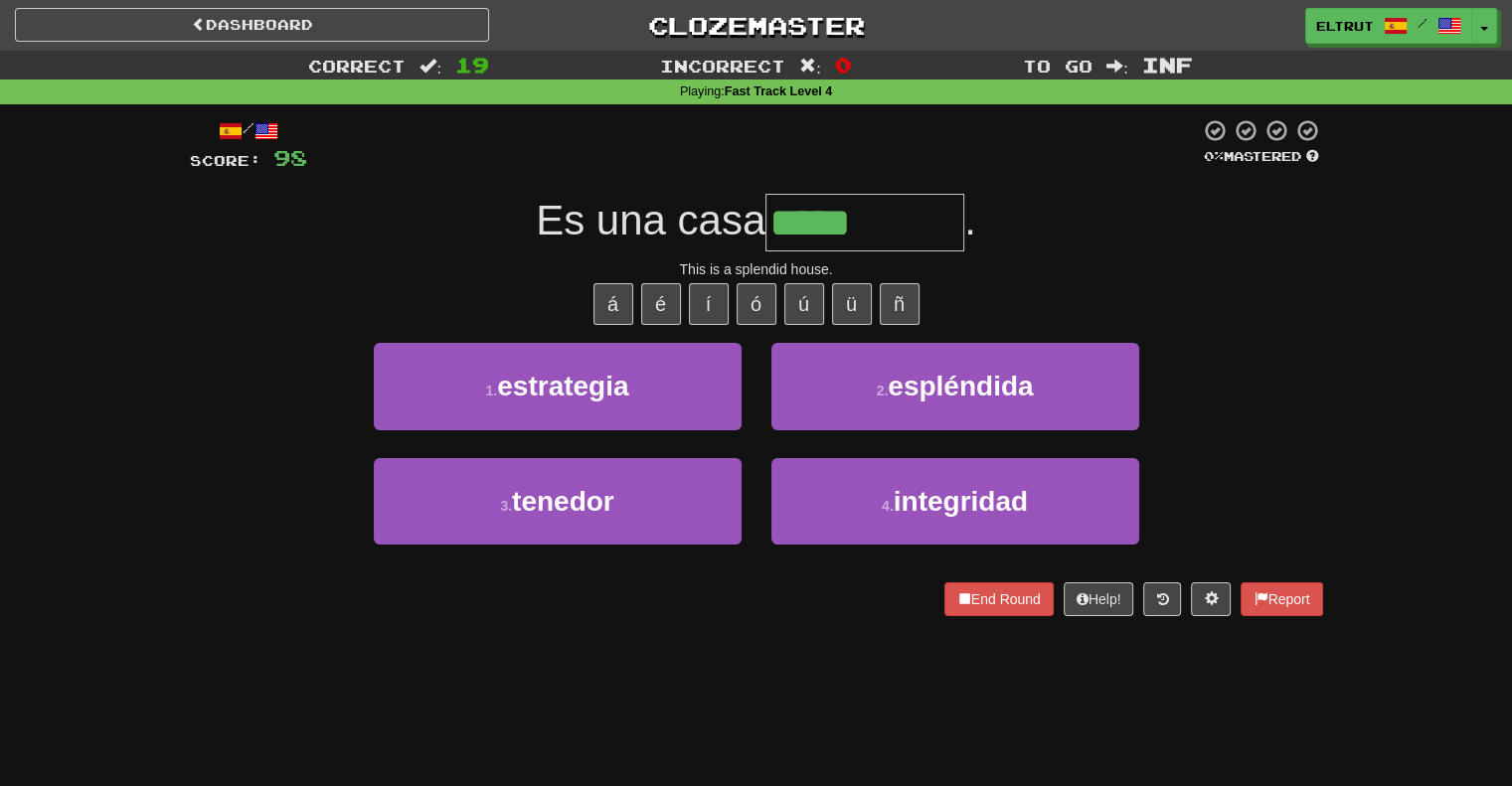 type on "**********" 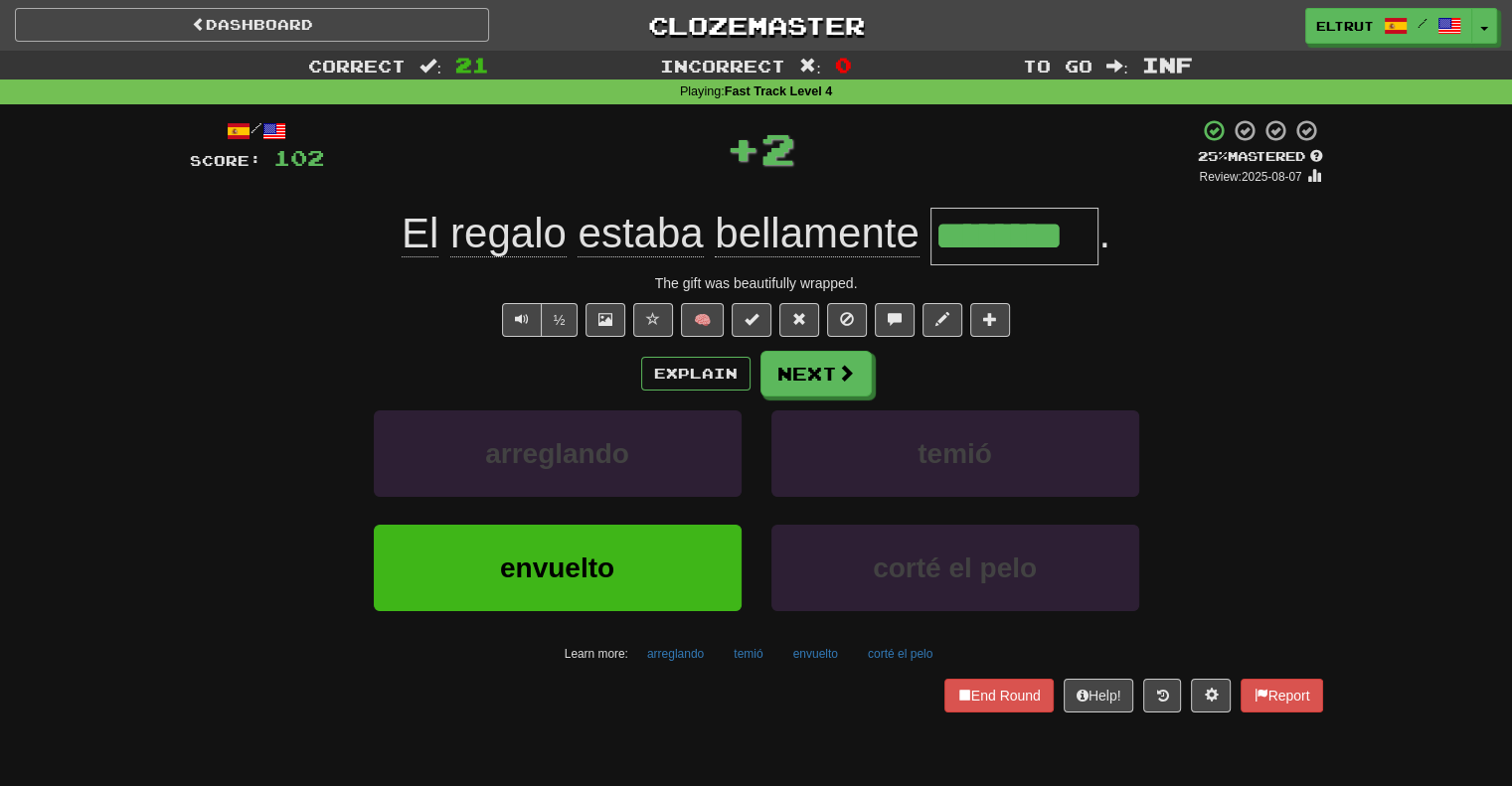 type on "********" 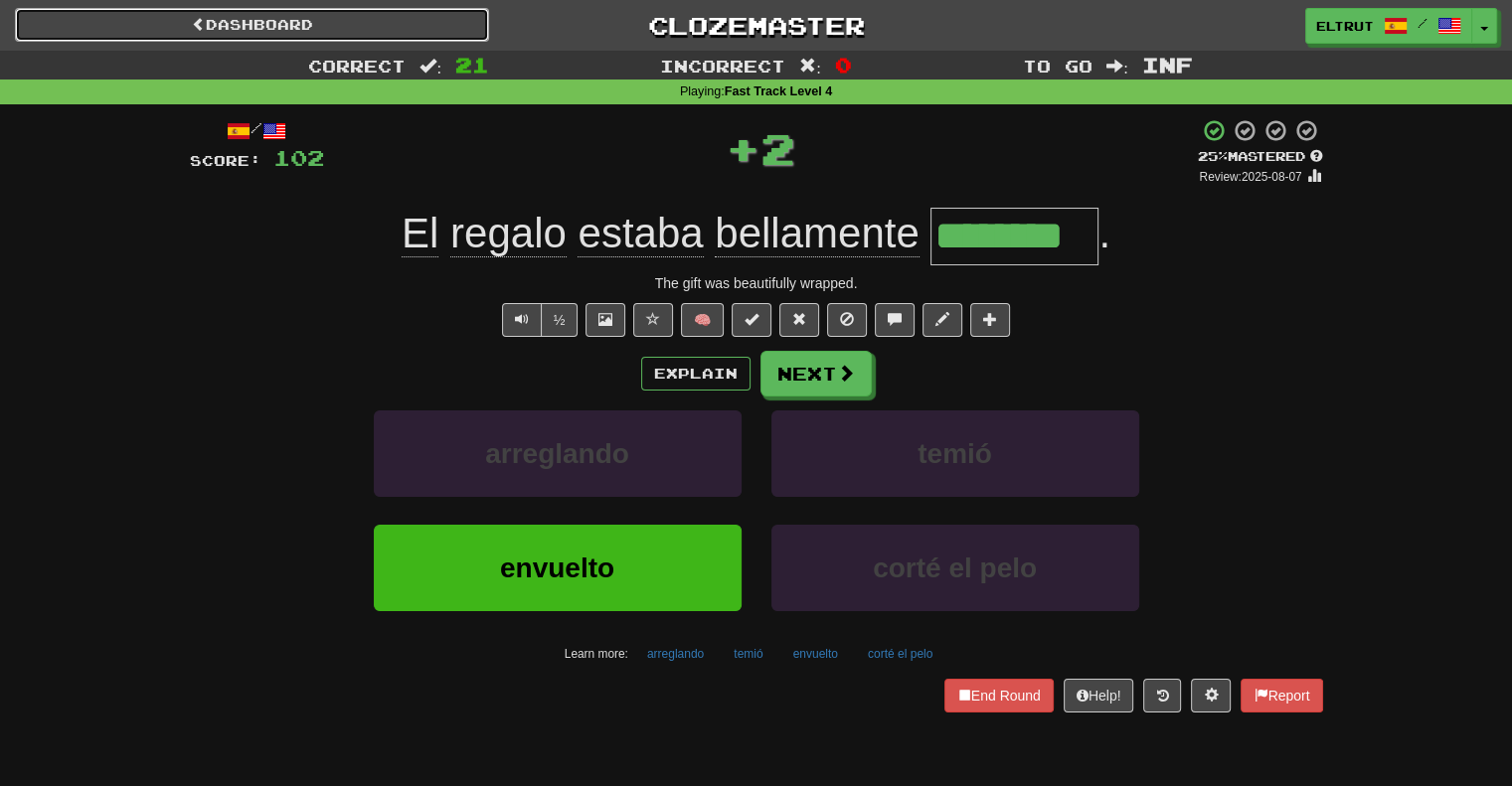 click on "Dashboard" at bounding box center [252, 25] 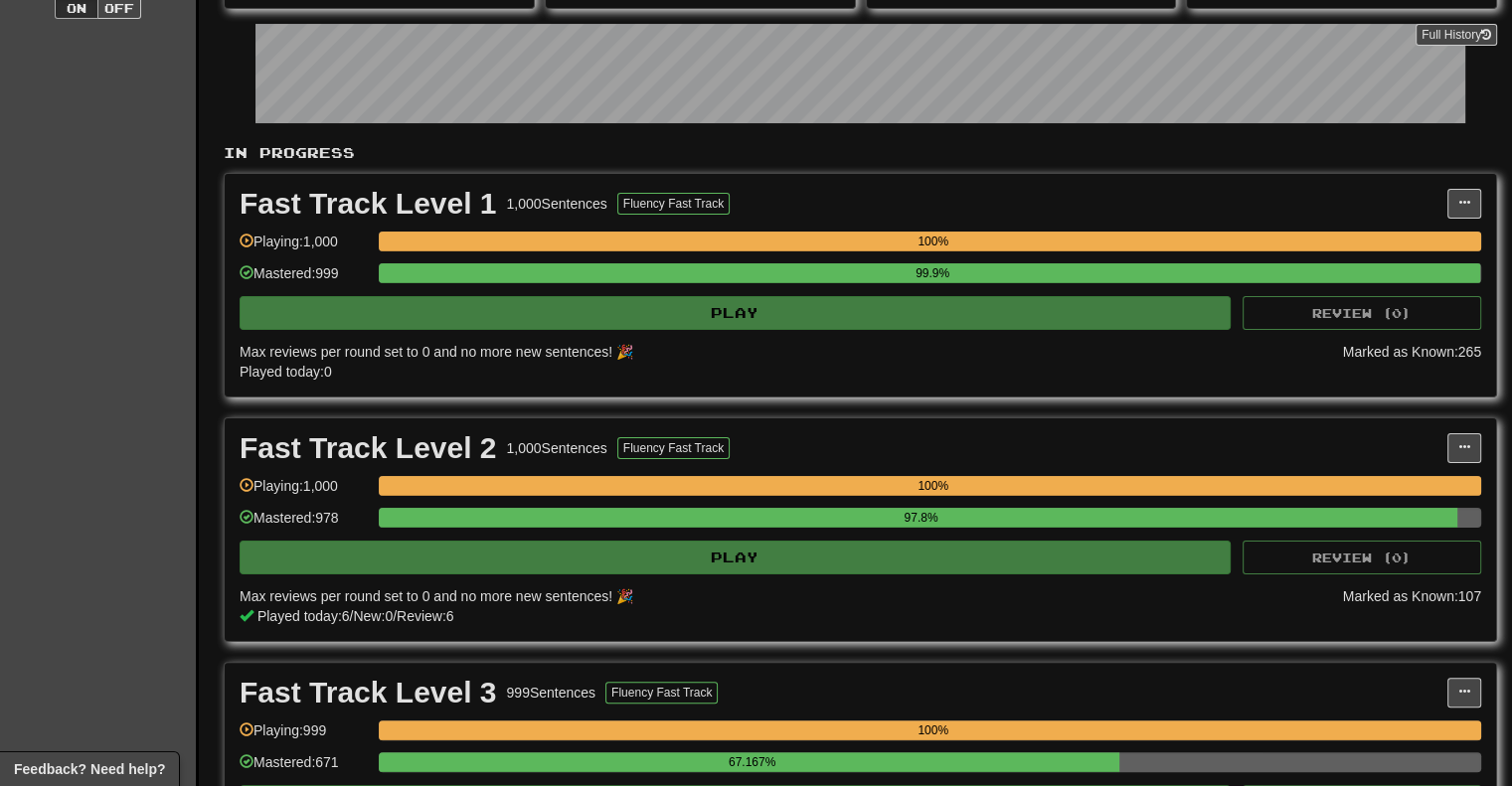 scroll, scrollTop: 0, scrollLeft: 0, axis: both 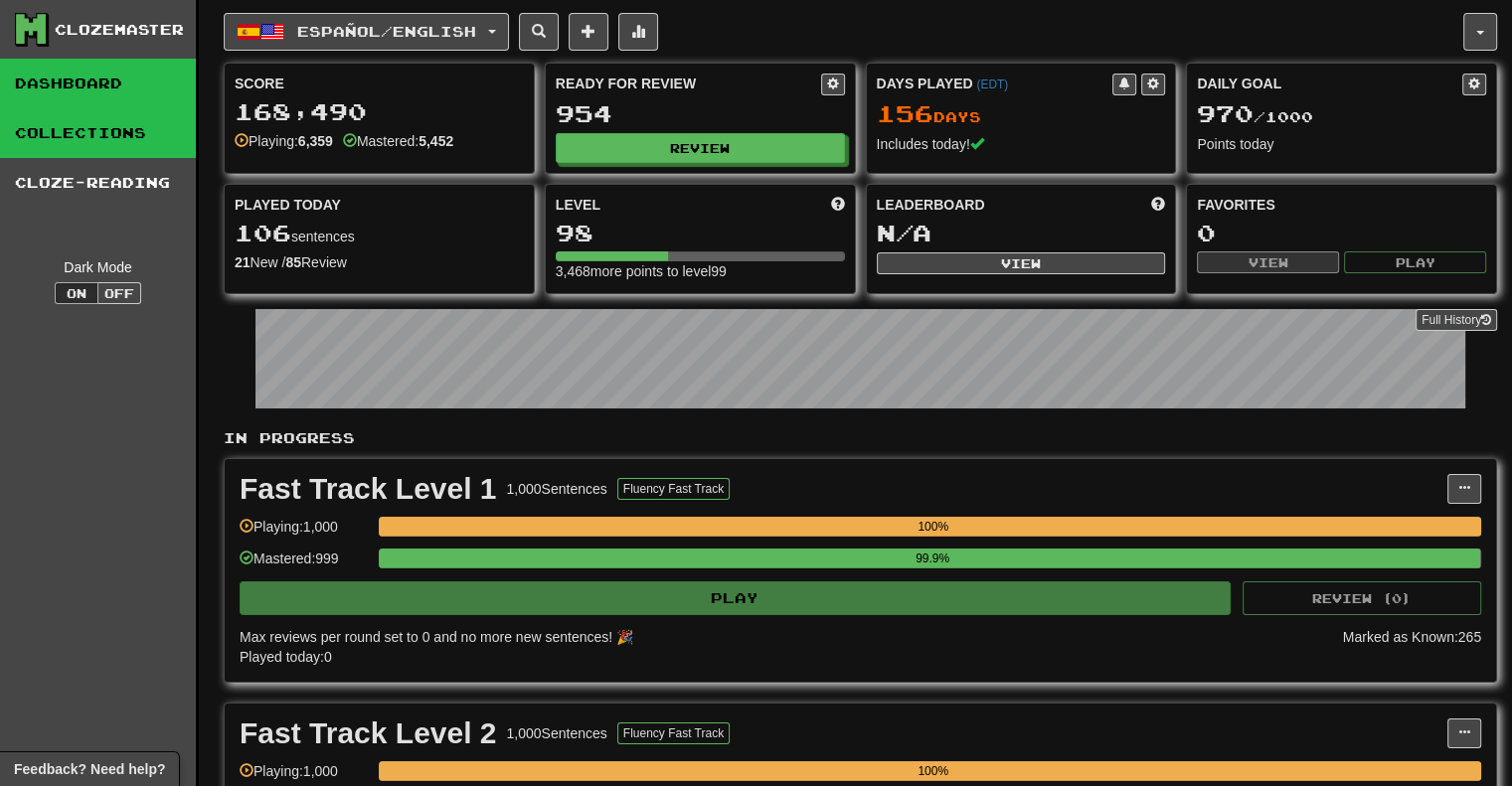 click on "Collections" at bounding box center (97, 133) 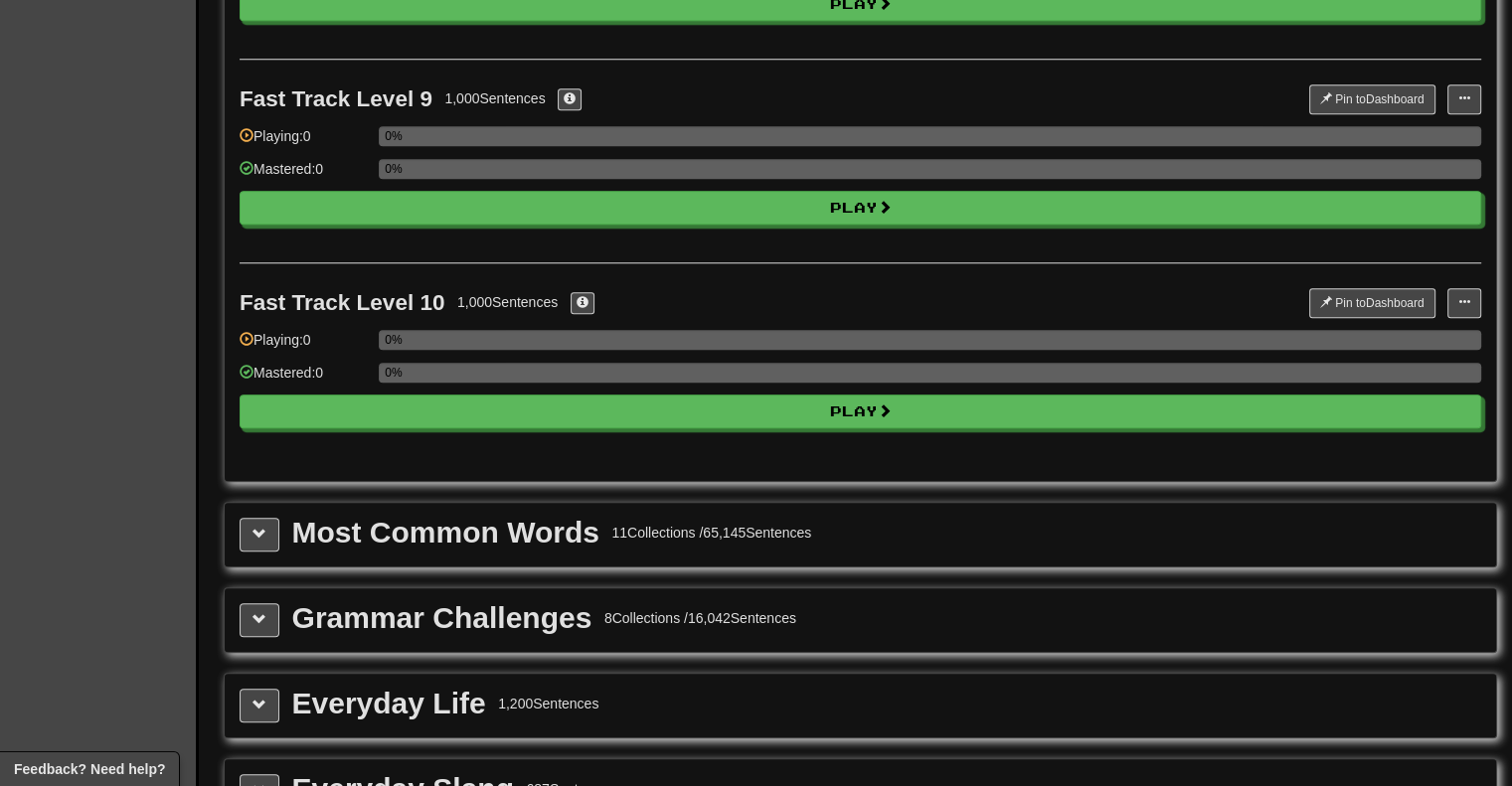 scroll, scrollTop: 1888, scrollLeft: 0, axis: vertical 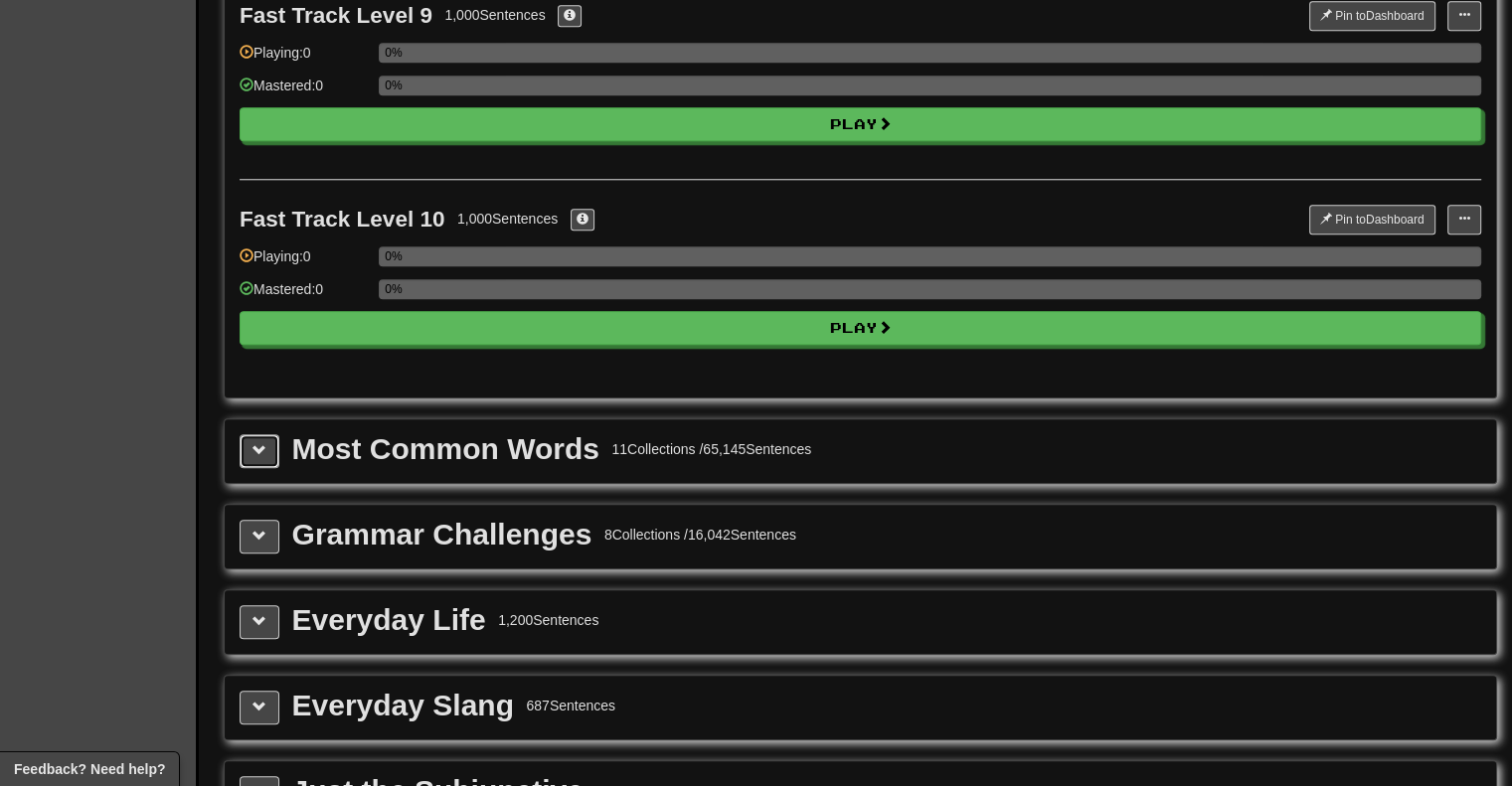 click at bounding box center (259, 450) 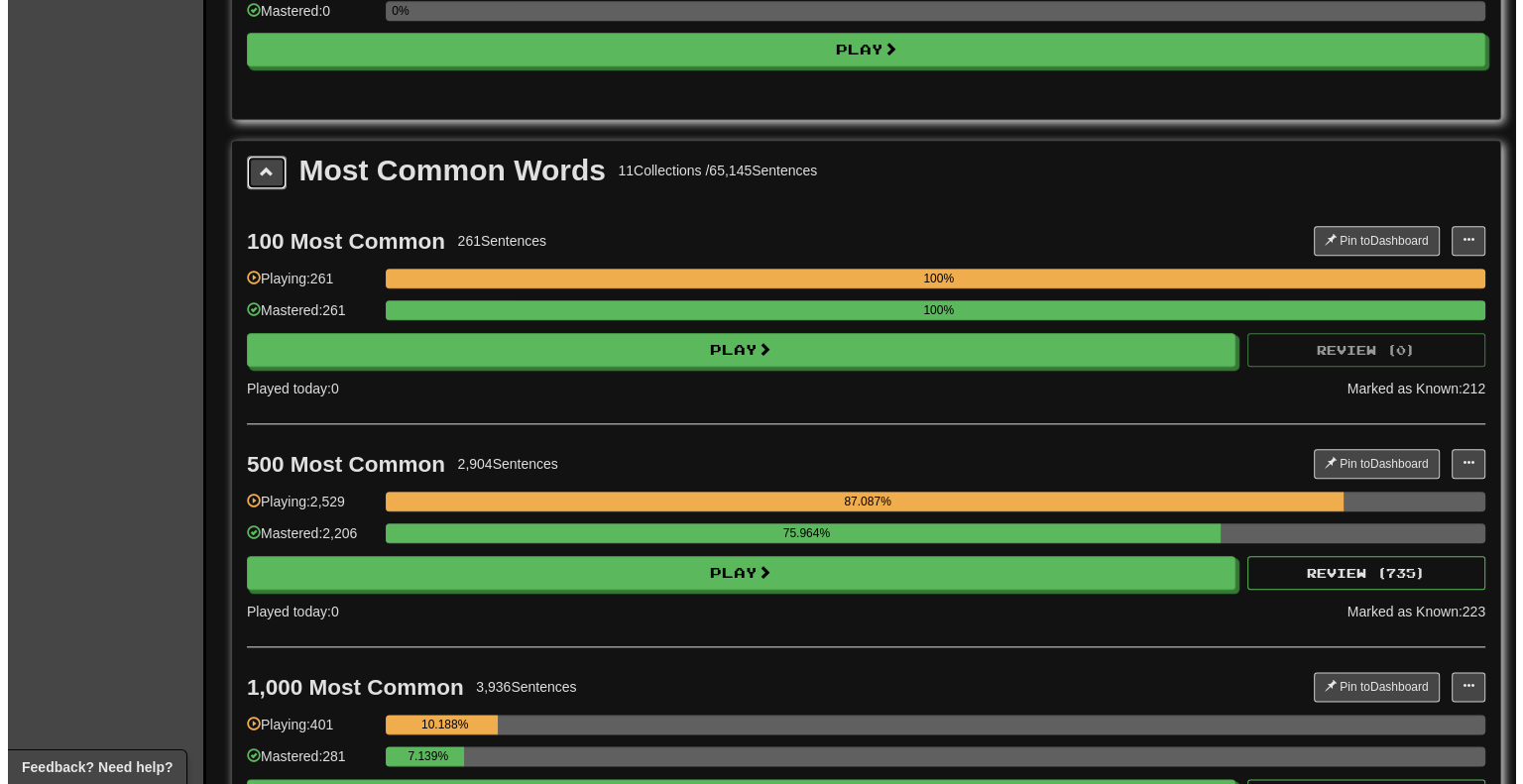 scroll, scrollTop: 2181, scrollLeft: 0, axis: vertical 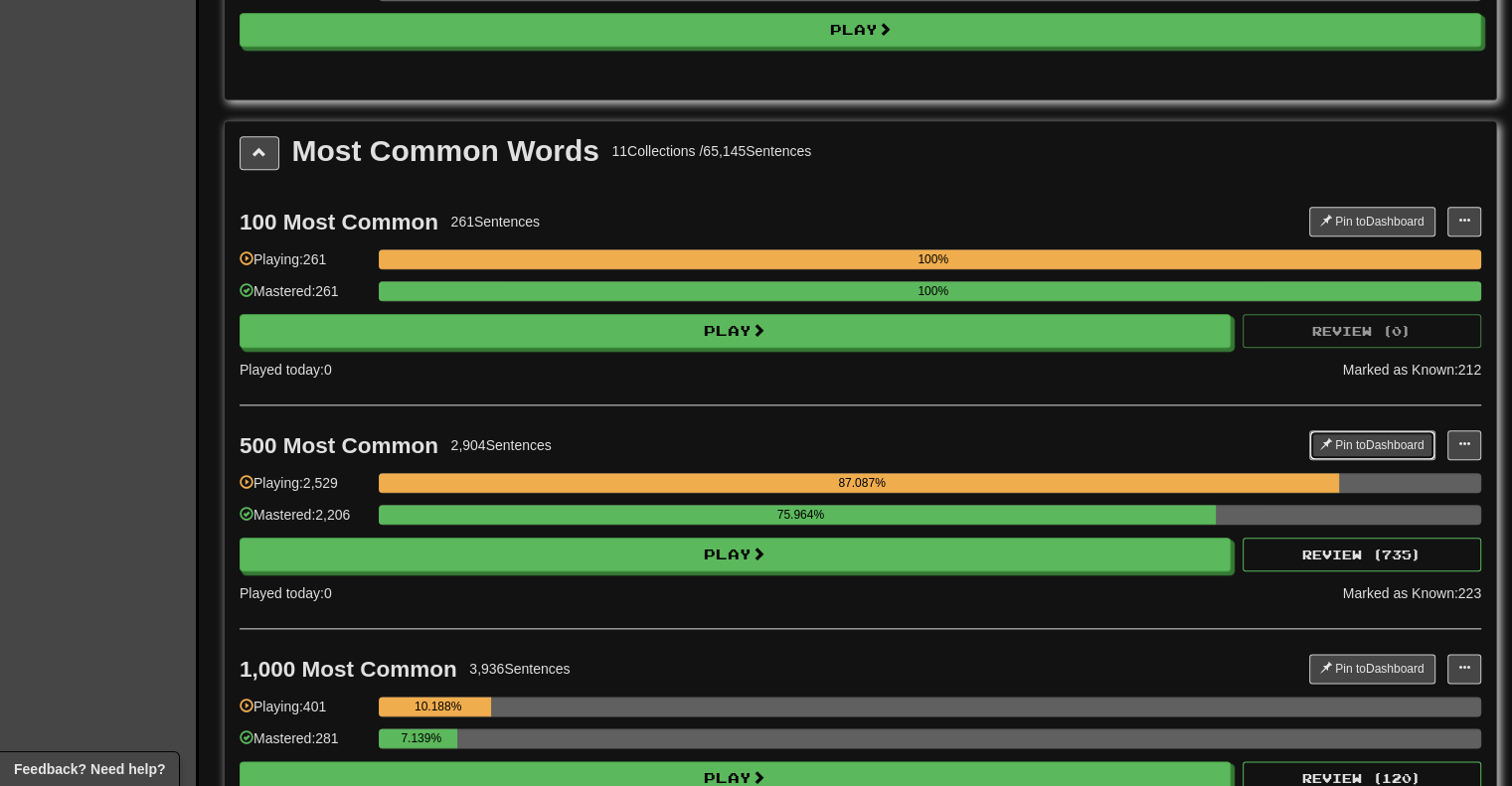 click on "Pin to  Dashboard" at bounding box center (1372, 445) 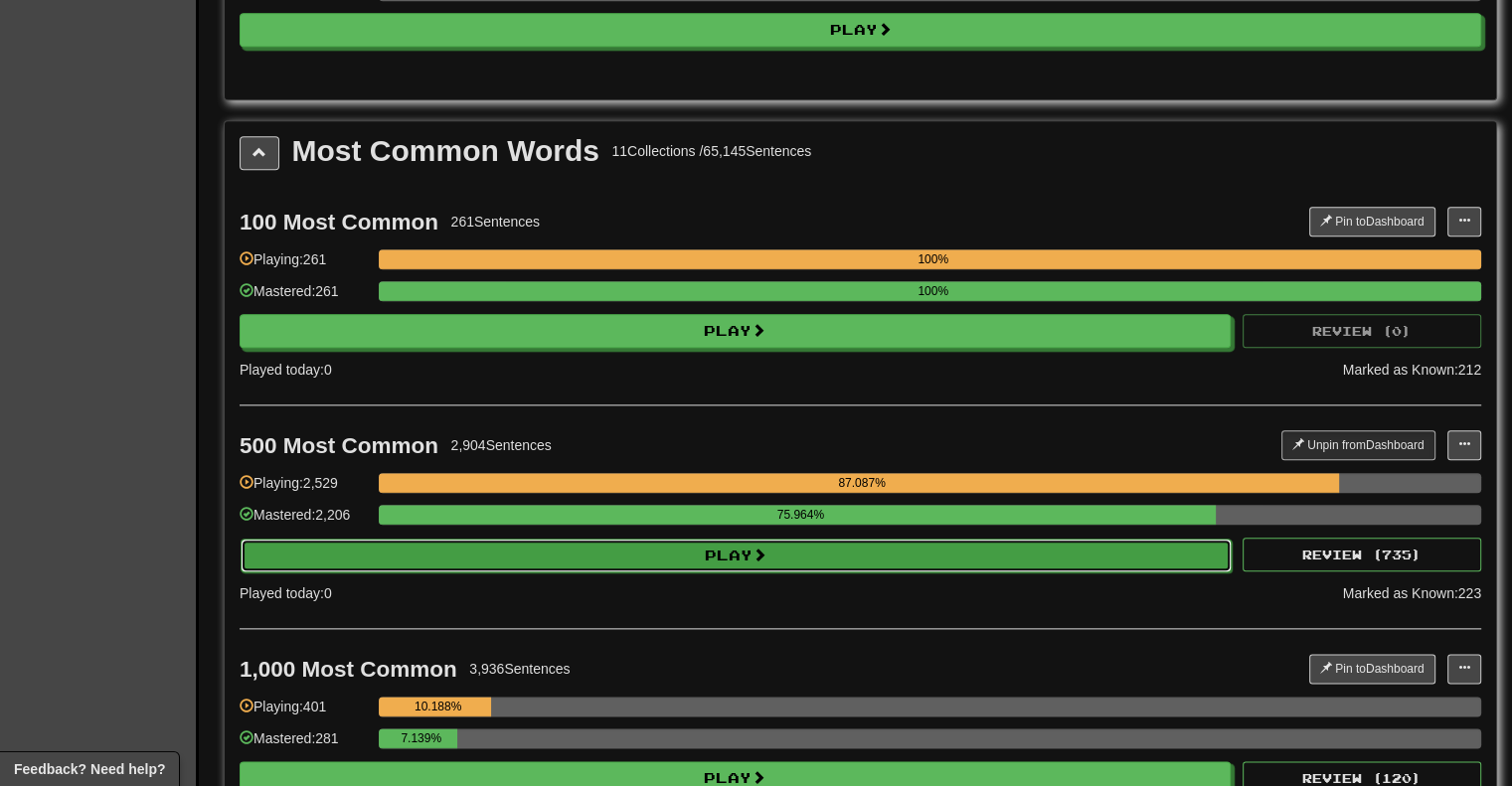 click on "Play" at bounding box center [736, 555] 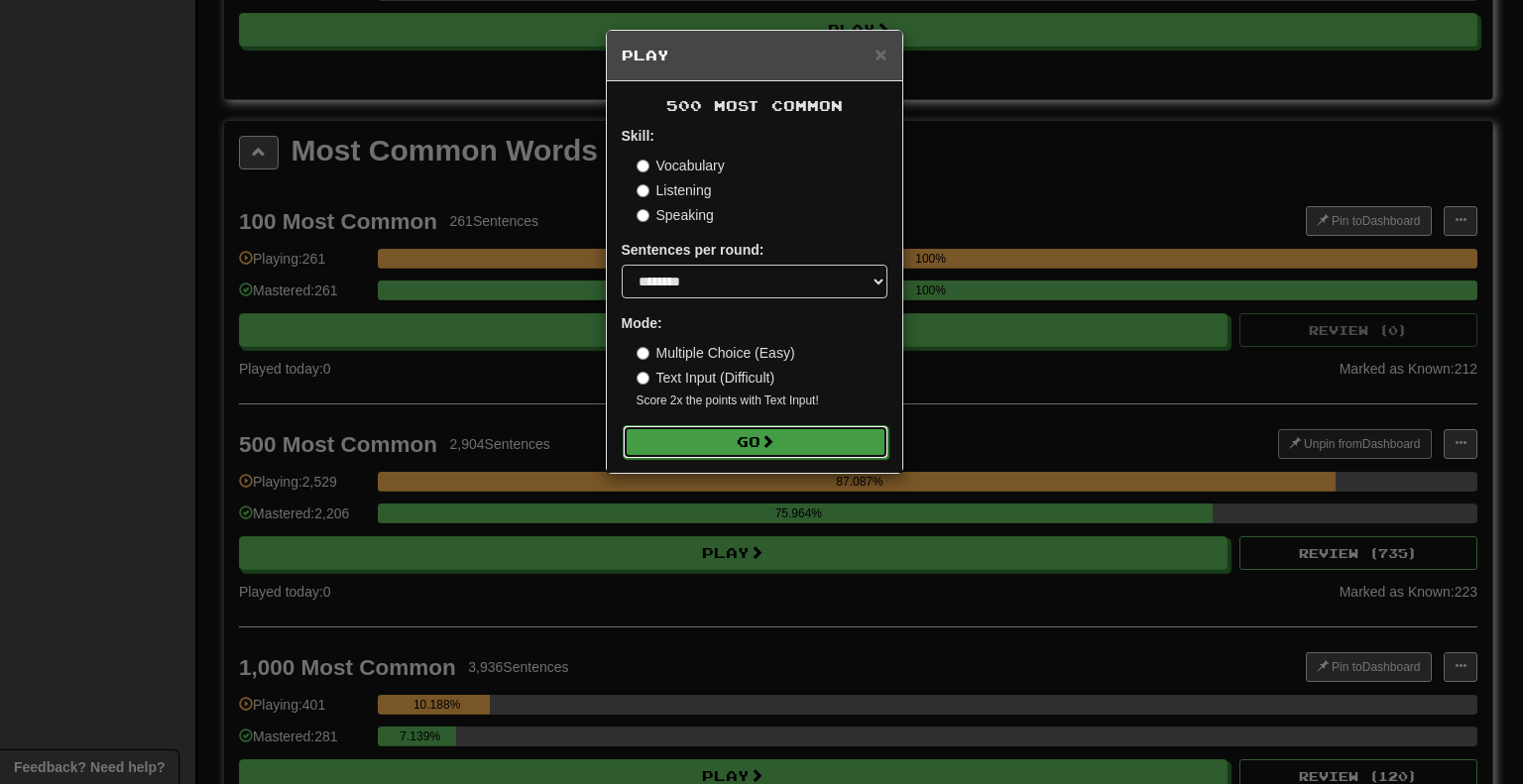 click on "Go" at bounding box center (756, 442) 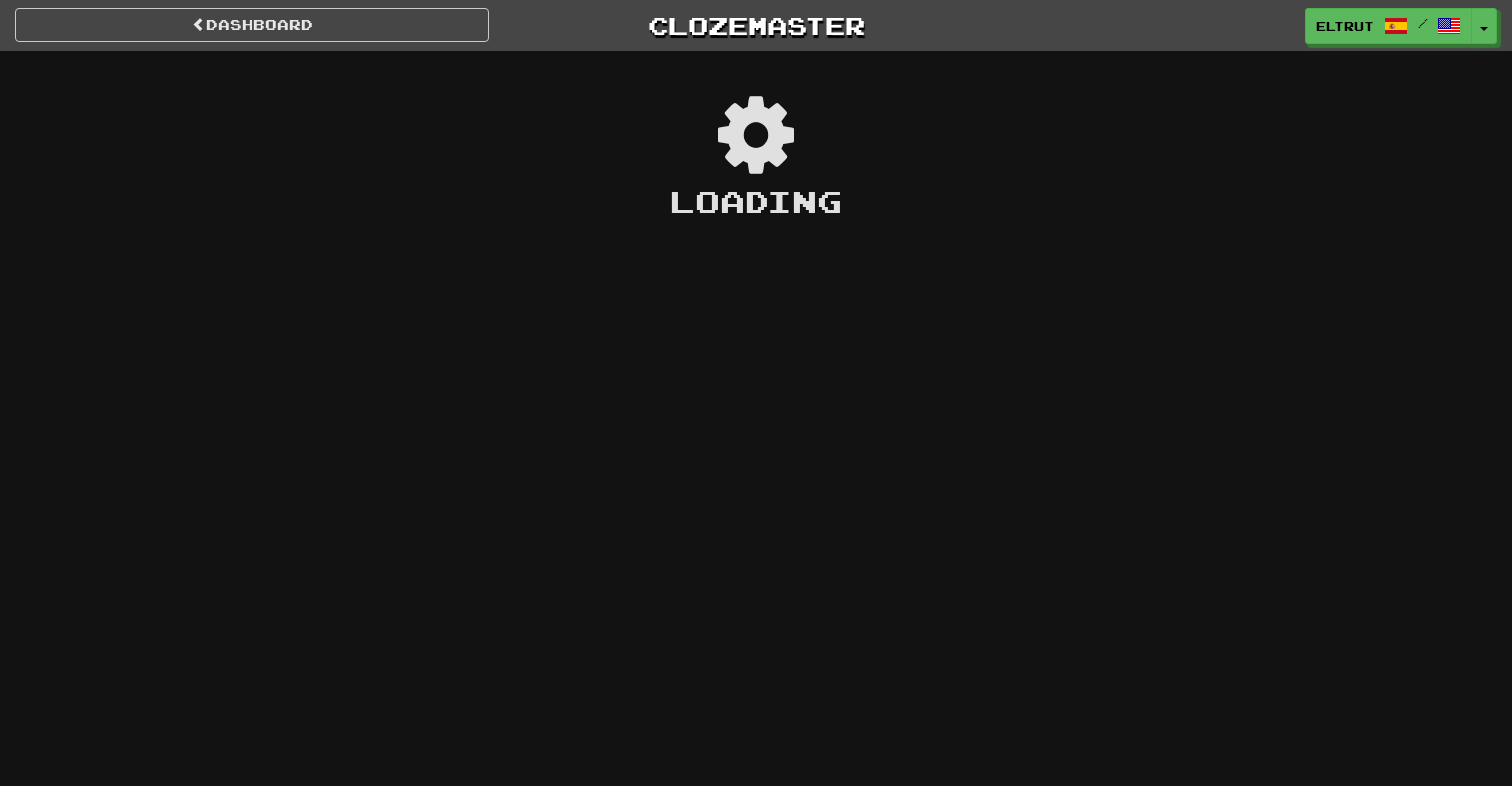 scroll, scrollTop: 0, scrollLeft: 0, axis: both 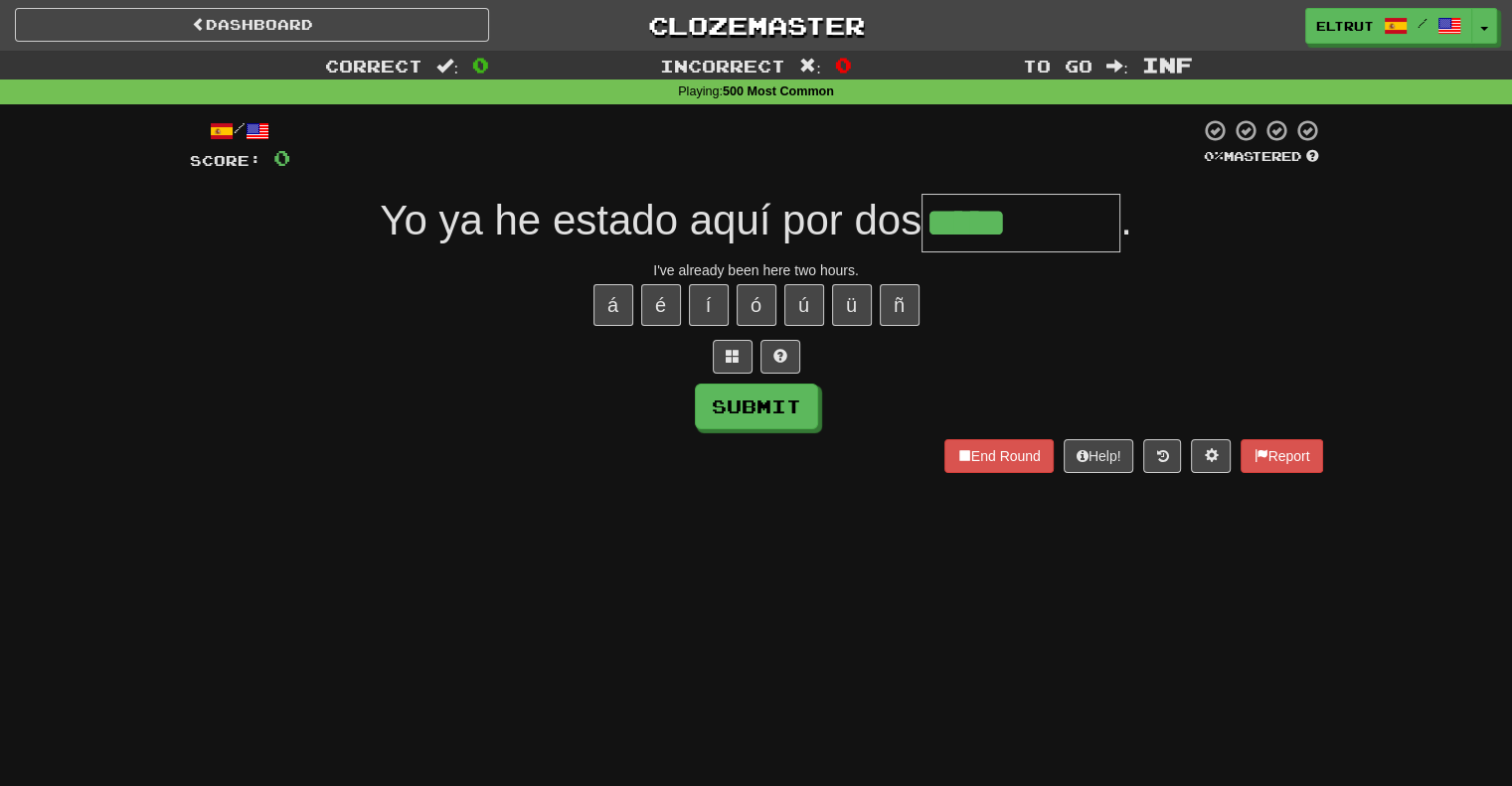 type on "*****" 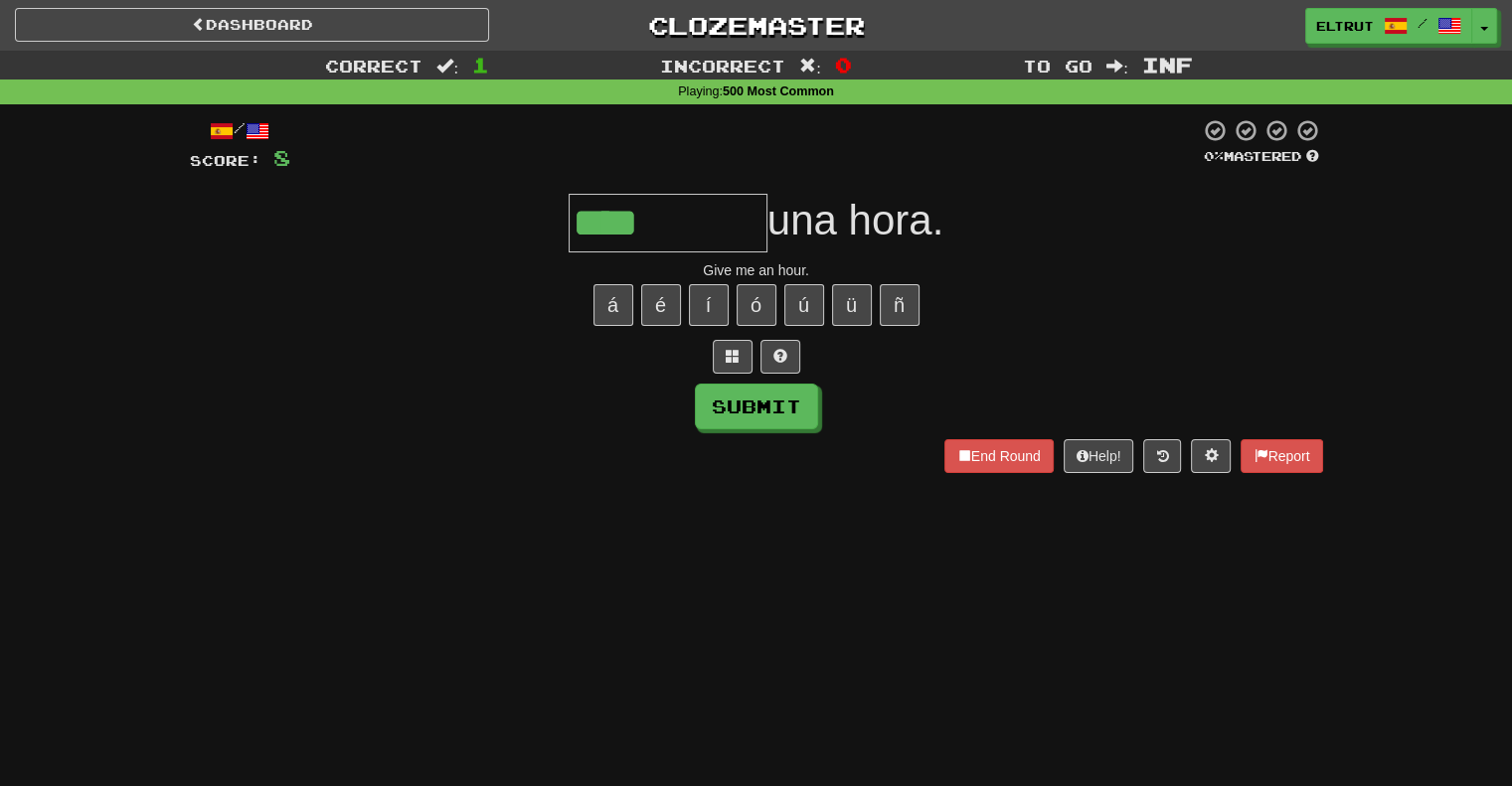 type on "****" 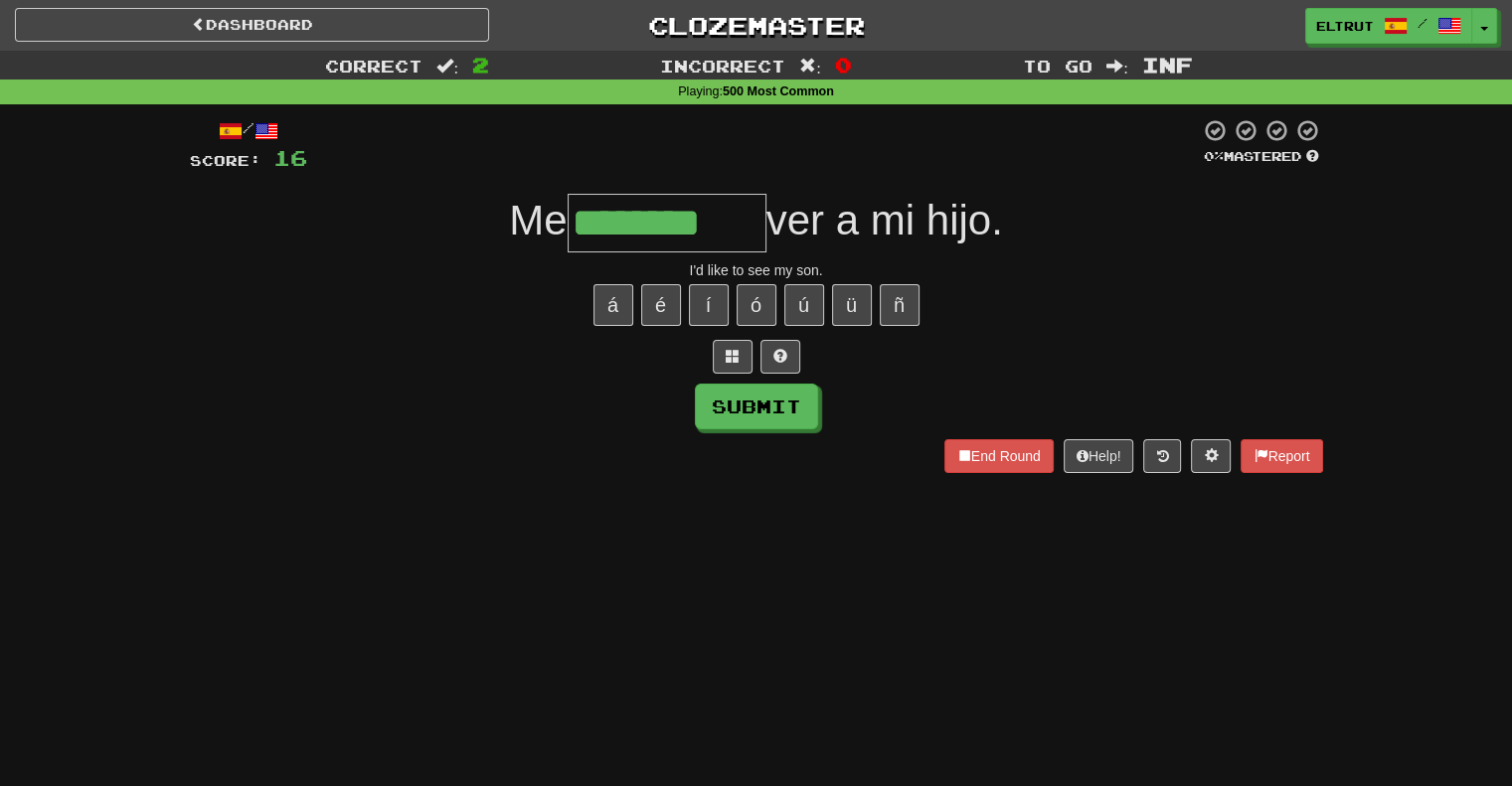 type on "********" 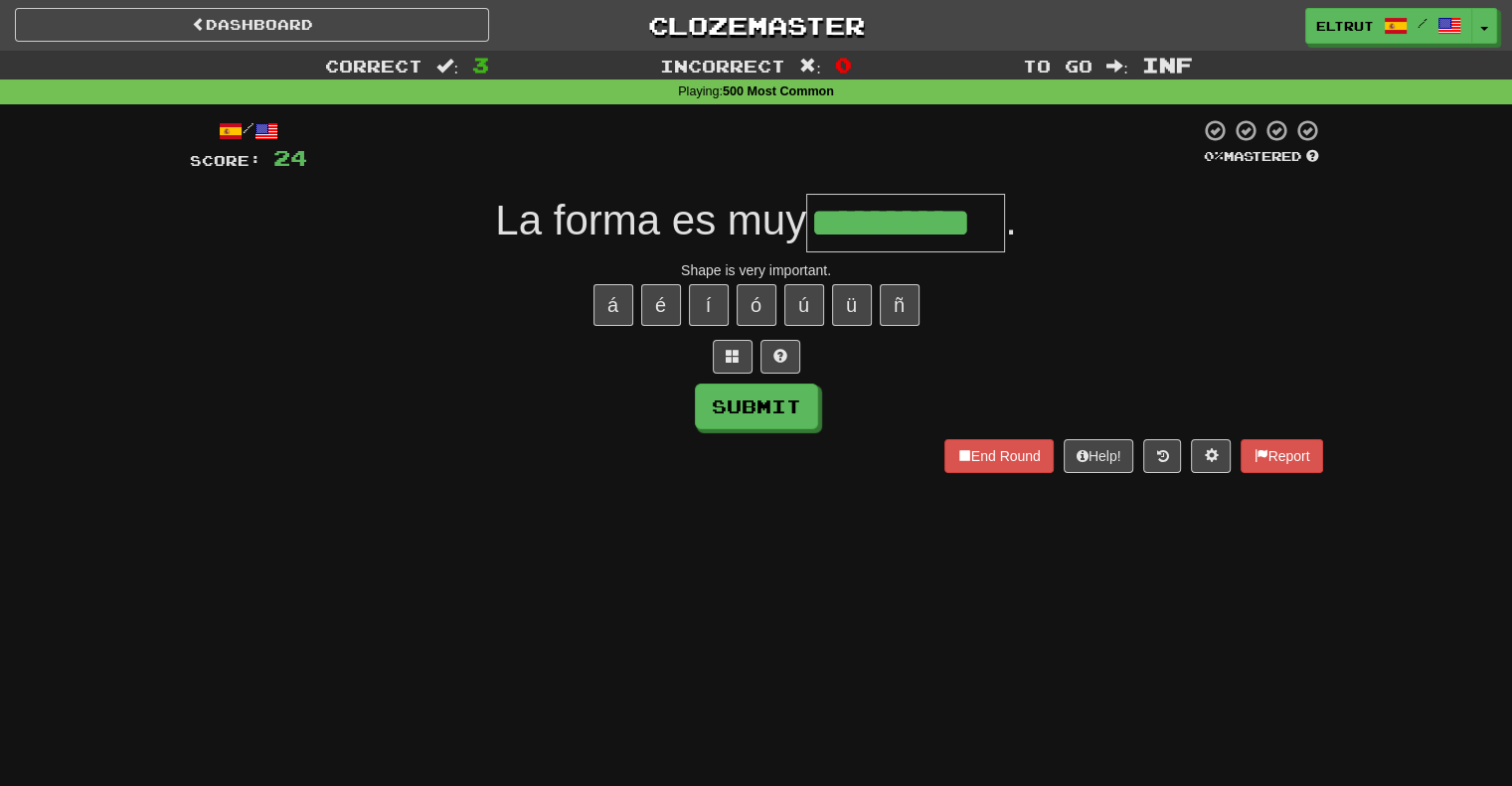 scroll, scrollTop: 0, scrollLeft: 5, axis: horizontal 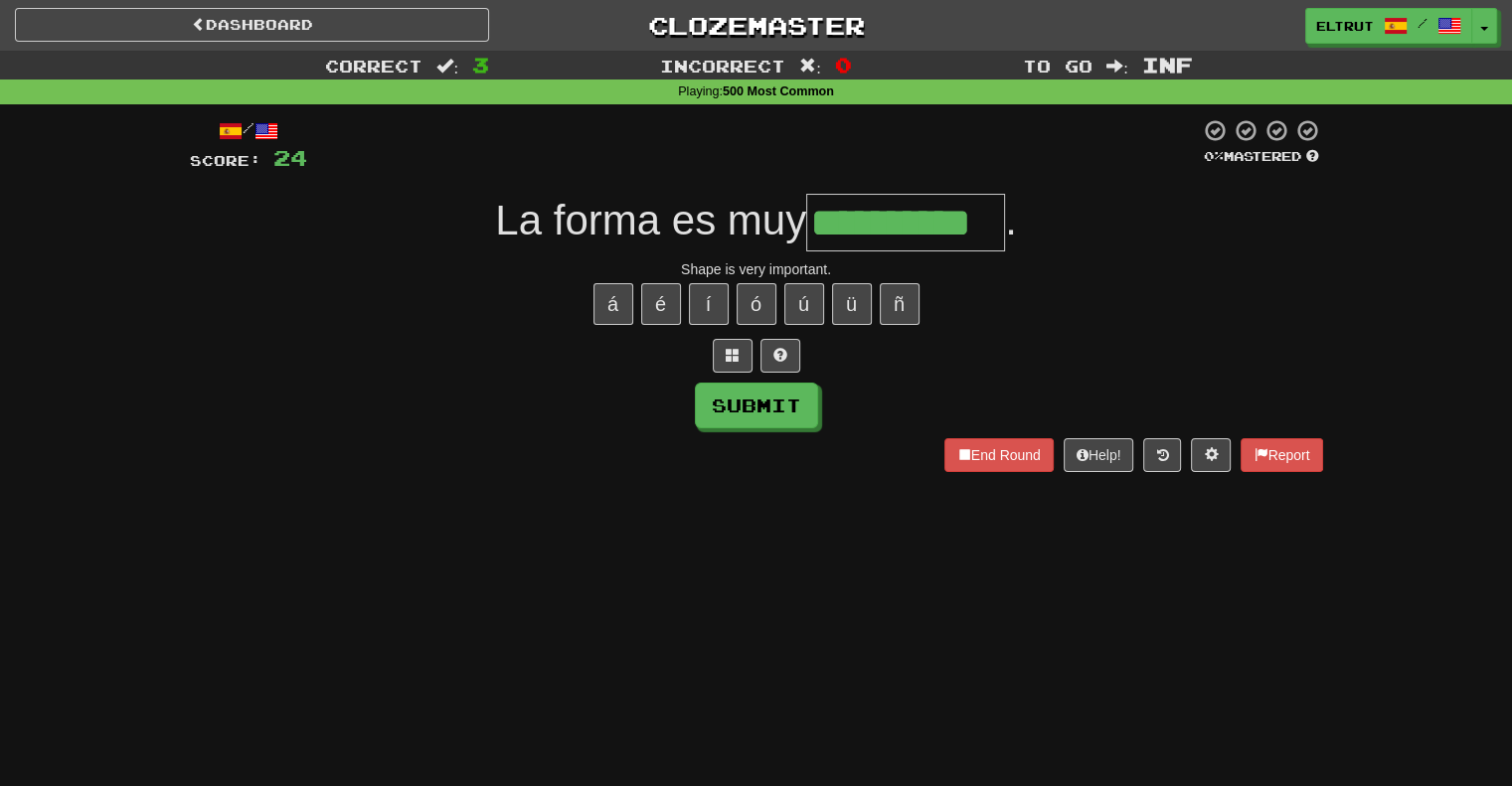 type on "**********" 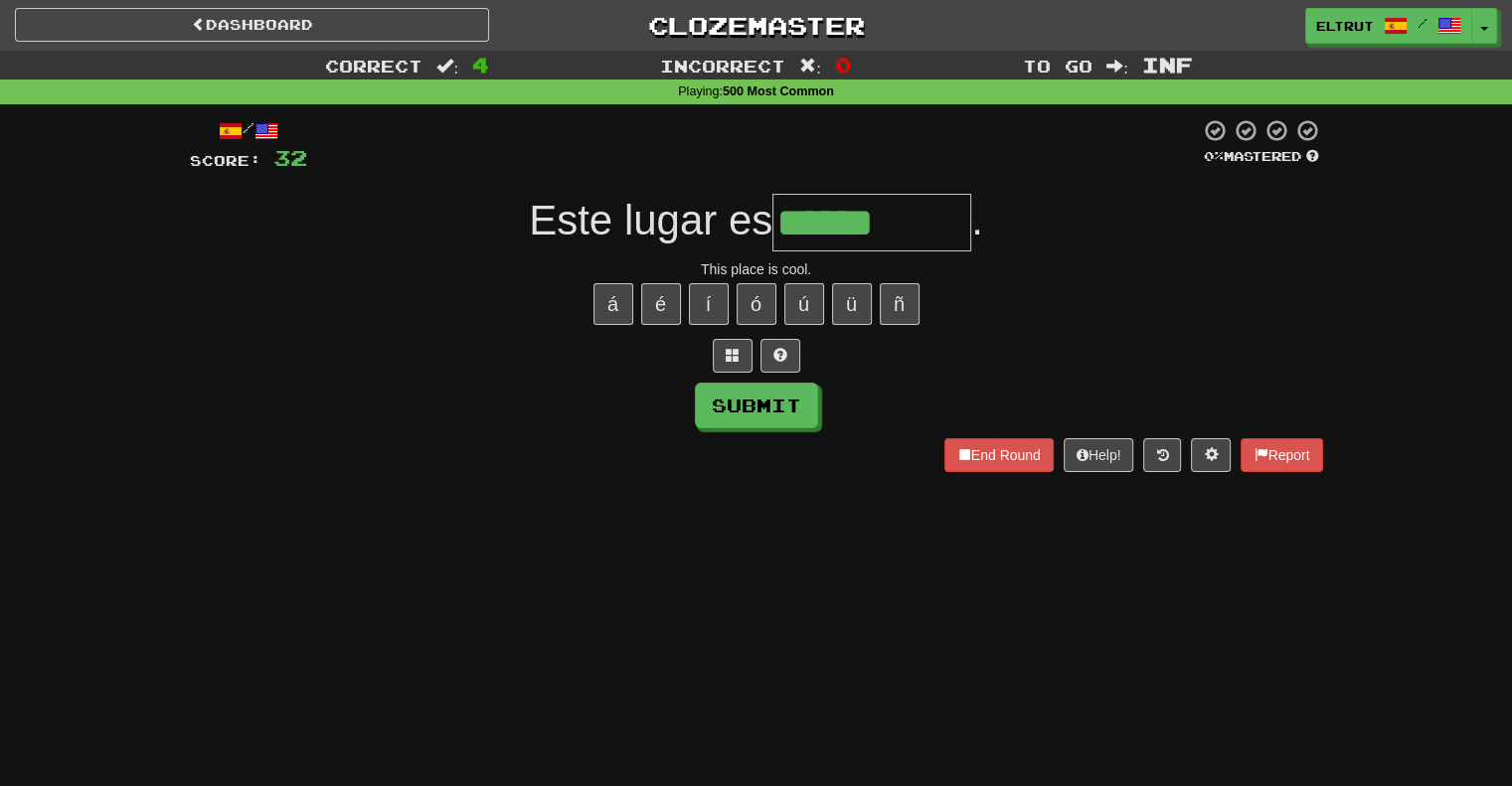 type on "******" 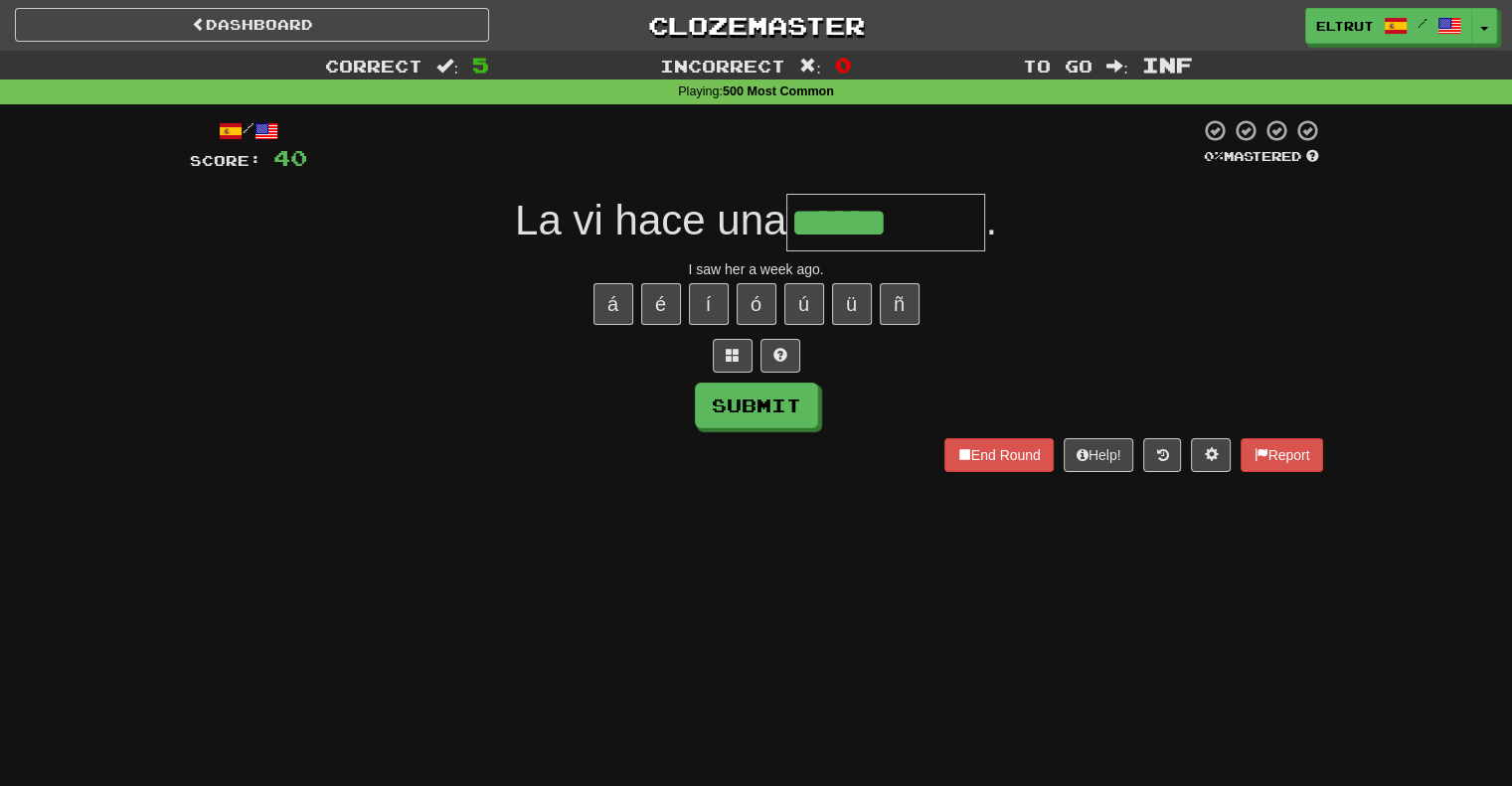 type on "******" 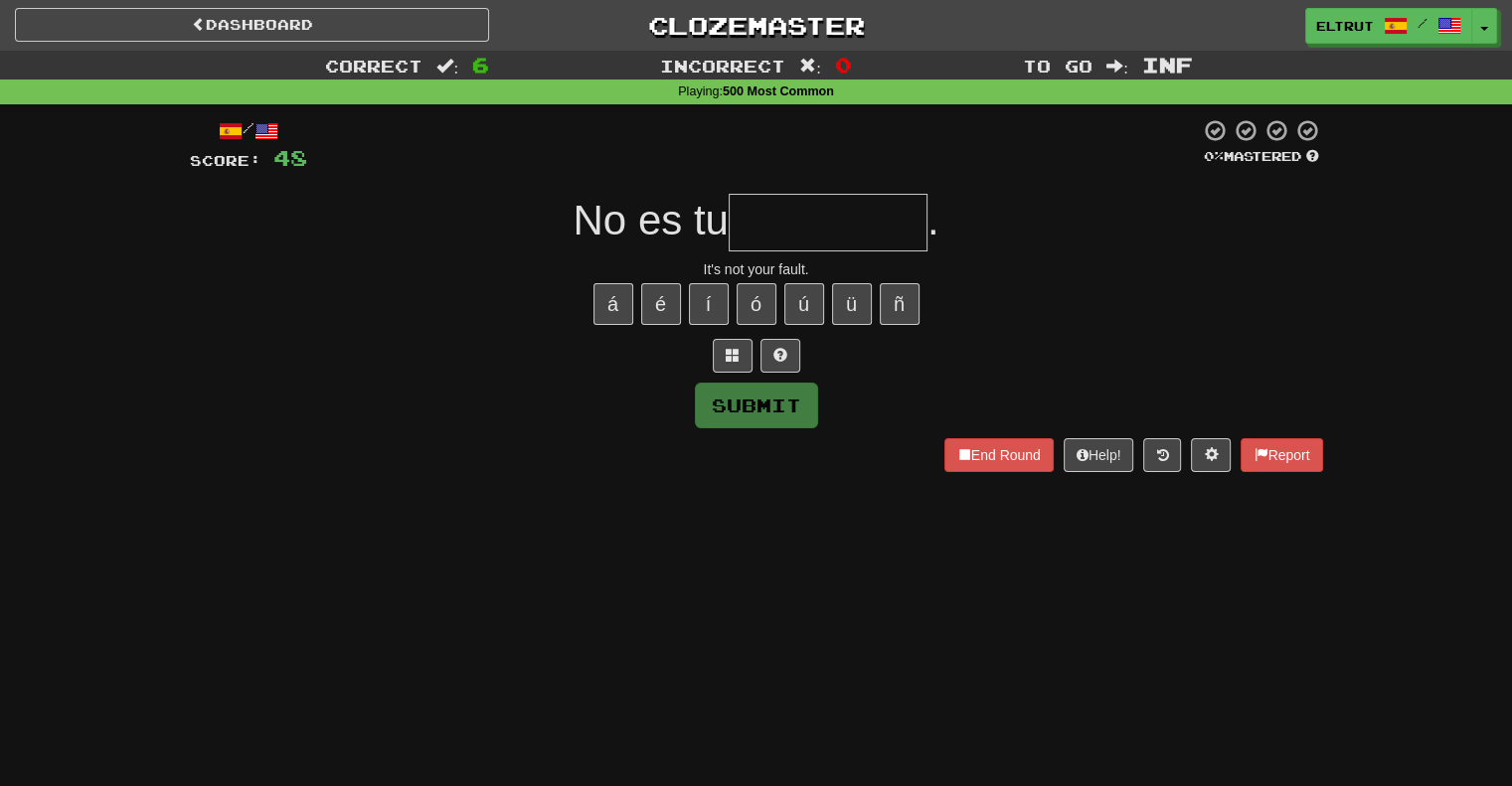 type on "*" 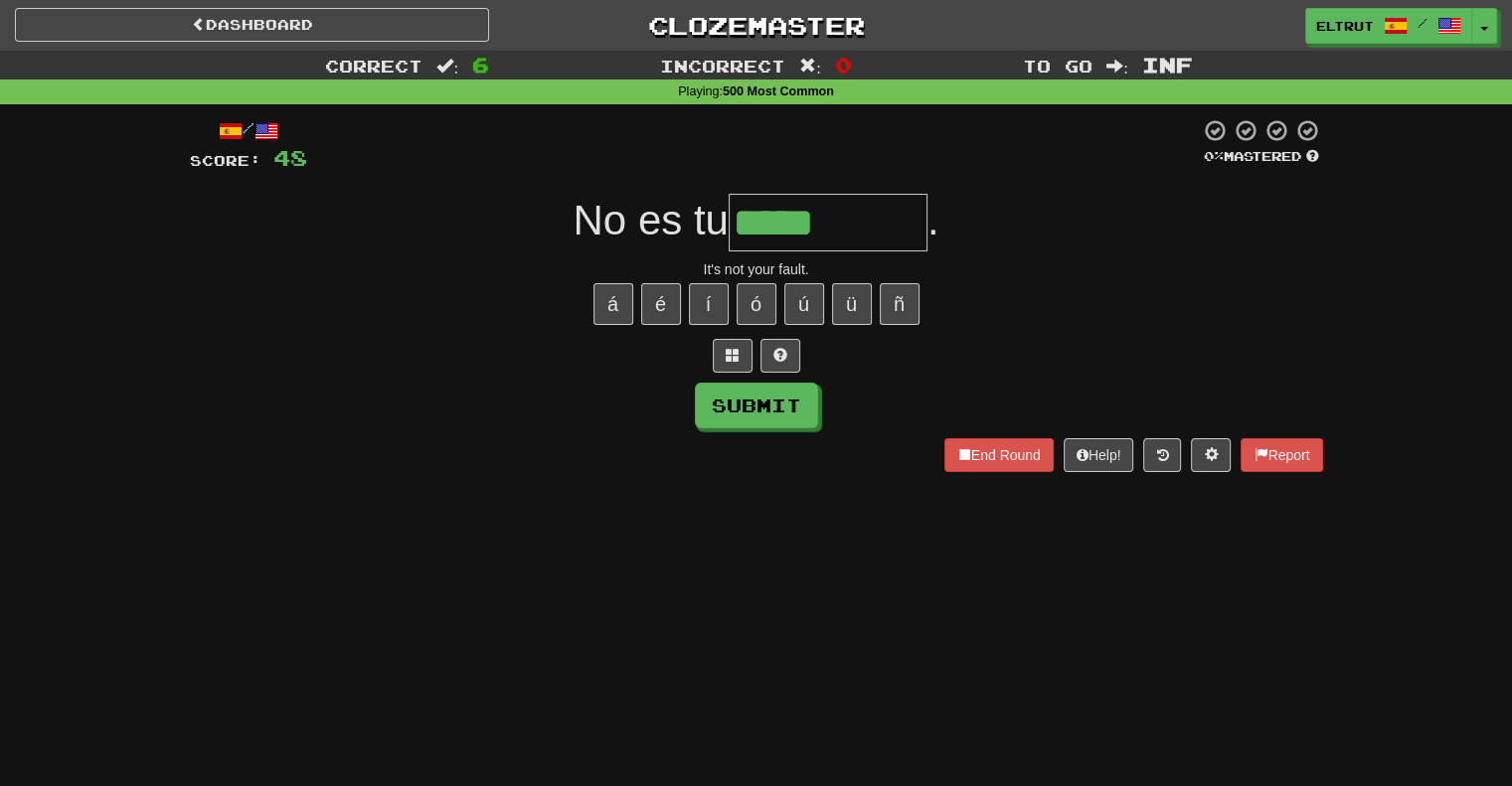 type on "*****" 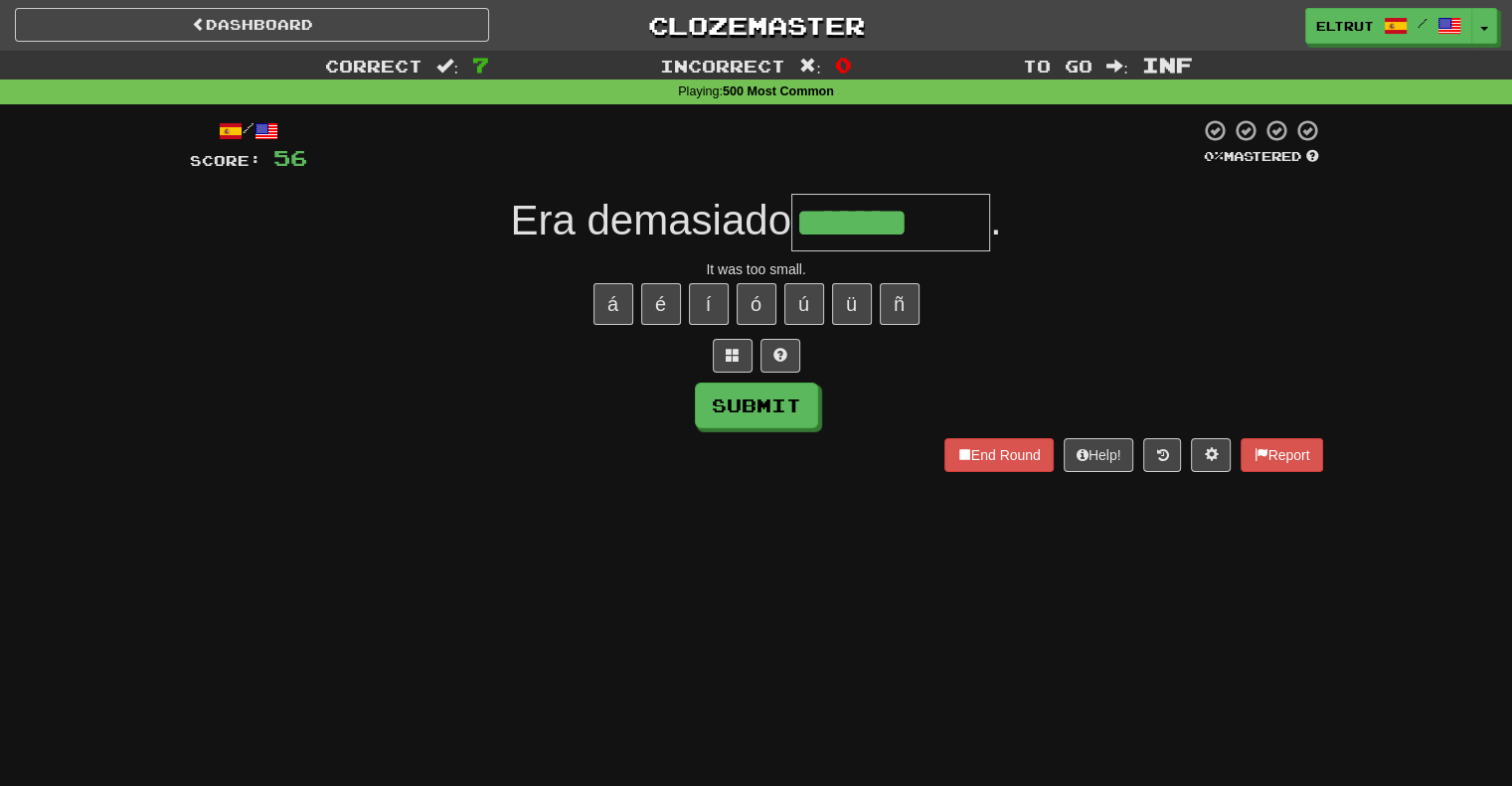 type on "*******" 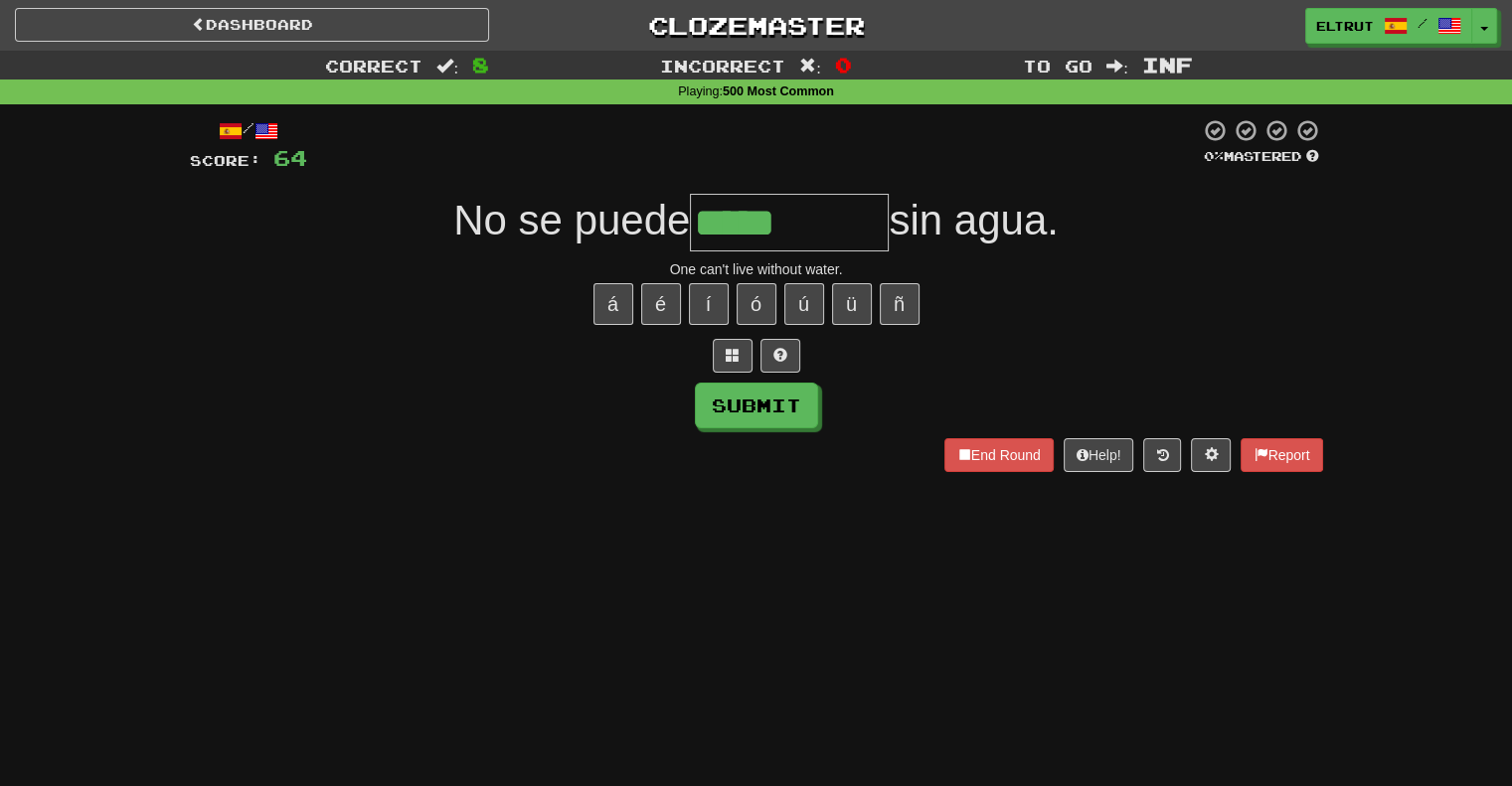 type on "*****" 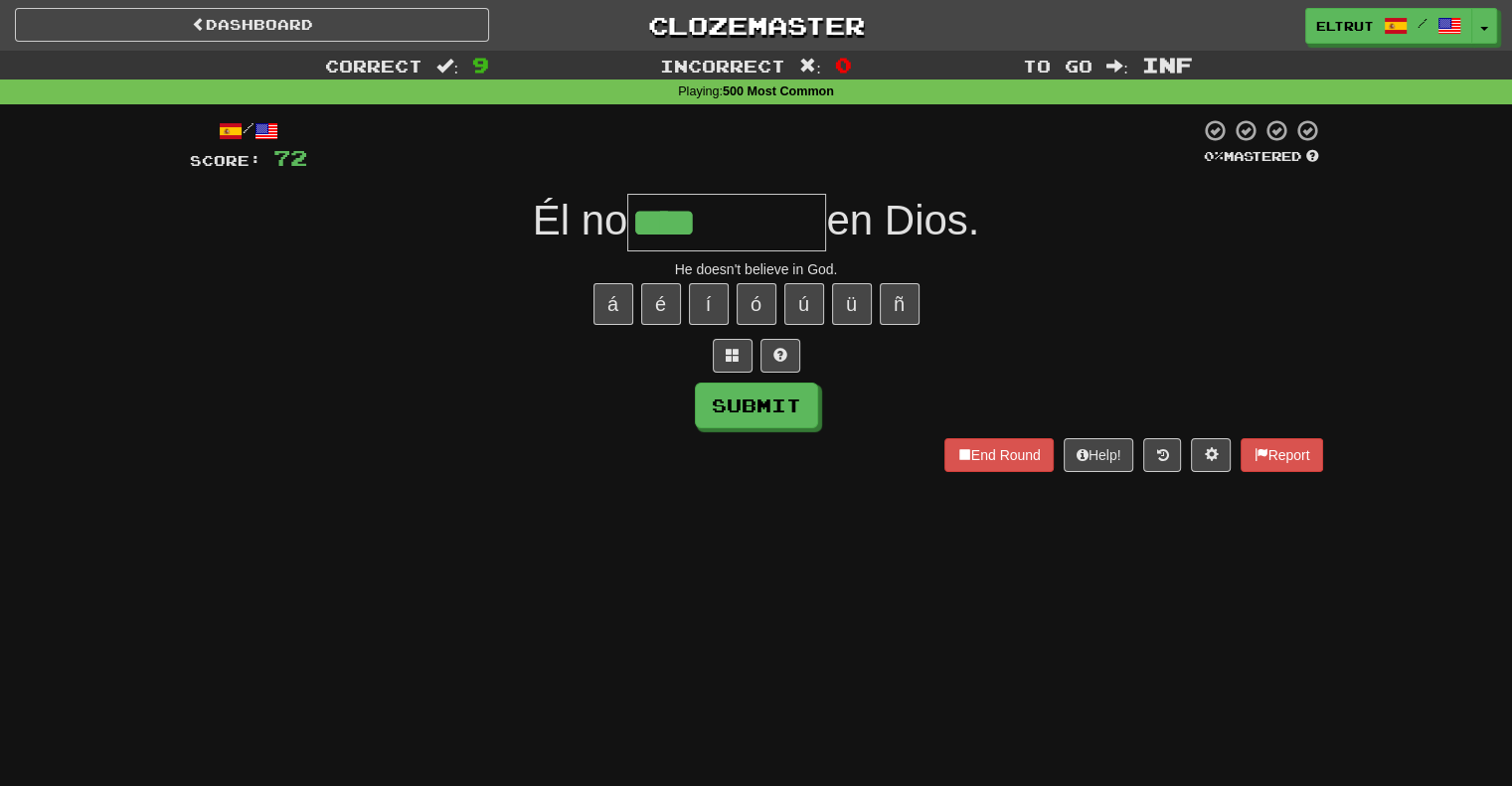 type on "****" 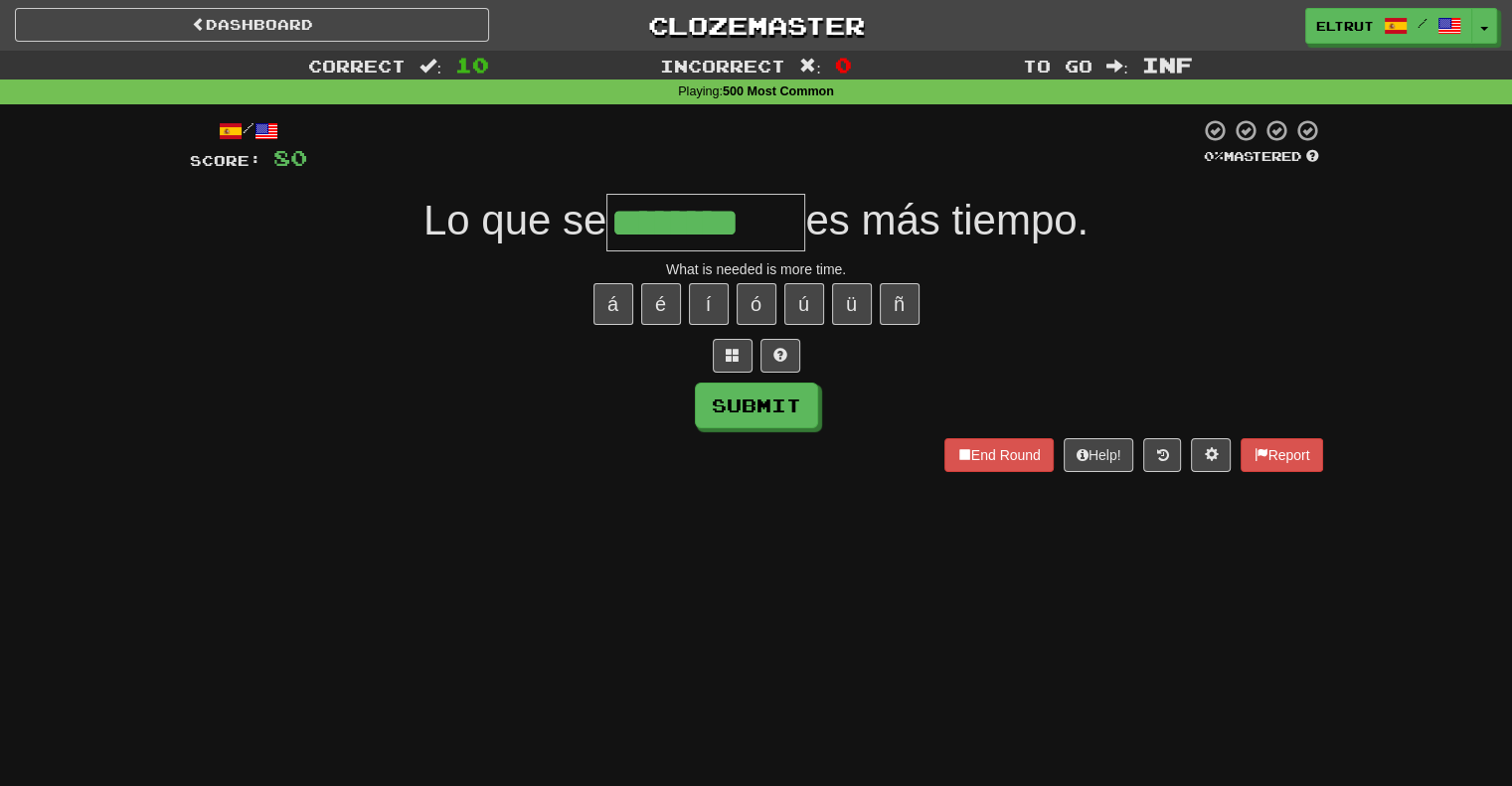 type on "********" 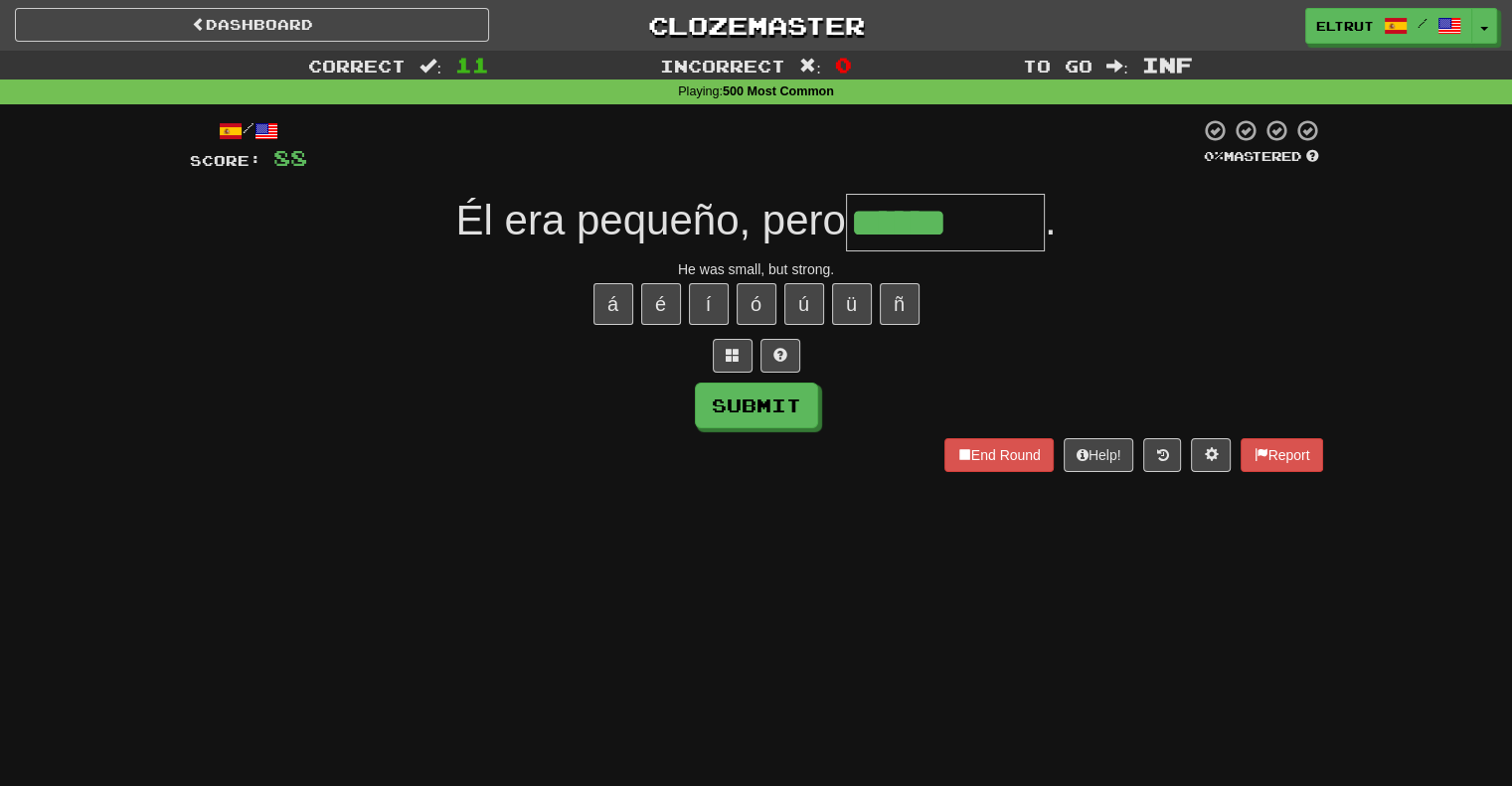 type on "******" 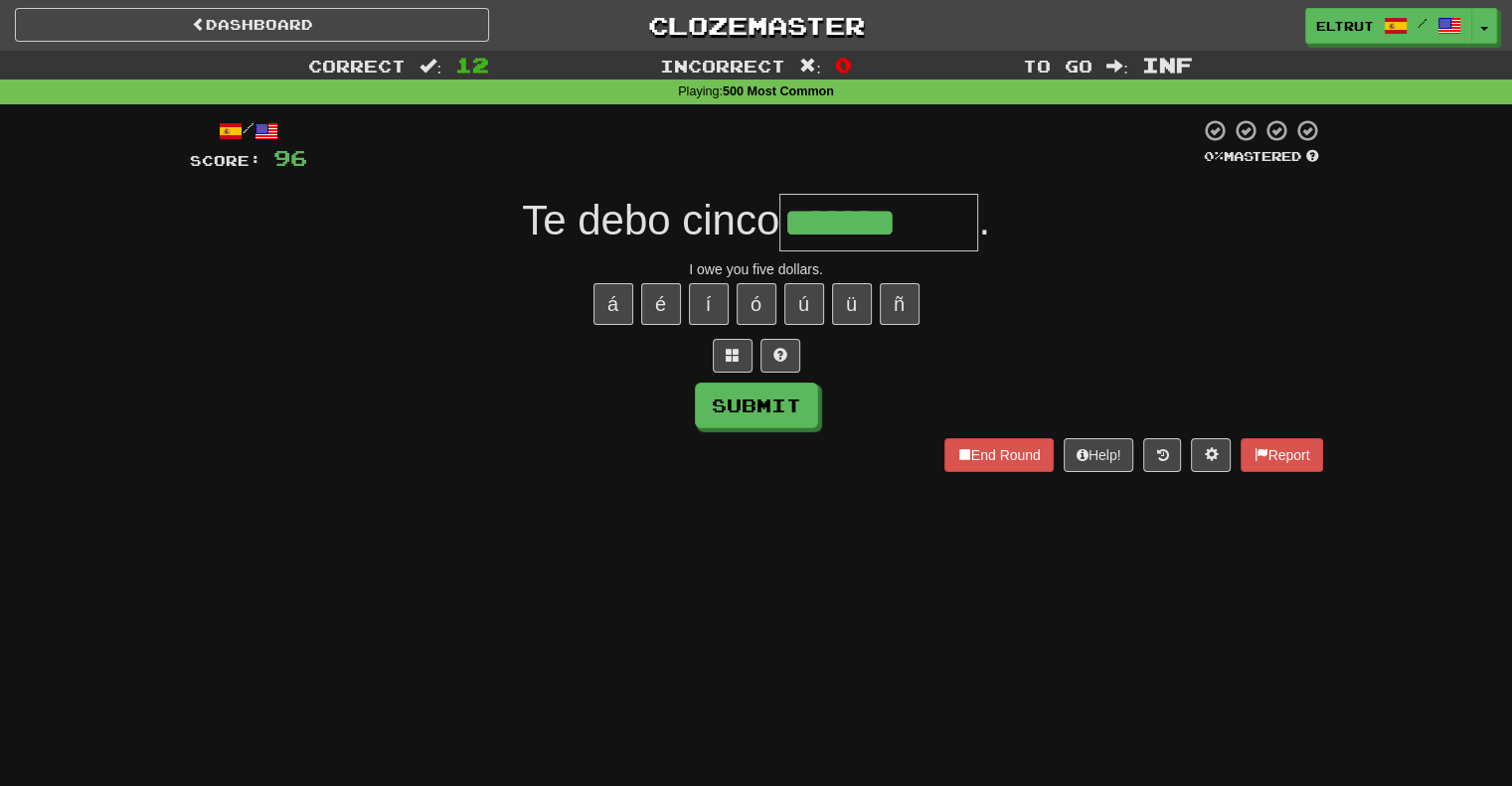 type on "*******" 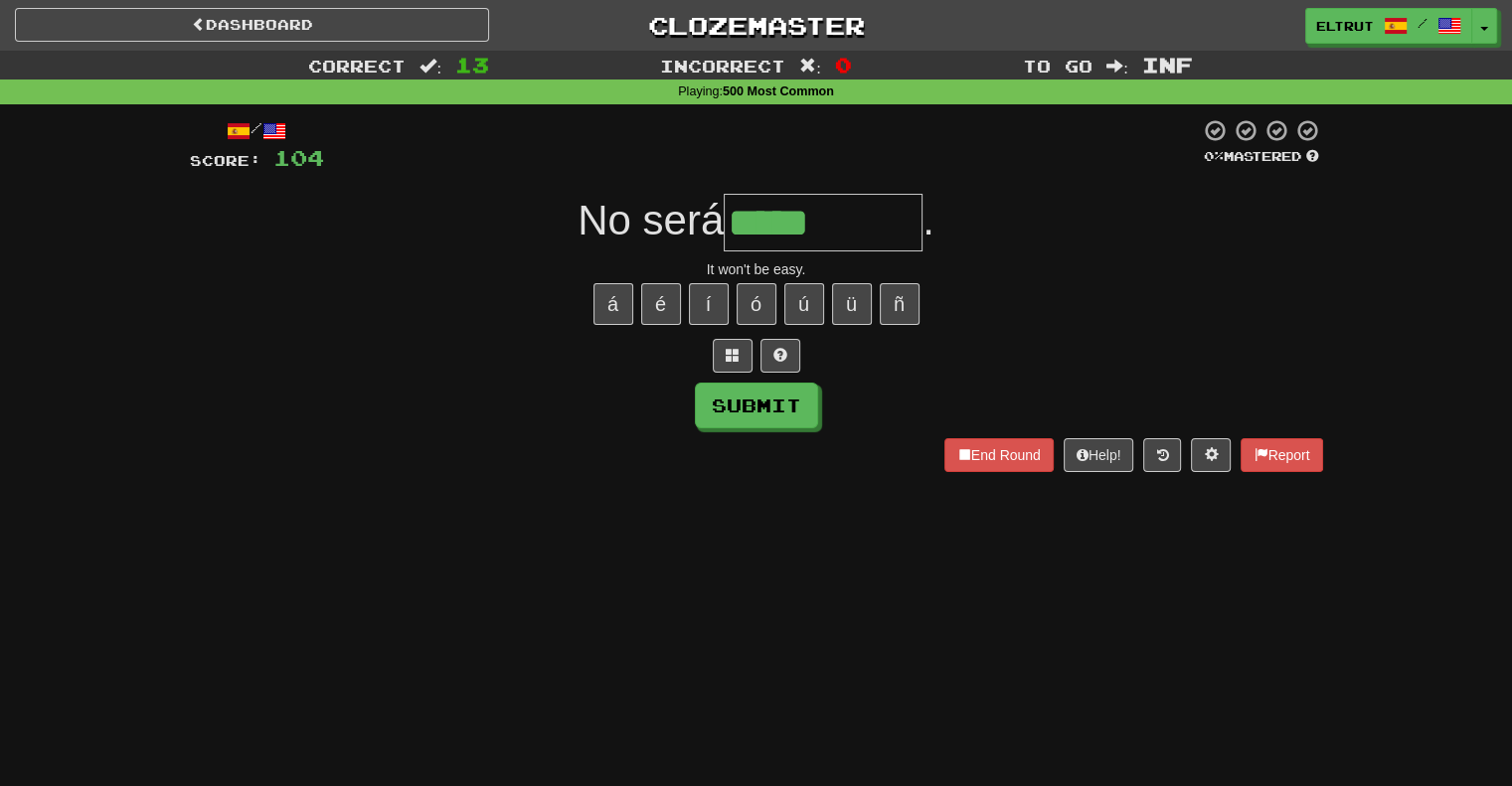 type on "*****" 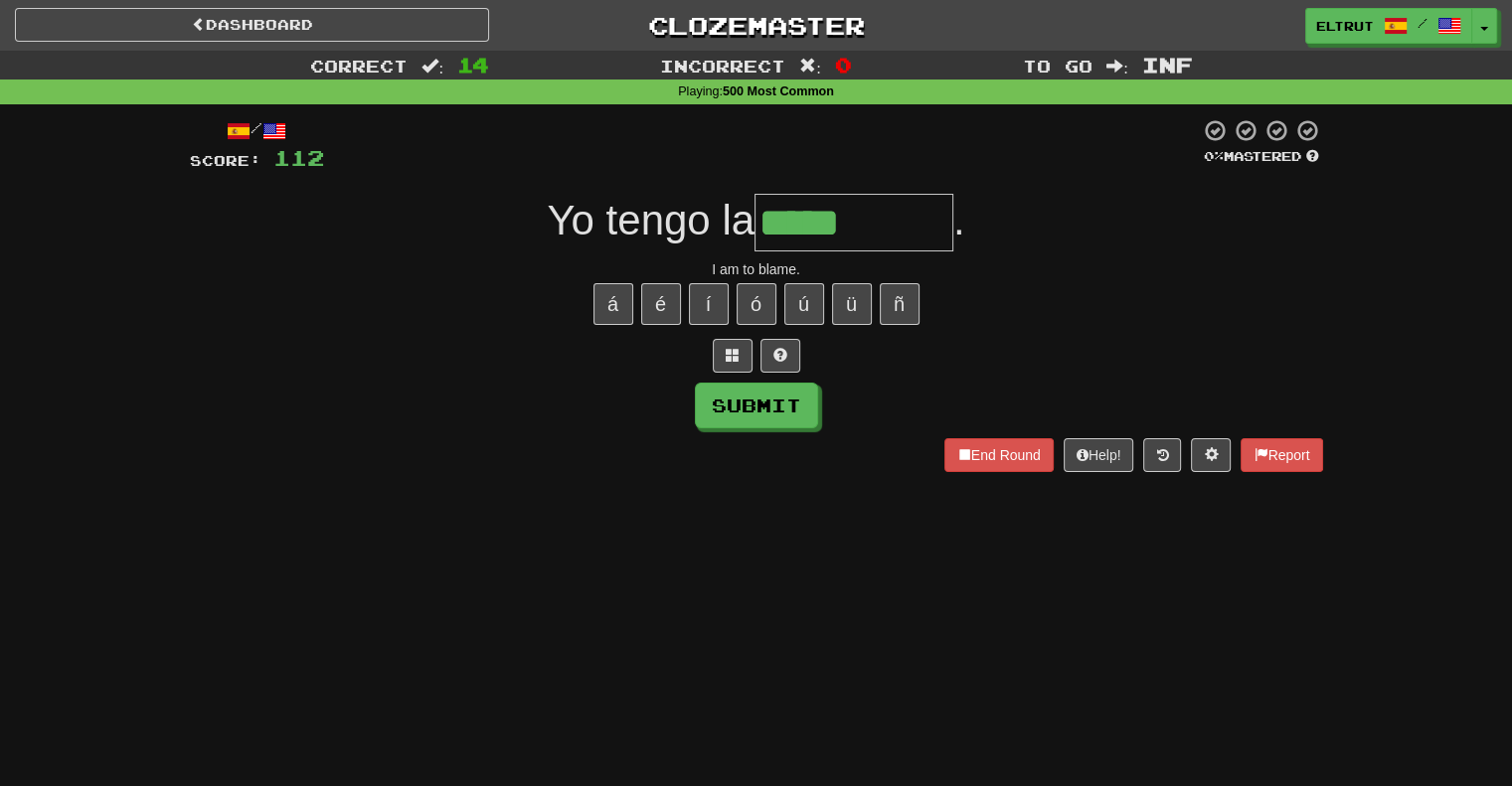 type on "*****" 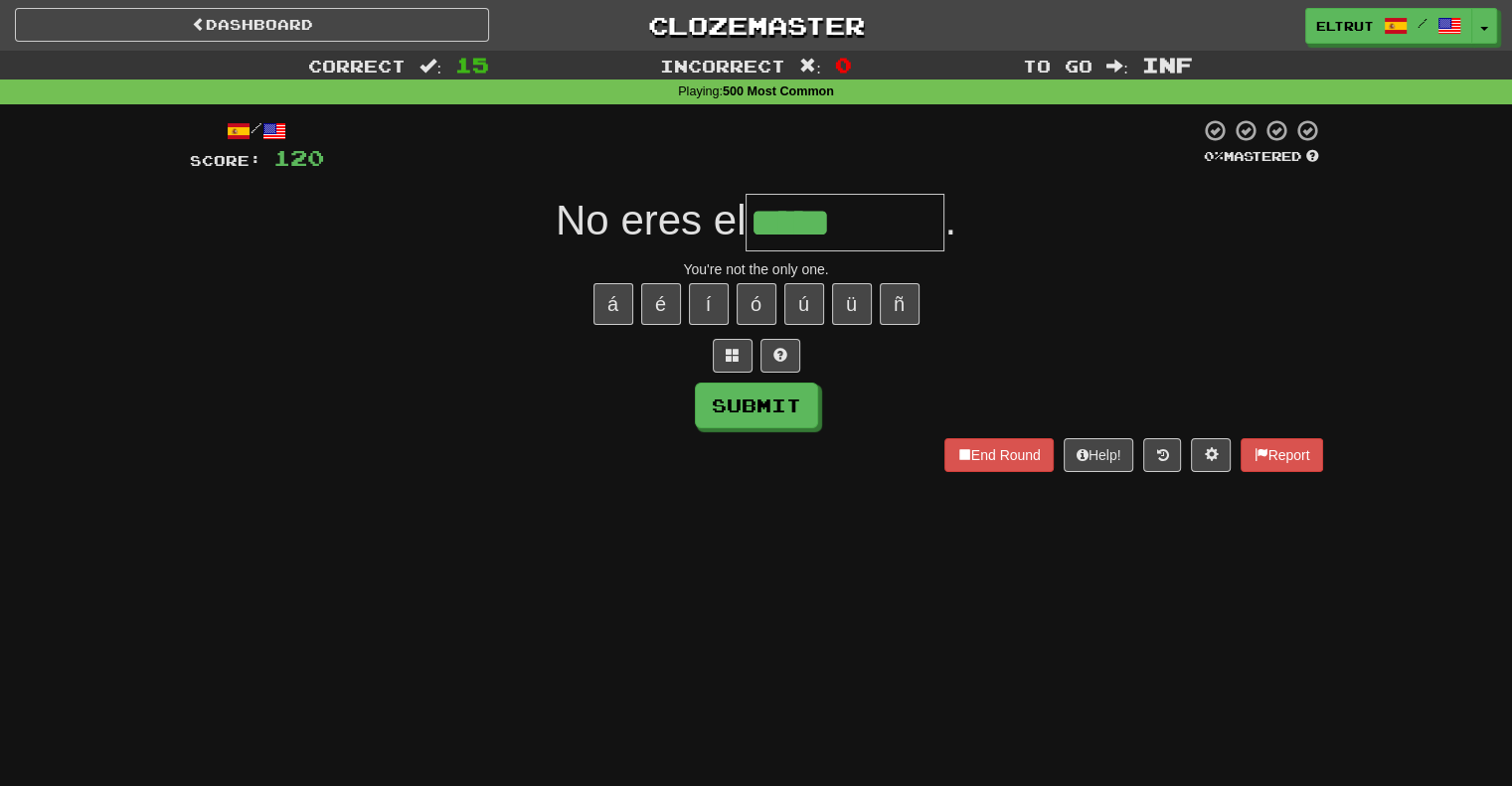 type on "*****" 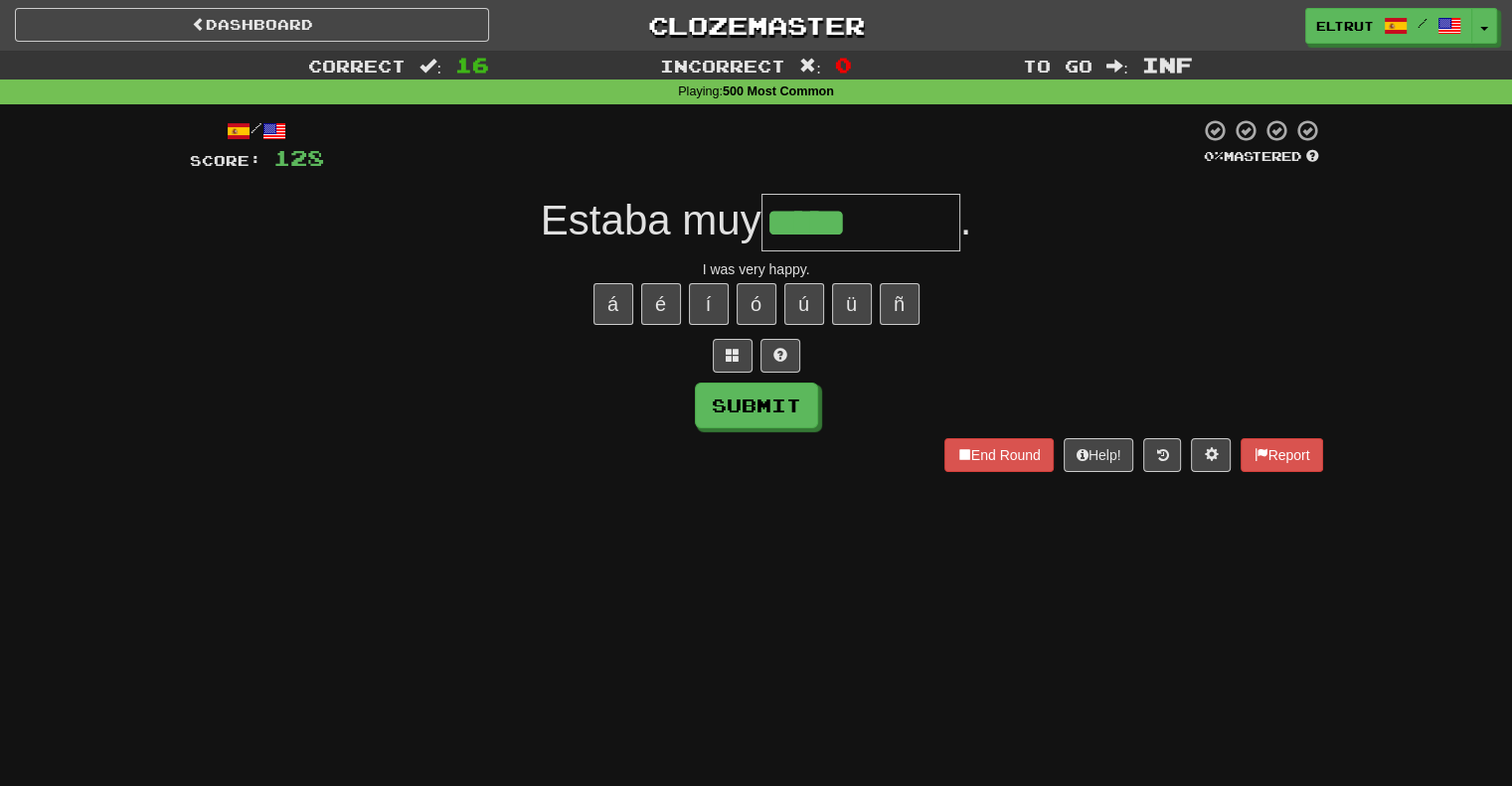 type on "*****" 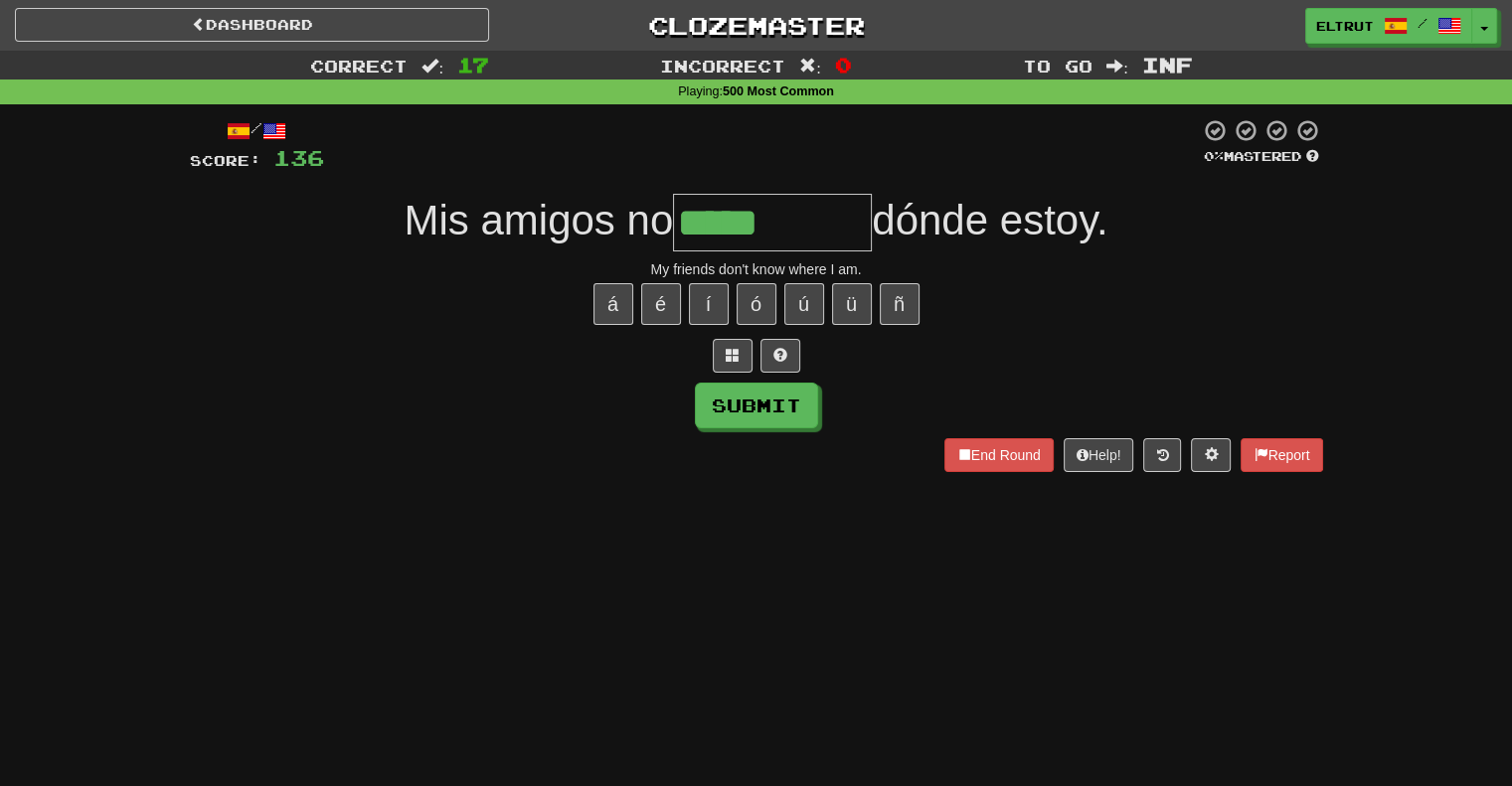 type on "*****" 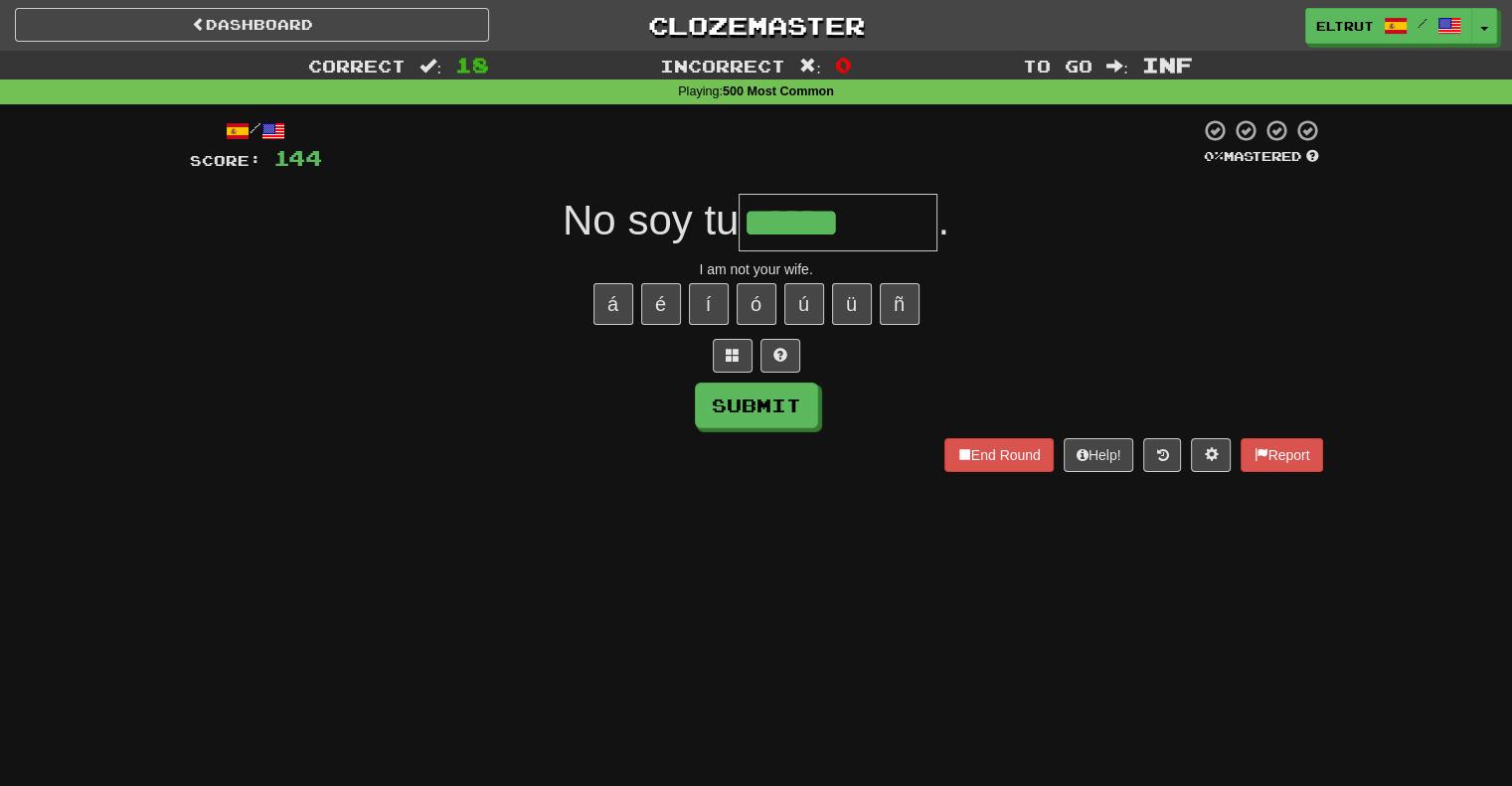 type on "******" 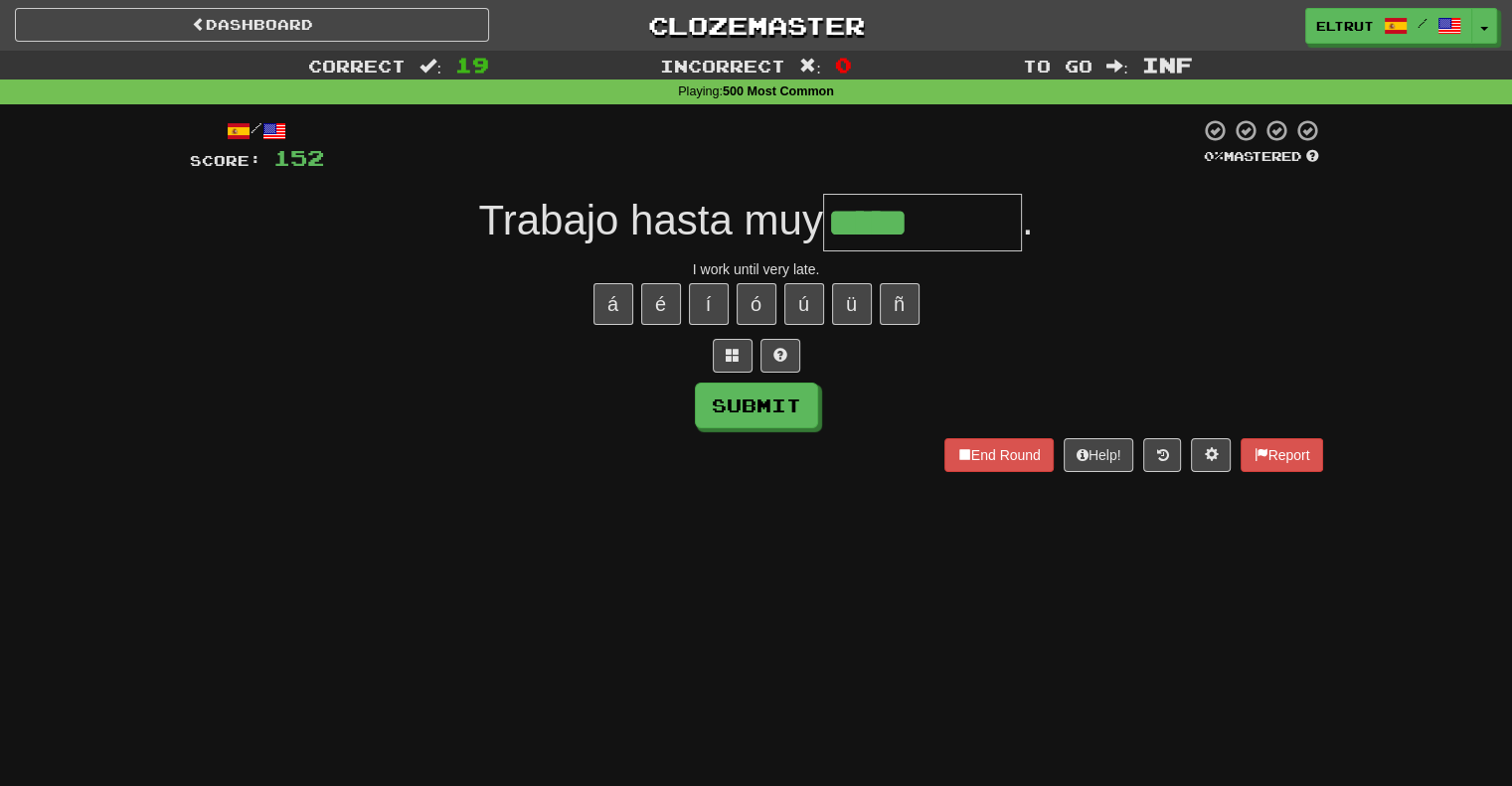 type on "*****" 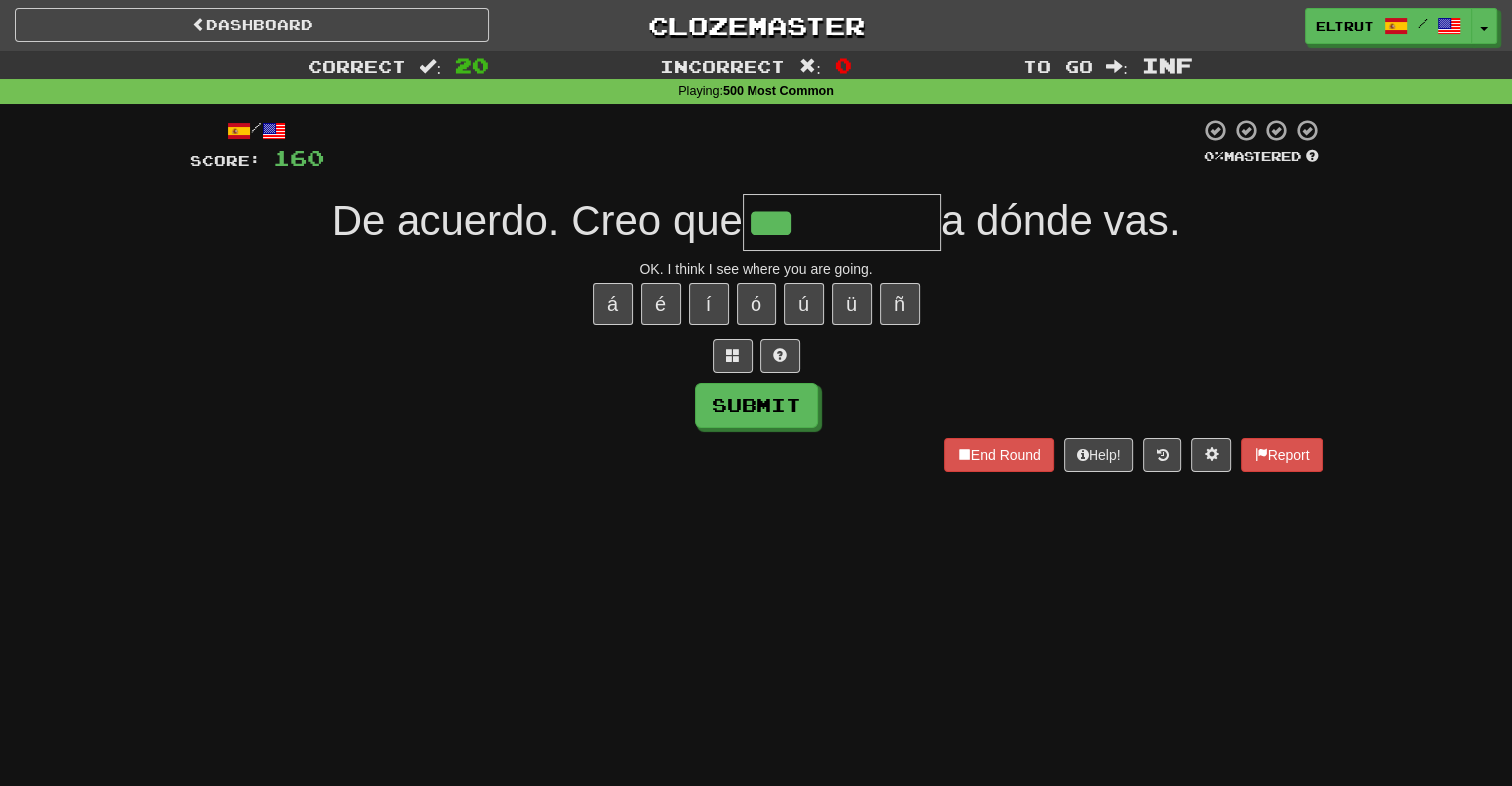 type on "***" 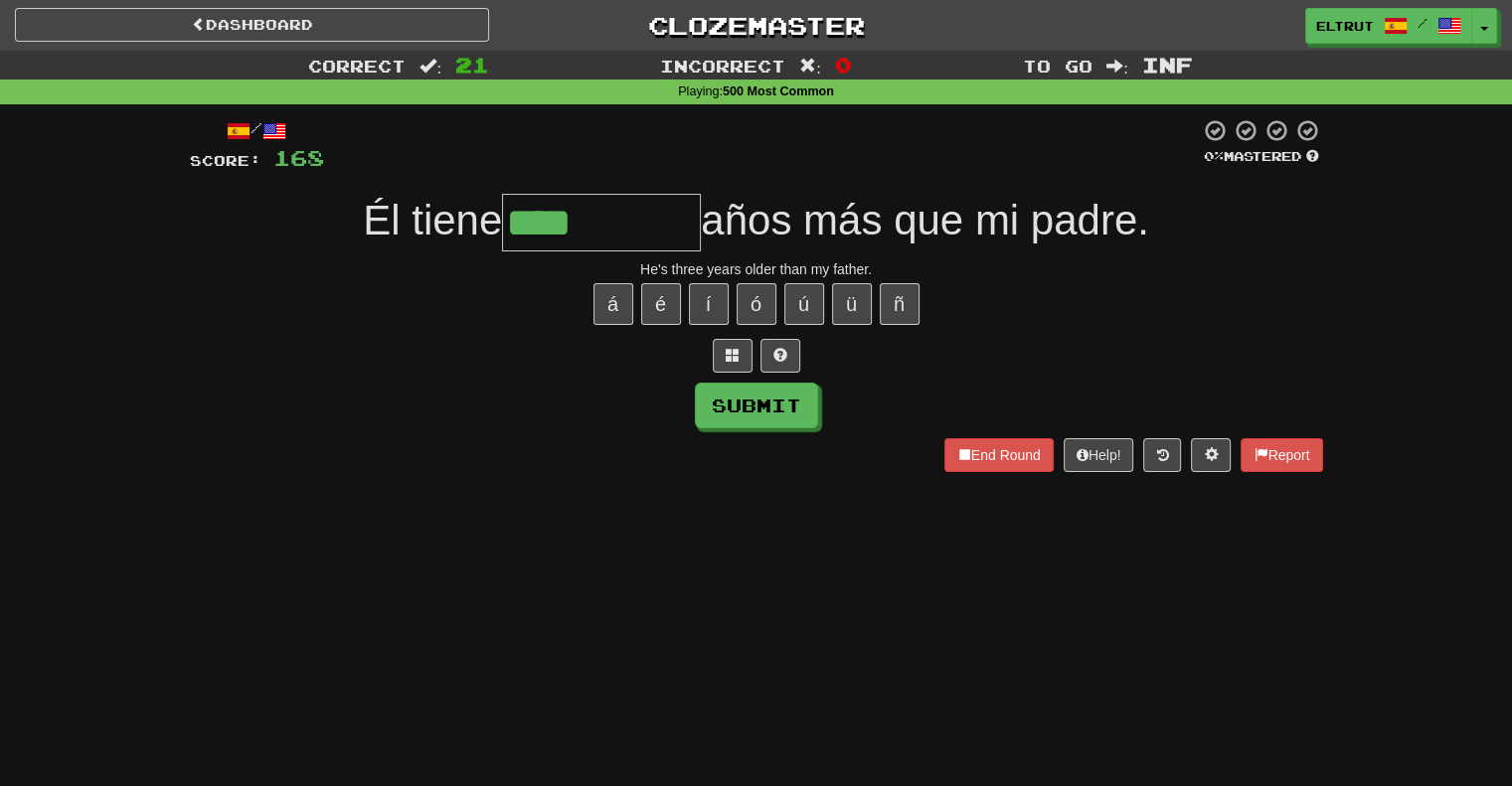 type on "****" 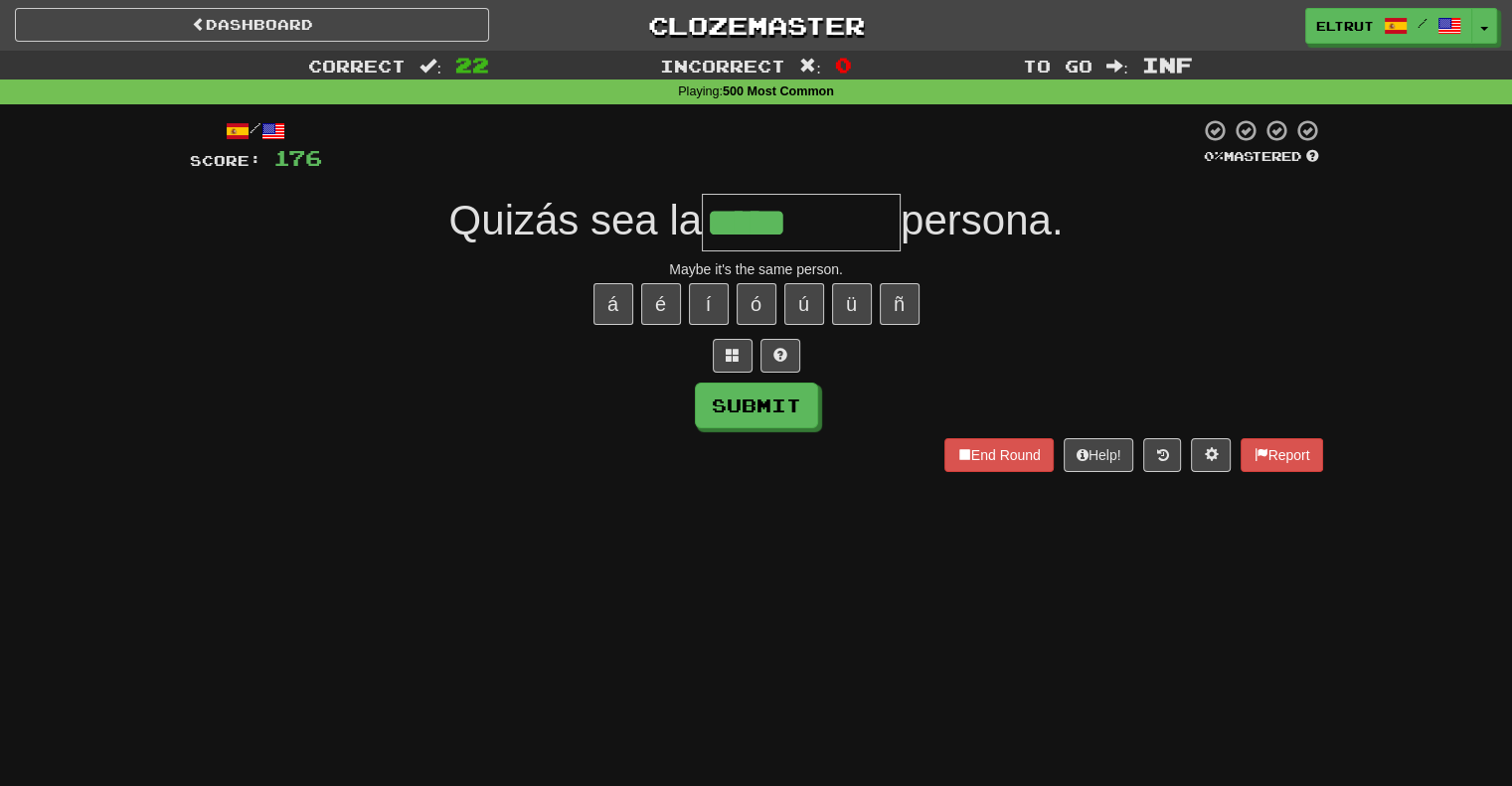 type on "*****" 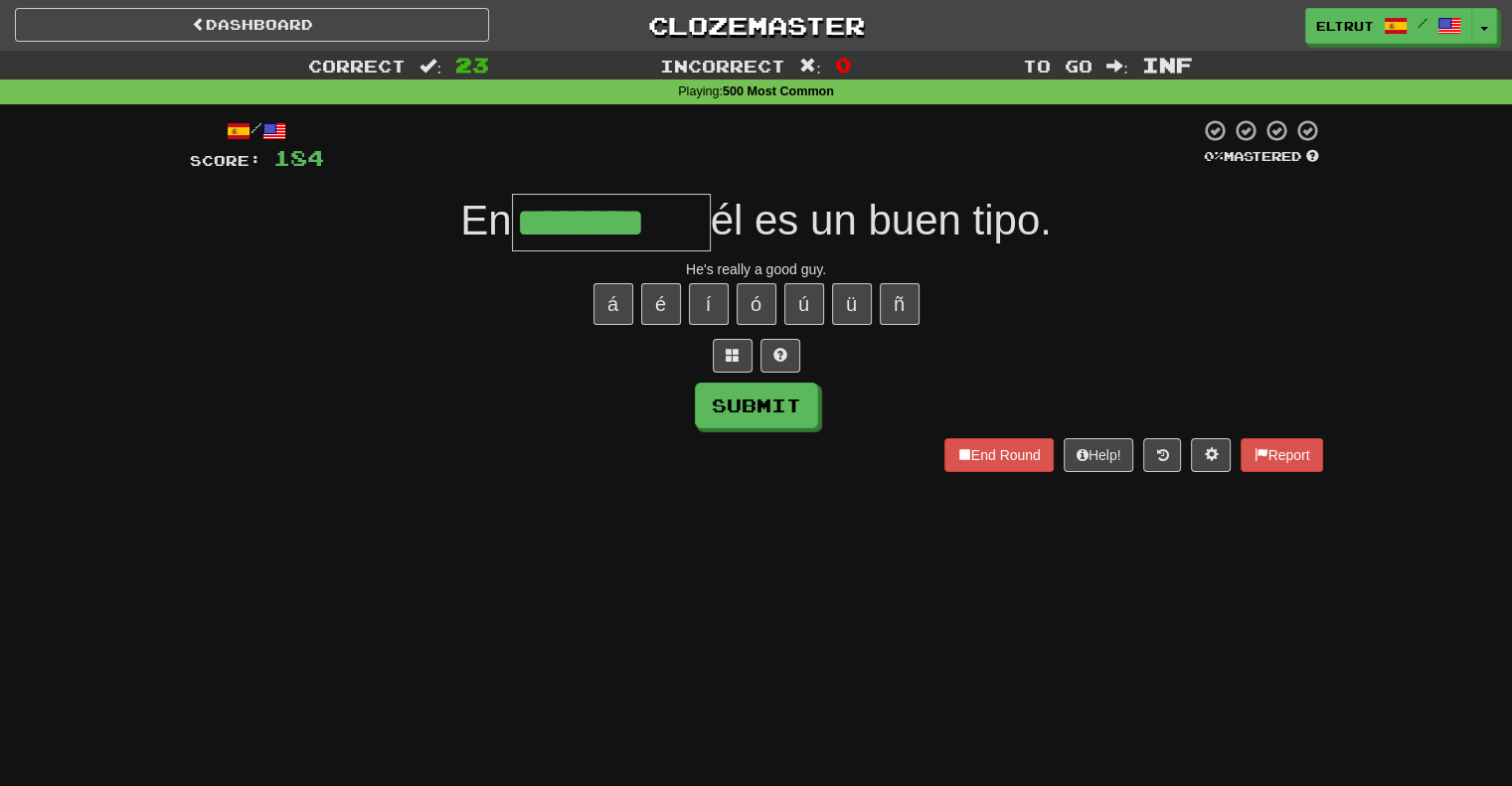 type on "********" 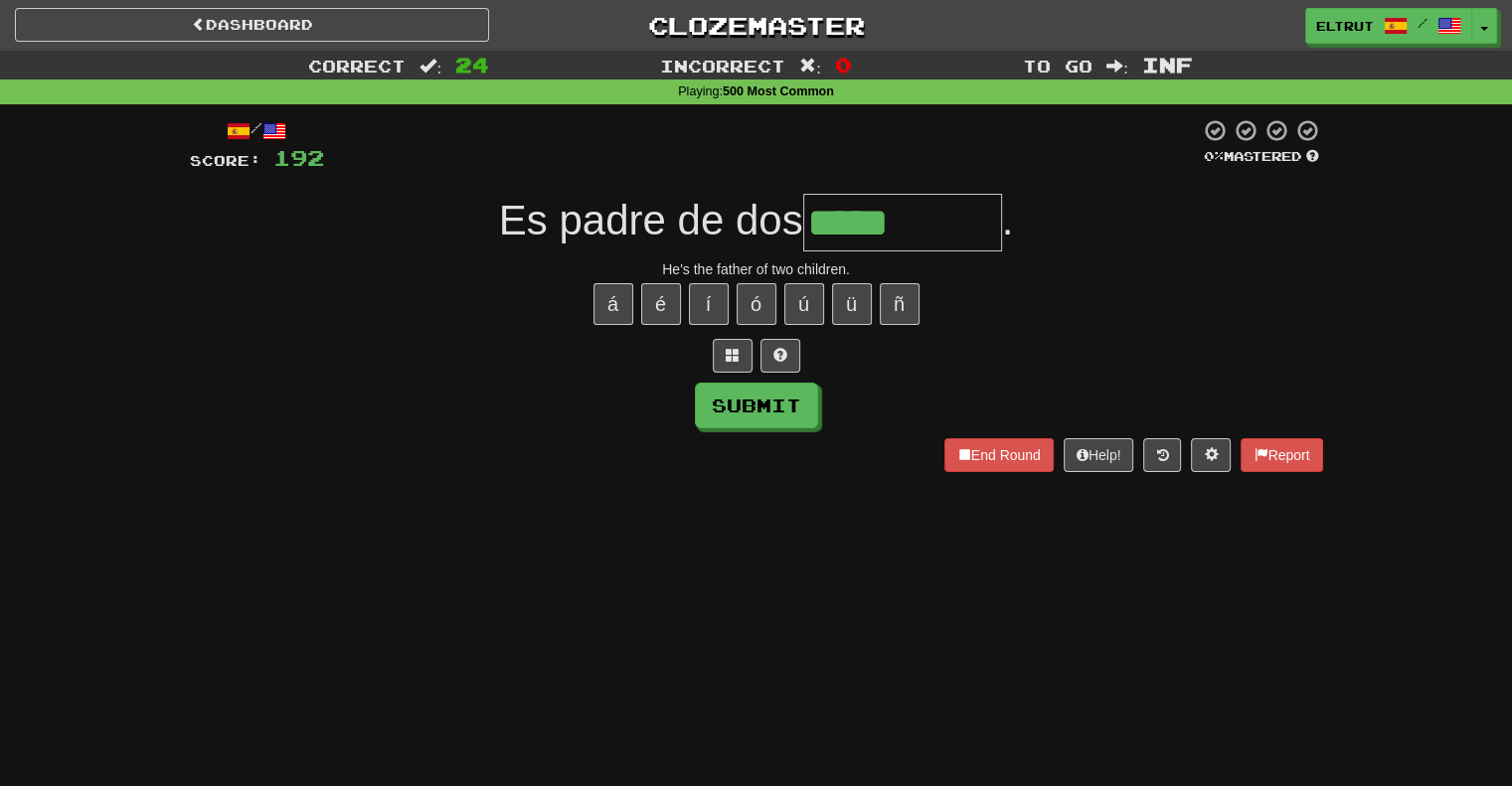 type on "*****" 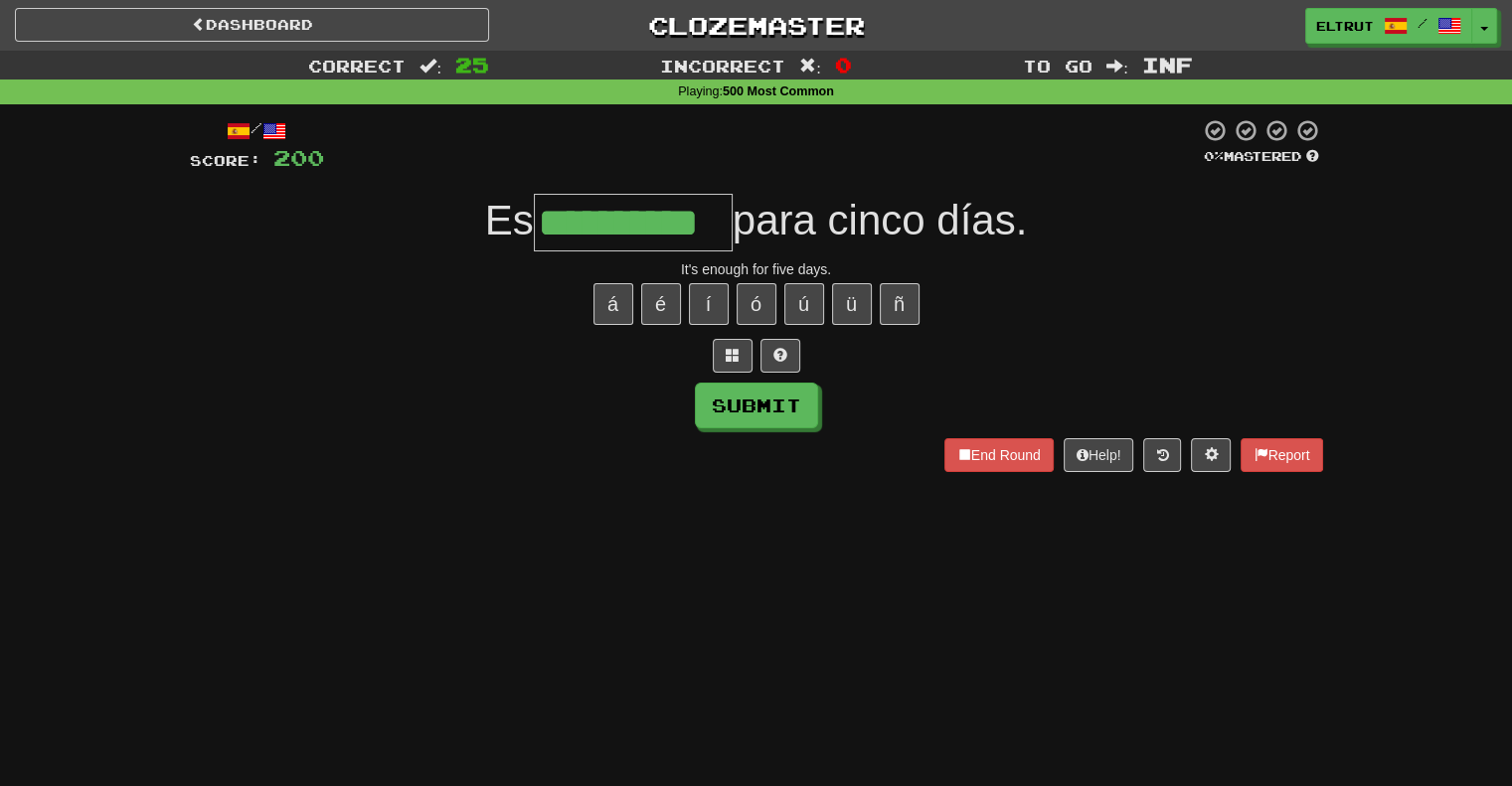 type on "**********" 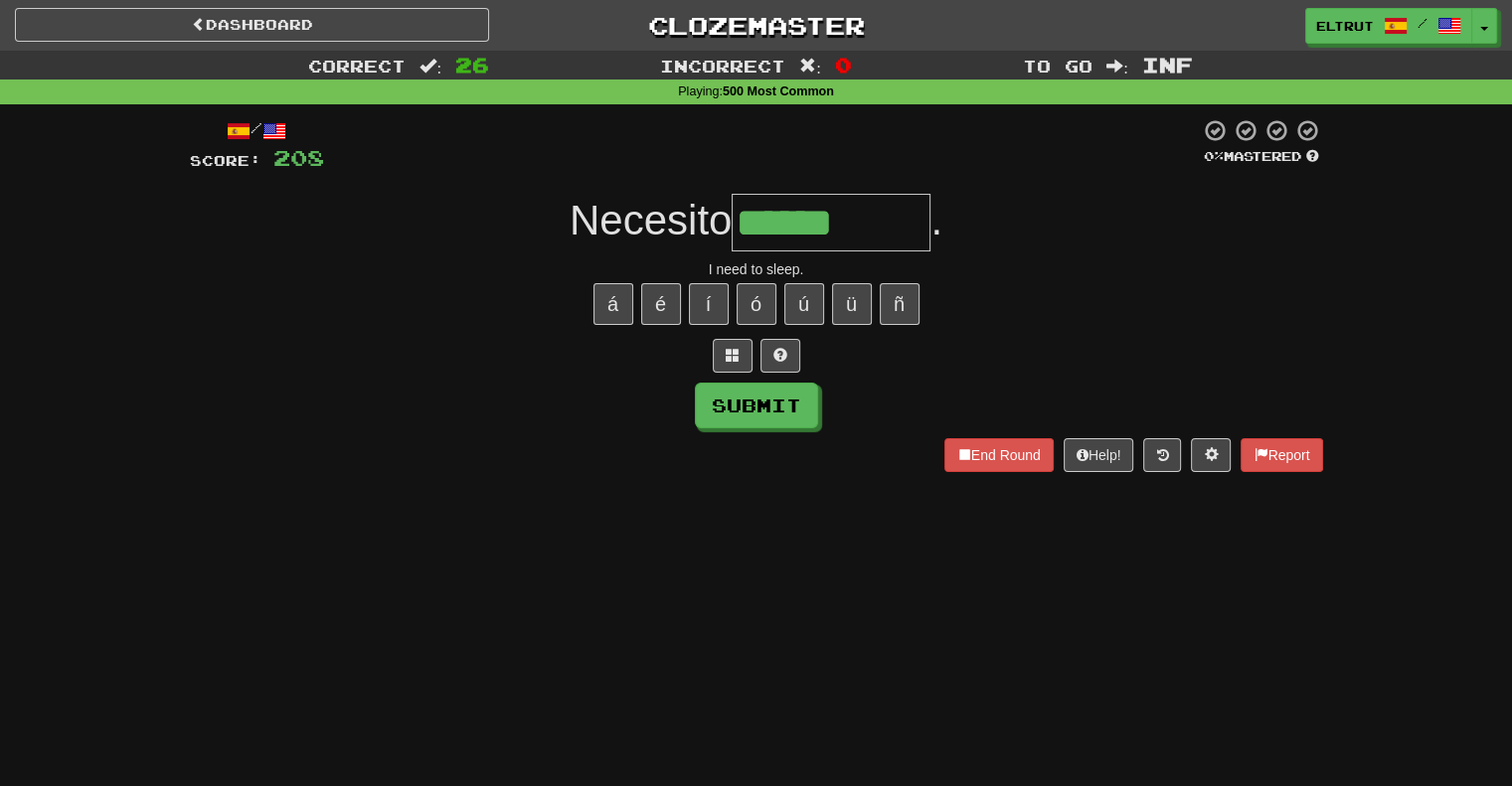 type on "******" 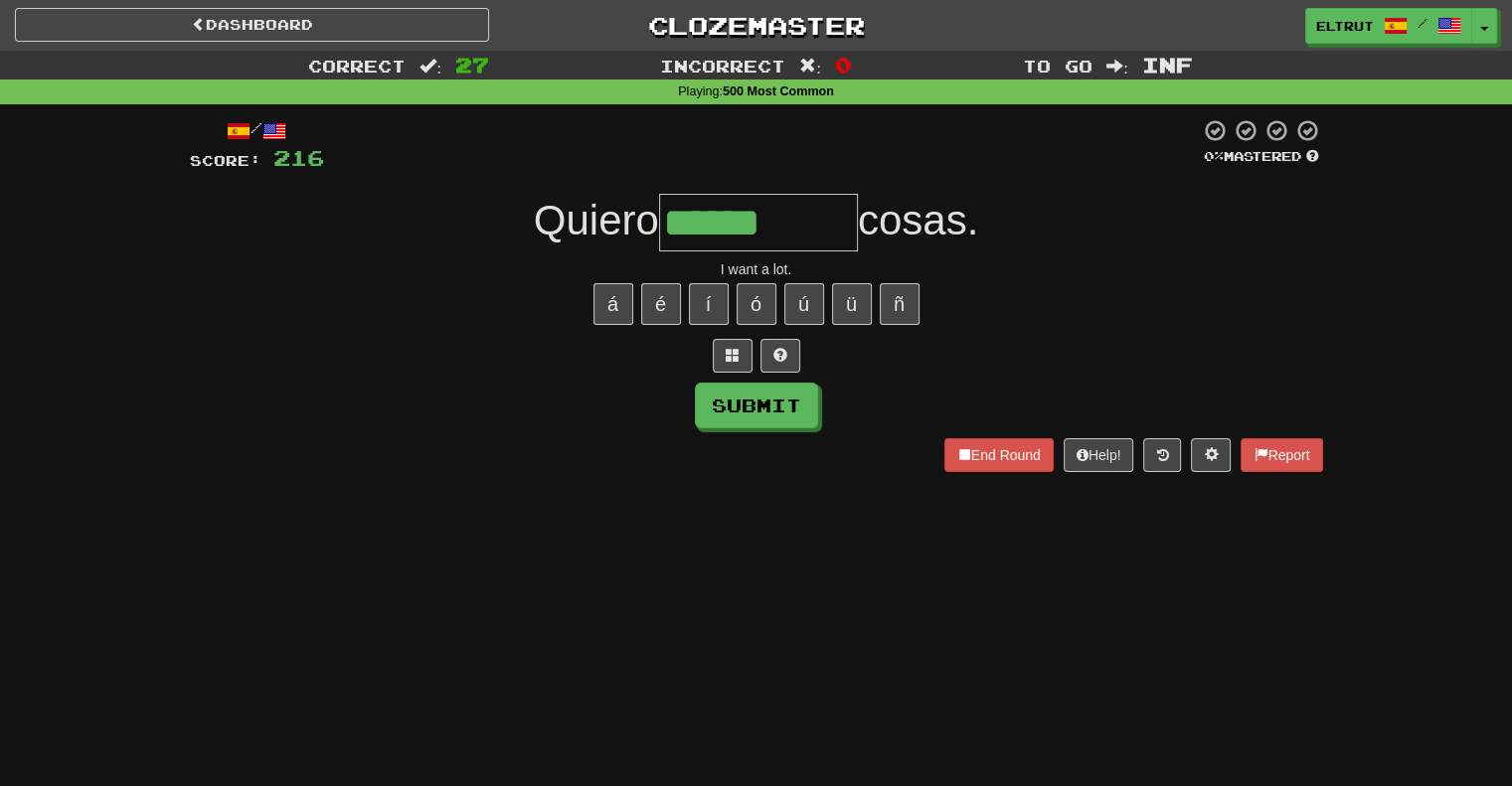 type on "******" 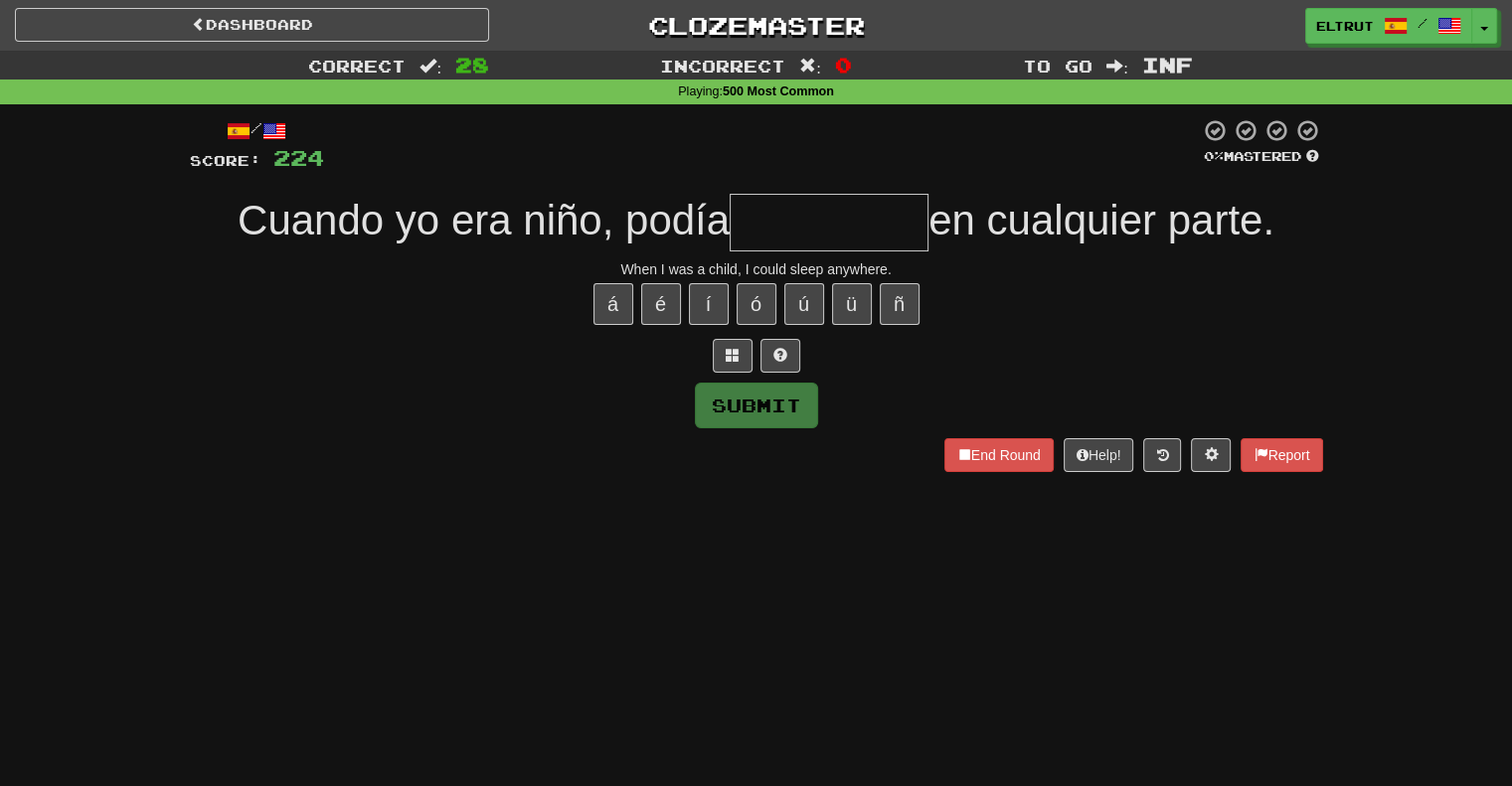 click at bounding box center [829, 223] 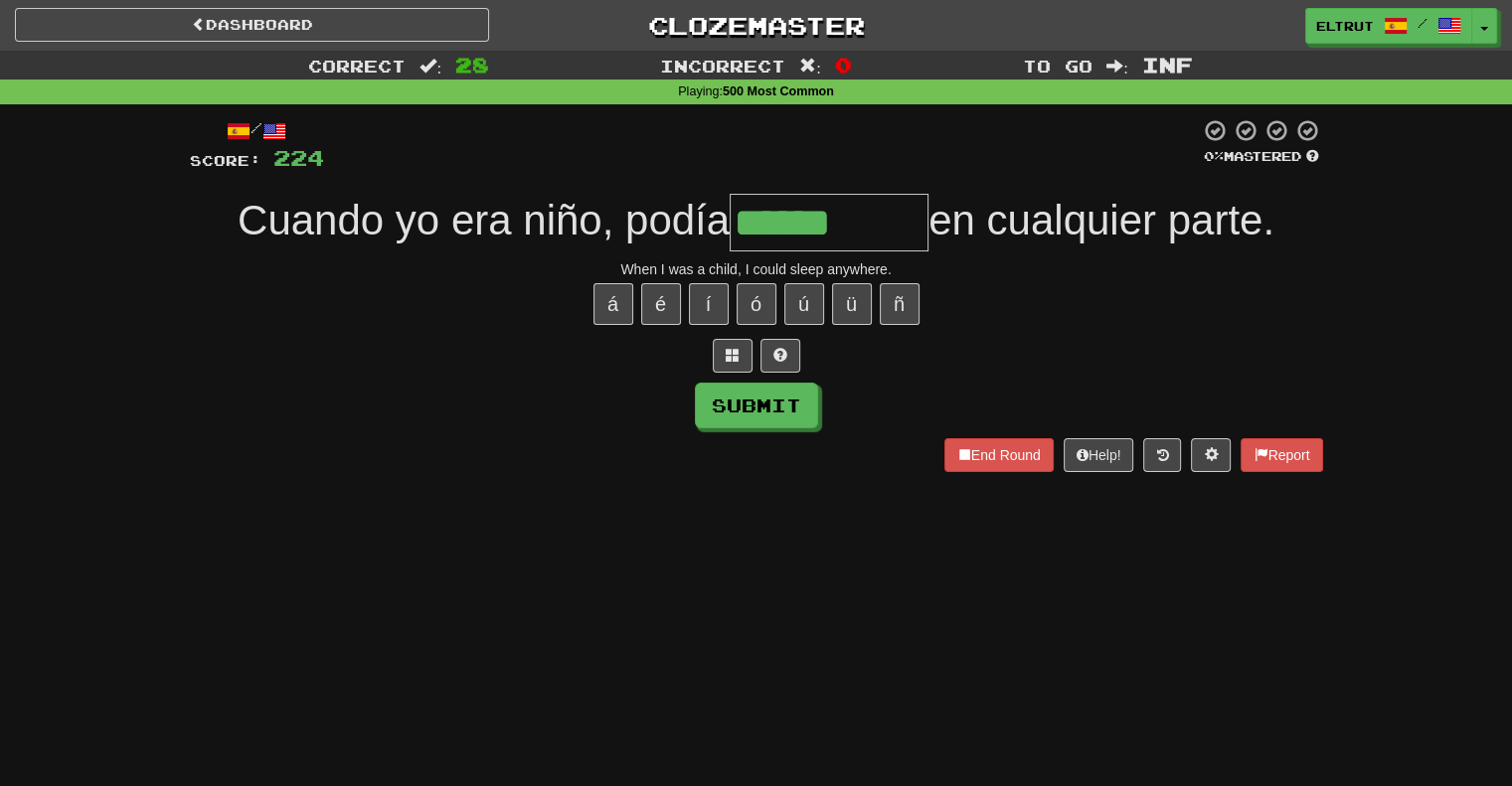 type on "******" 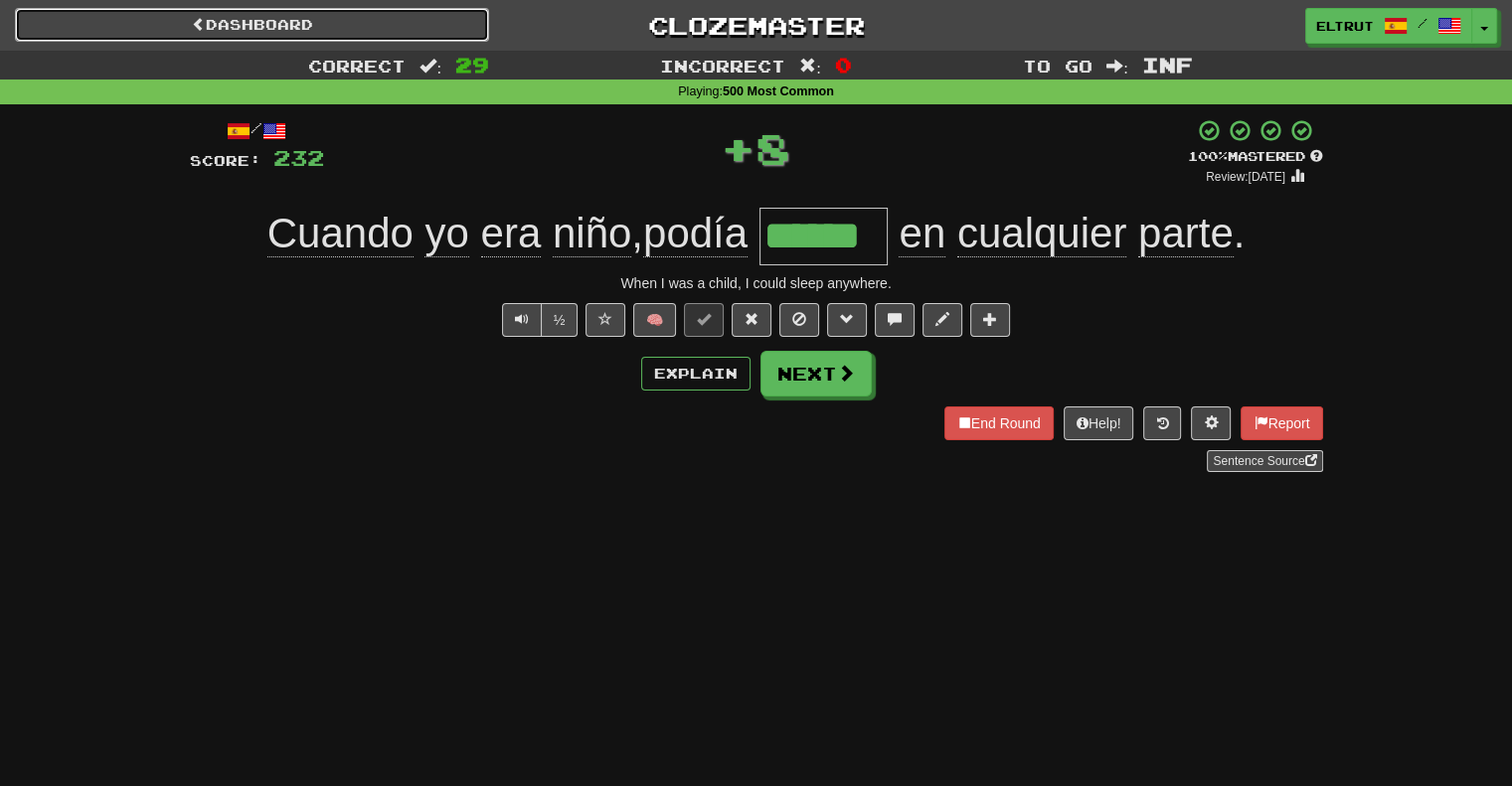 click on "Dashboard" at bounding box center [252, 25] 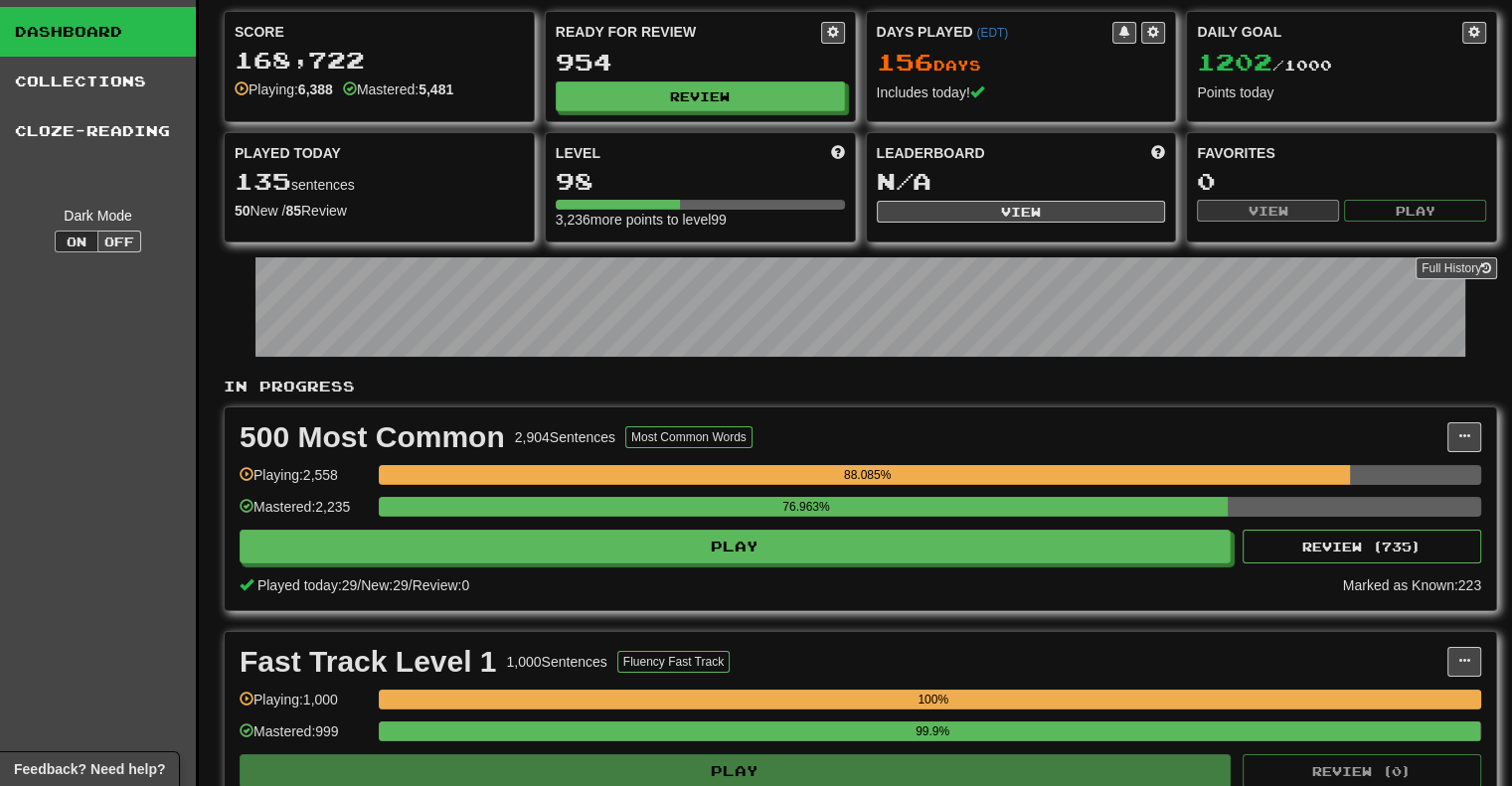 scroll, scrollTop: 99, scrollLeft: 0, axis: vertical 